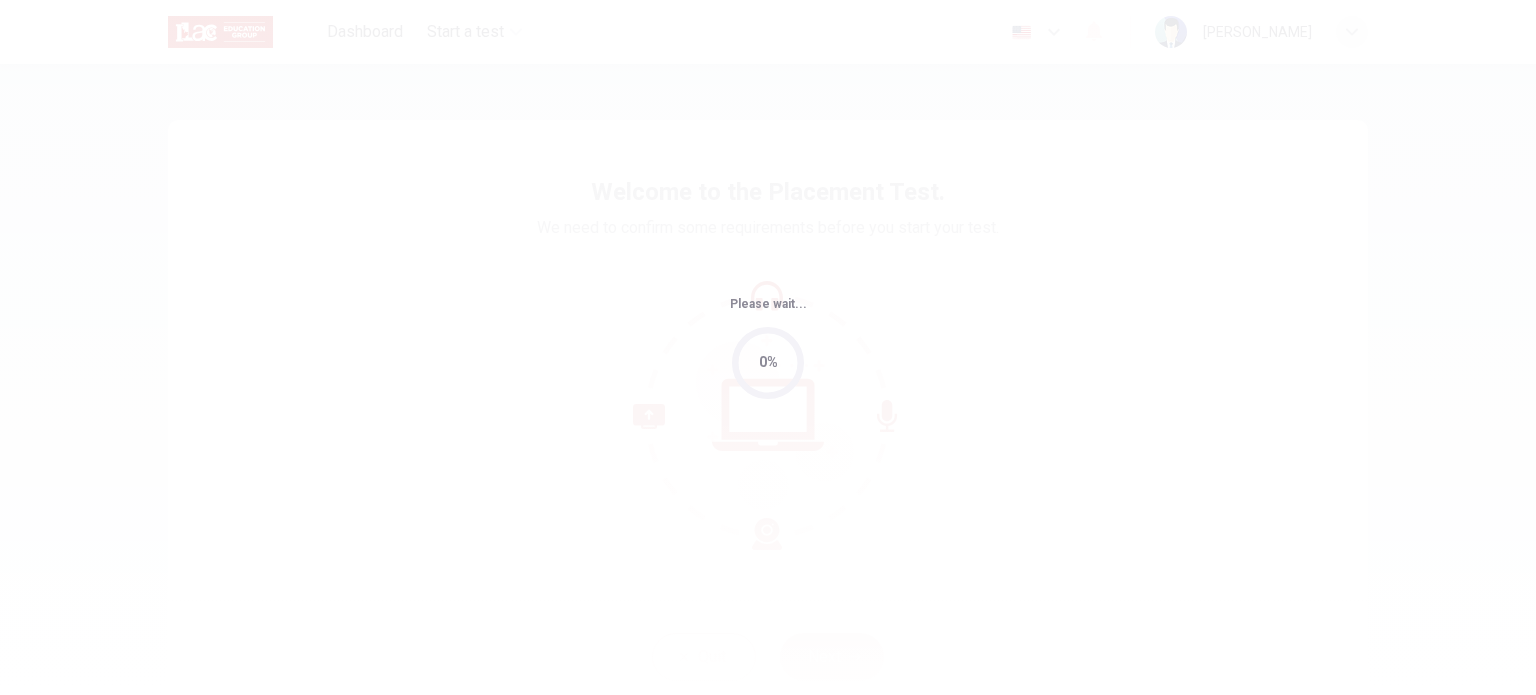 scroll, scrollTop: 0, scrollLeft: 0, axis: both 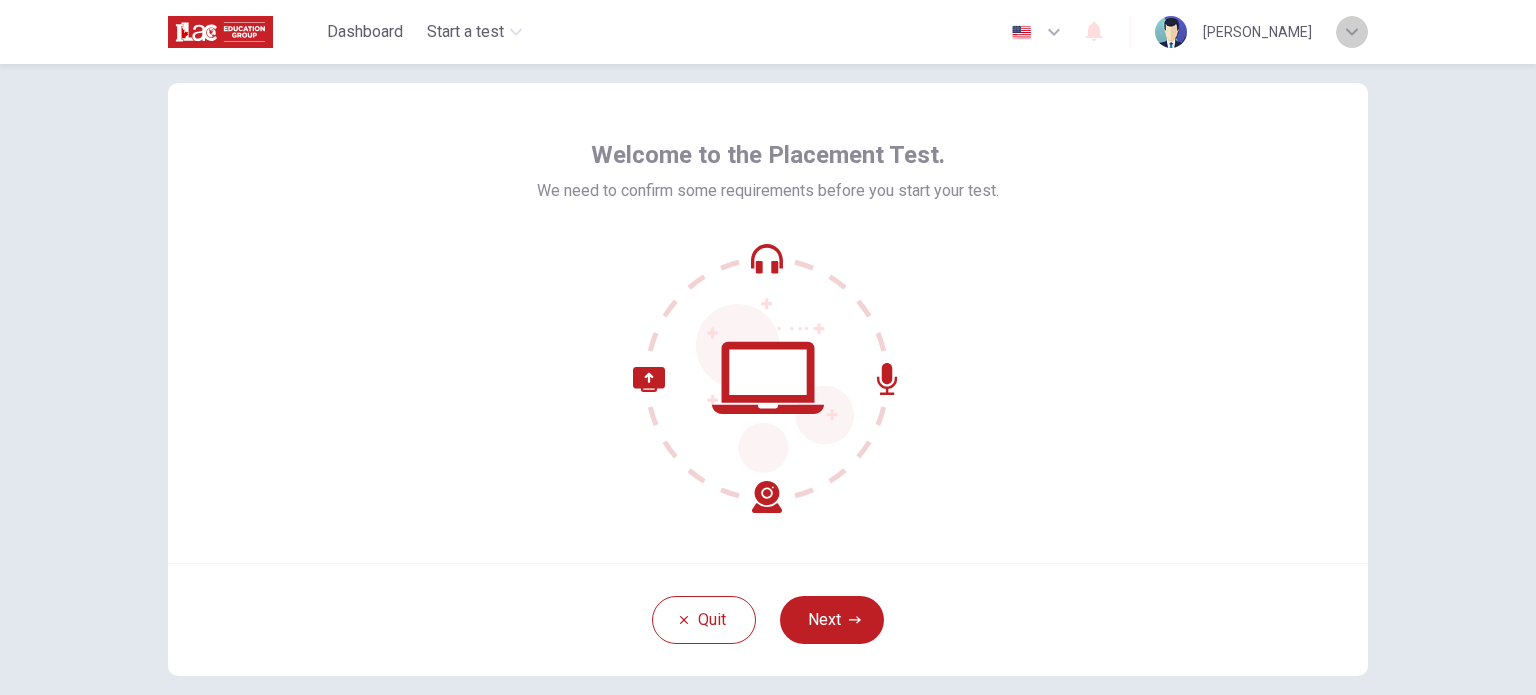 click 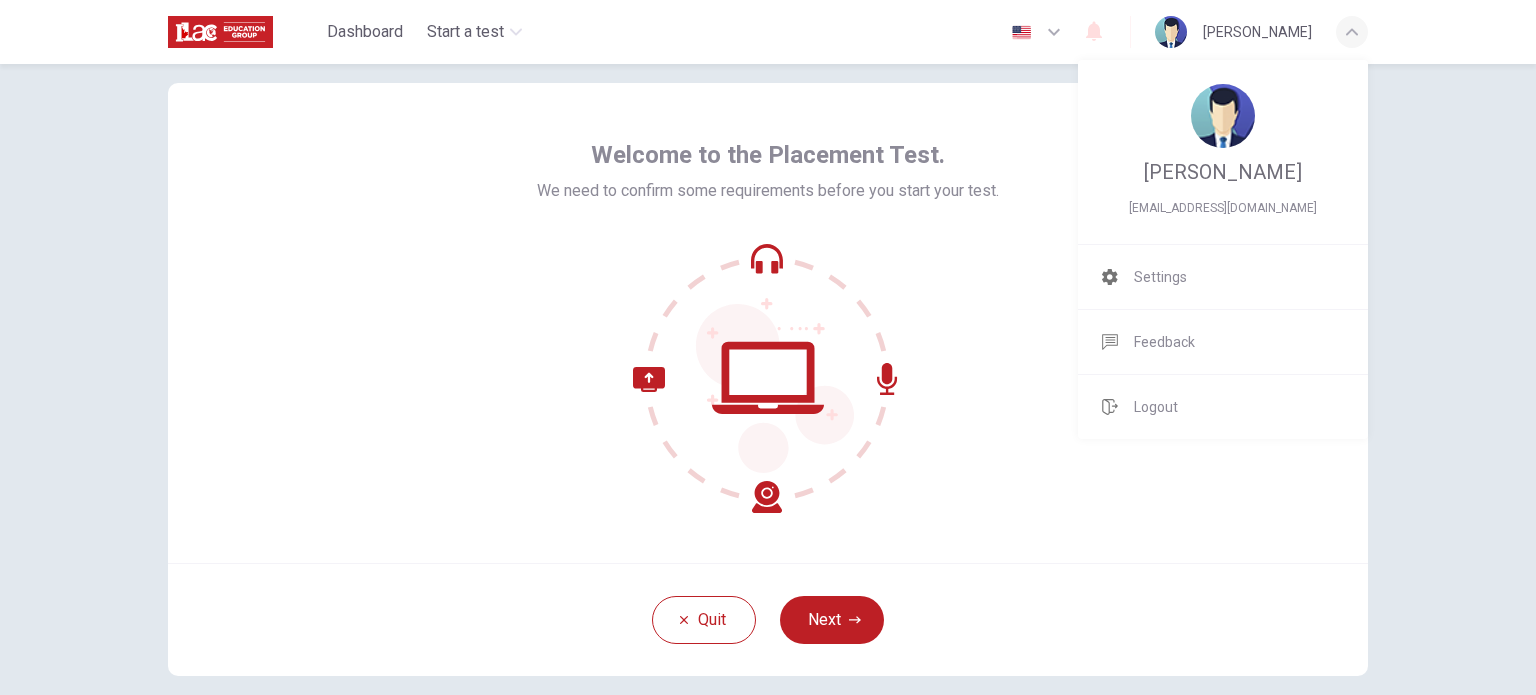 click at bounding box center (768, 347) 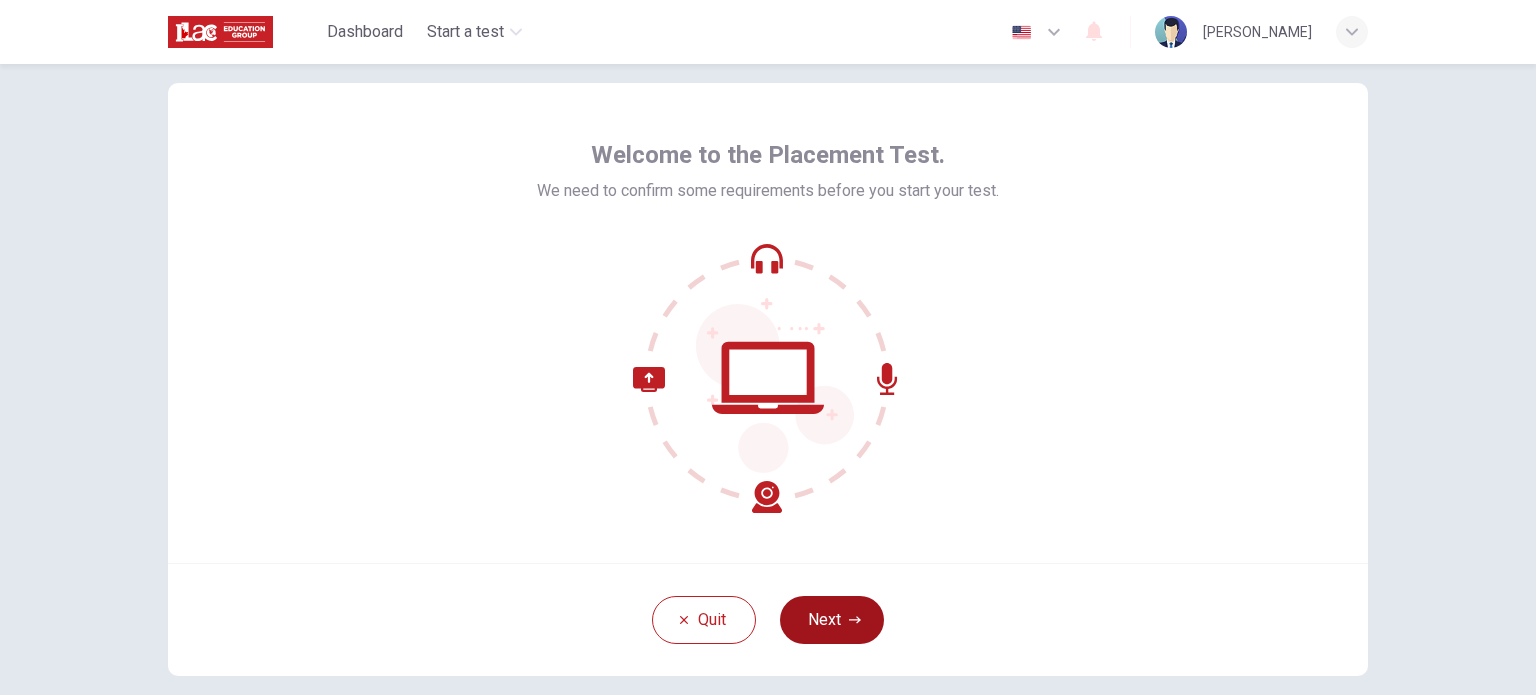 click on "Next" at bounding box center (832, 620) 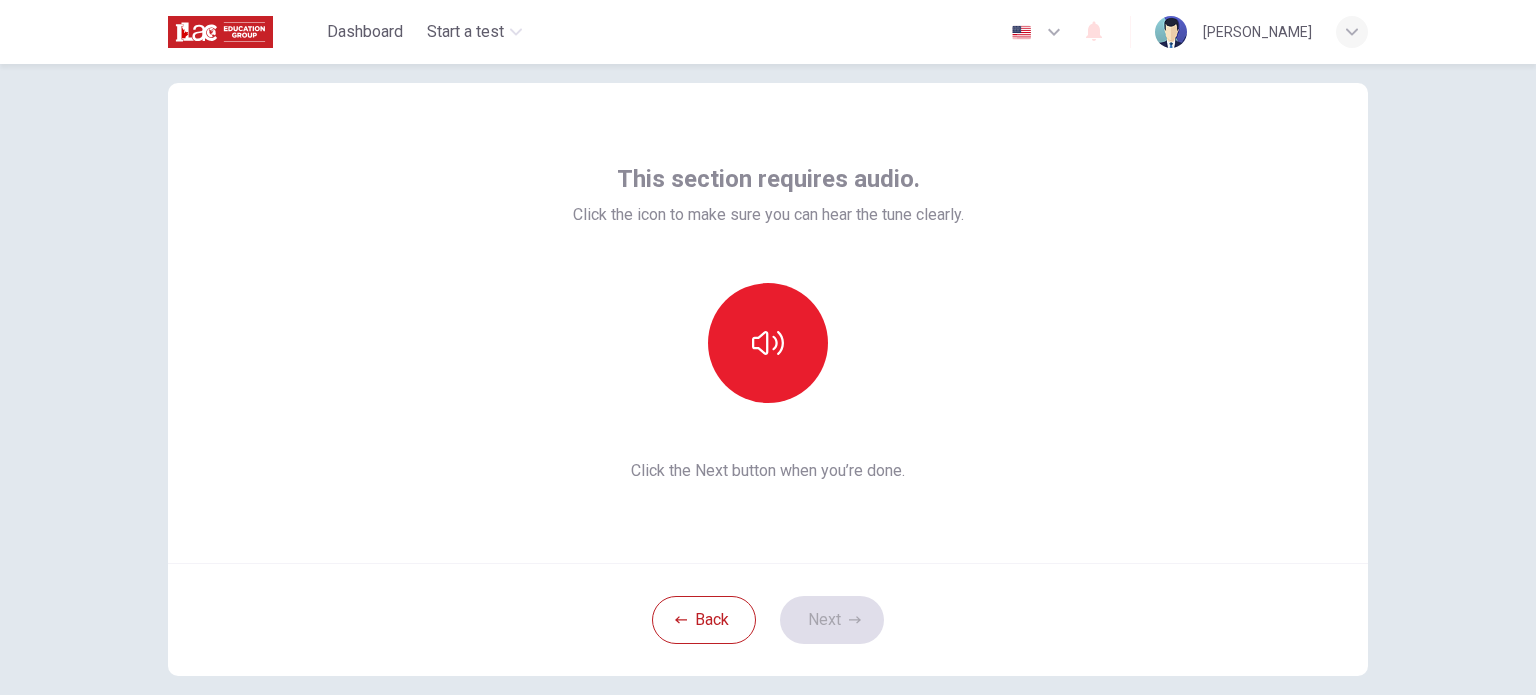 click on "This section requires audio. Click the icon to make sure you can hear the tune clearly. Click the Next button when you’re done." at bounding box center (768, 323) 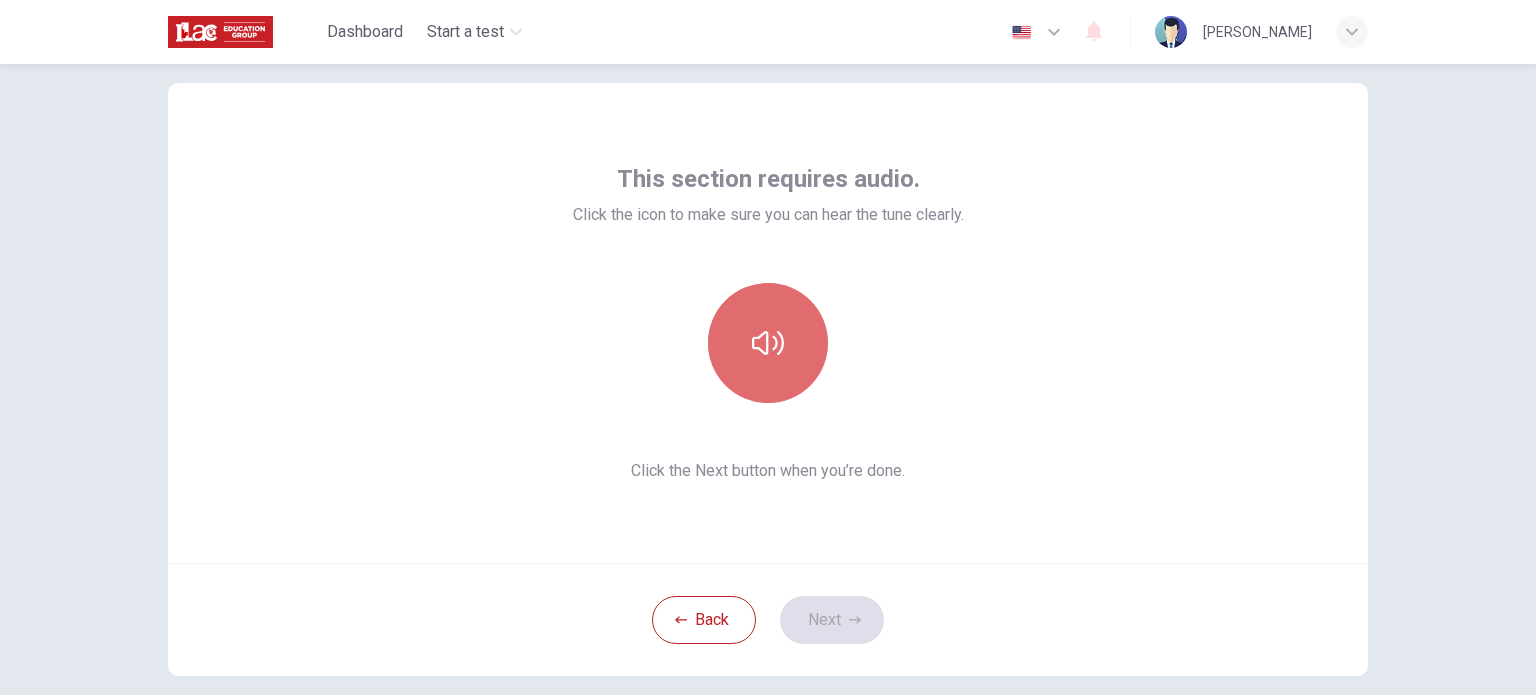 click at bounding box center (768, 343) 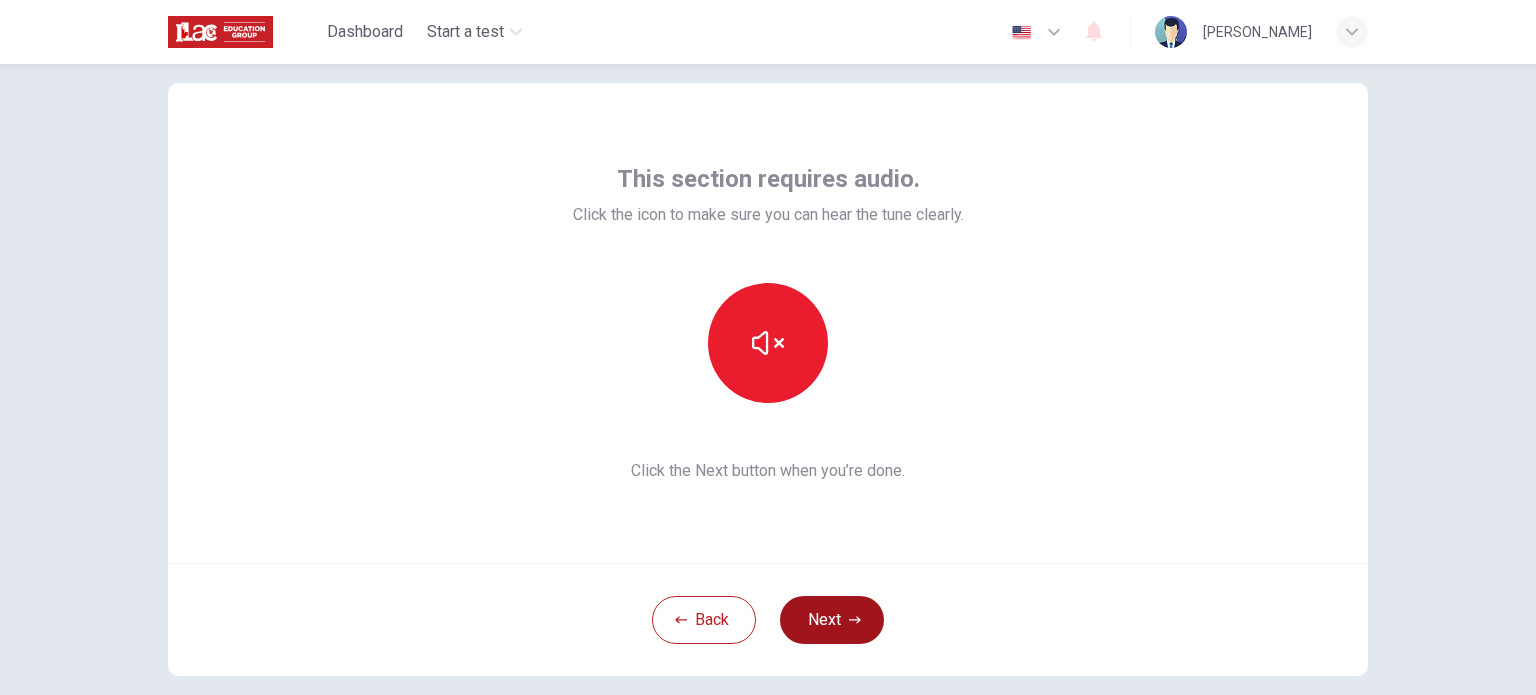 click on "Next" at bounding box center (832, 620) 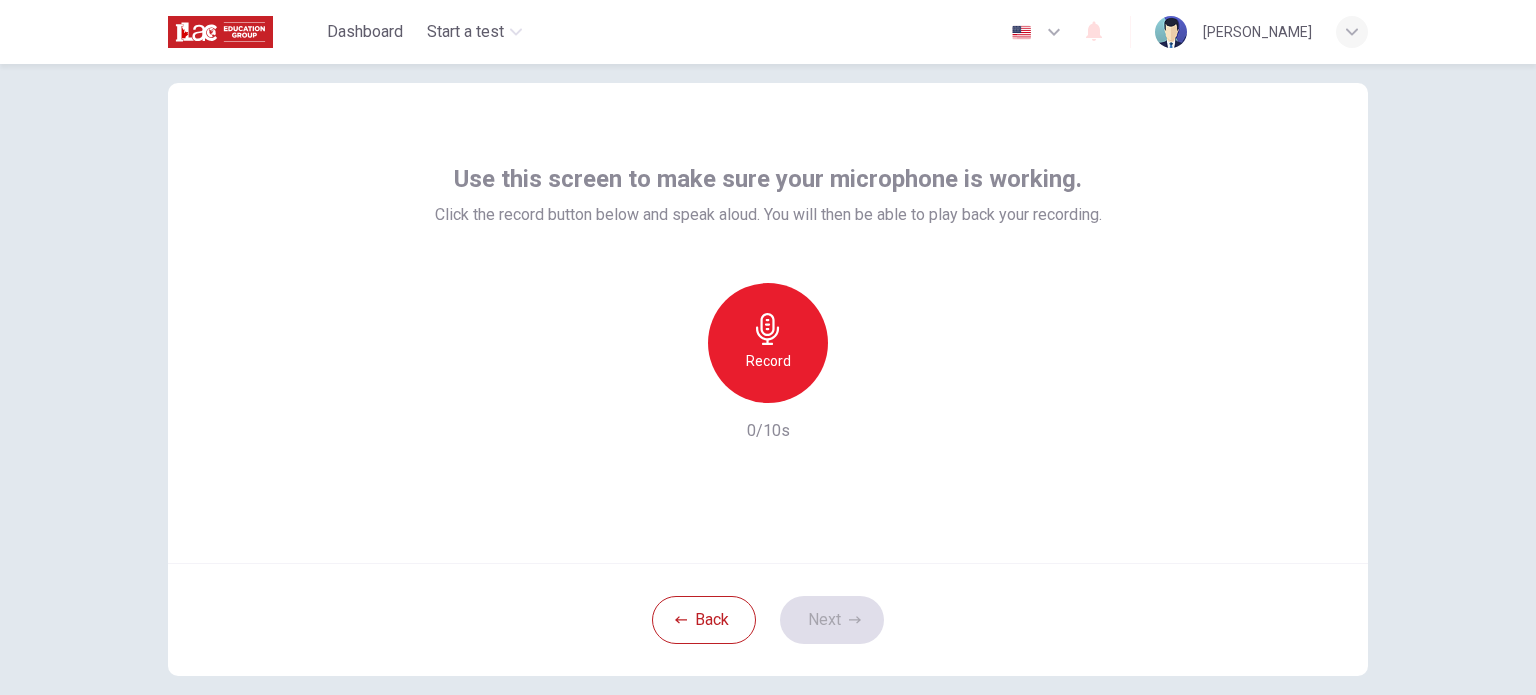 click 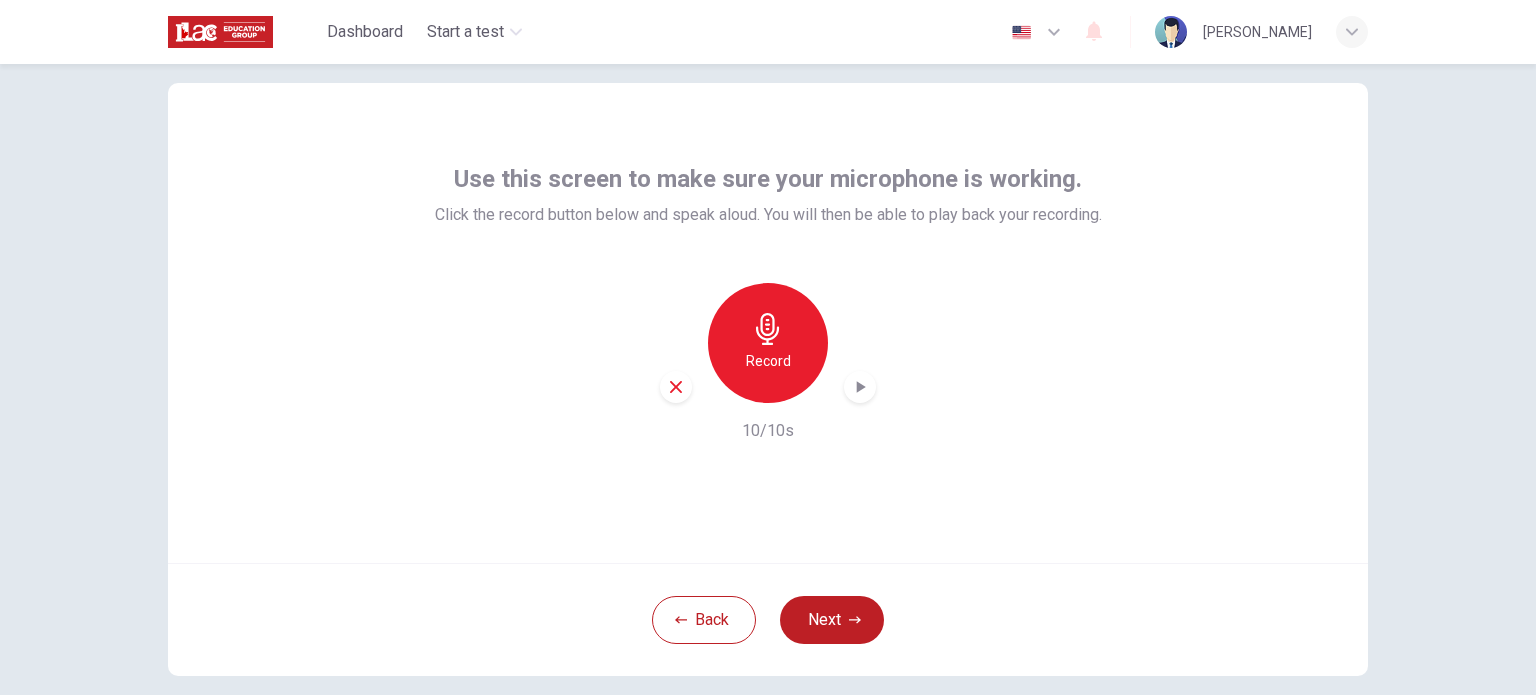 click 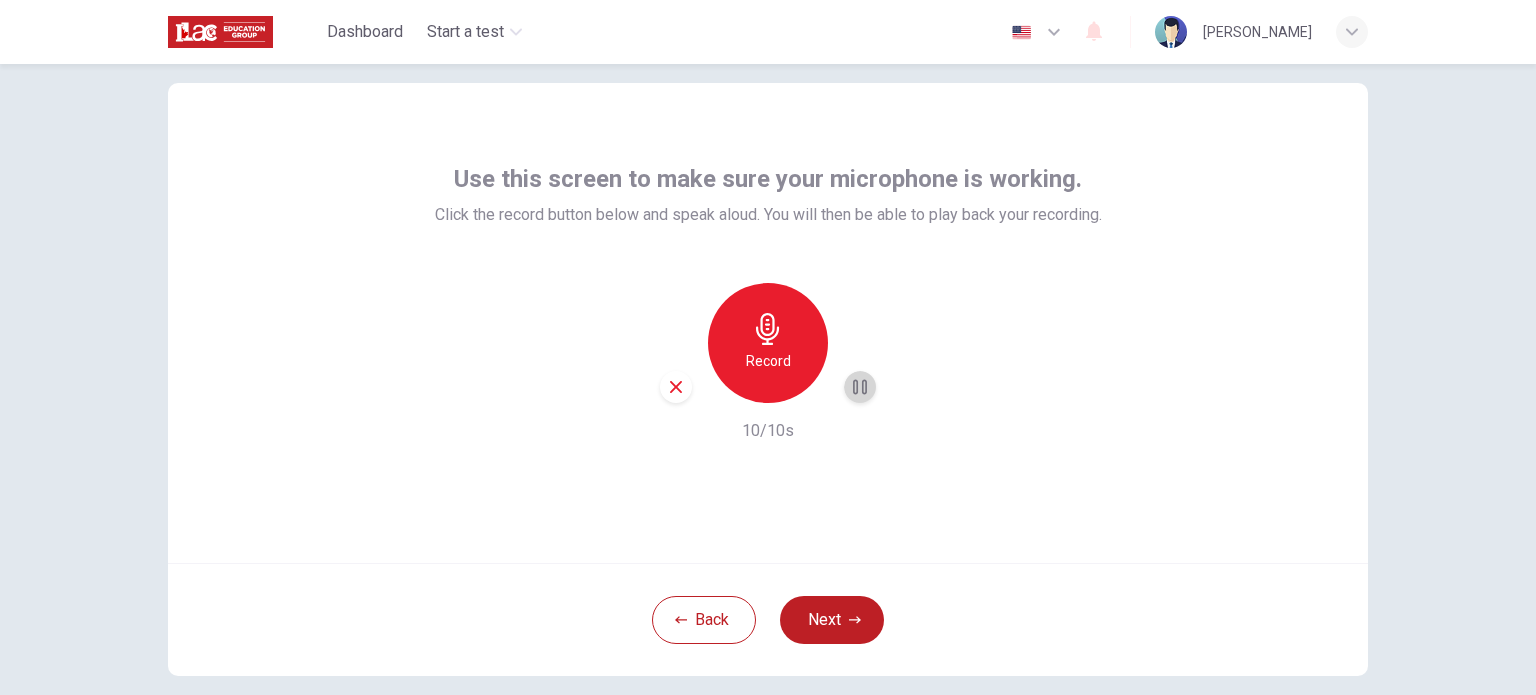 click 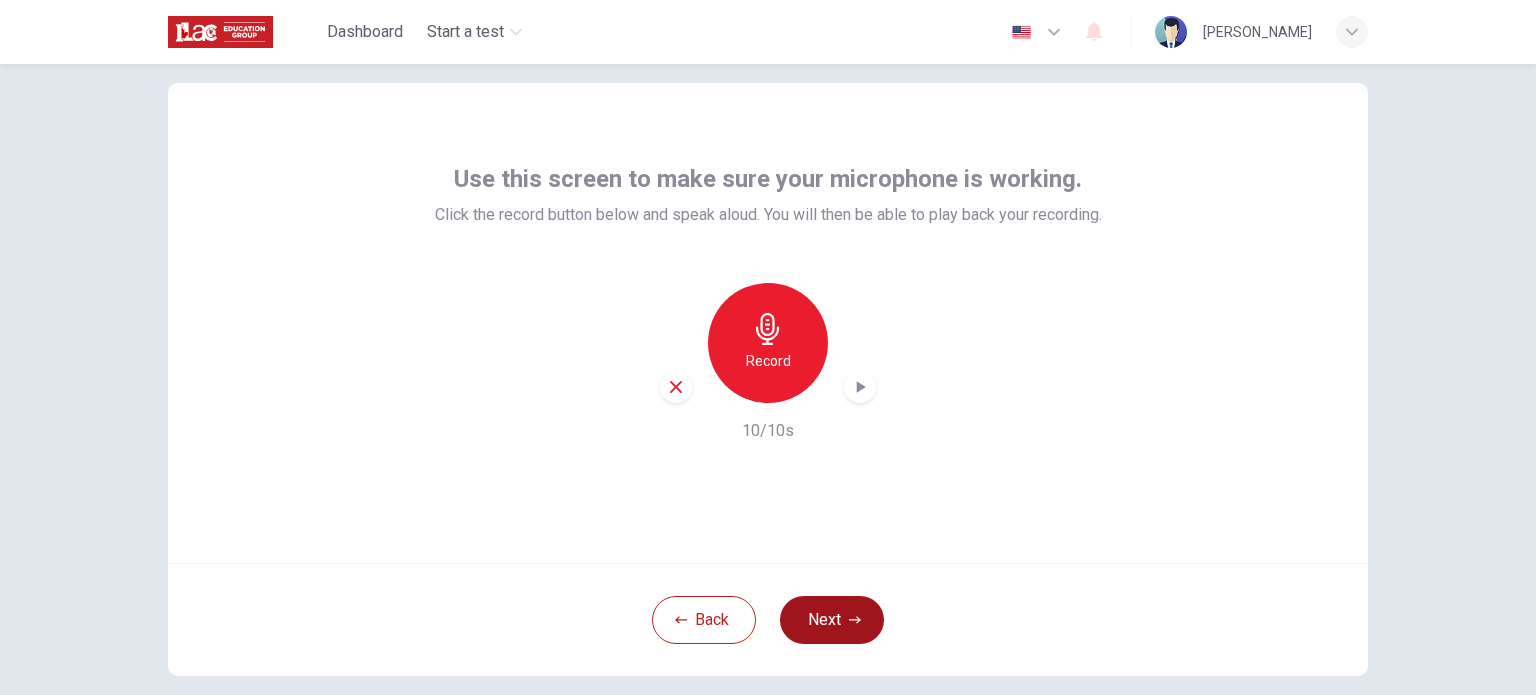 click on "Next" at bounding box center (832, 620) 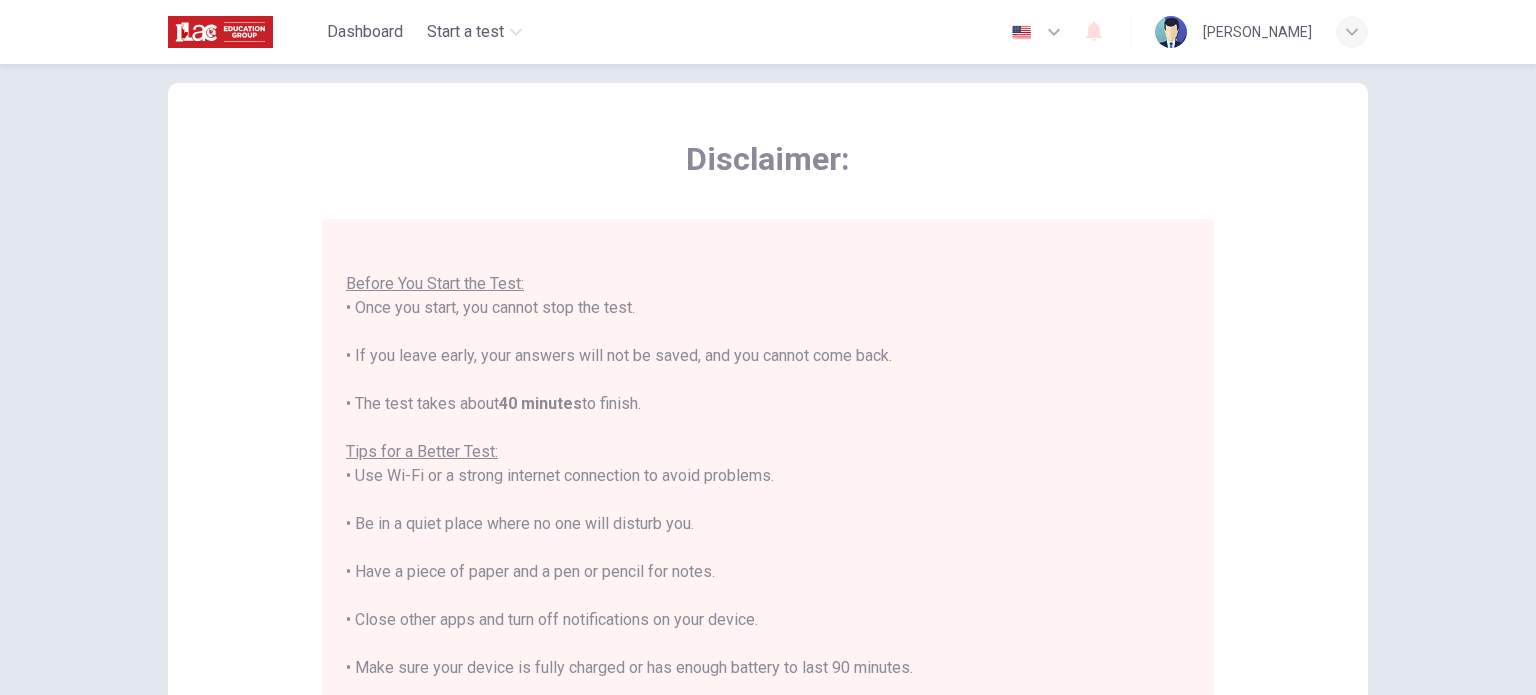 scroll, scrollTop: 23, scrollLeft: 0, axis: vertical 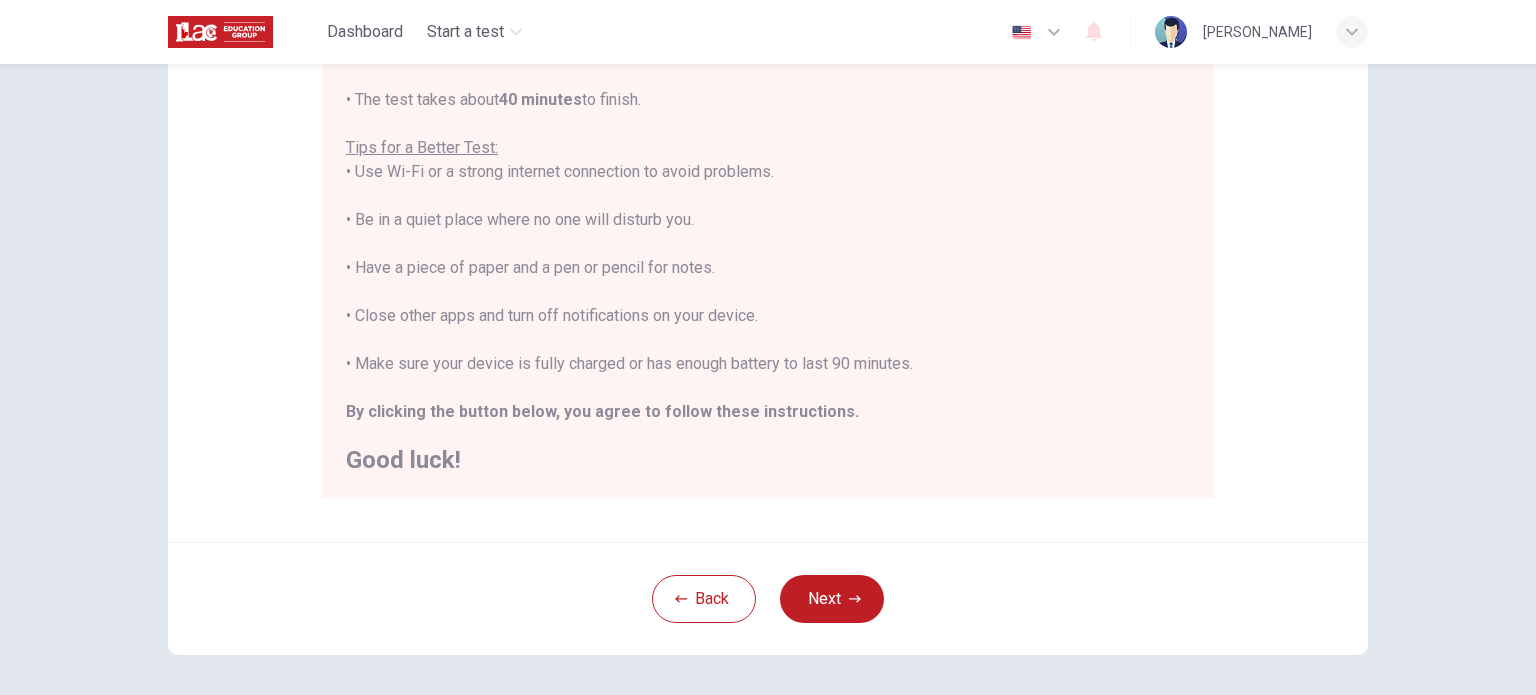 click 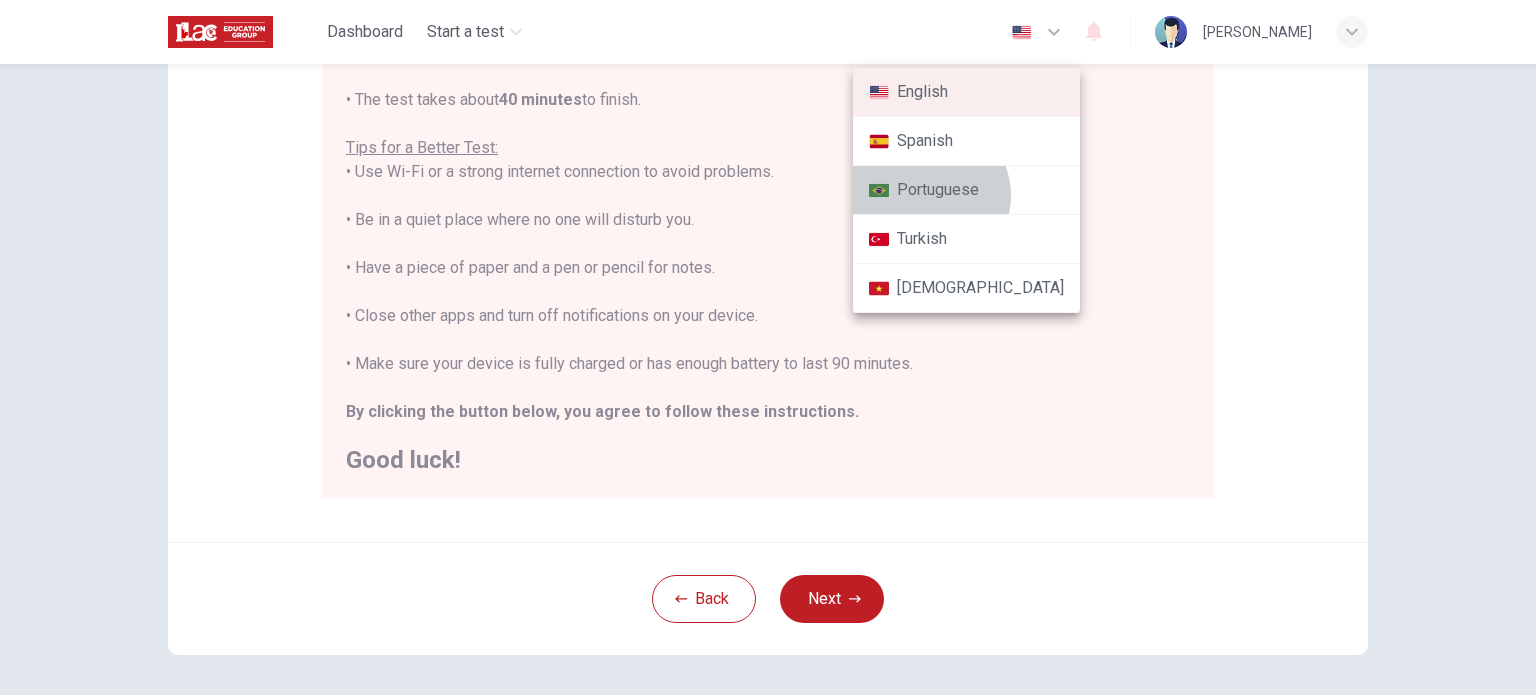 click on "Portuguese" at bounding box center [966, 190] 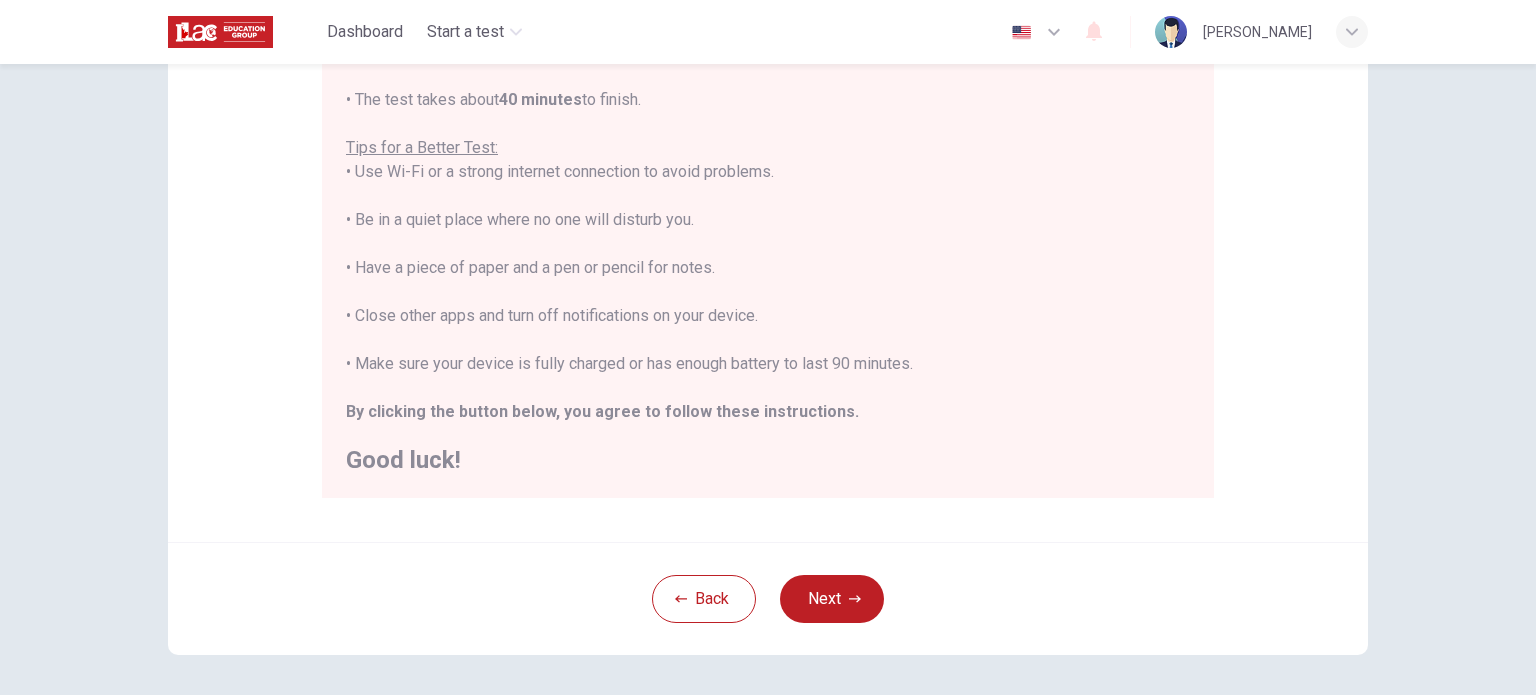 type on "pt" 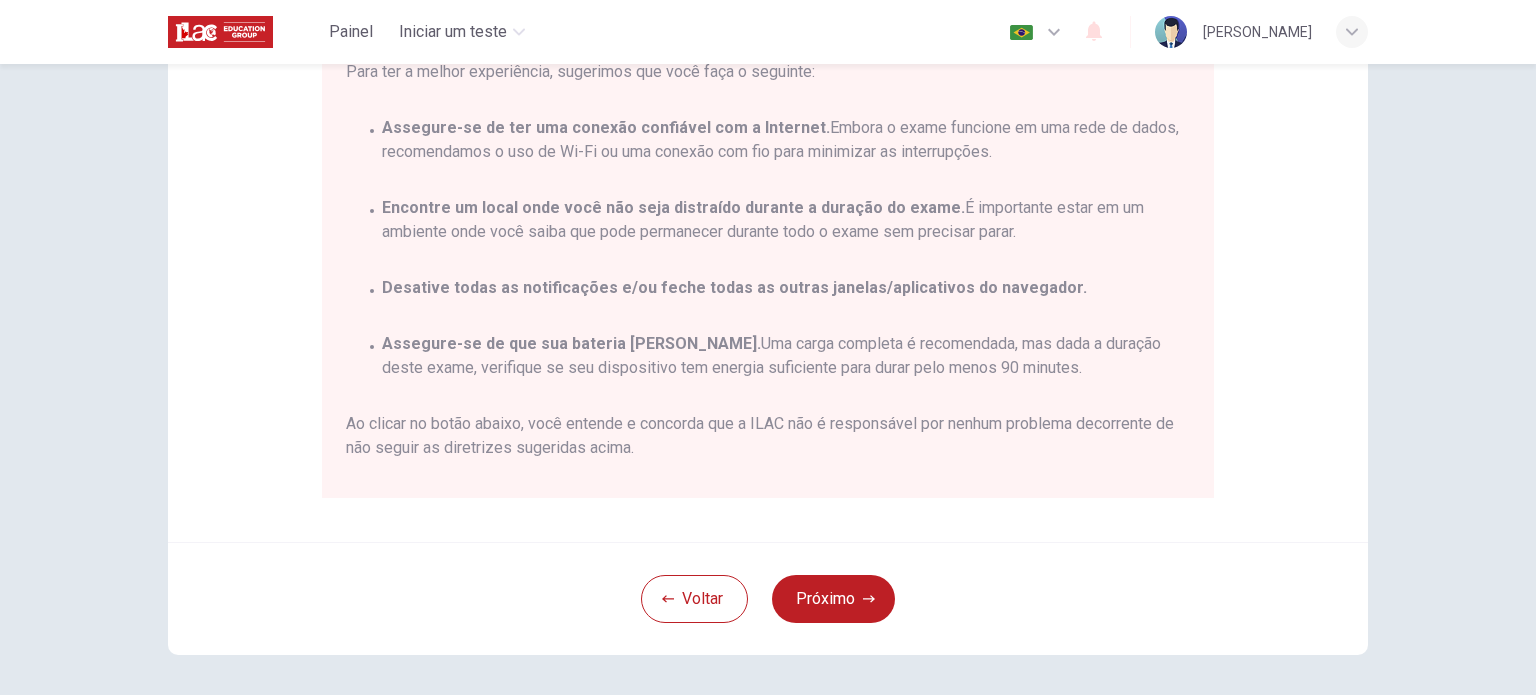 scroll, scrollTop: 0, scrollLeft: 0, axis: both 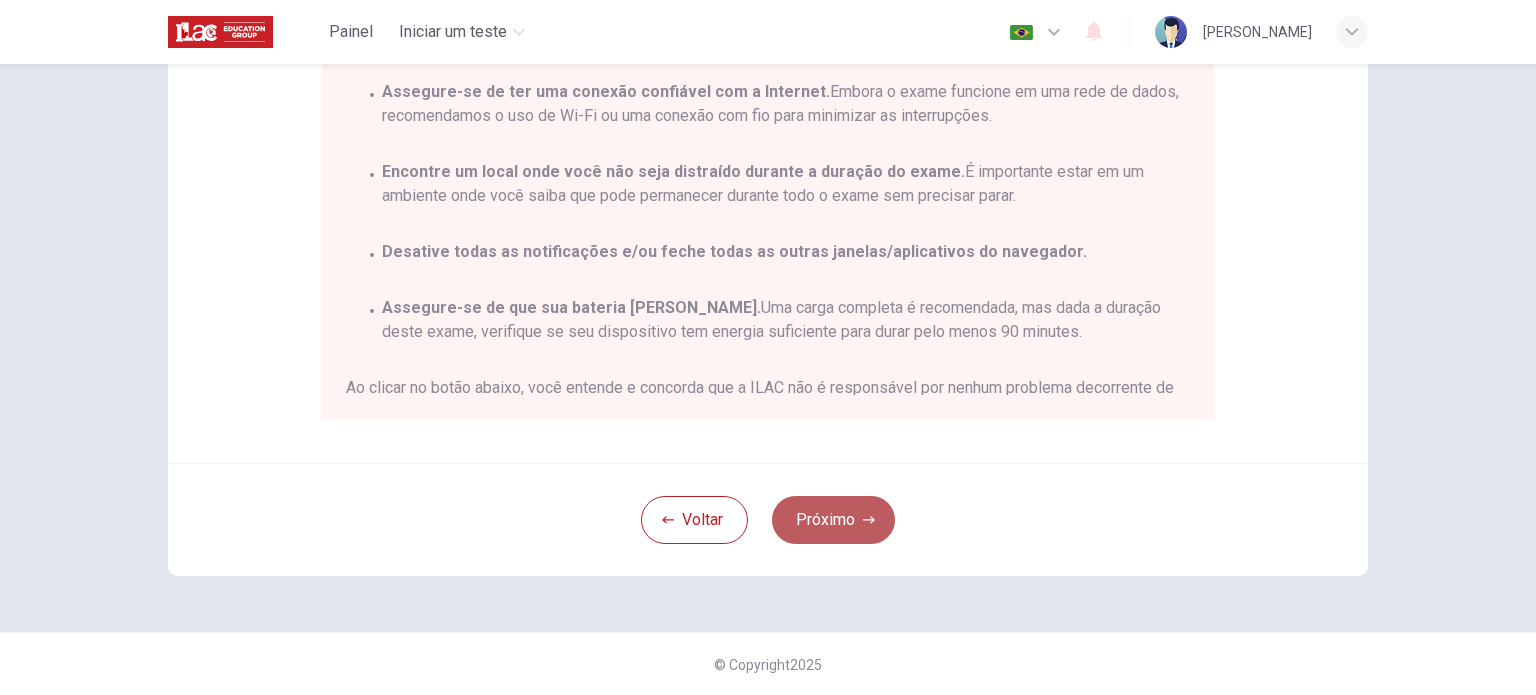 click on "Próximo" at bounding box center [833, 520] 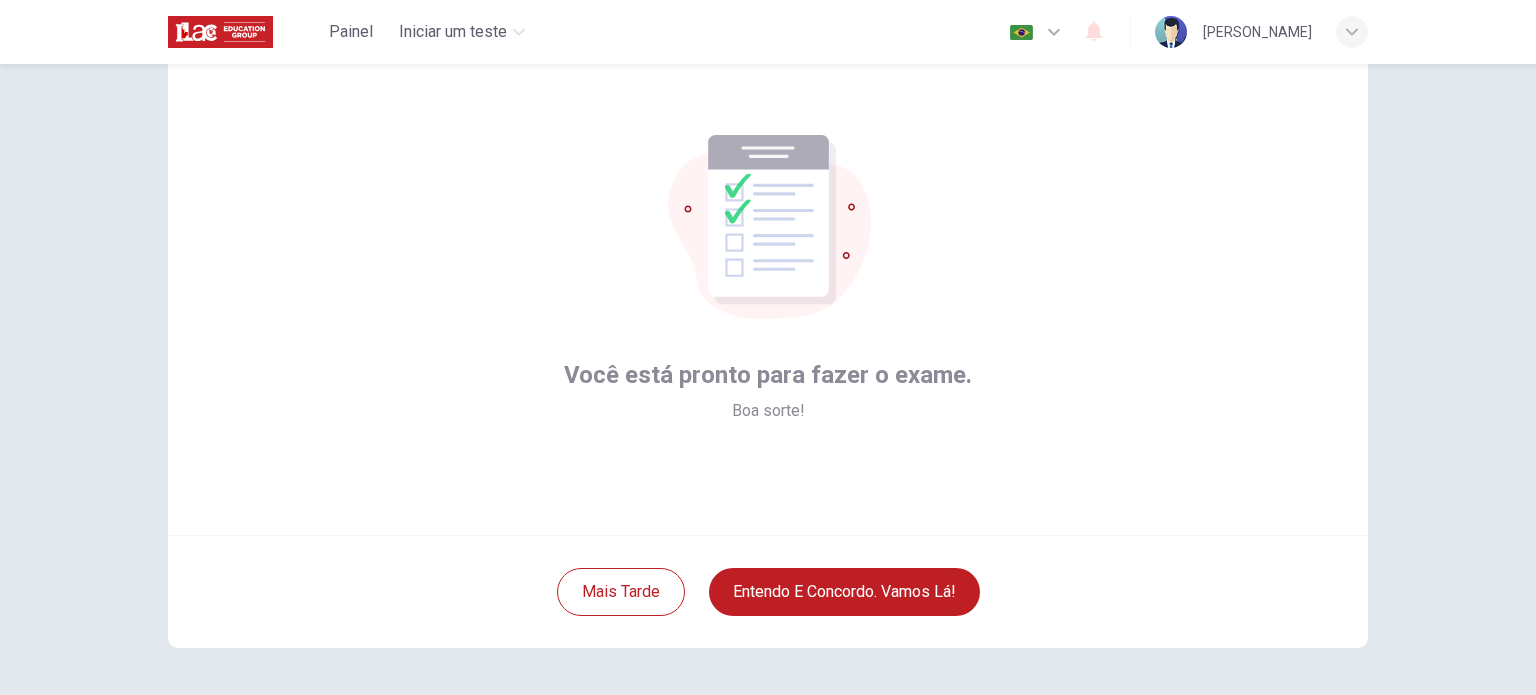 scroll, scrollTop: 100, scrollLeft: 0, axis: vertical 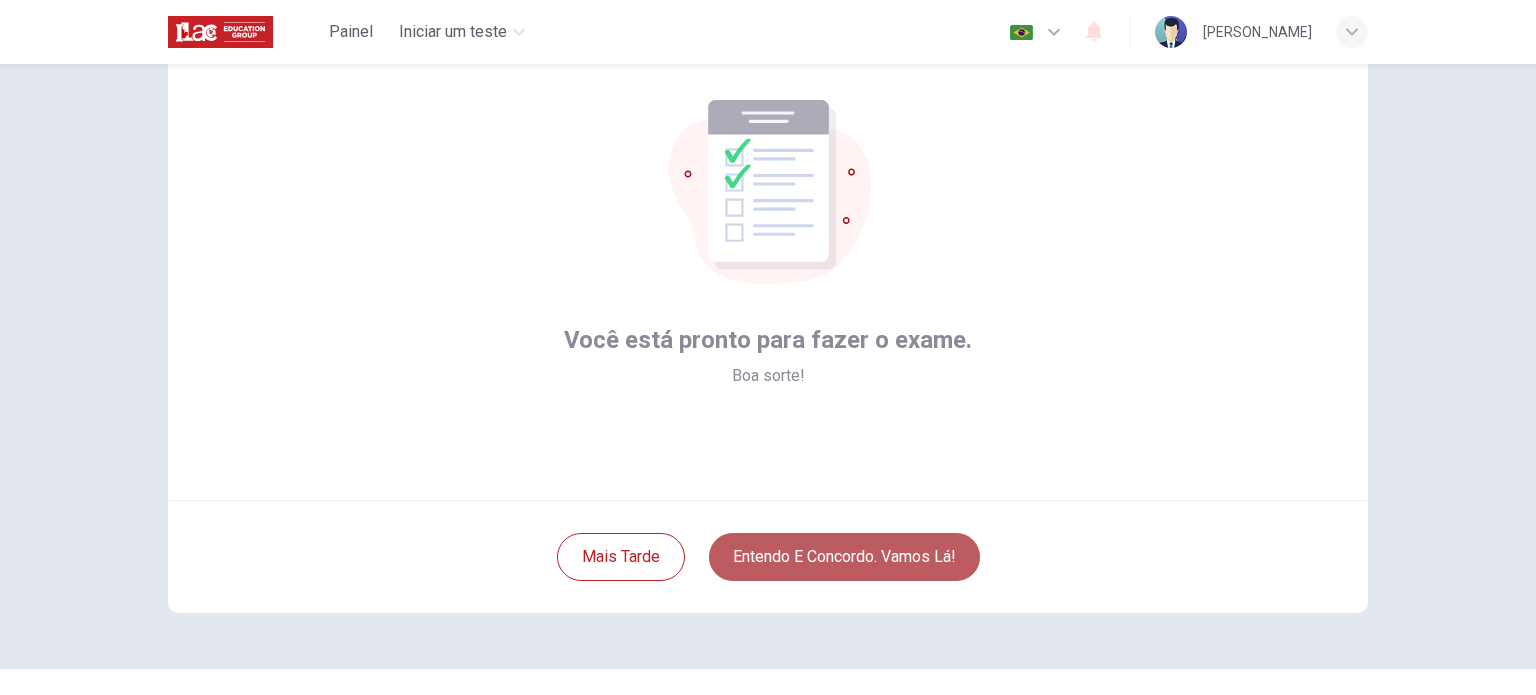 click on "Entendo e concordo. Vamos lá!" at bounding box center (844, 557) 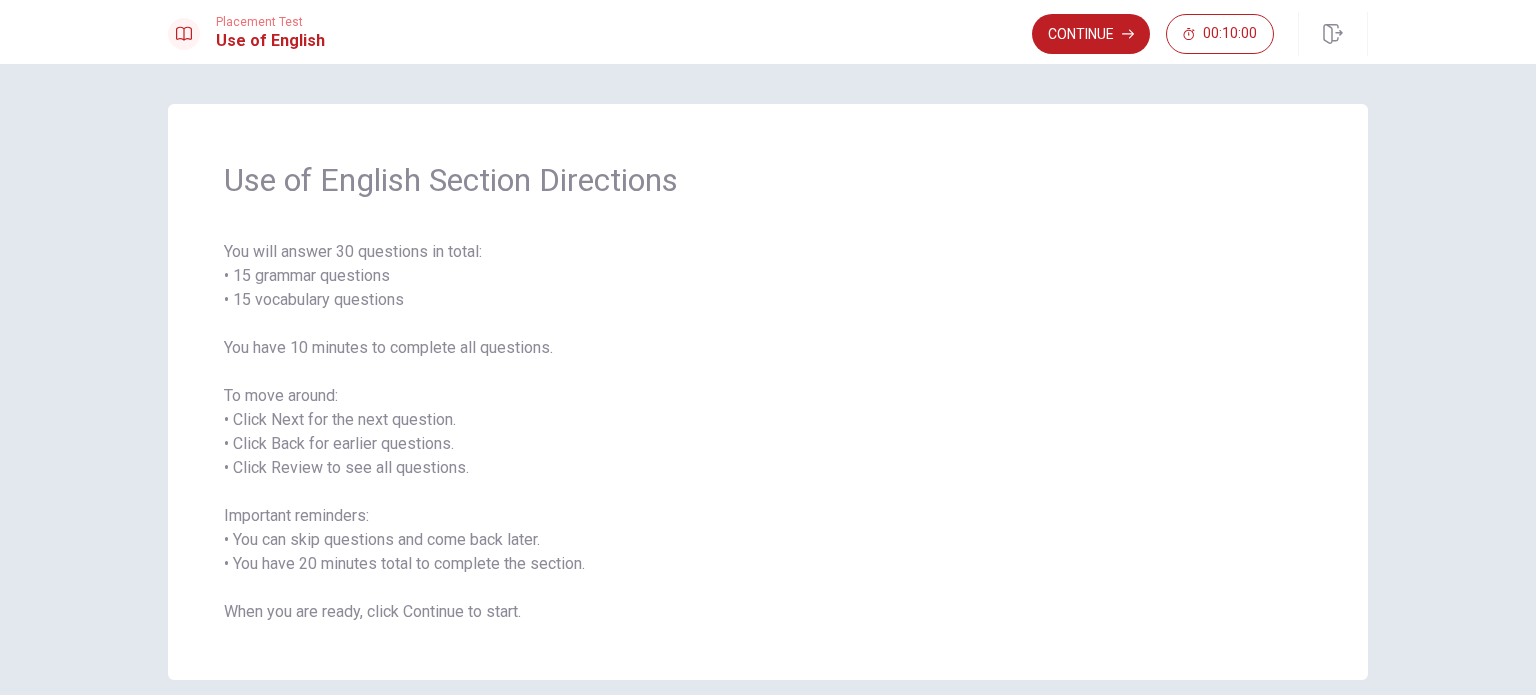 scroll, scrollTop: 88, scrollLeft: 0, axis: vertical 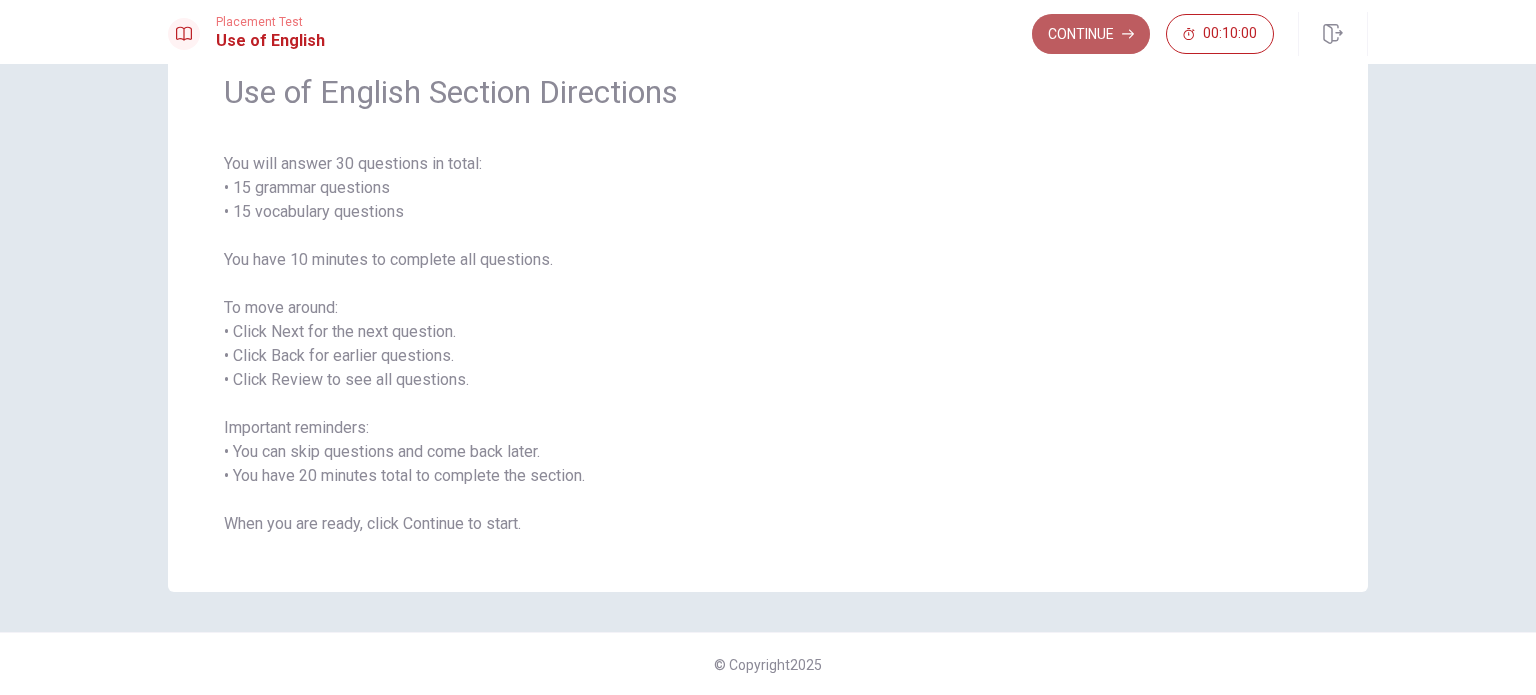 click on "Continue" at bounding box center [1091, 34] 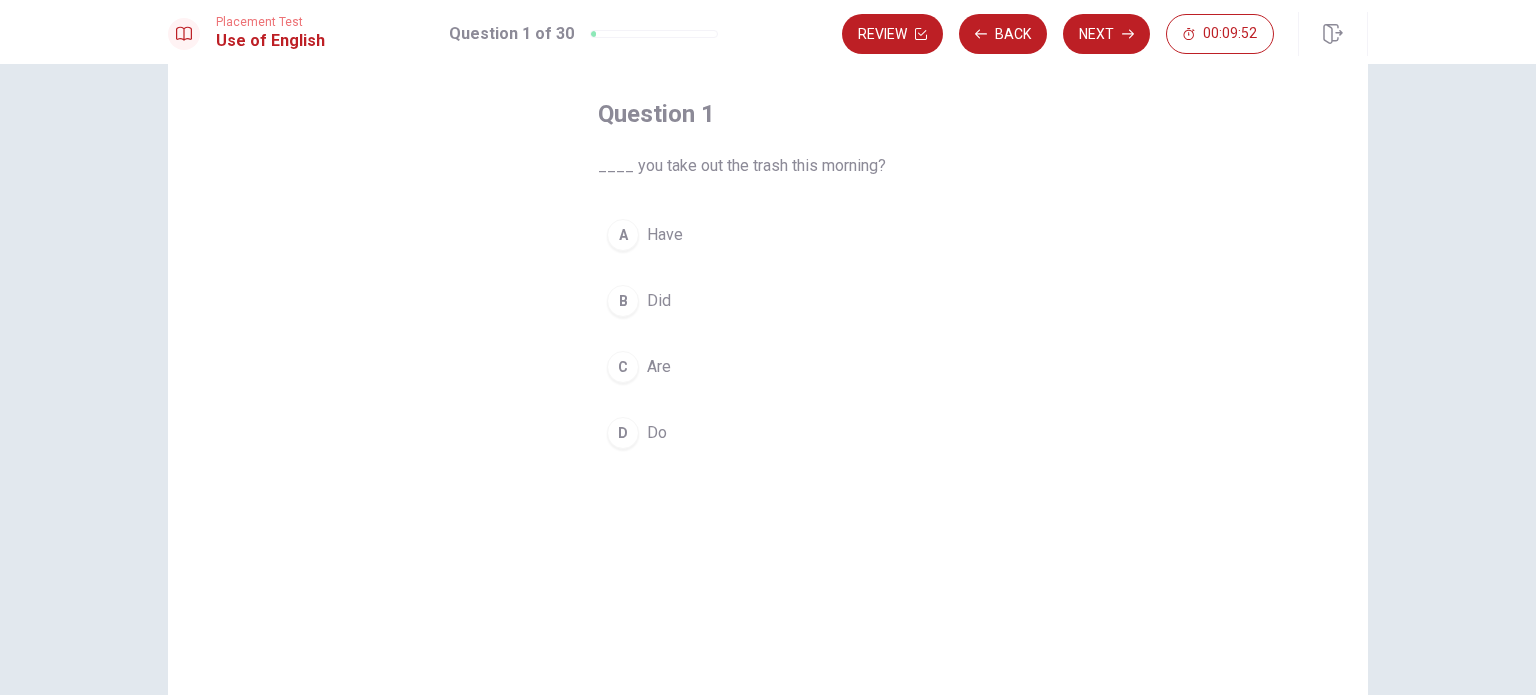 click on "Did" at bounding box center (659, 301) 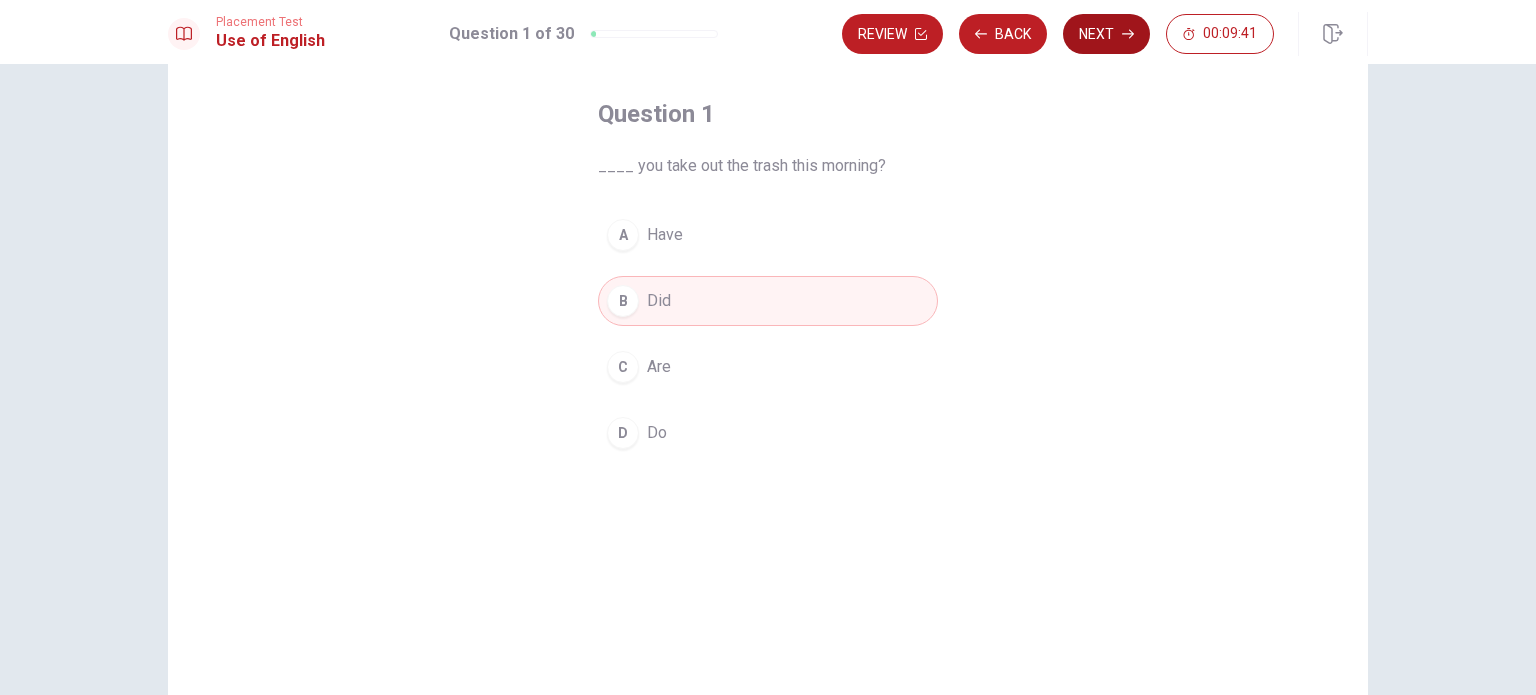 click on "Next" at bounding box center (1106, 34) 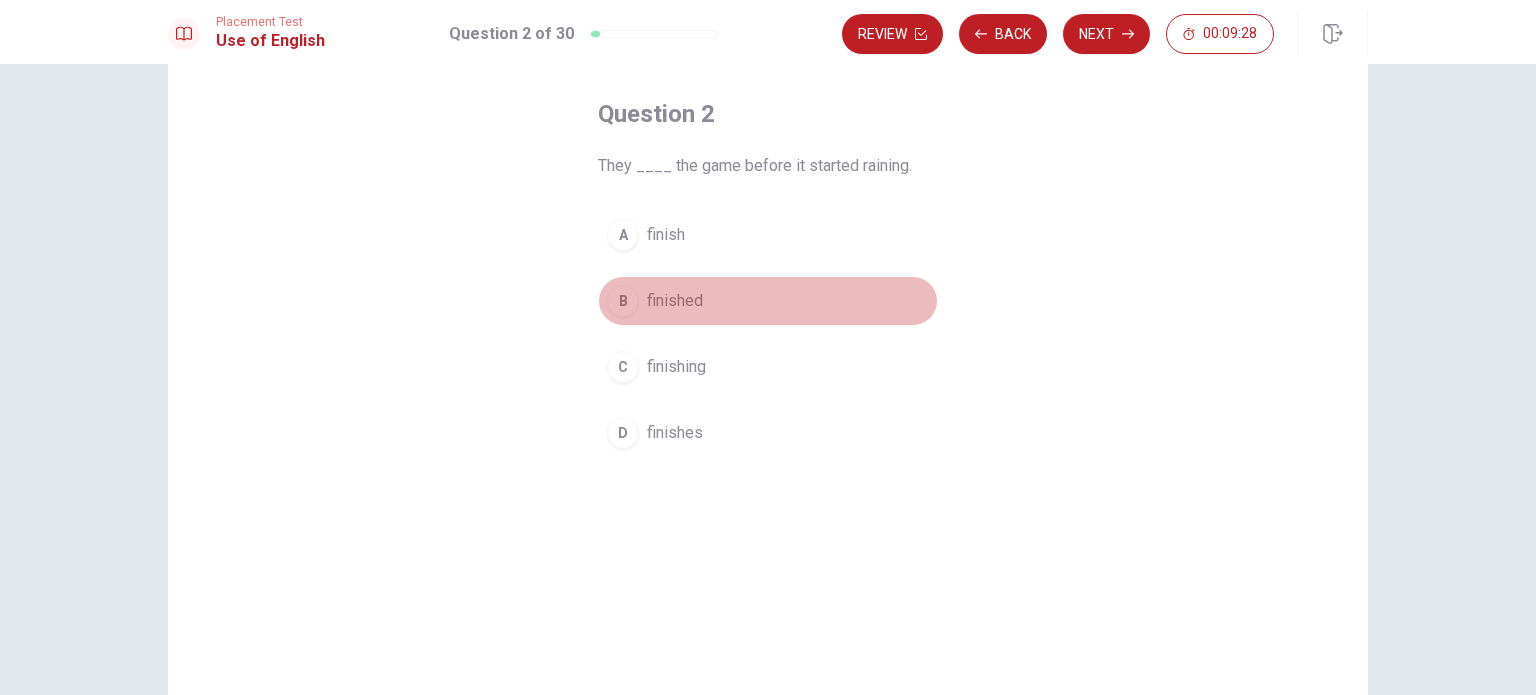click on "finished" at bounding box center [675, 301] 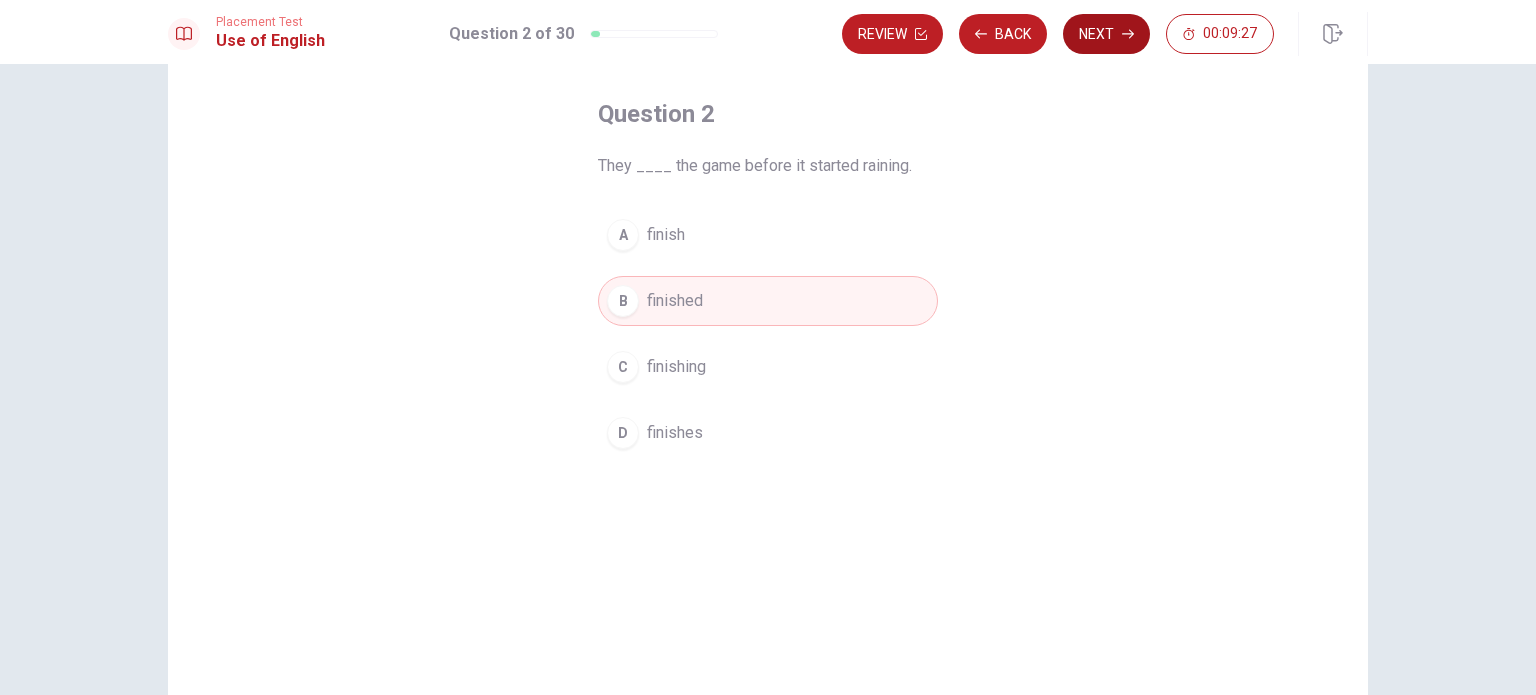 click on "Next" at bounding box center (1106, 34) 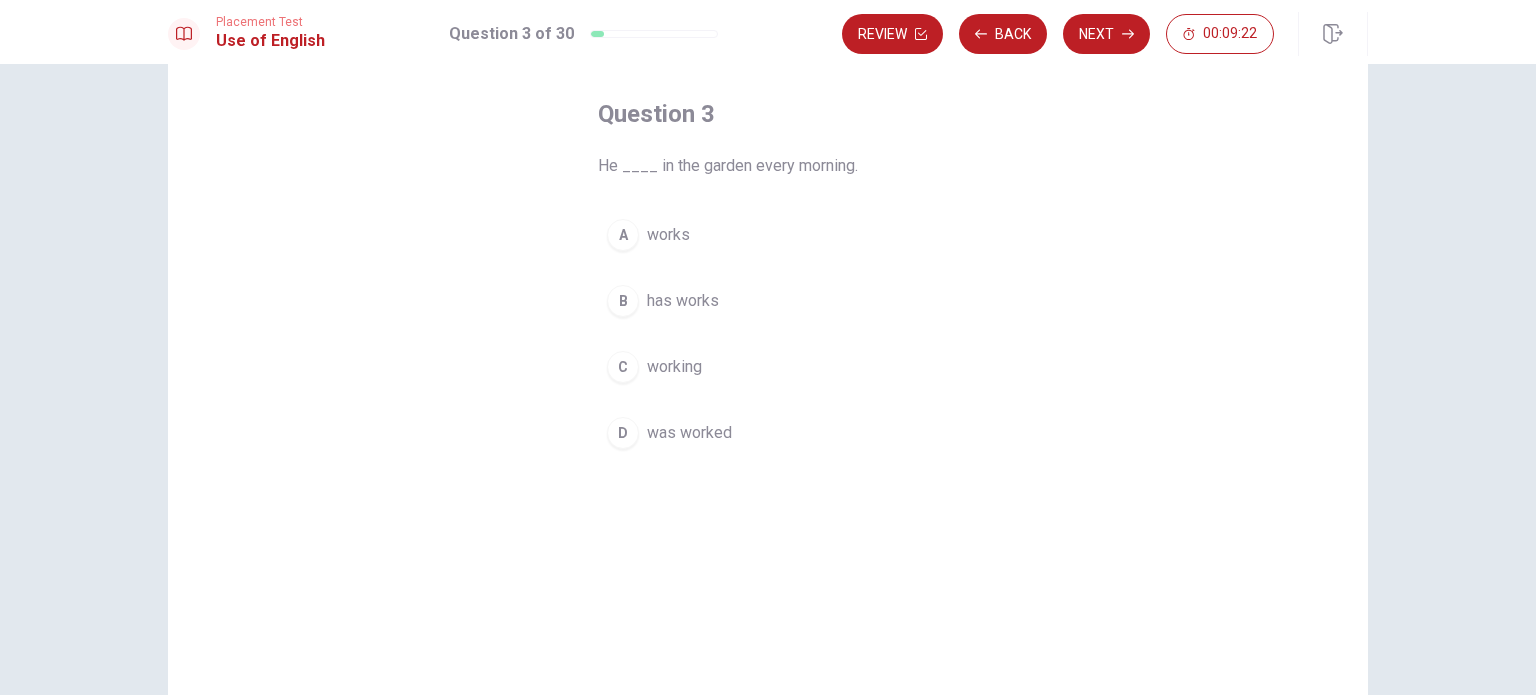 click on "works" at bounding box center (668, 235) 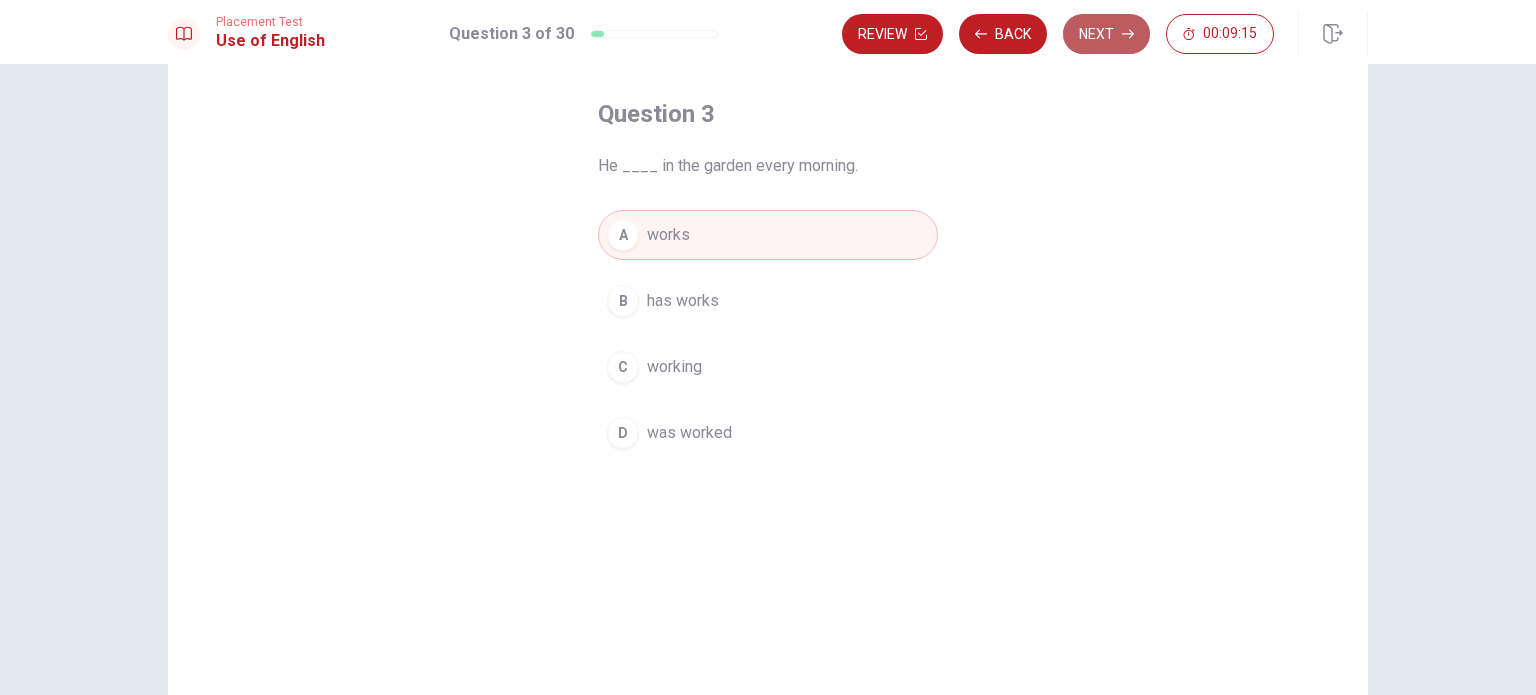 click on "Next" at bounding box center [1106, 34] 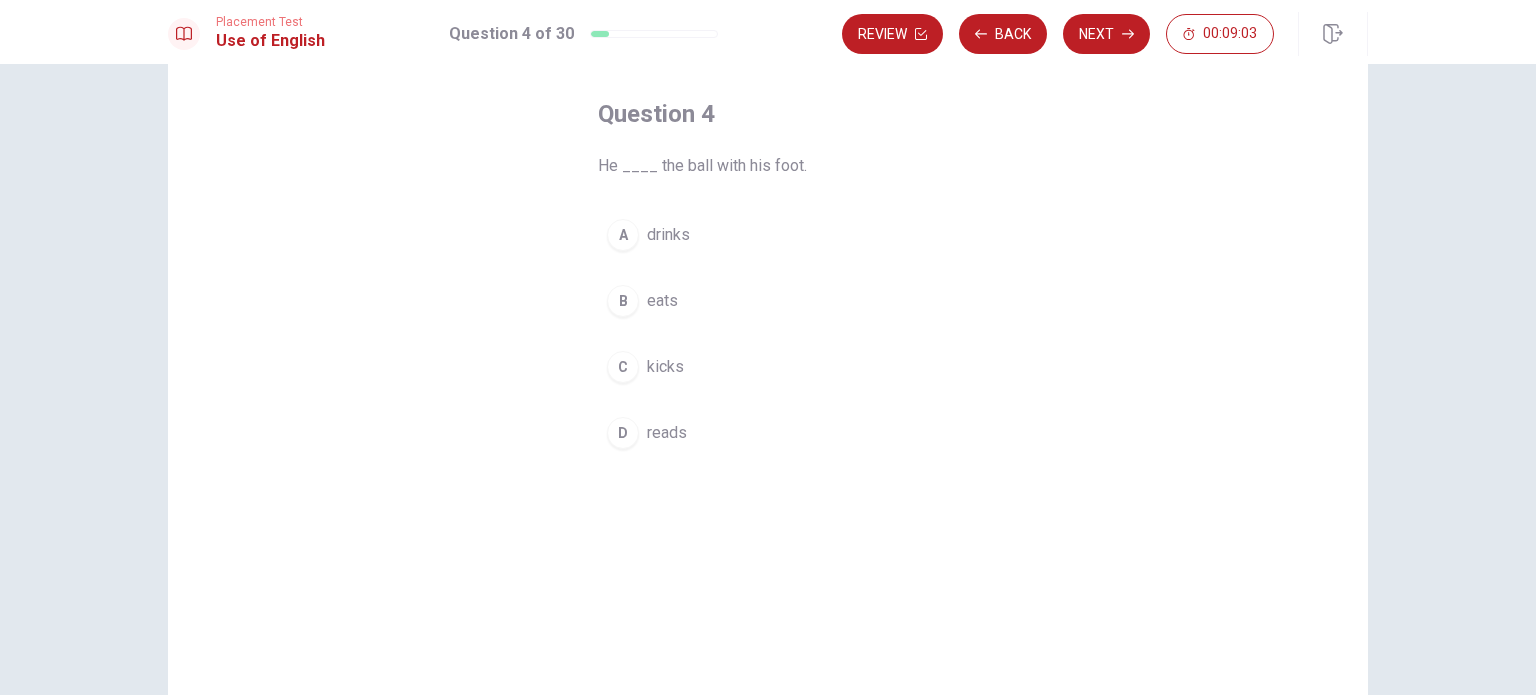 click on "kicks" at bounding box center (665, 367) 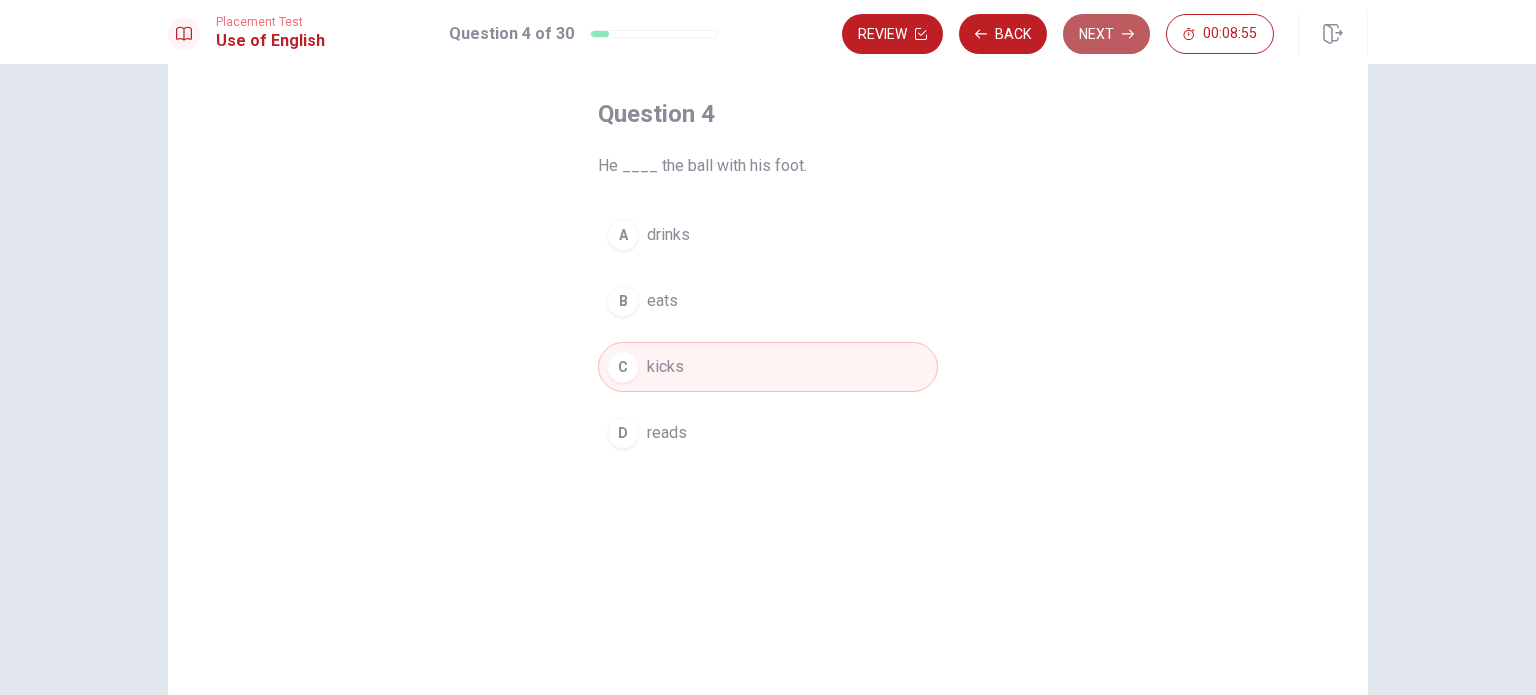 click on "Next" at bounding box center (1106, 34) 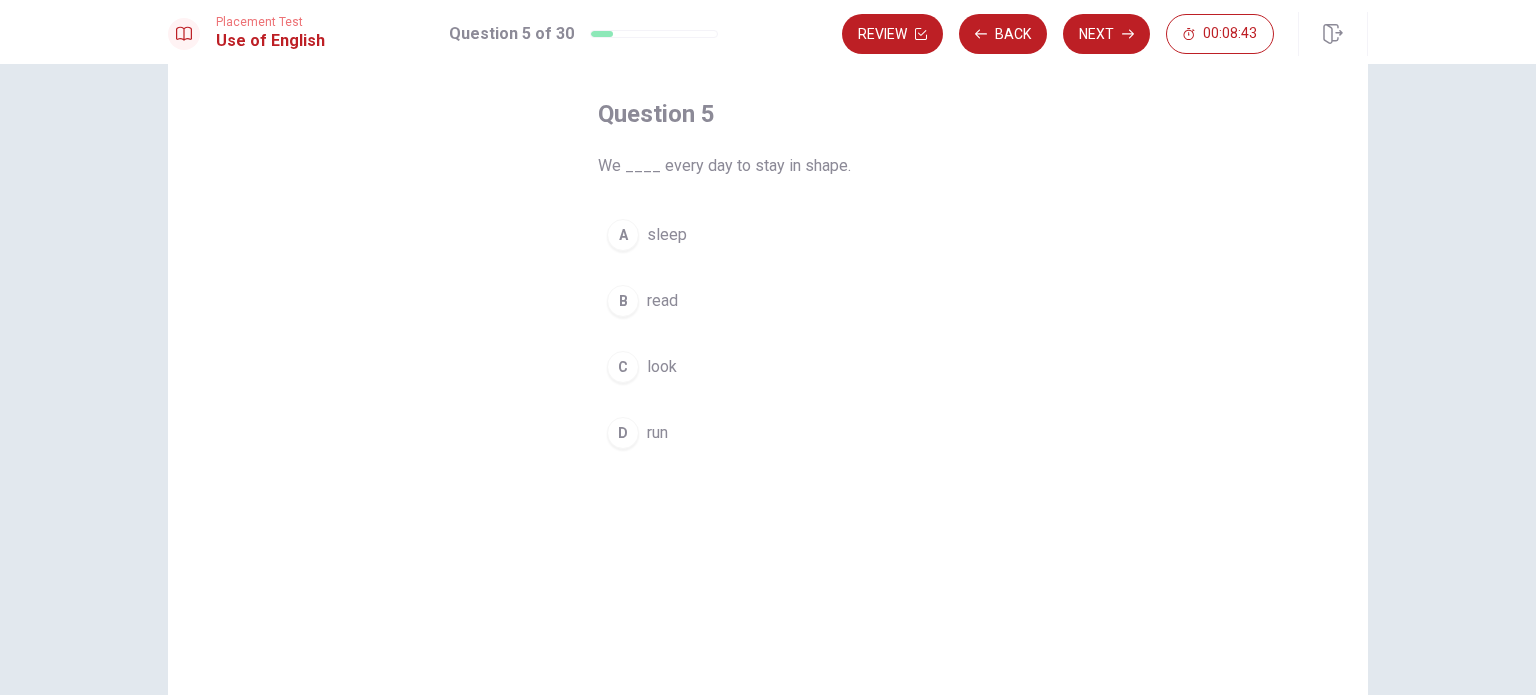 click on "run" at bounding box center [657, 433] 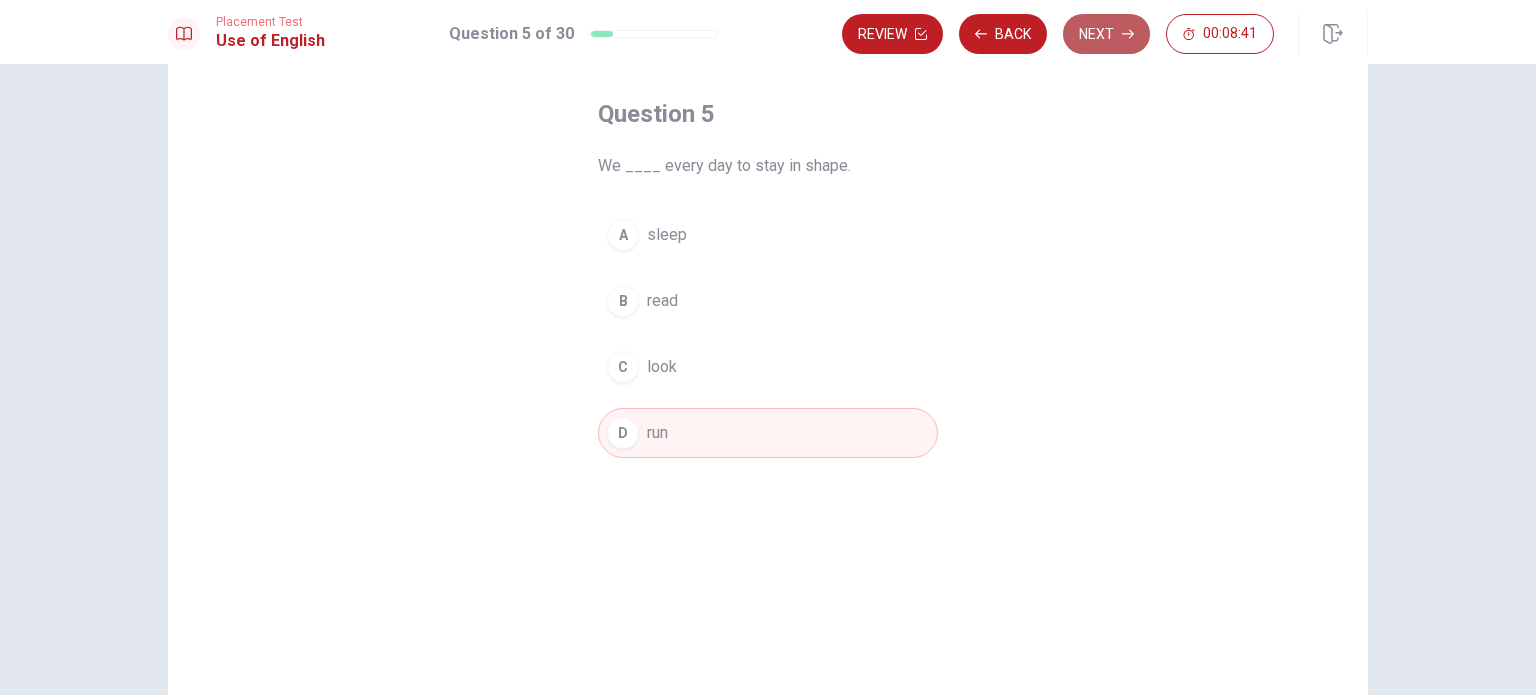click on "Next" at bounding box center (1106, 34) 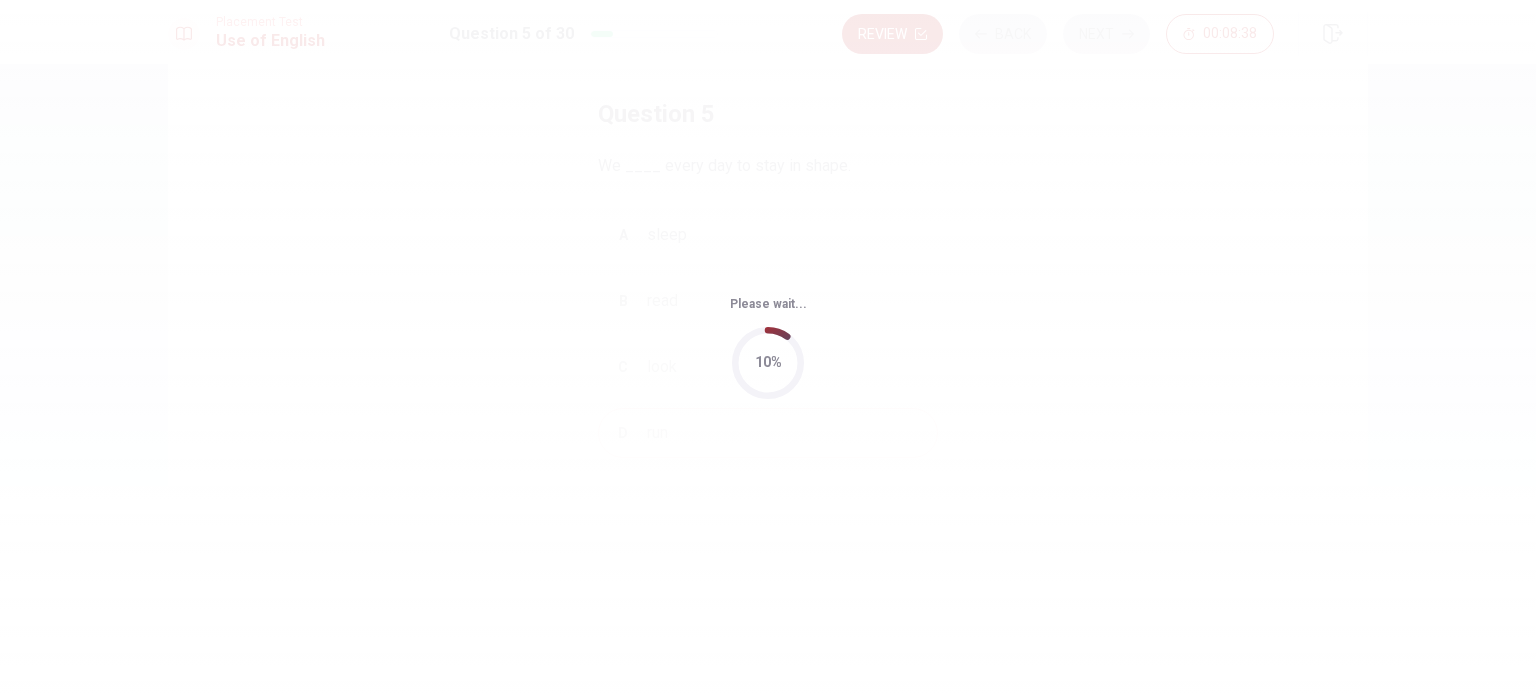 scroll, scrollTop: 0, scrollLeft: 0, axis: both 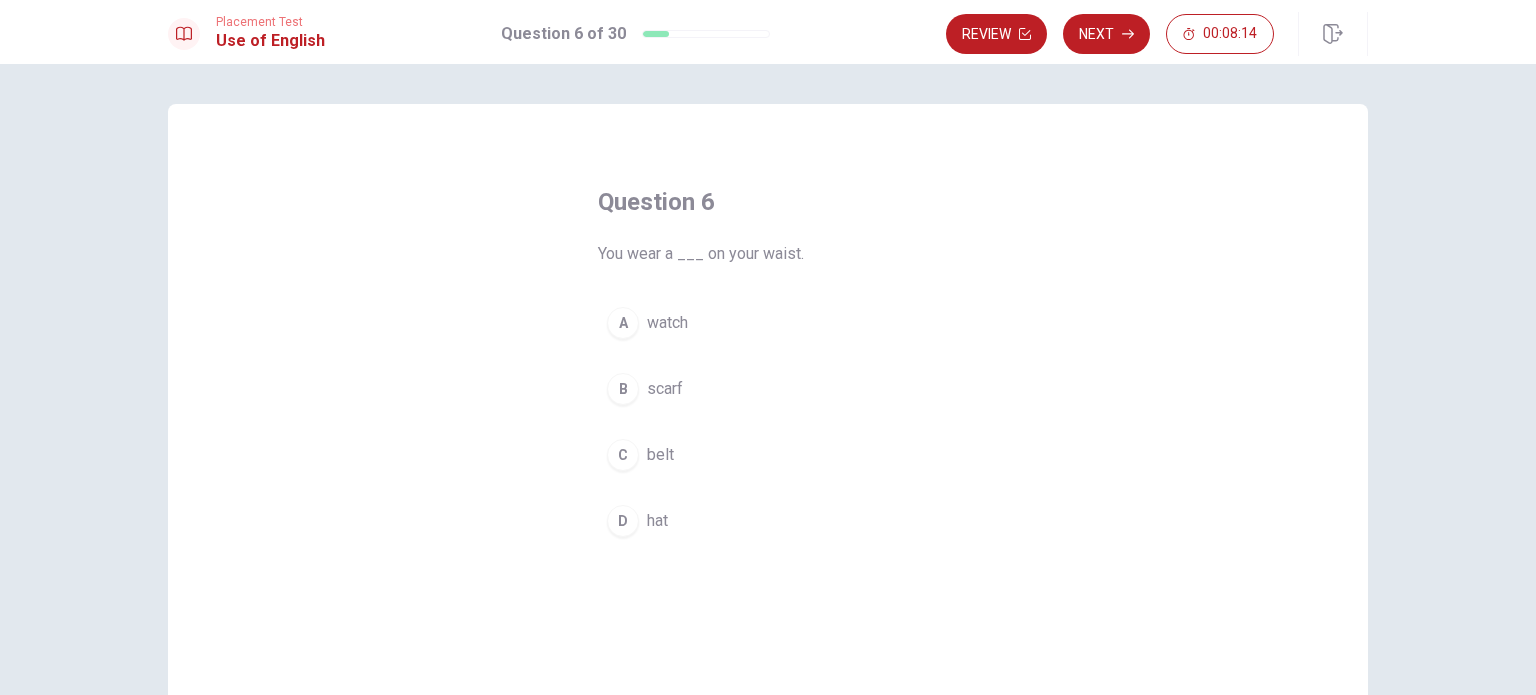 click on "watch" at bounding box center (667, 323) 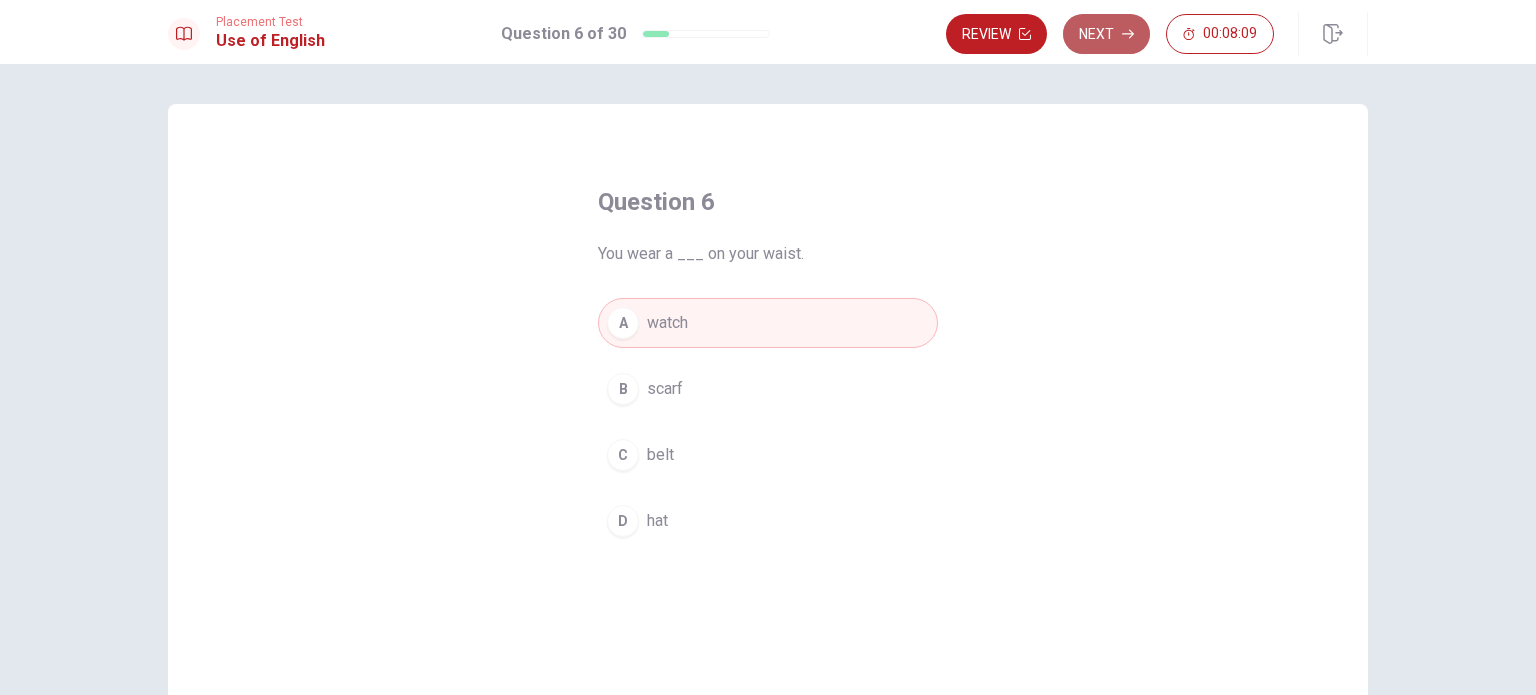 click on "Next" at bounding box center [1106, 34] 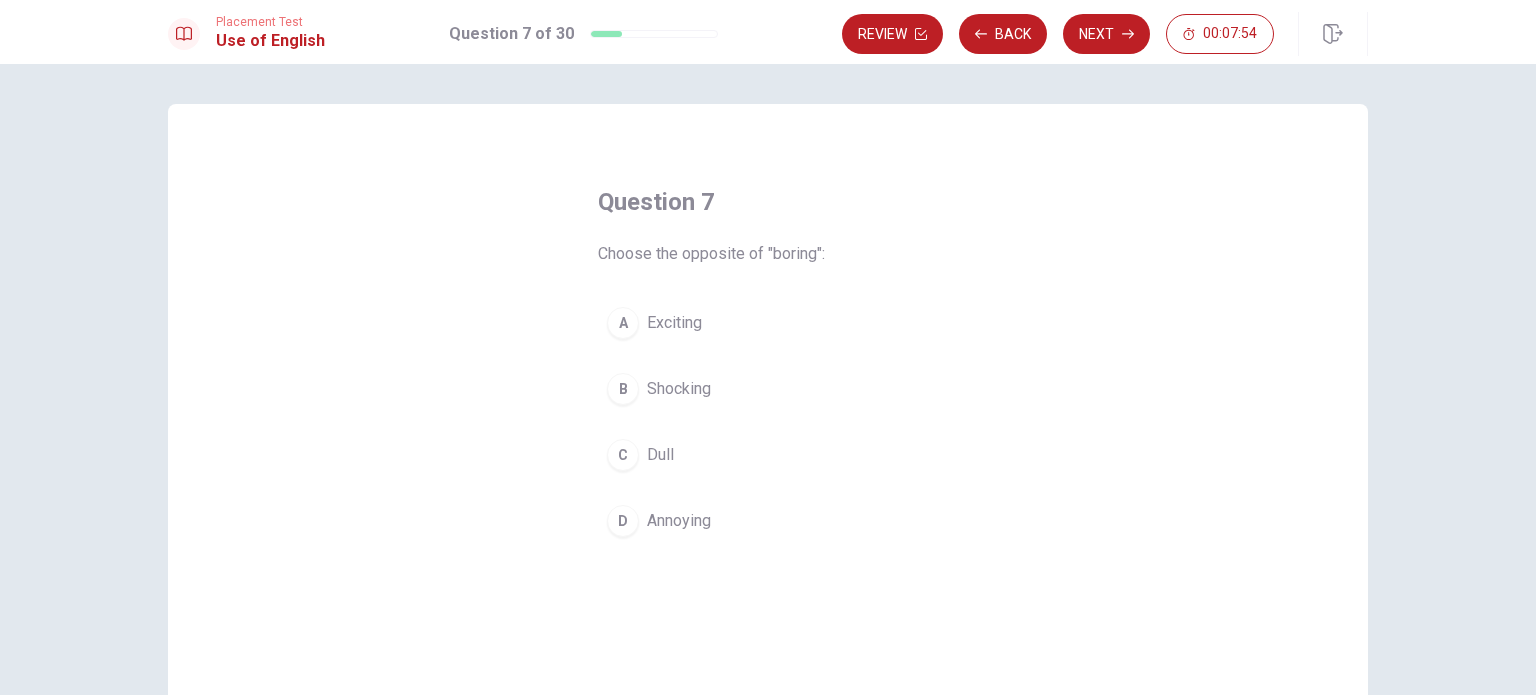 click on "Exciting" at bounding box center (674, 323) 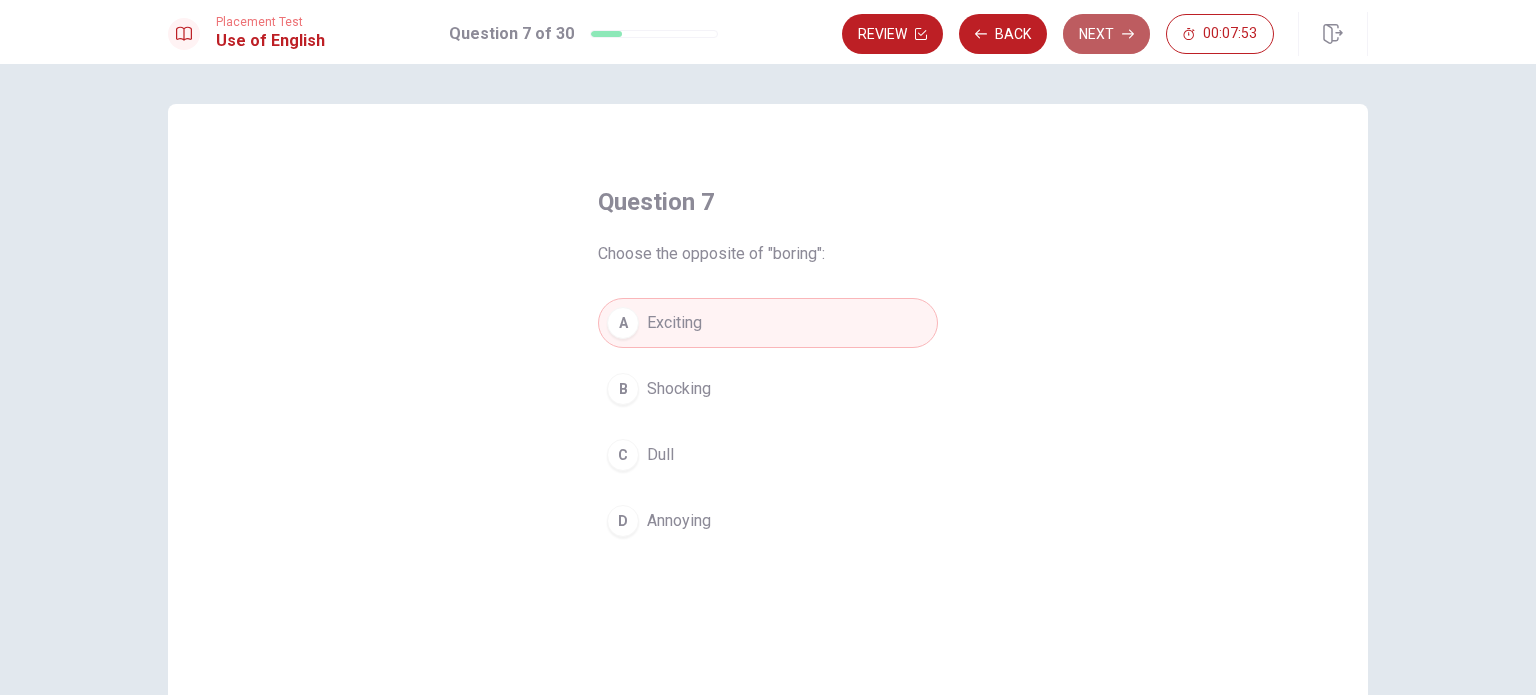click on "Next" at bounding box center (1106, 34) 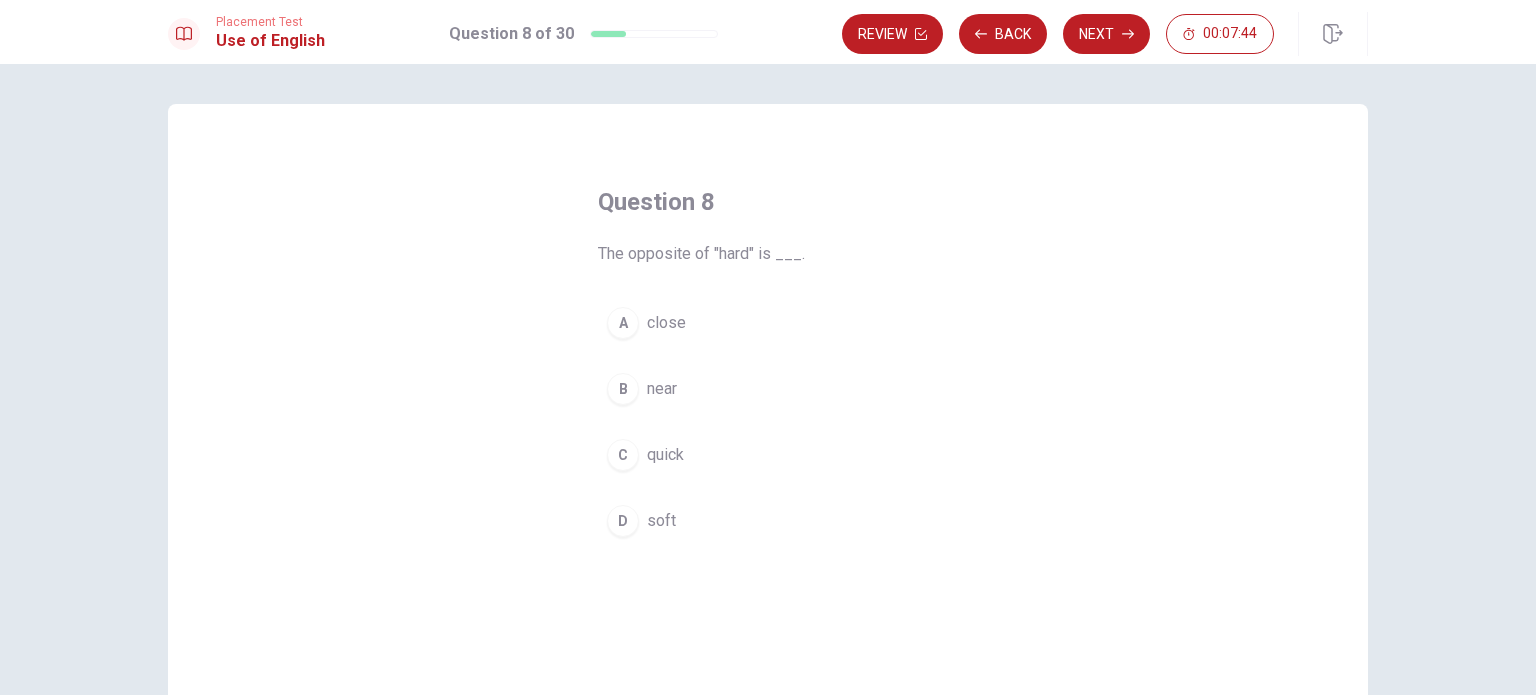 click on "soft" at bounding box center (661, 521) 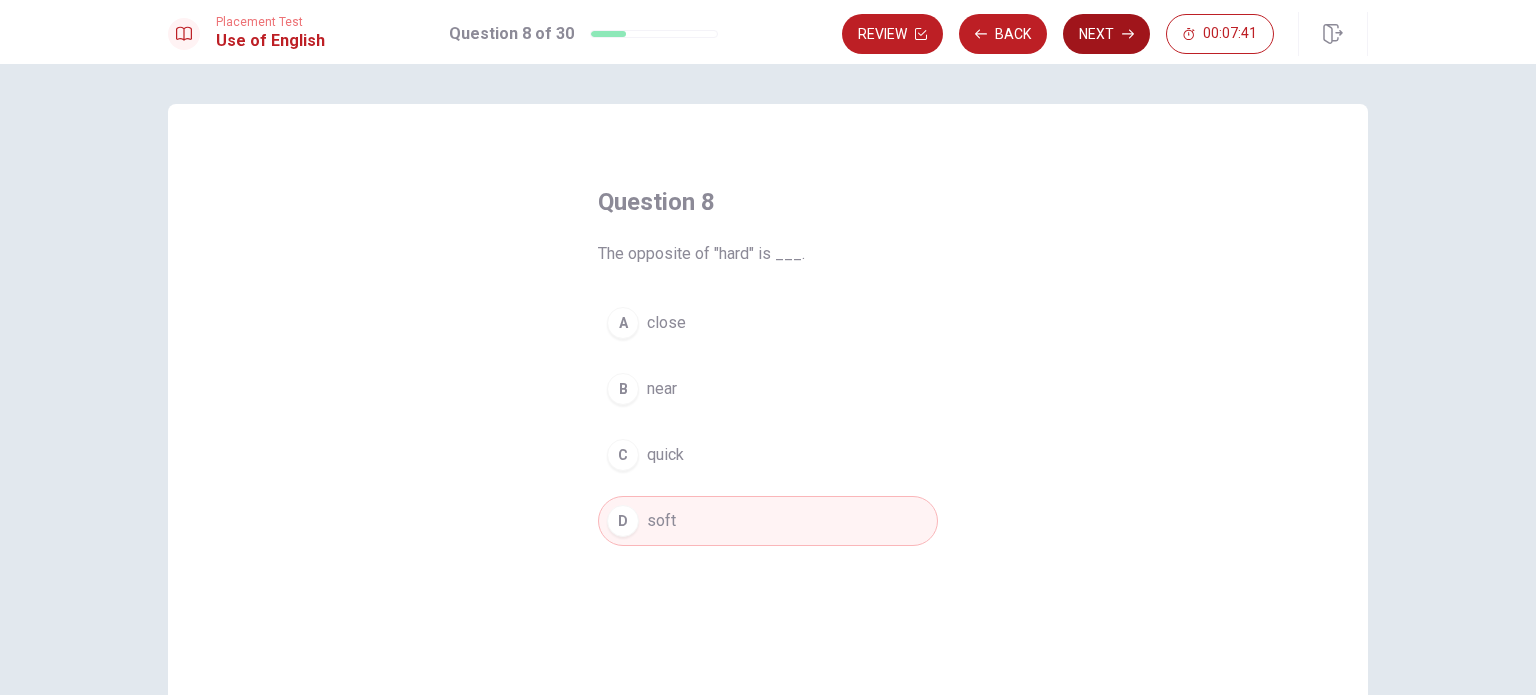 click on "Next" at bounding box center (1106, 34) 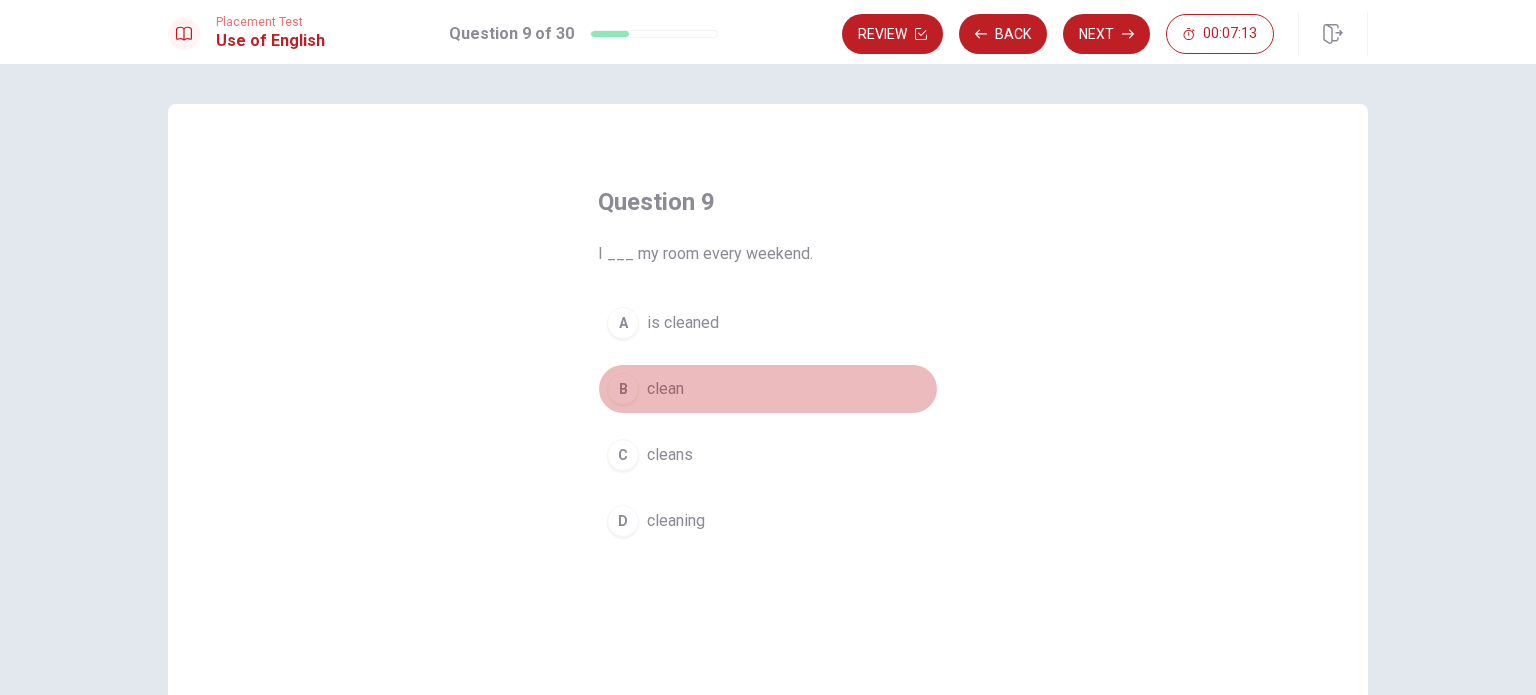 click on "clean" at bounding box center [665, 389] 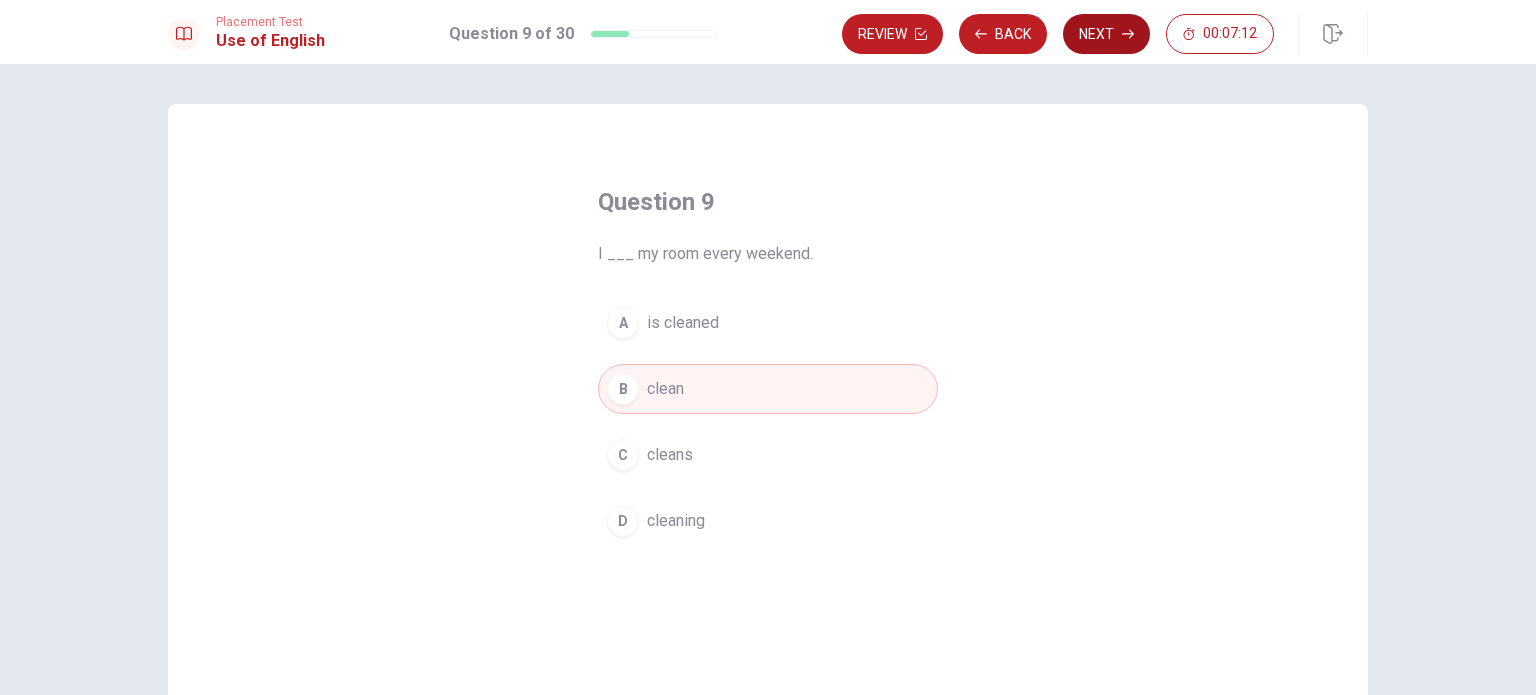 click on "Next" at bounding box center (1106, 34) 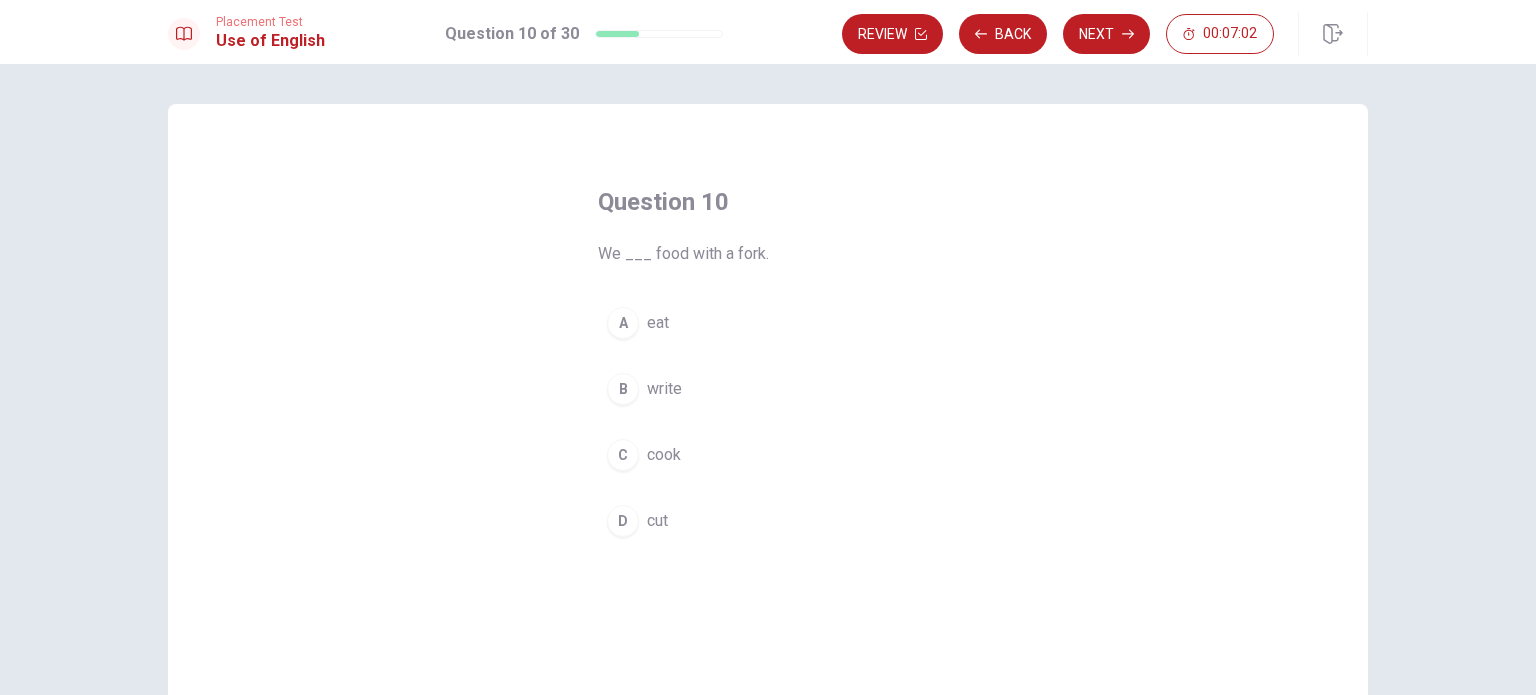 click on "cut" at bounding box center (657, 521) 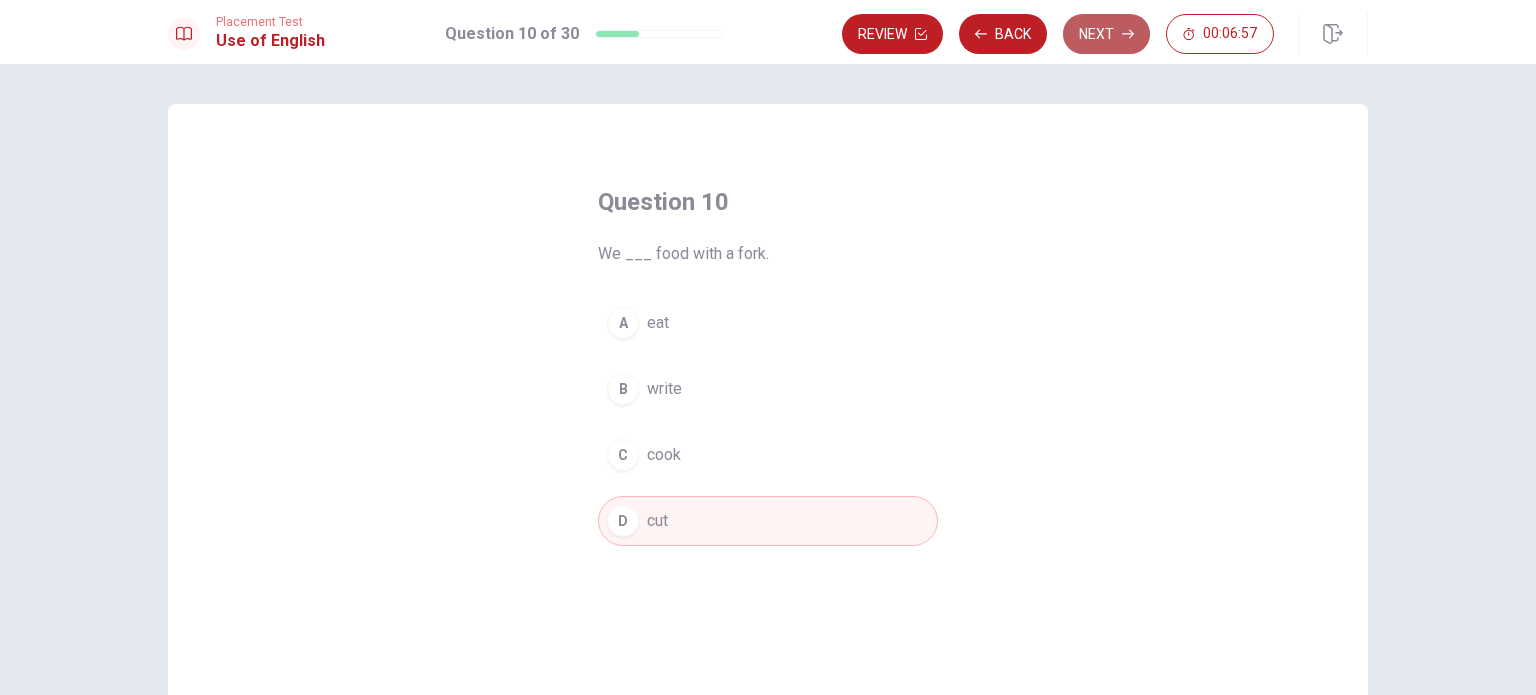 click on "Next" at bounding box center [1106, 34] 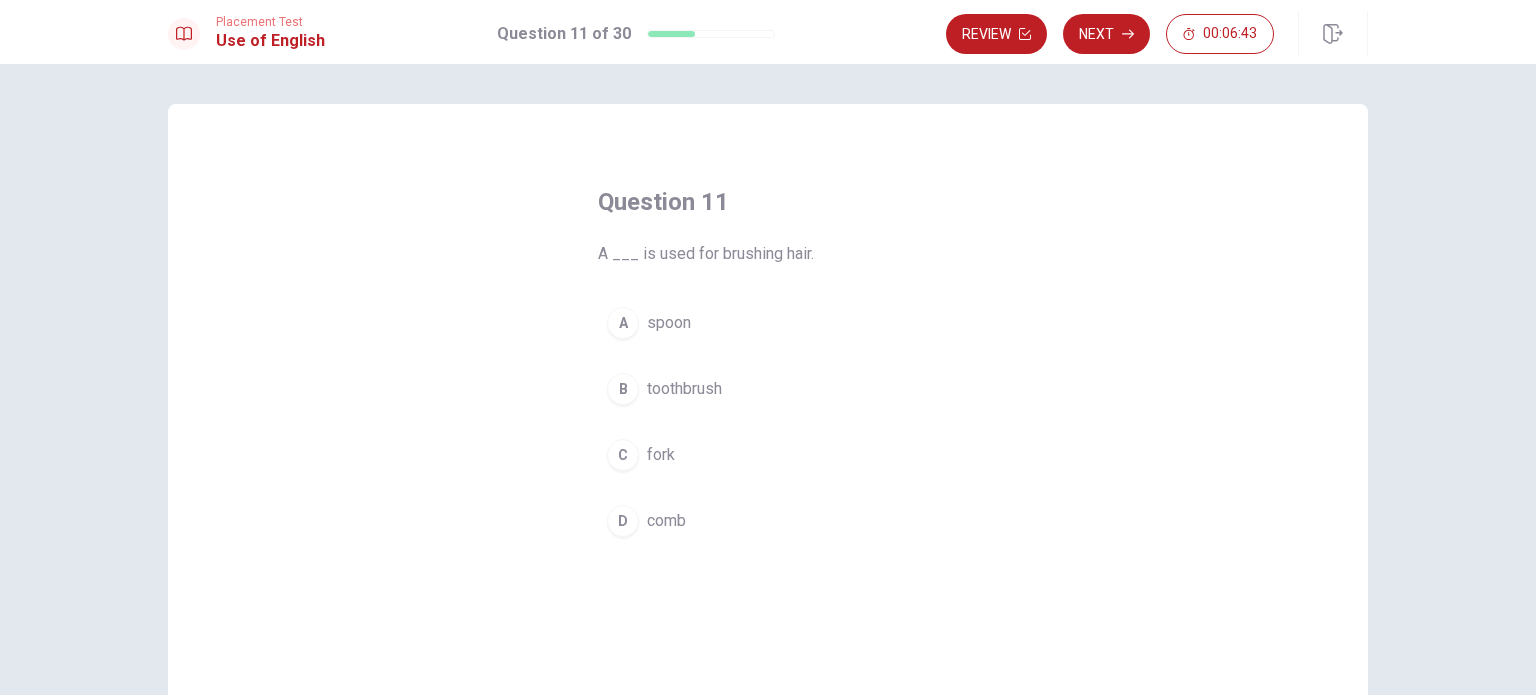 click on "toothbrush" at bounding box center [684, 389] 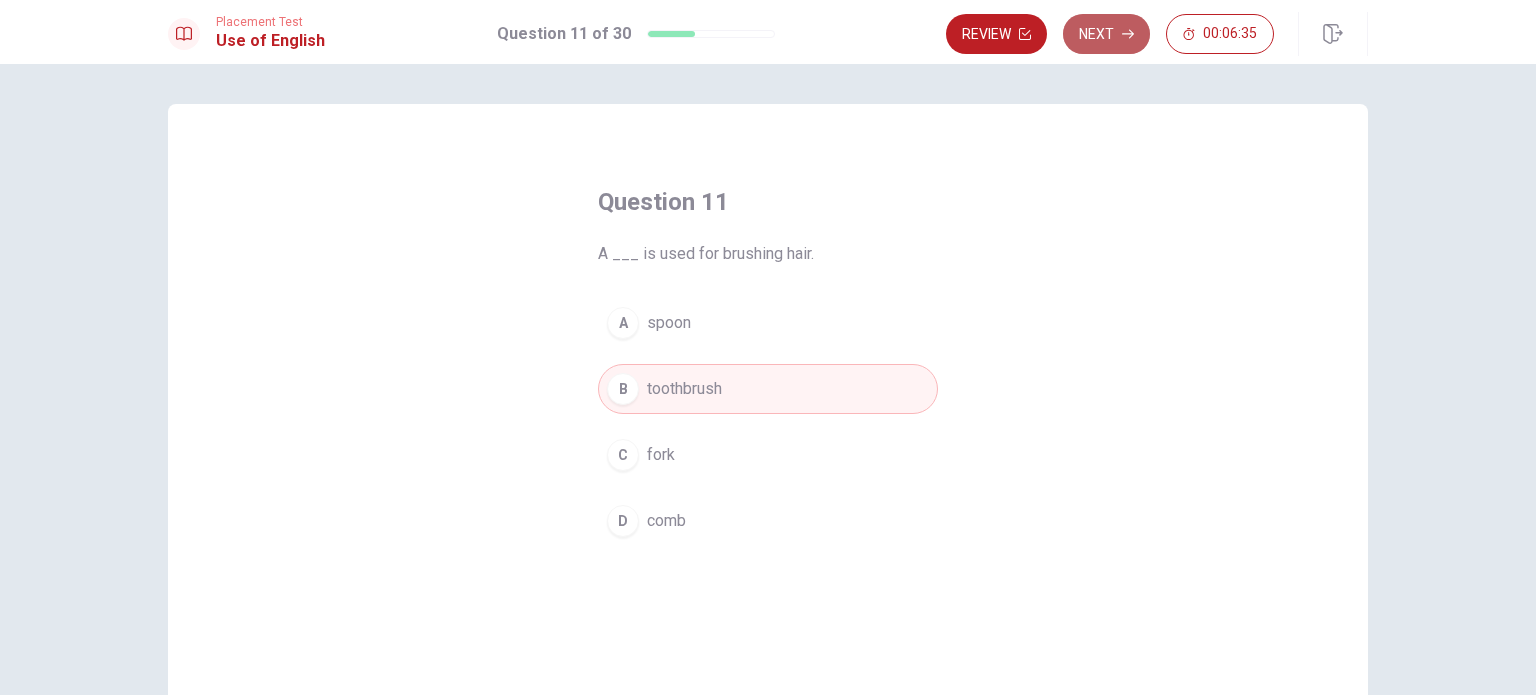 click 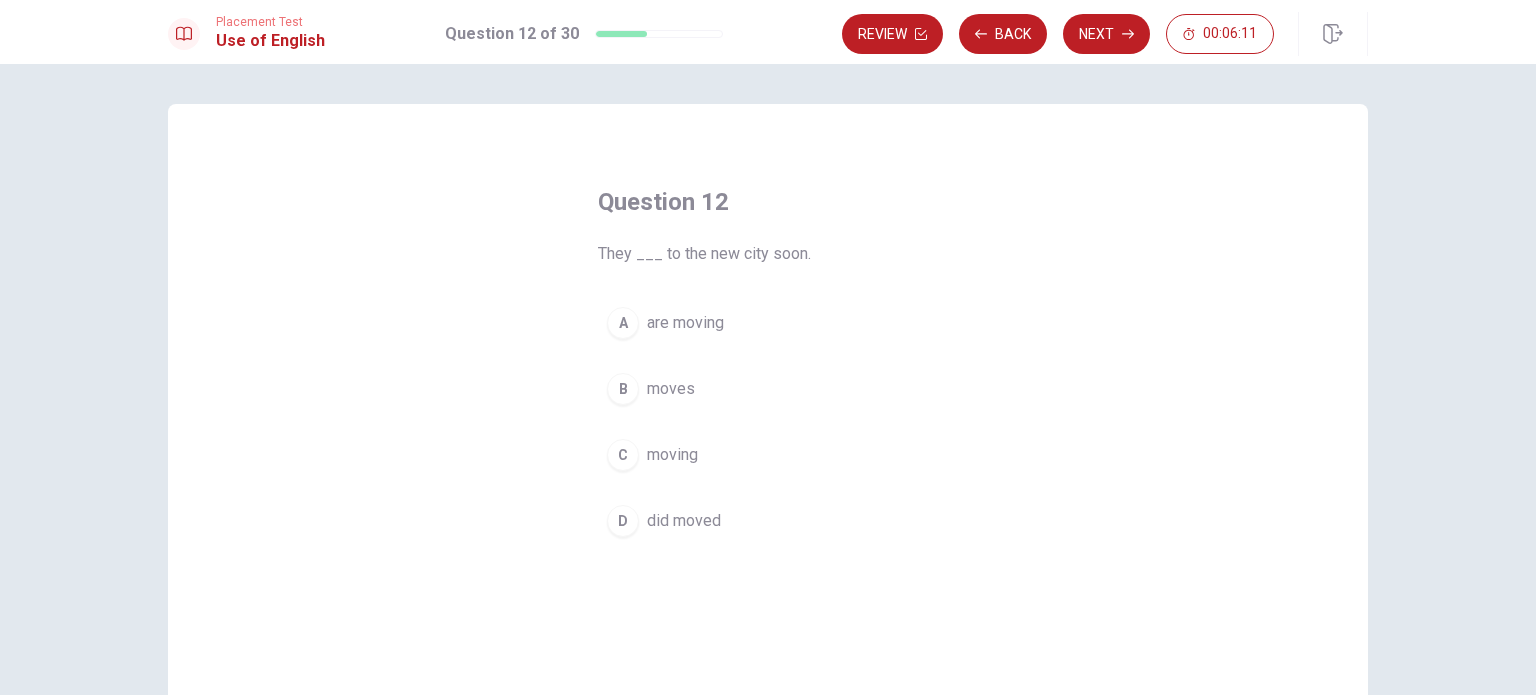 drag, startPoint x: 765, startPoint y: 251, endPoint x: 786, endPoint y: 251, distance: 21 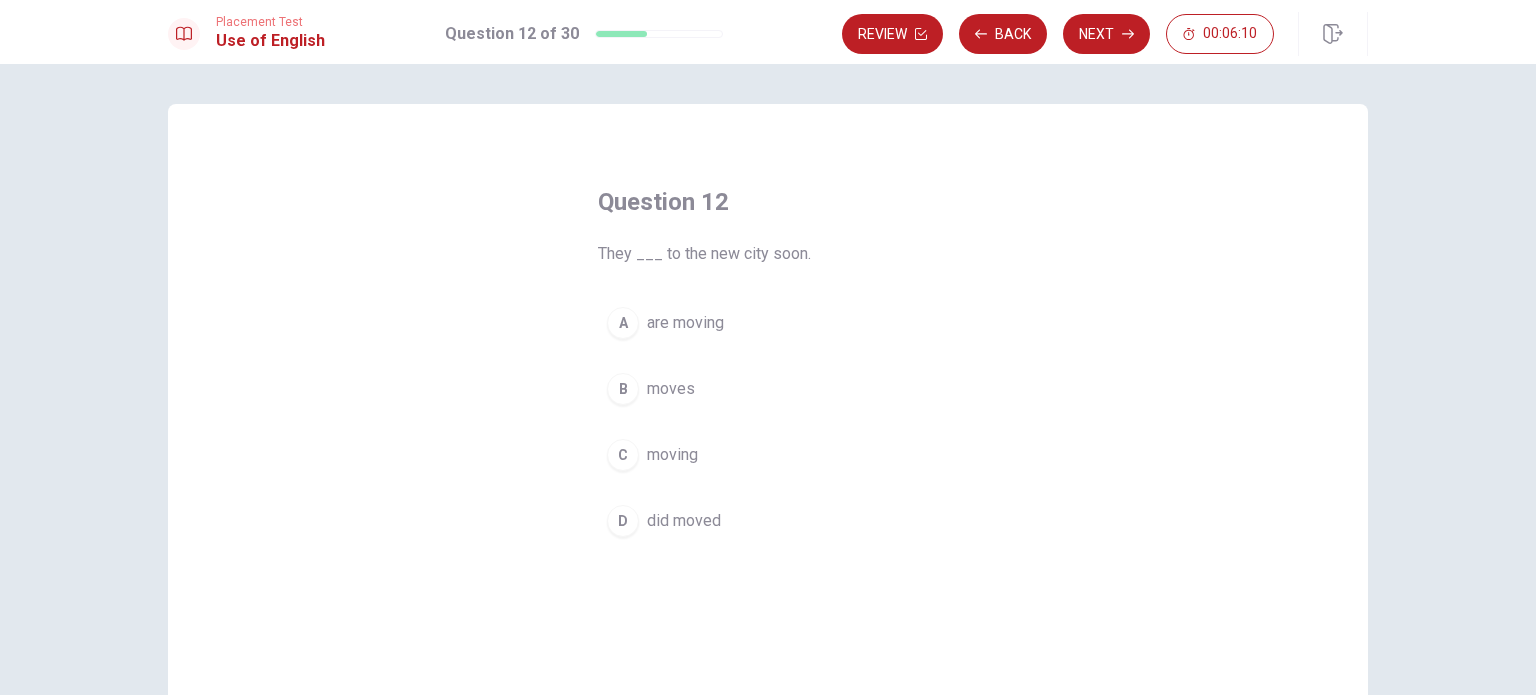 drag, startPoint x: 768, startPoint y: 251, endPoint x: 806, endPoint y: 254, distance: 38.118237 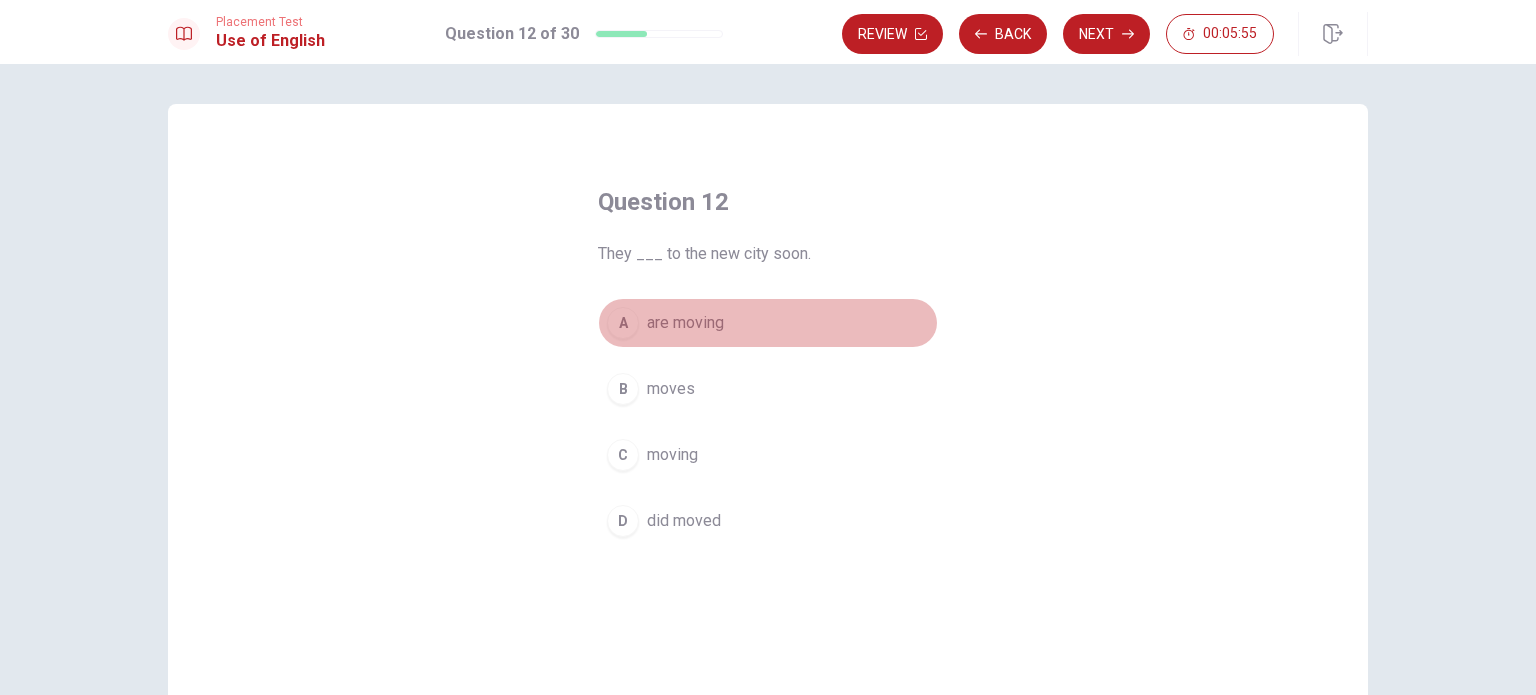 click on "are moving" at bounding box center (685, 323) 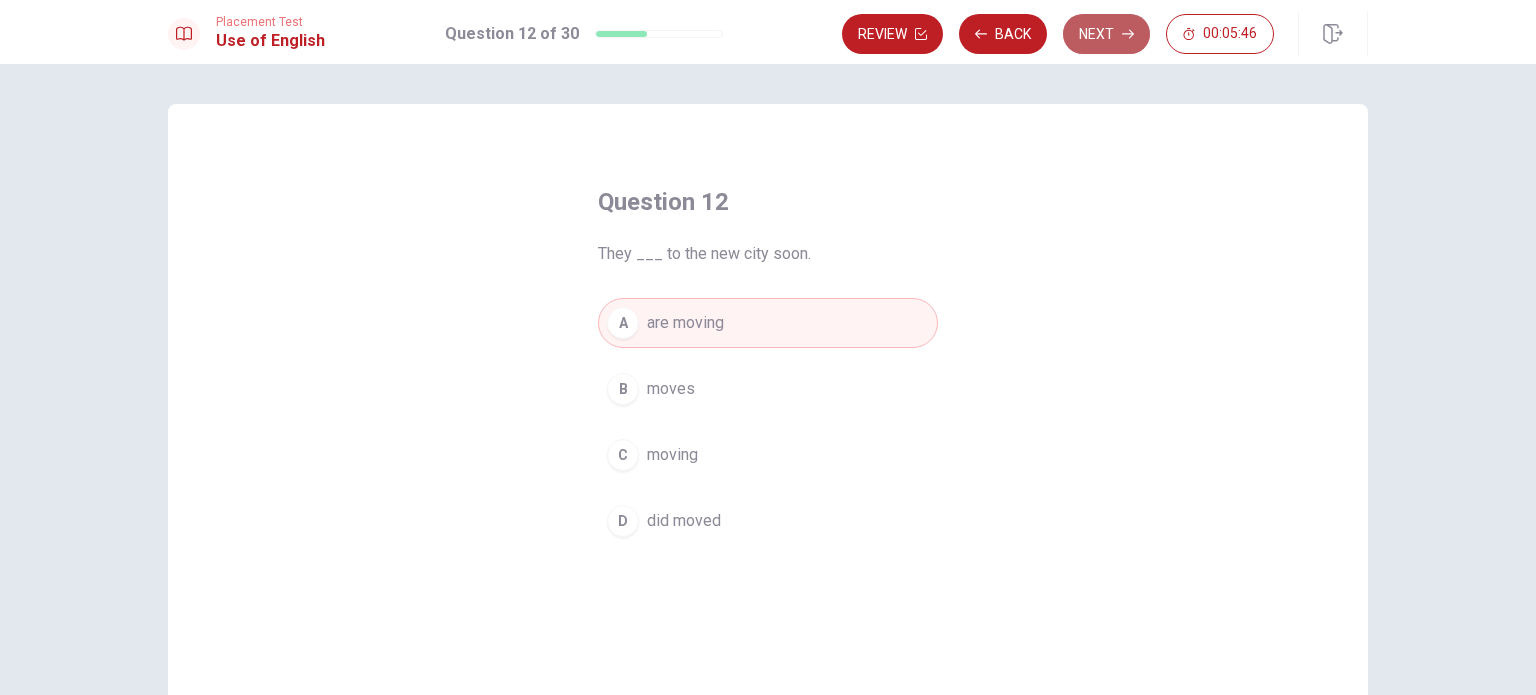 click on "Next" at bounding box center [1106, 34] 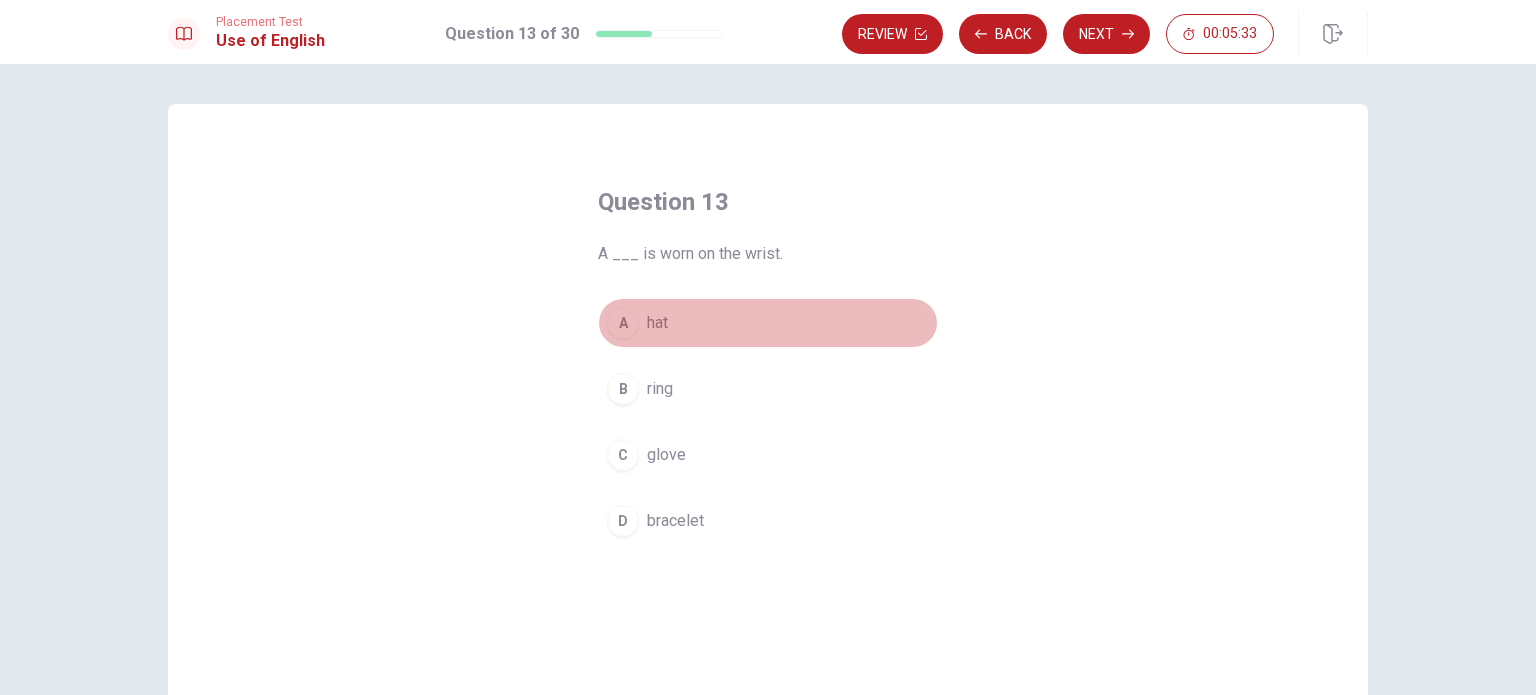 click on "A hat" at bounding box center [768, 323] 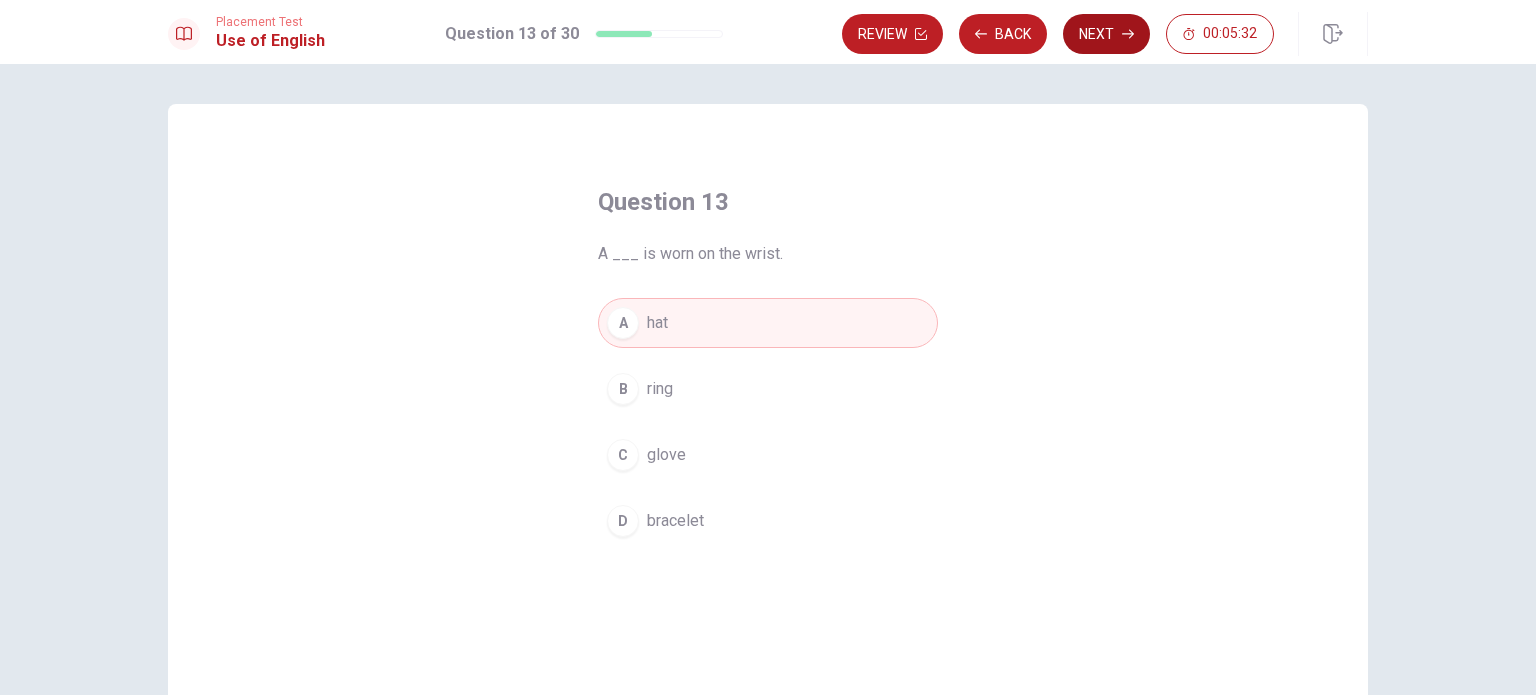 click on "Next" at bounding box center (1106, 34) 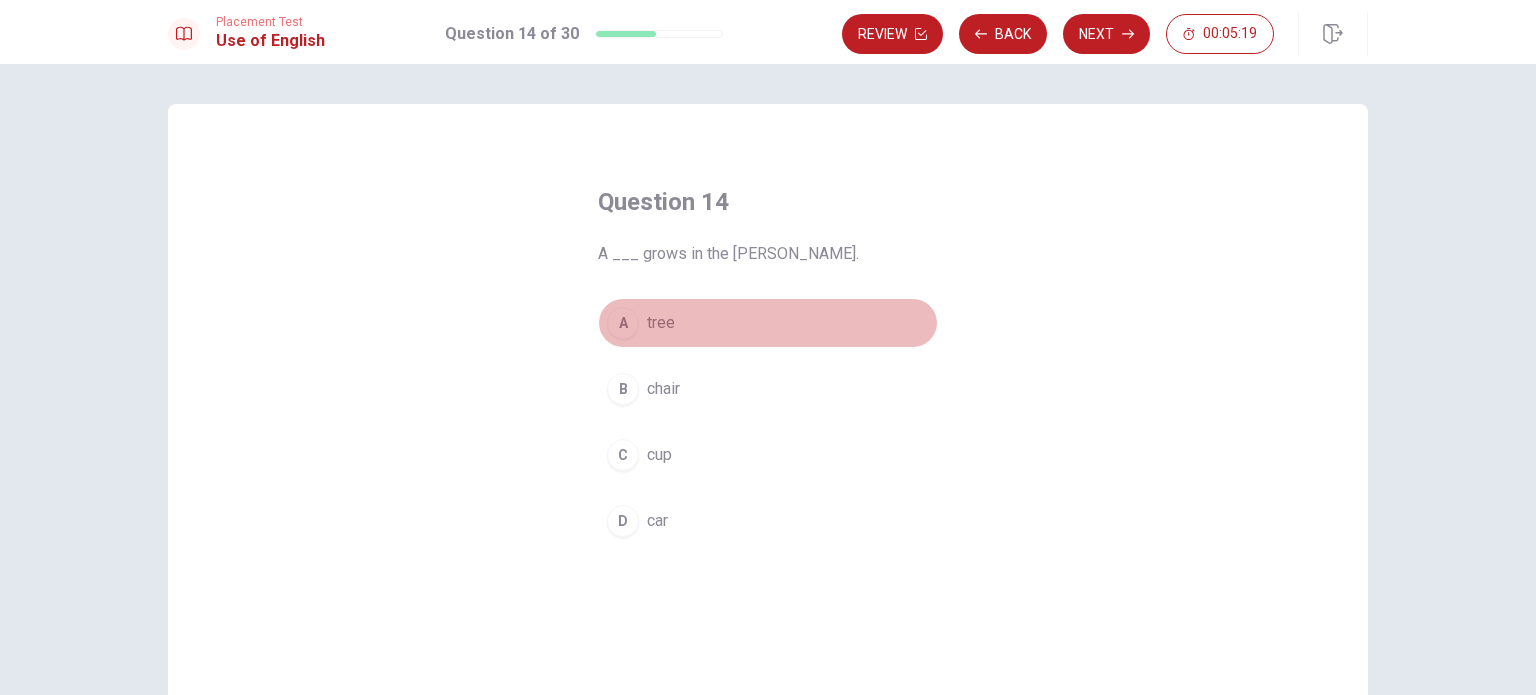 click on "A tree" at bounding box center (768, 323) 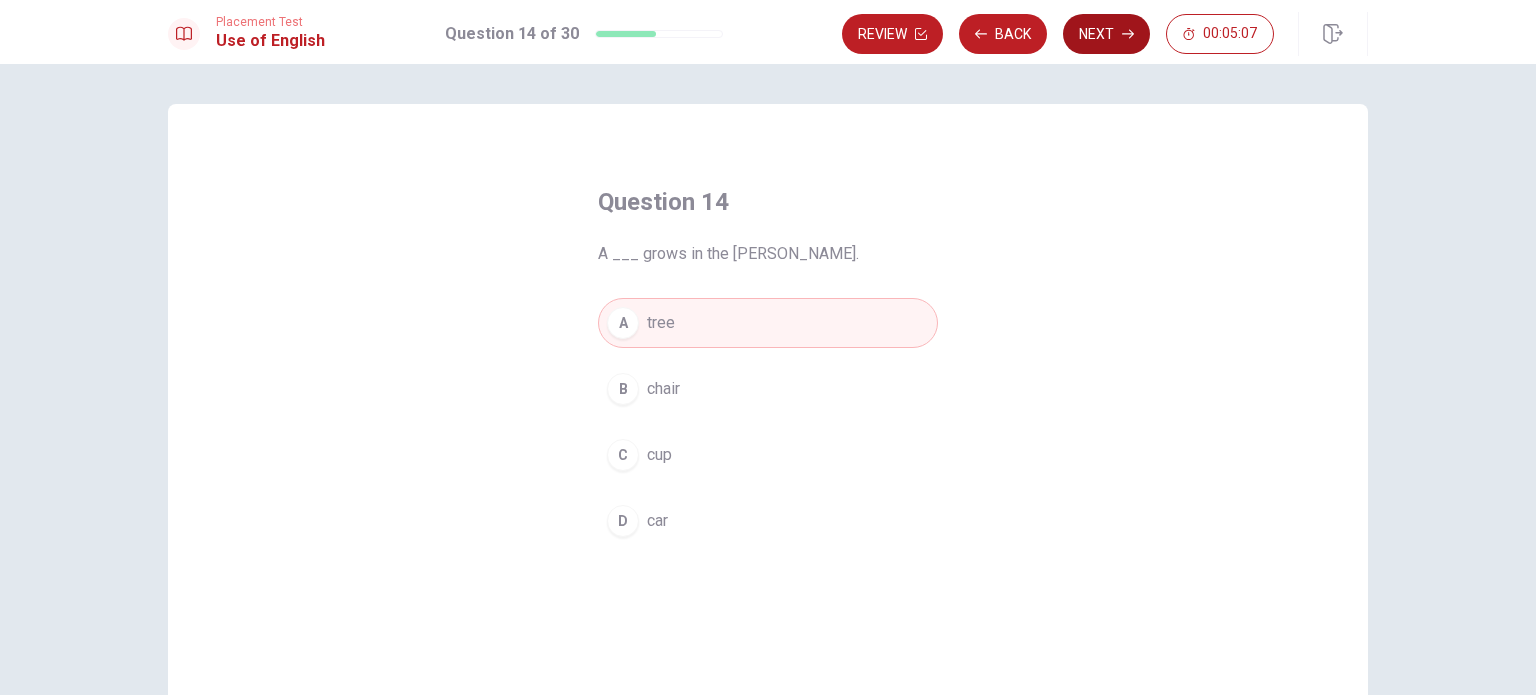 click on "Next" at bounding box center [1106, 34] 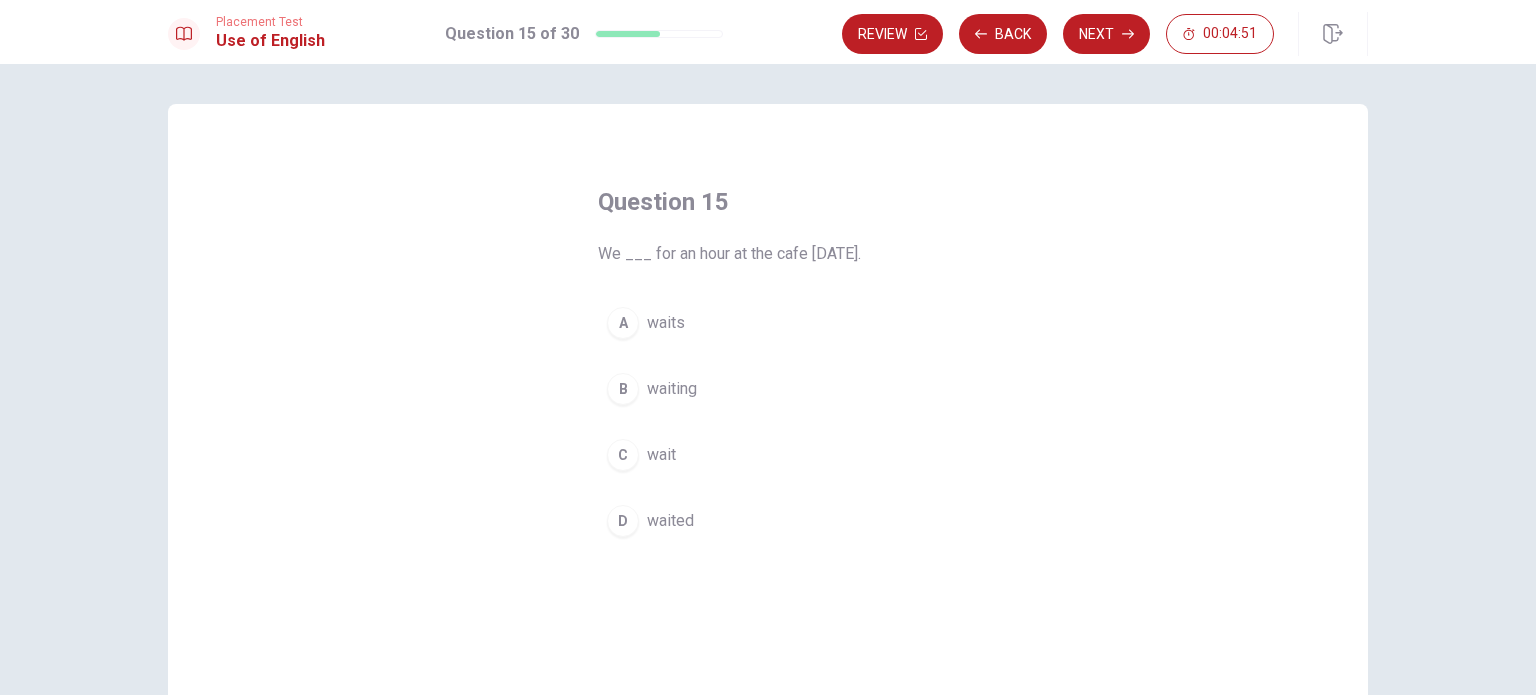 click on "D waited" at bounding box center (768, 521) 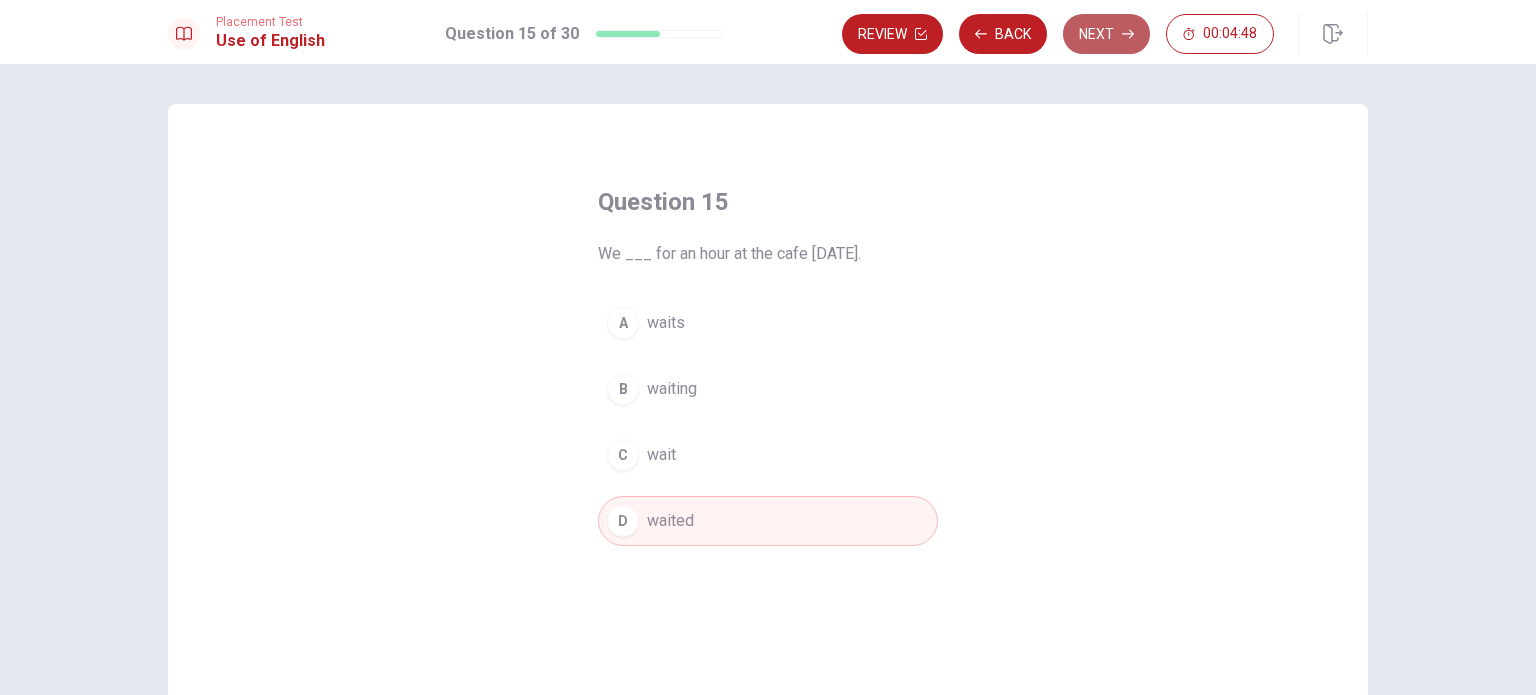 click on "Next" at bounding box center (1106, 34) 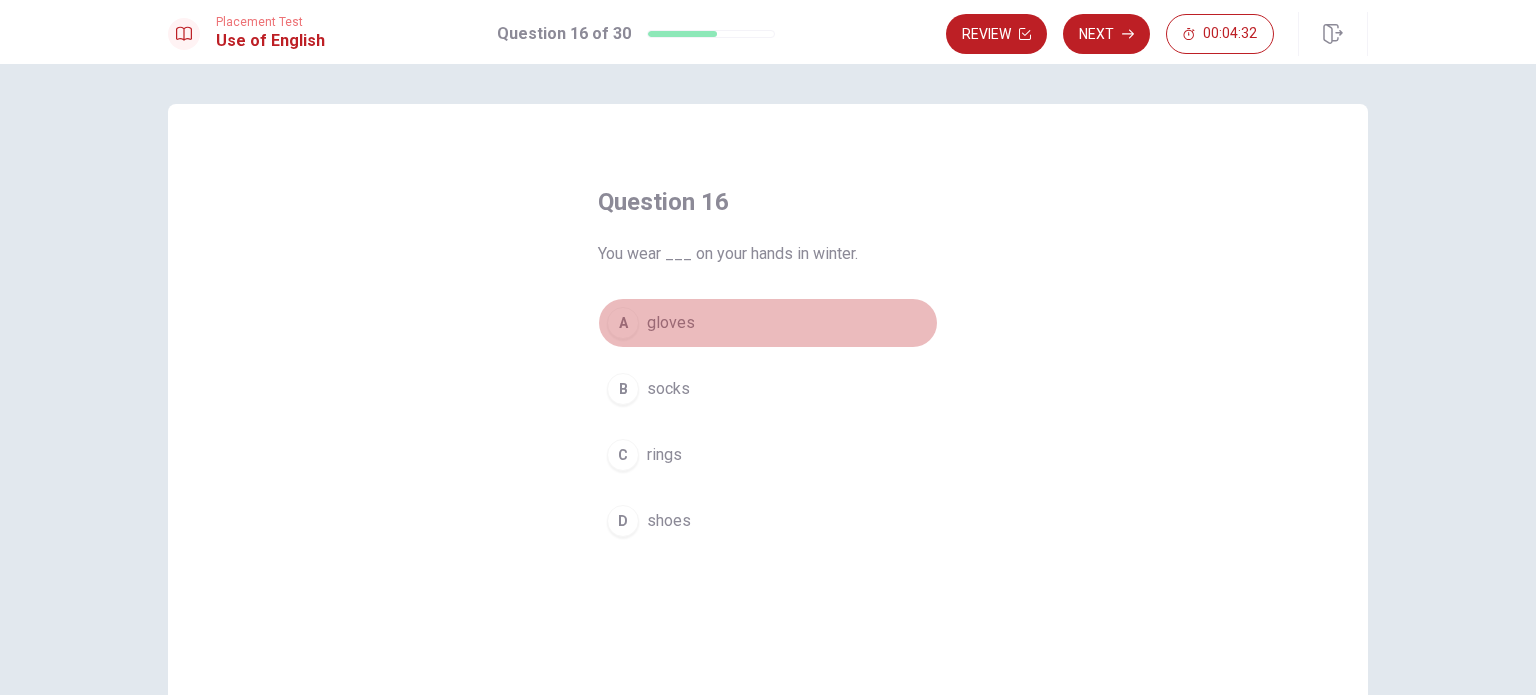 click on "gloves" at bounding box center (671, 323) 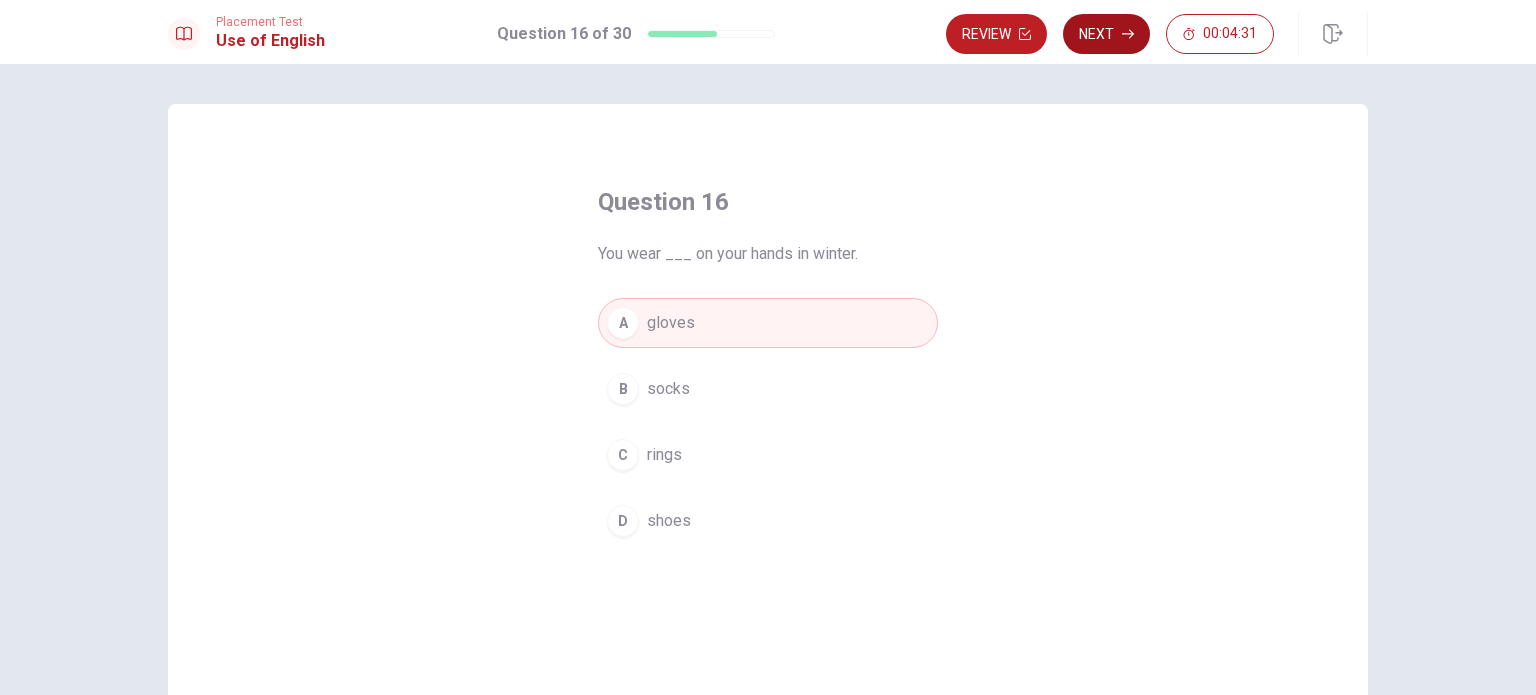 click on "Next" at bounding box center (1106, 34) 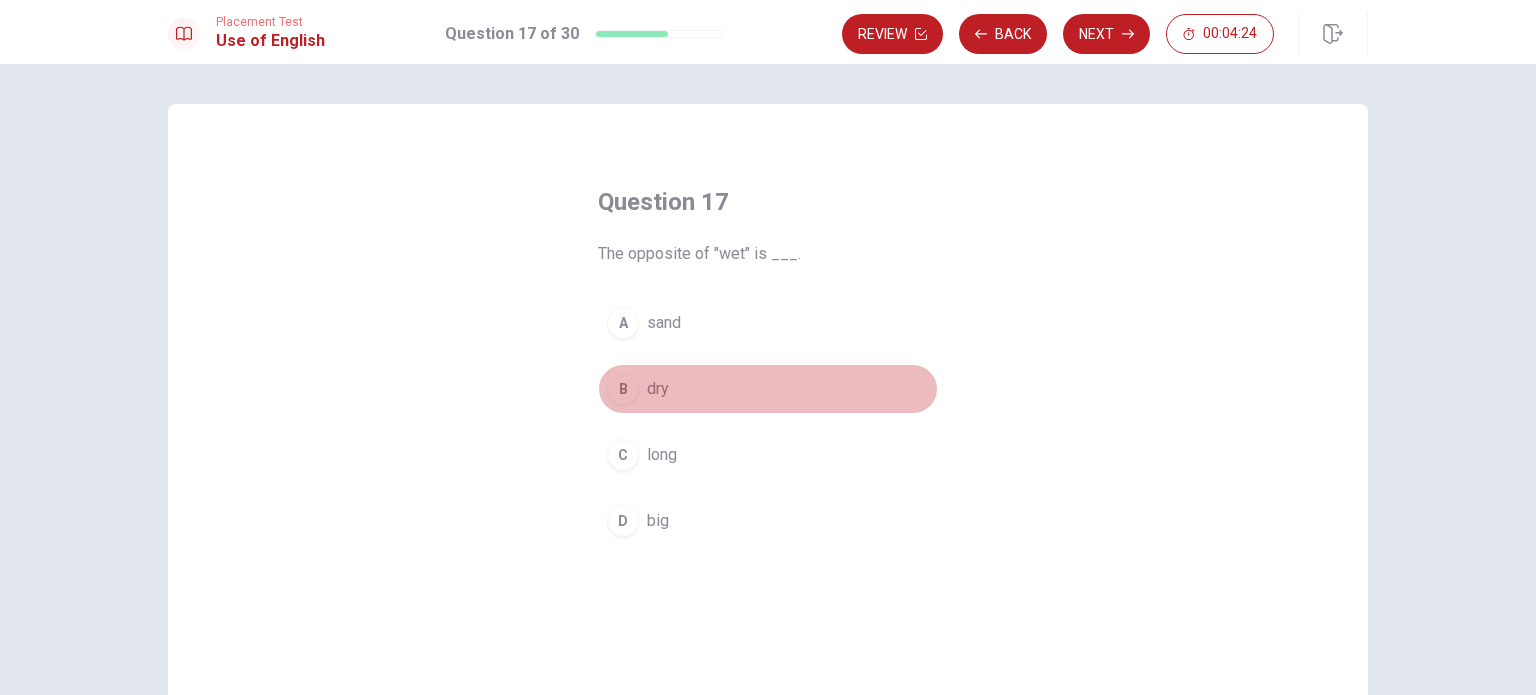 click on "dry" at bounding box center [658, 389] 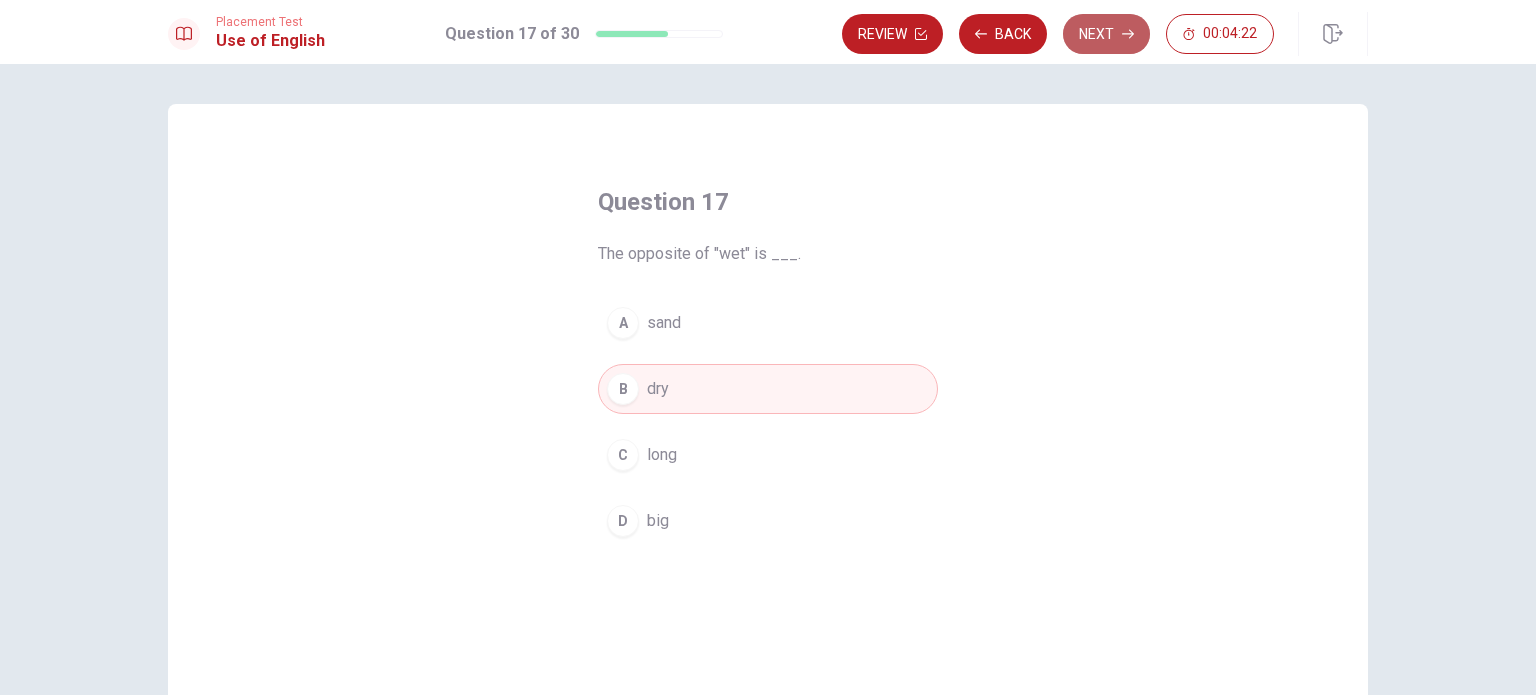 click on "Next" at bounding box center (1106, 34) 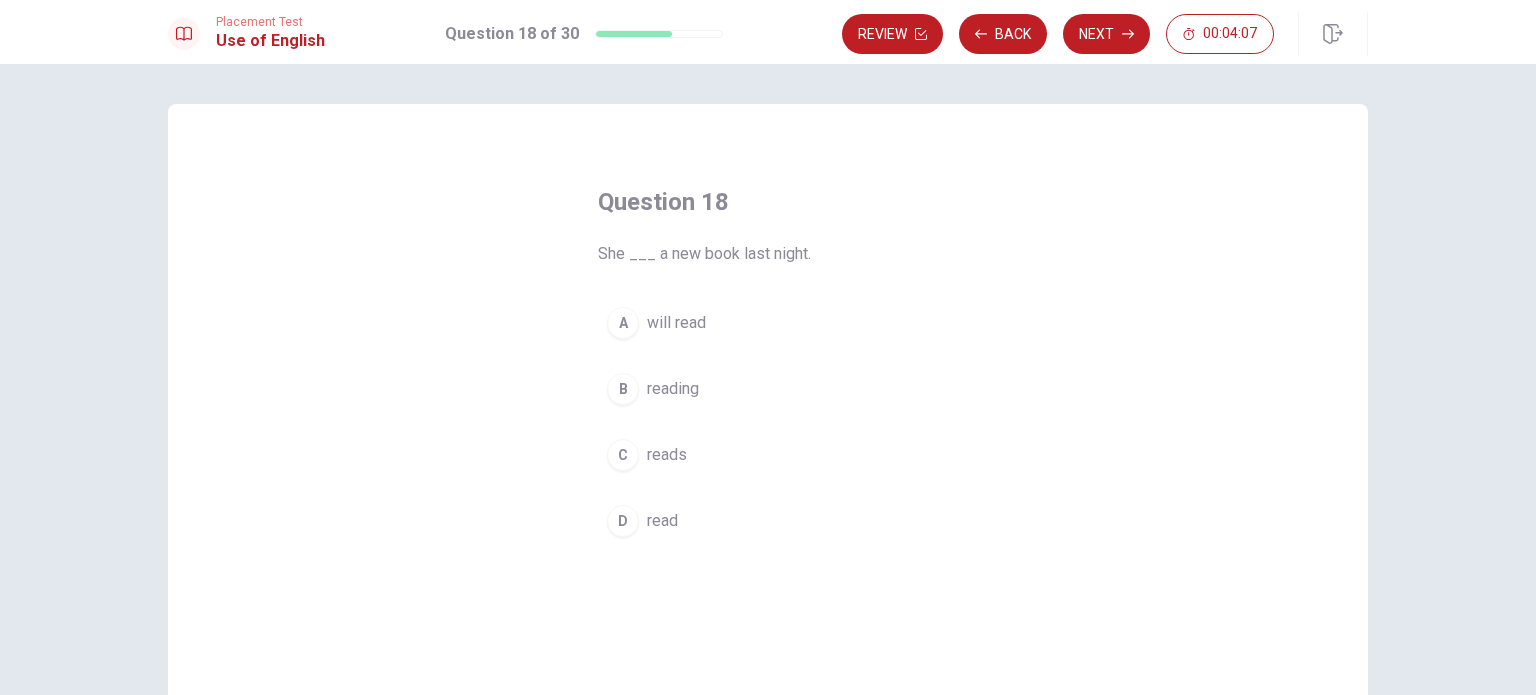 click on "read" at bounding box center [662, 521] 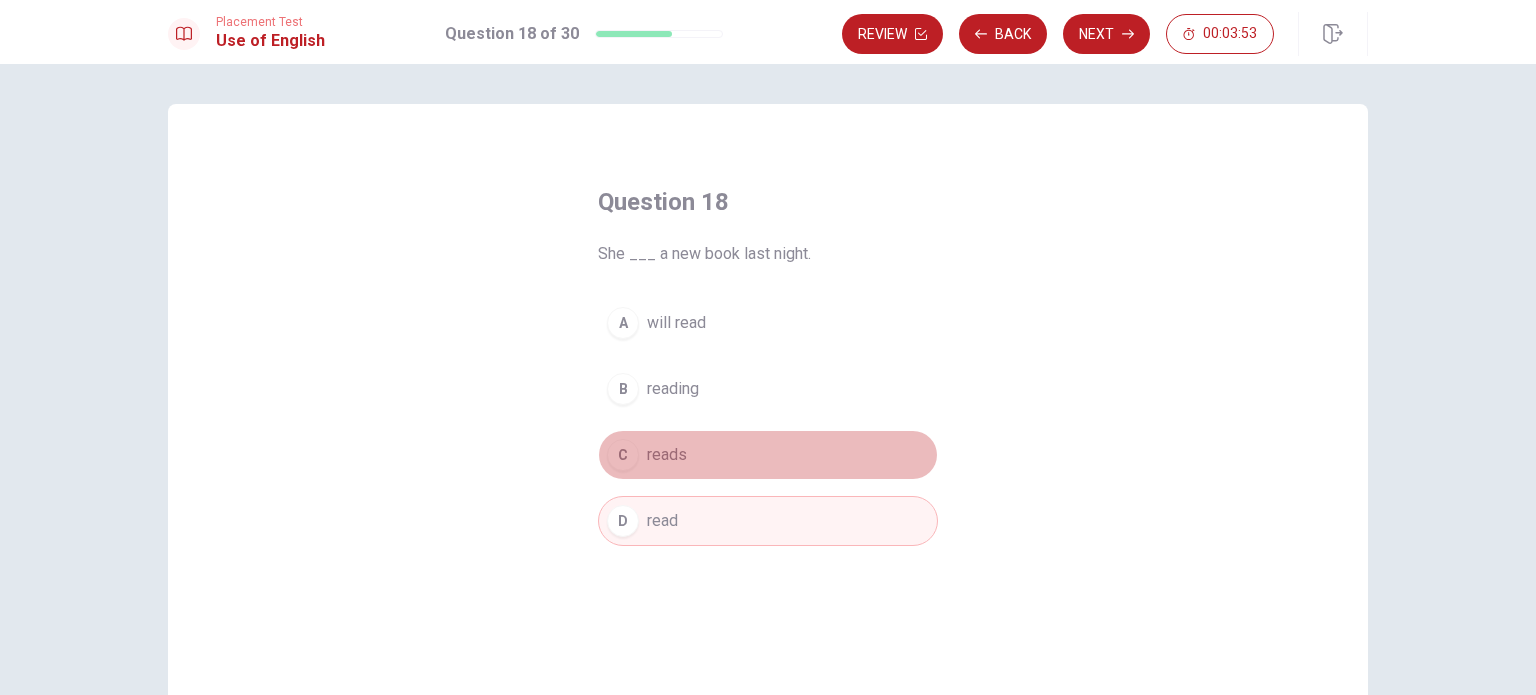 click on "reads" at bounding box center (667, 455) 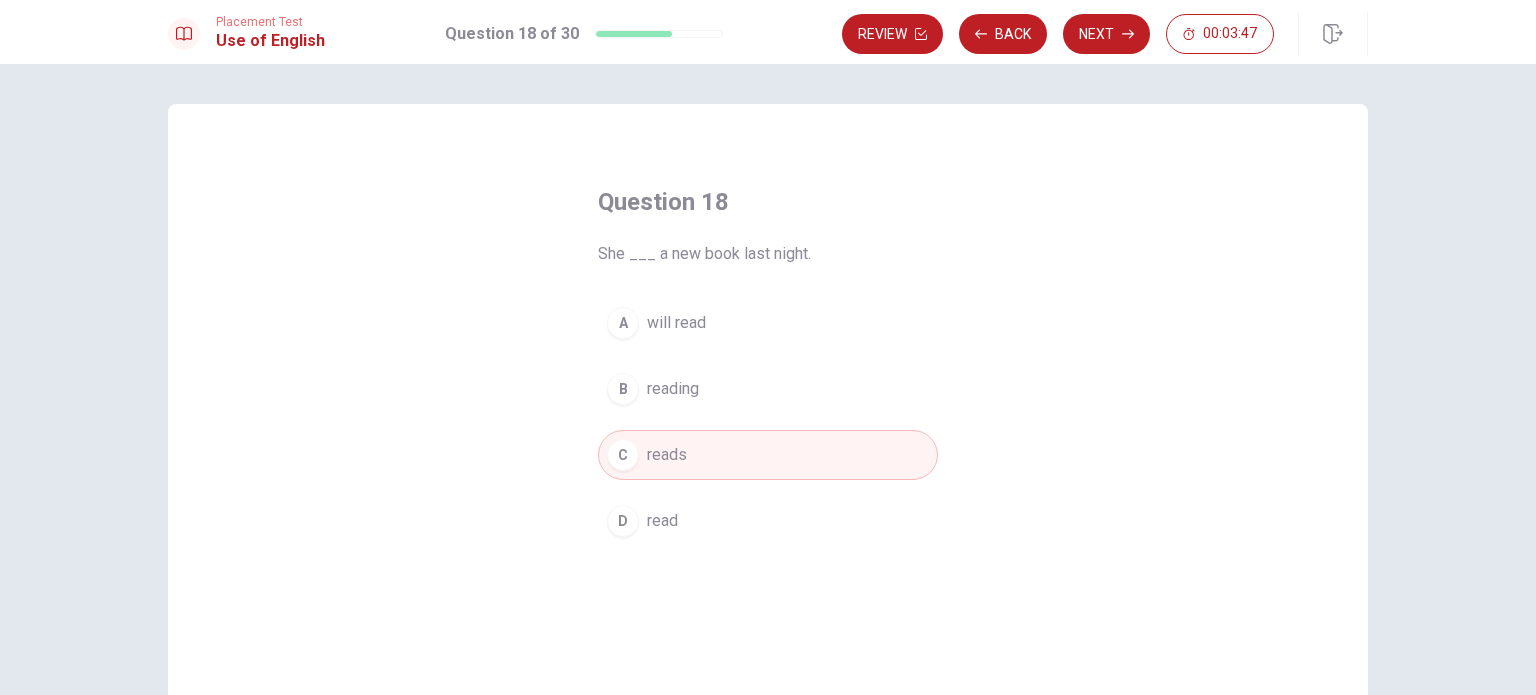 click on "reading" at bounding box center (673, 389) 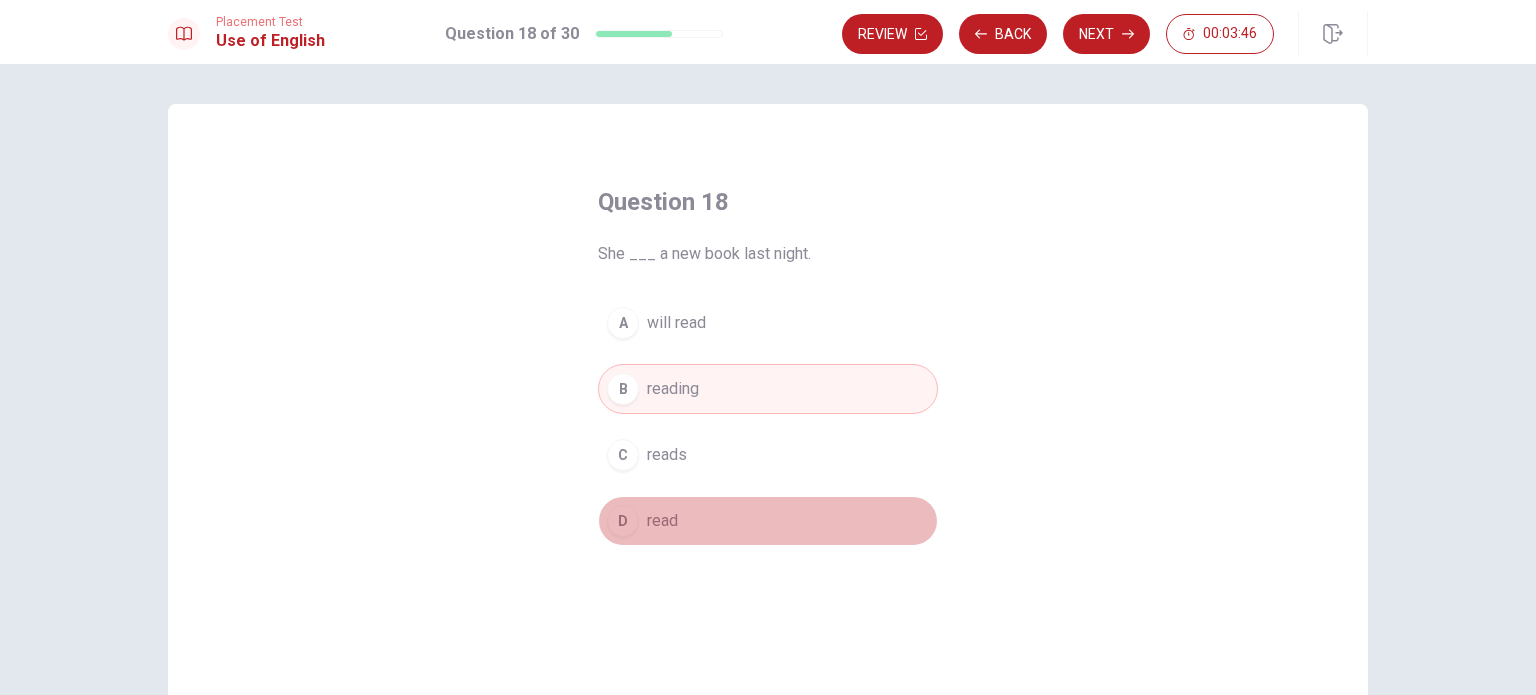 drag, startPoint x: 656, startPoint y: 523, endPoint x: 748, endPoint y: 440, distance: 123.90723 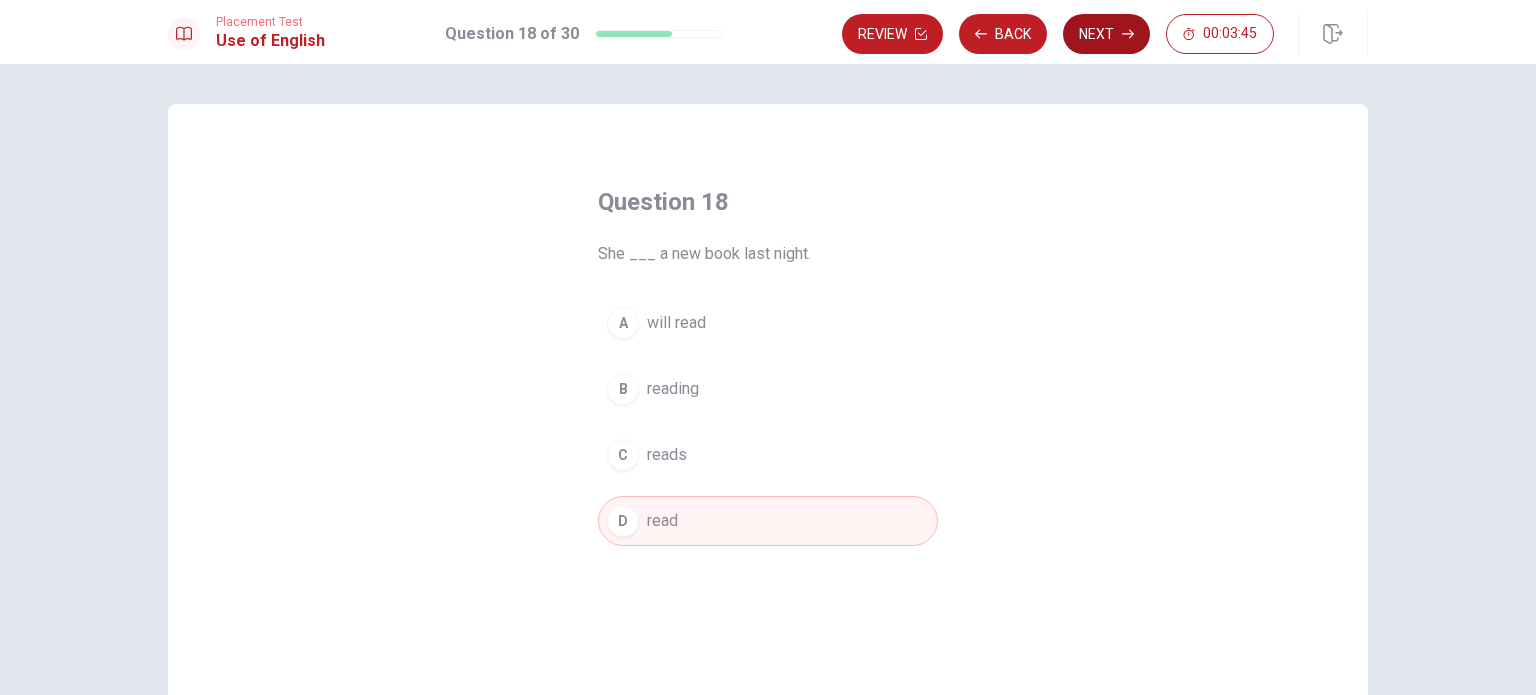 click on "Next" at bounding box center (1106, 34) 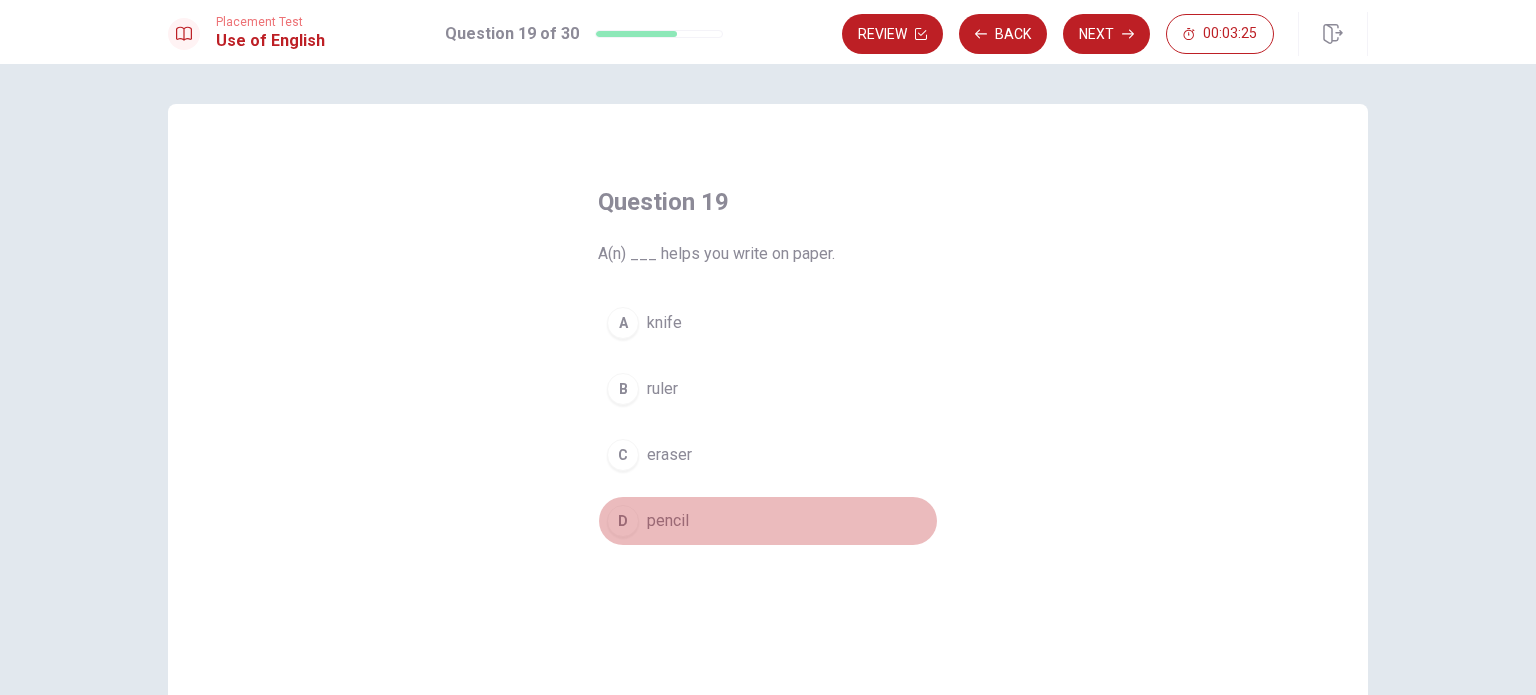 click on "pencil" at bounding box center (668, 521) 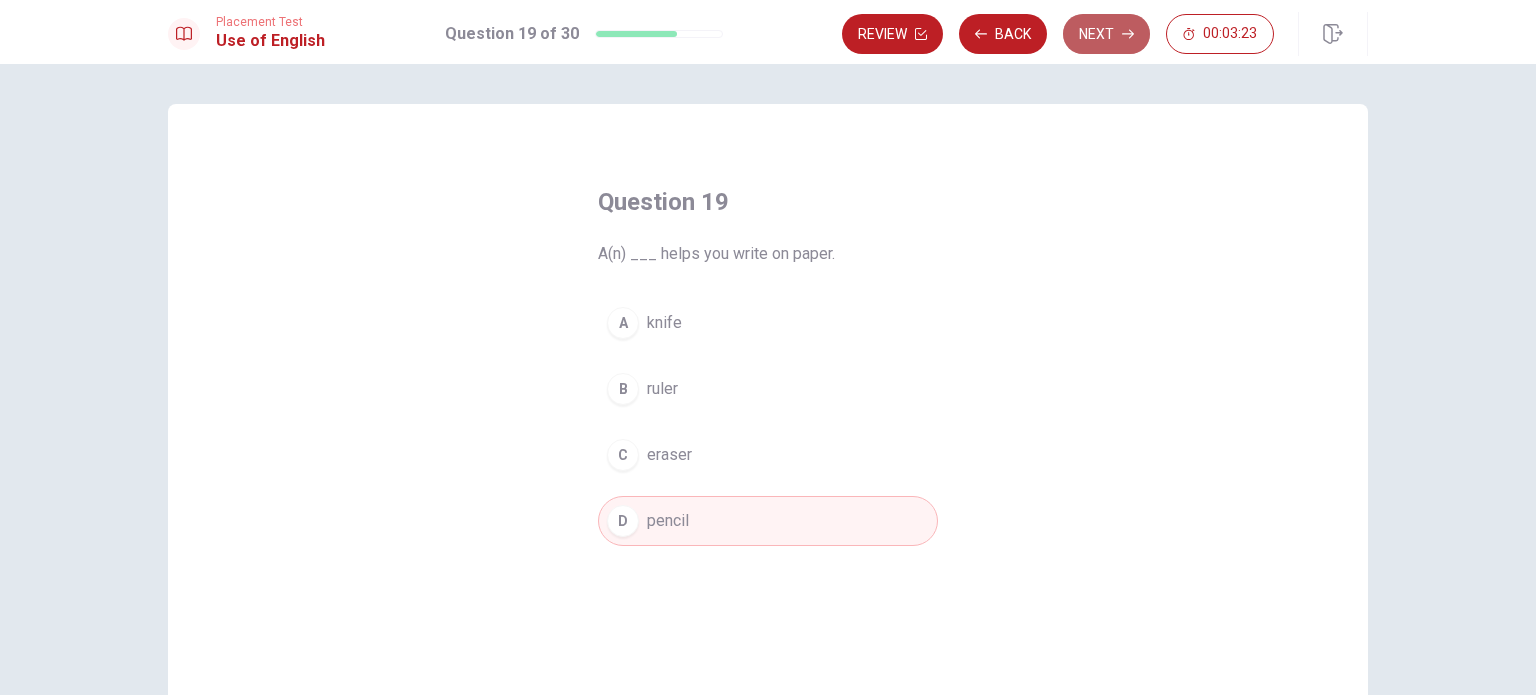 click on "Next" at bounding box center (1106, 34) 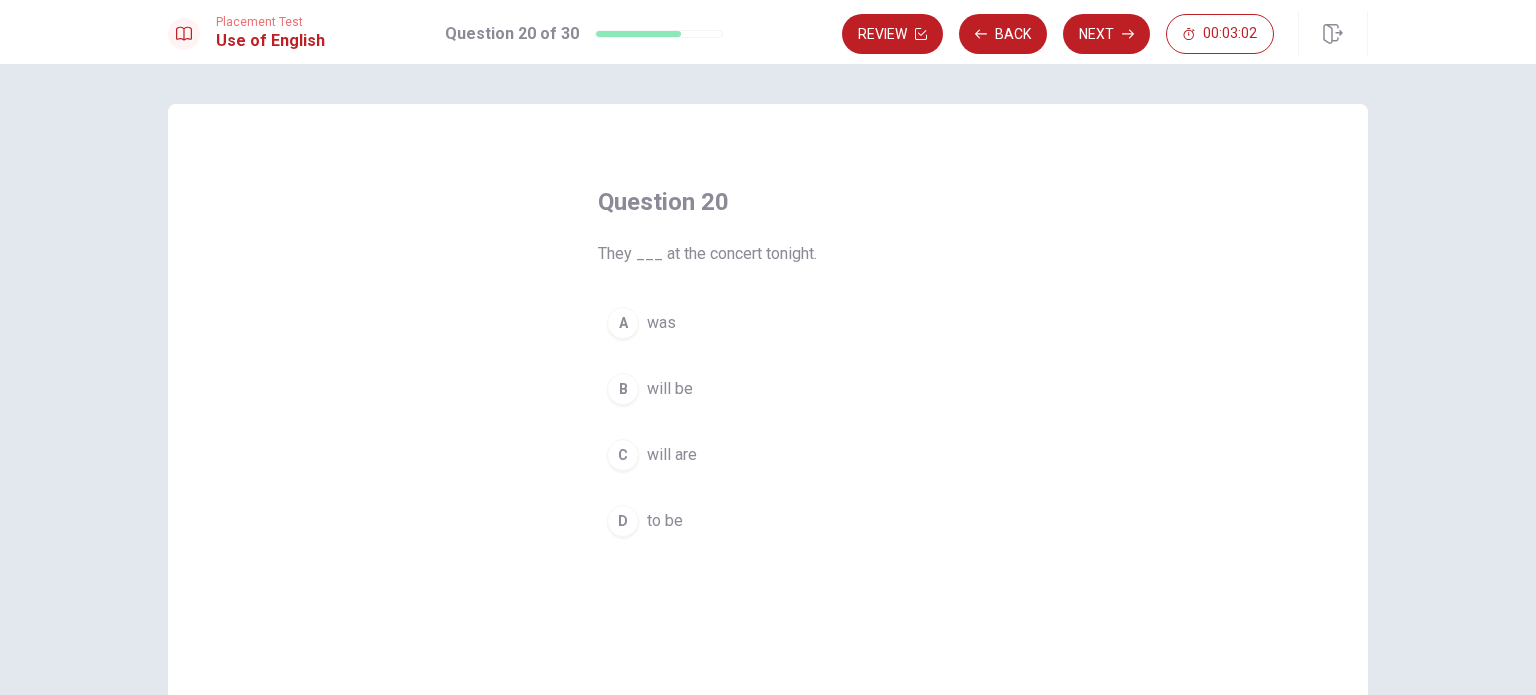click on "will be" at bounding box center [670, 389] 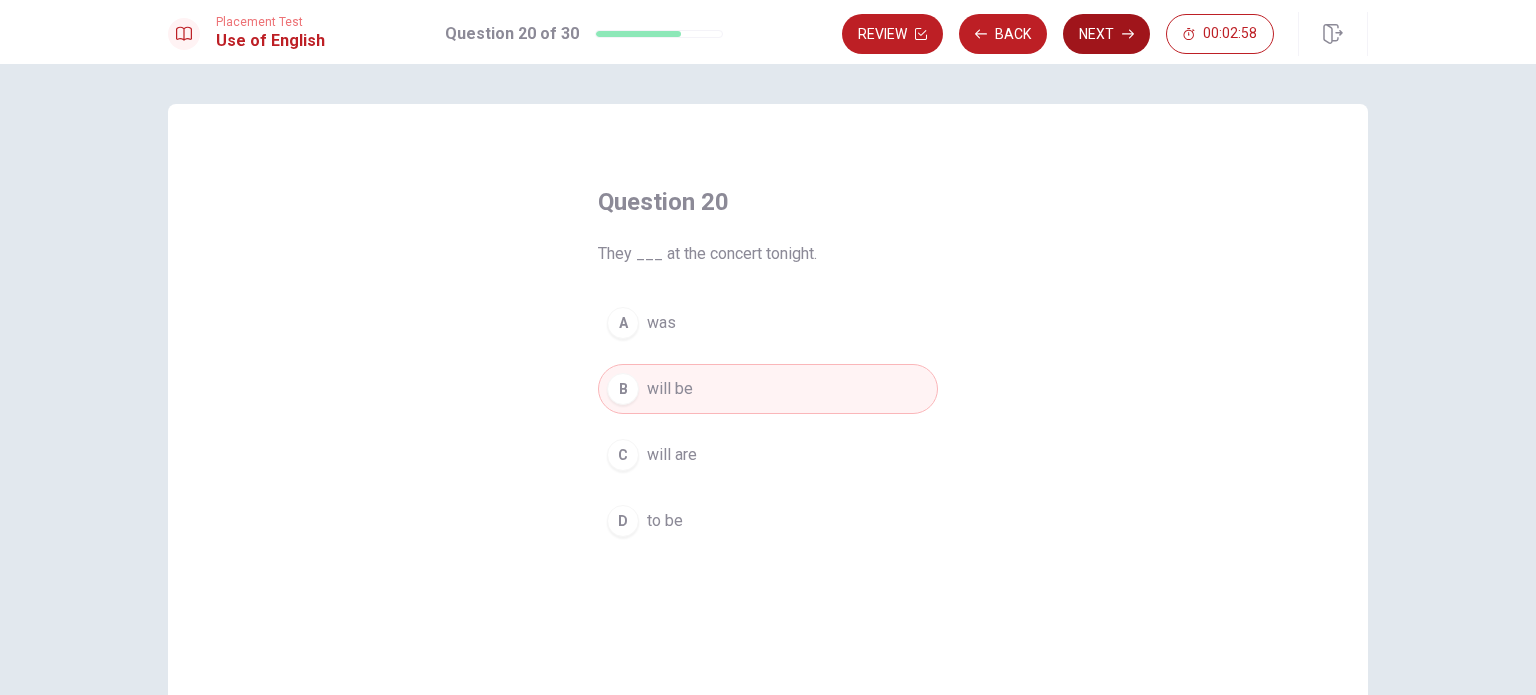 click on "Next" at bounding box center (1106, 34) 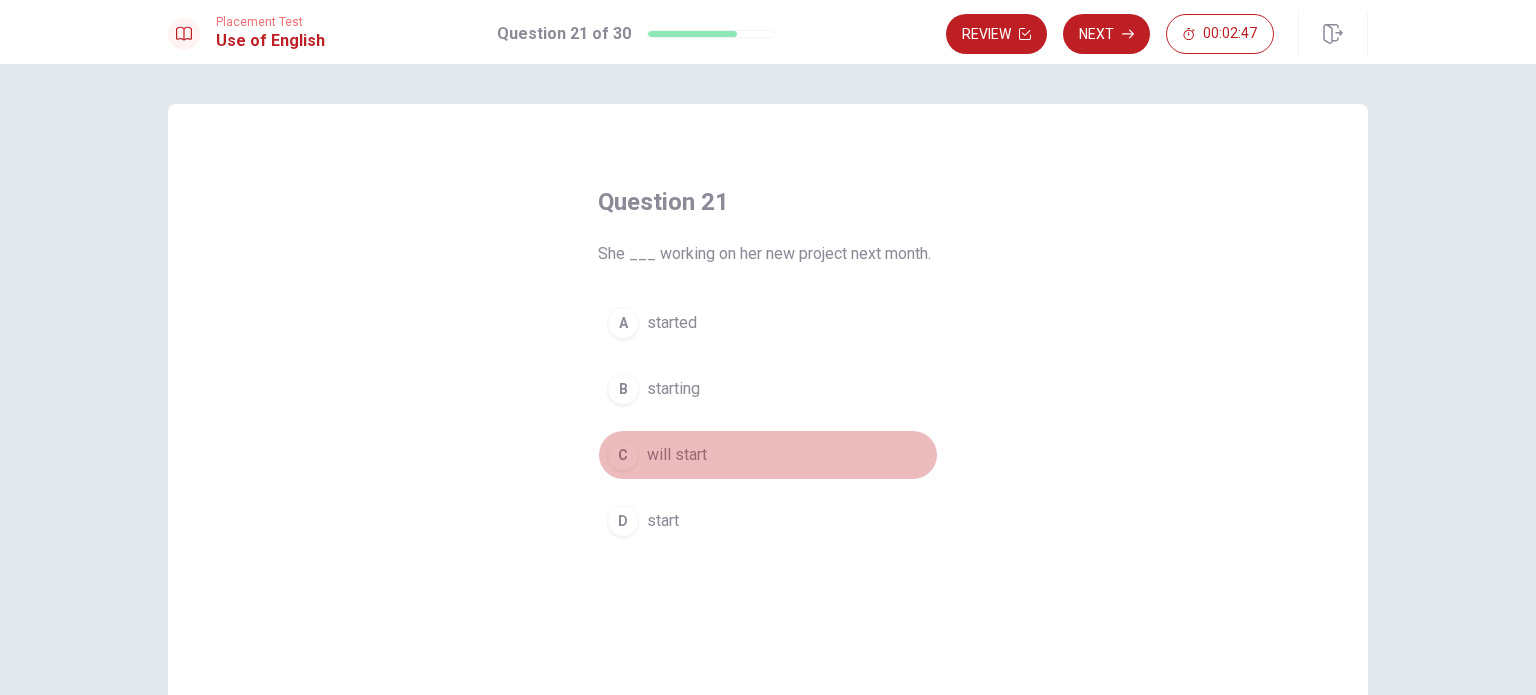 click on "will start" at bounding box center (677, 455) 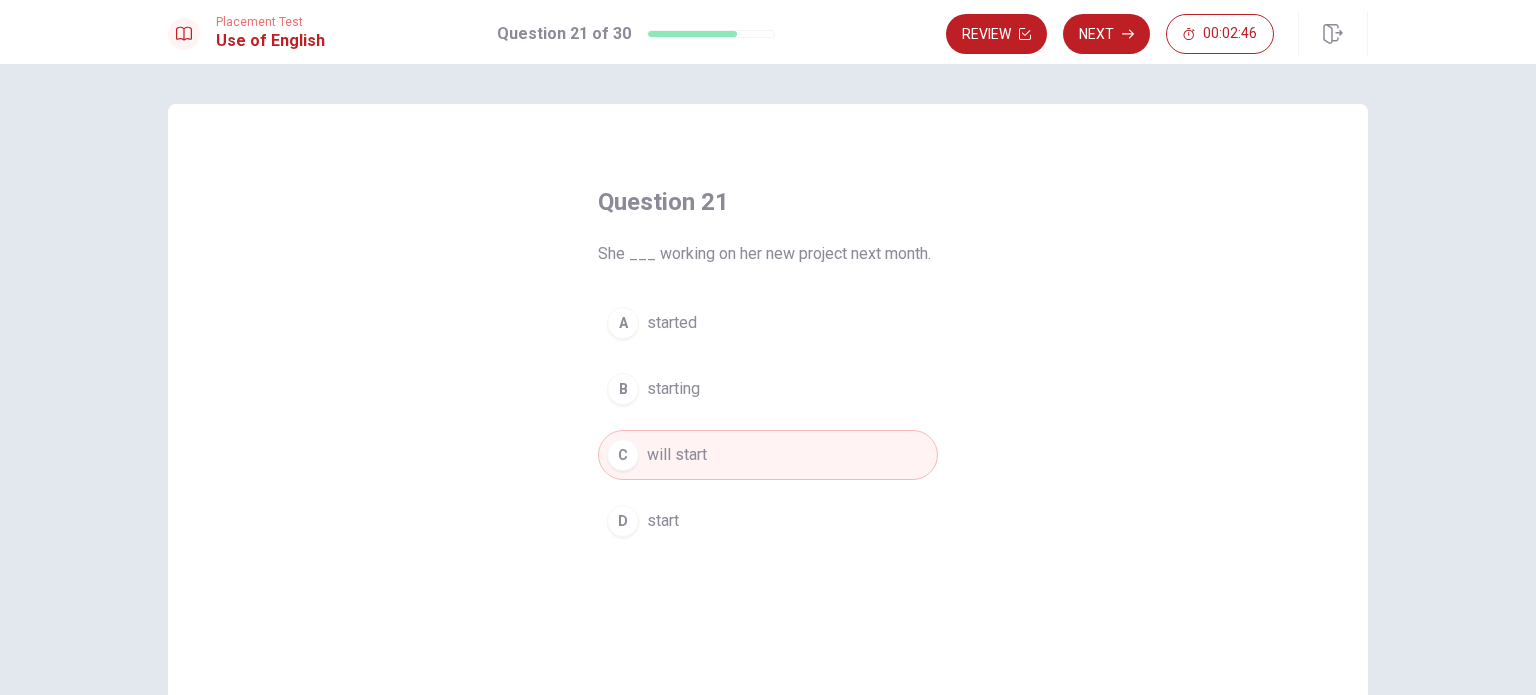 click on "Next" at bounding box center (1106, 34) 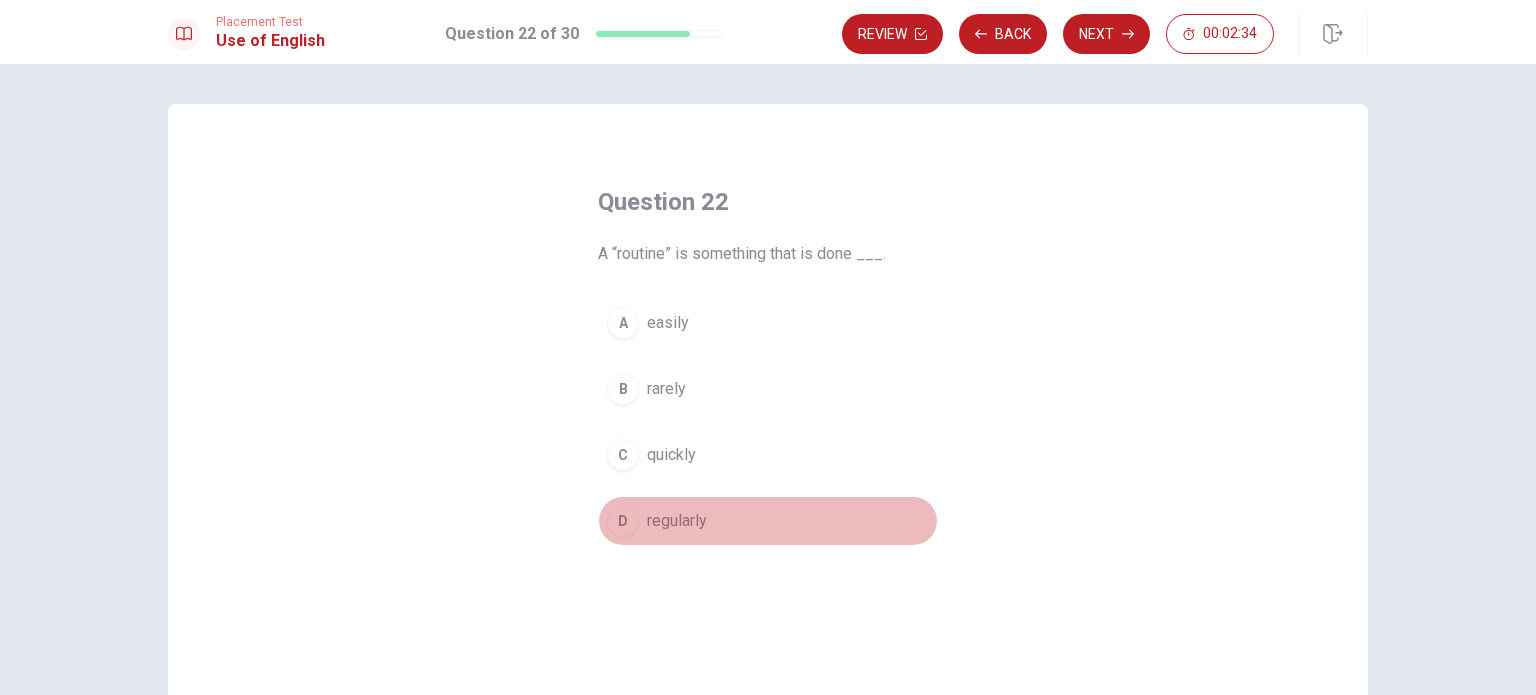 click on "regularly" at bounding box center [677, 521] 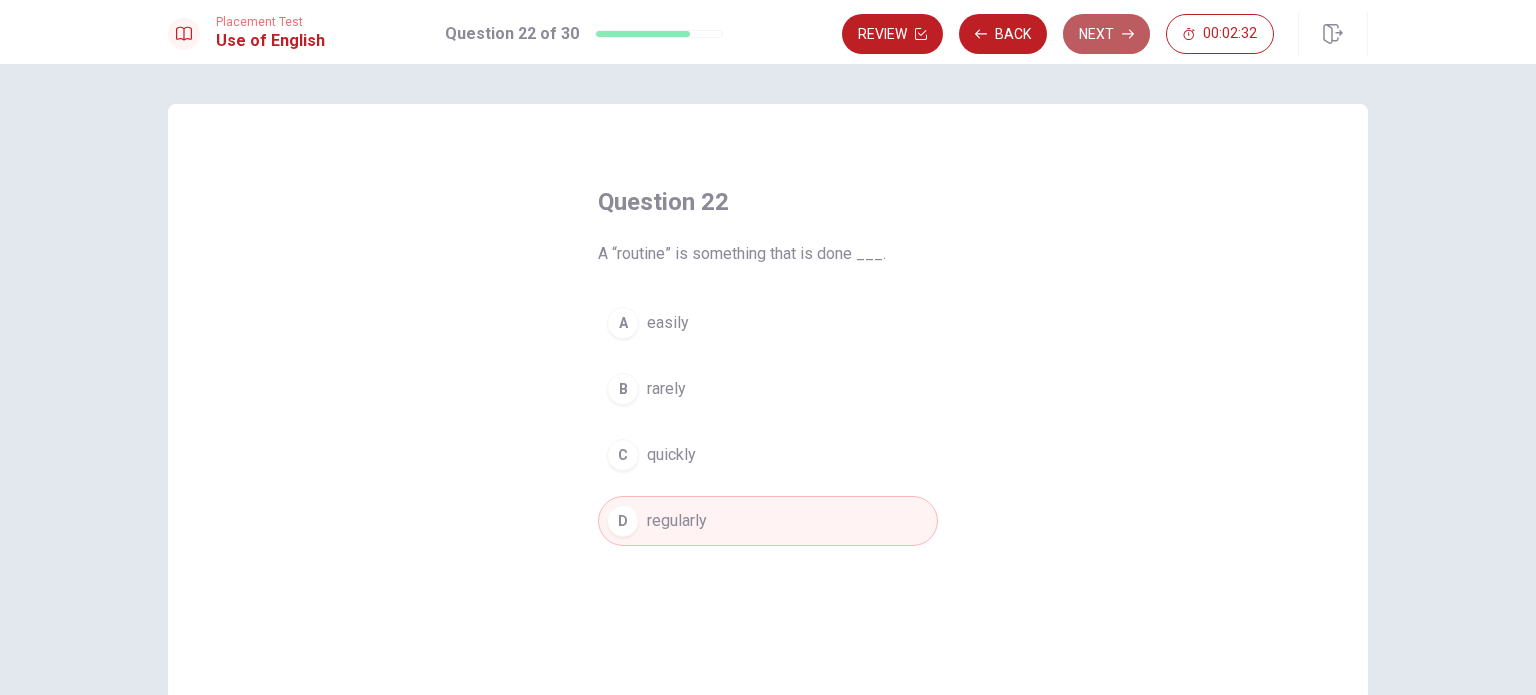 click on "Next" at bounding box center (1106, 34) 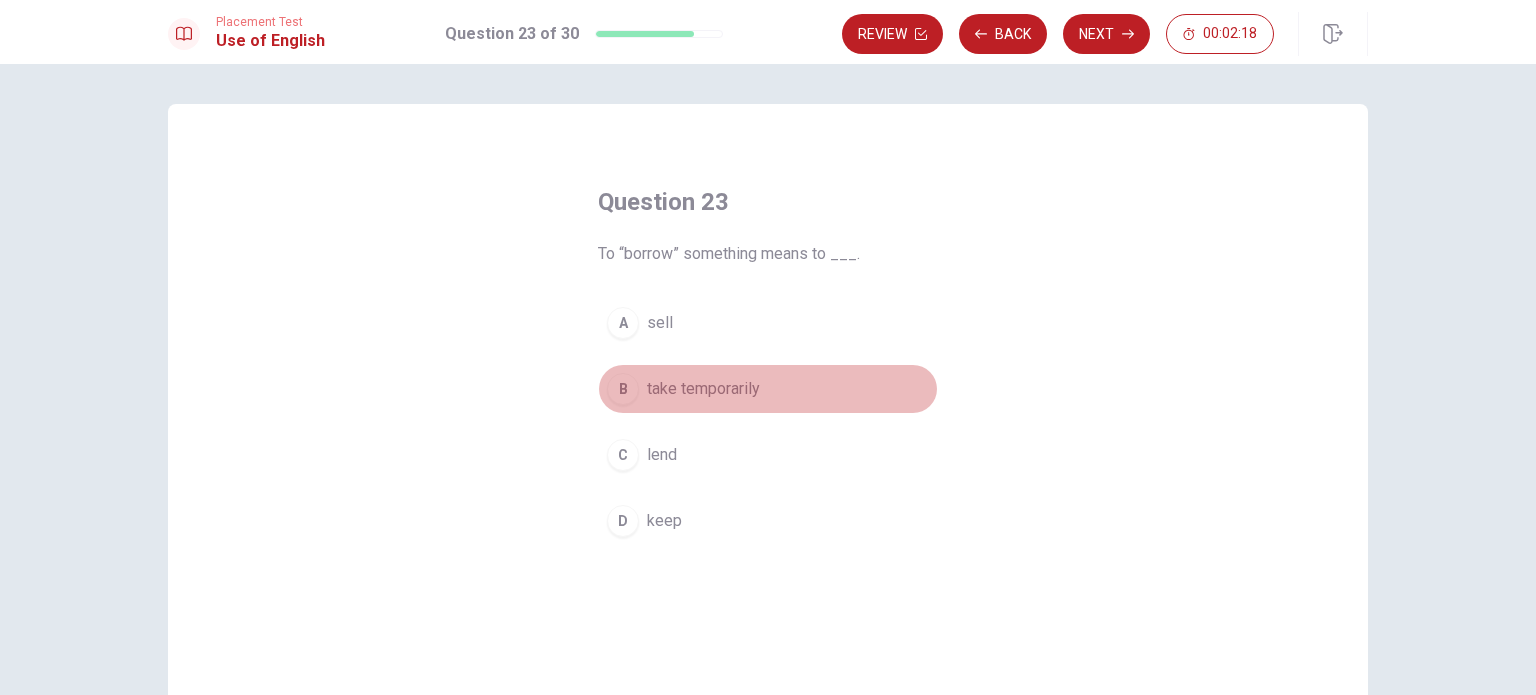 click on "take temporarily" at bounding box center [703, 389] 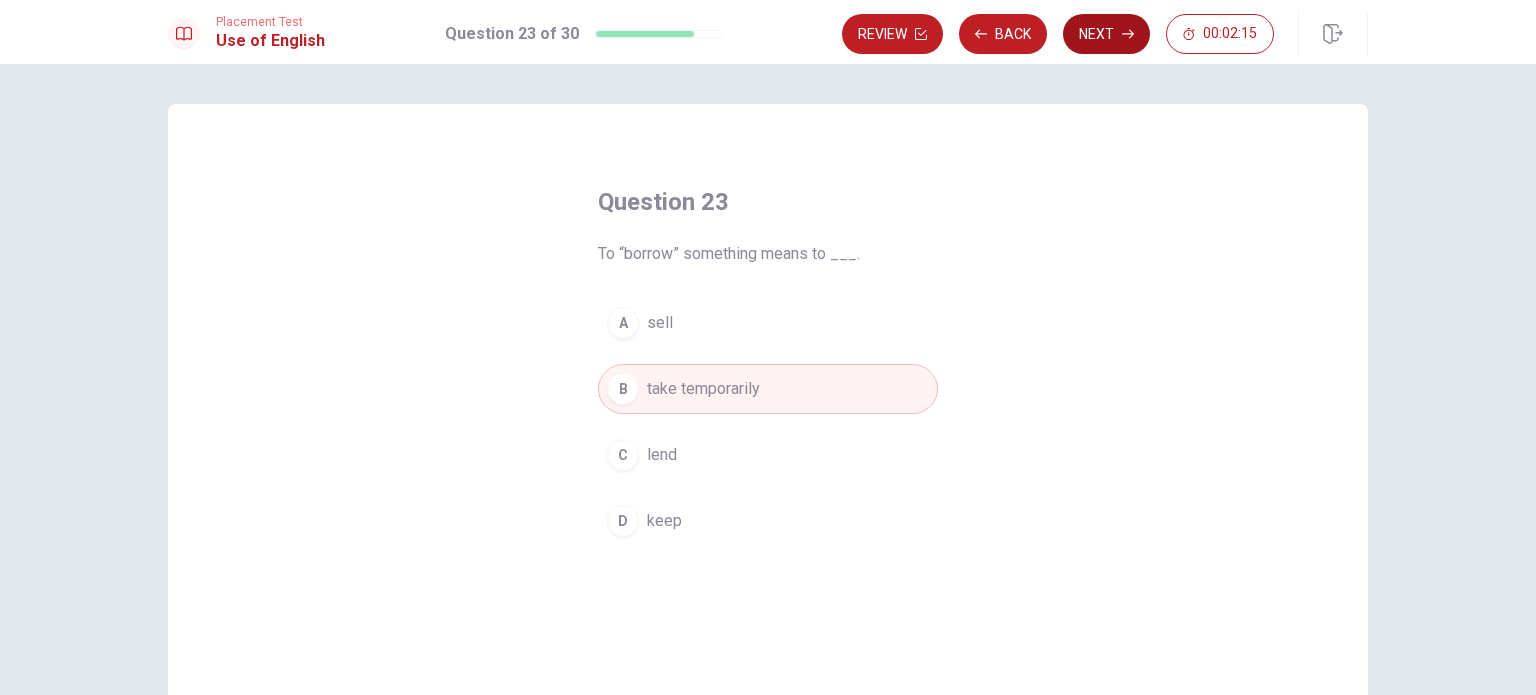 click on "Next" at bounding box center [1106, 34] 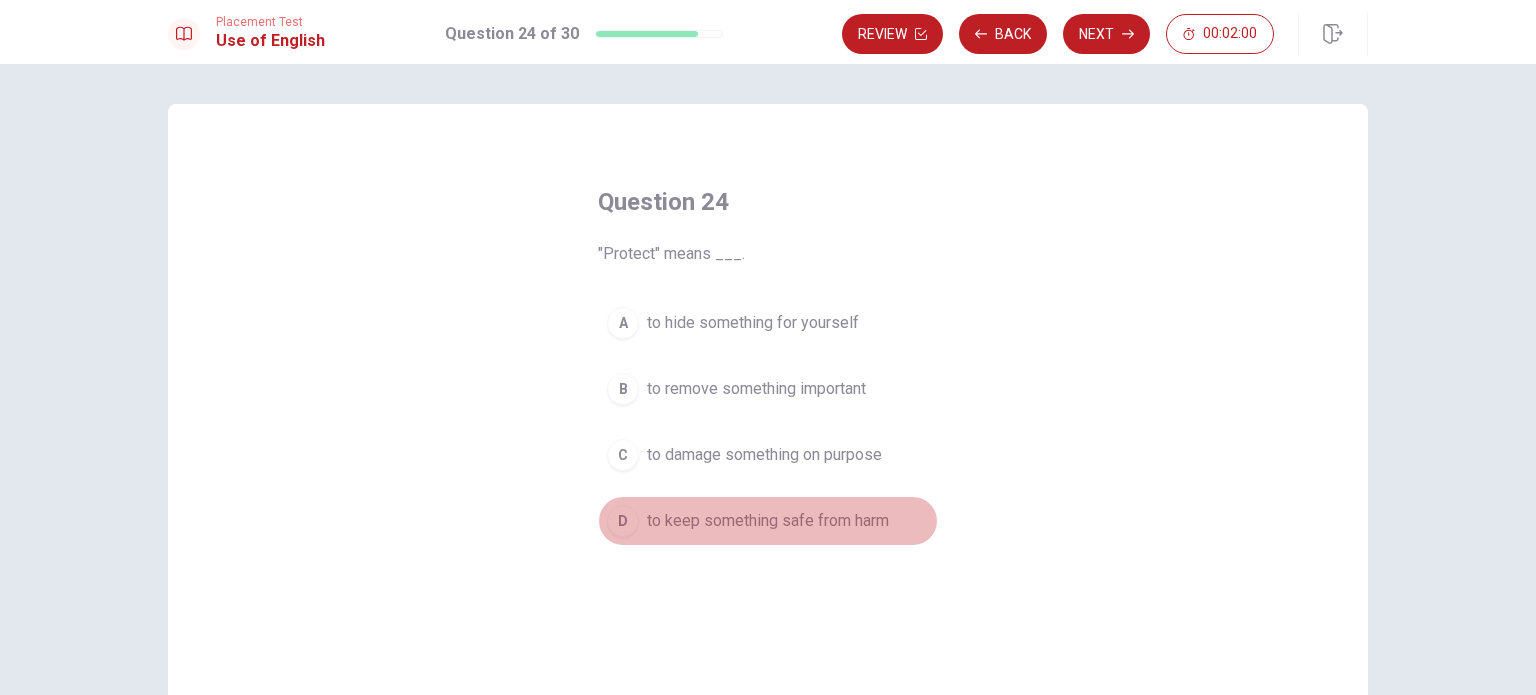 click on "to keep something safe from harm" at bounding box center [768, 521] 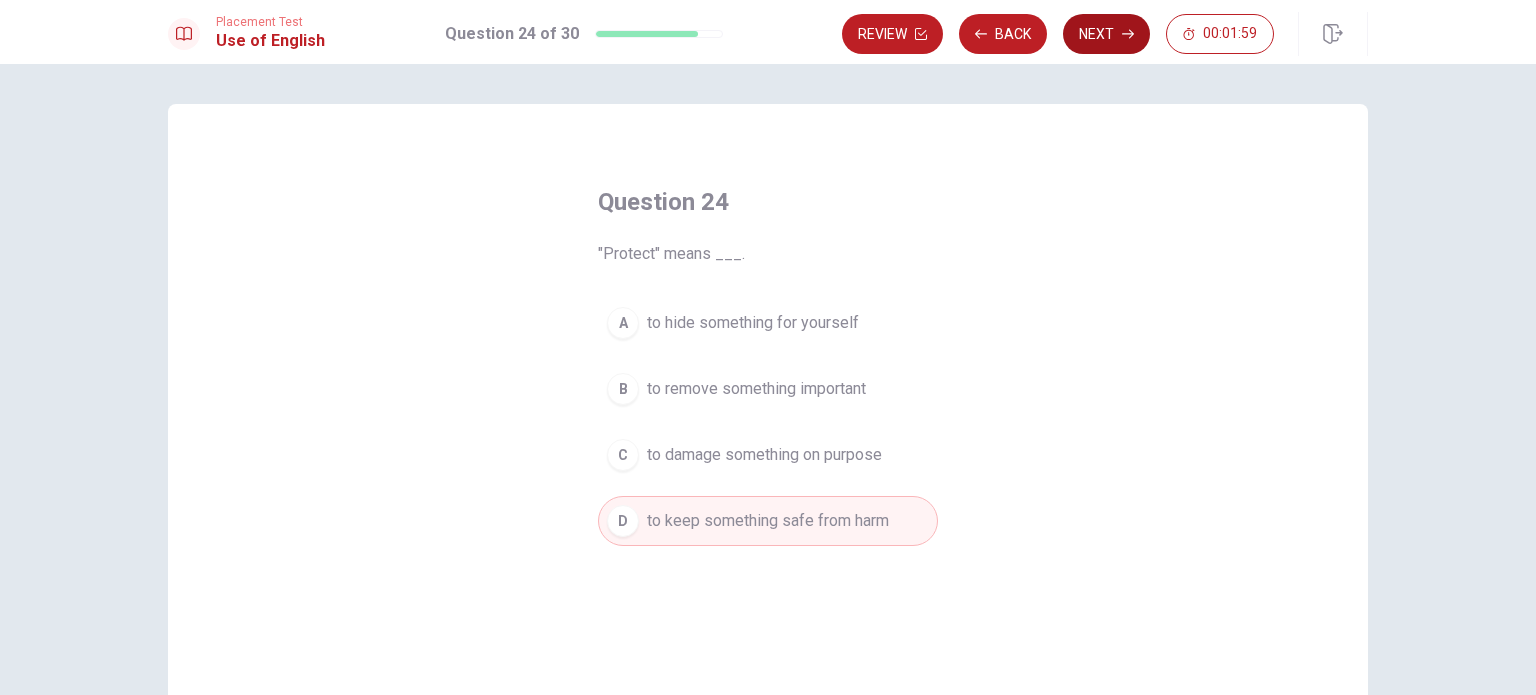 click on "Next" at bounding box center (1106, 34) 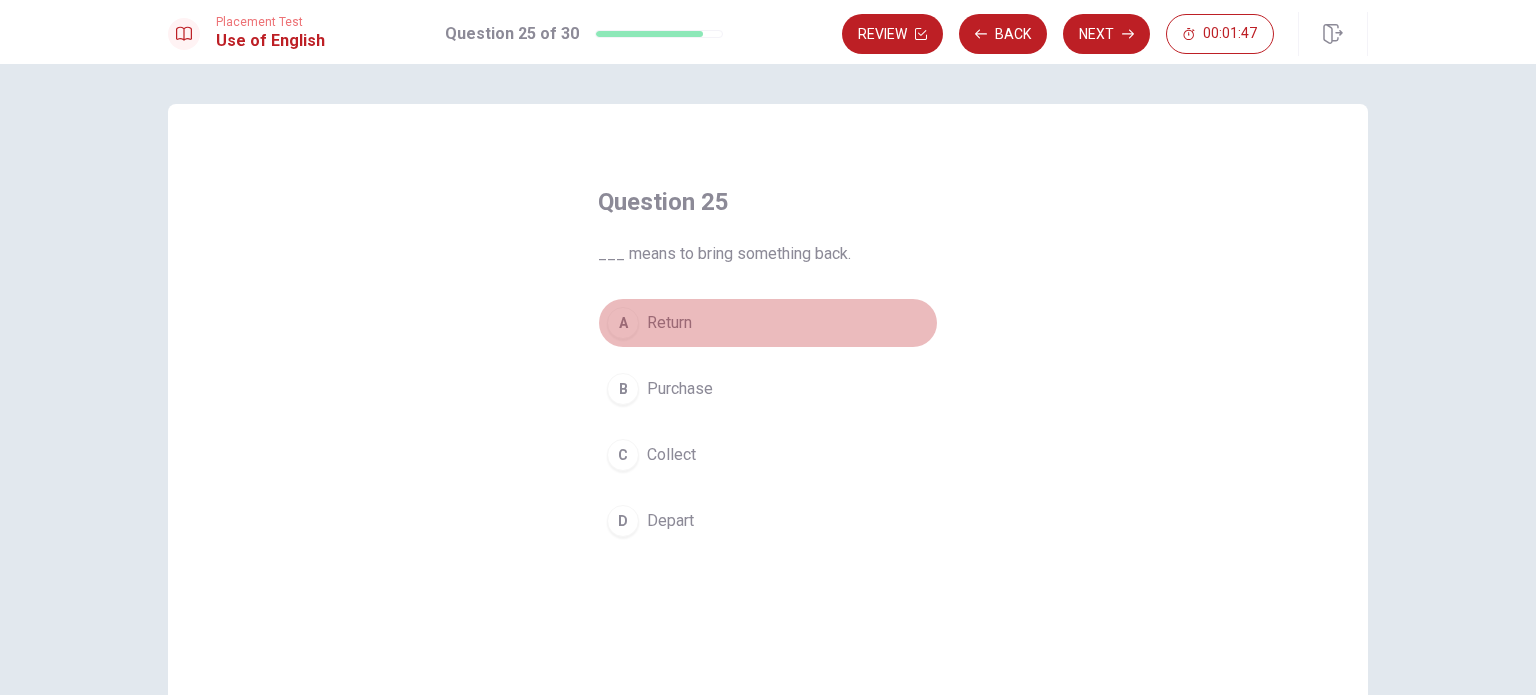 click on "Return" at bounding box center [669, 323] 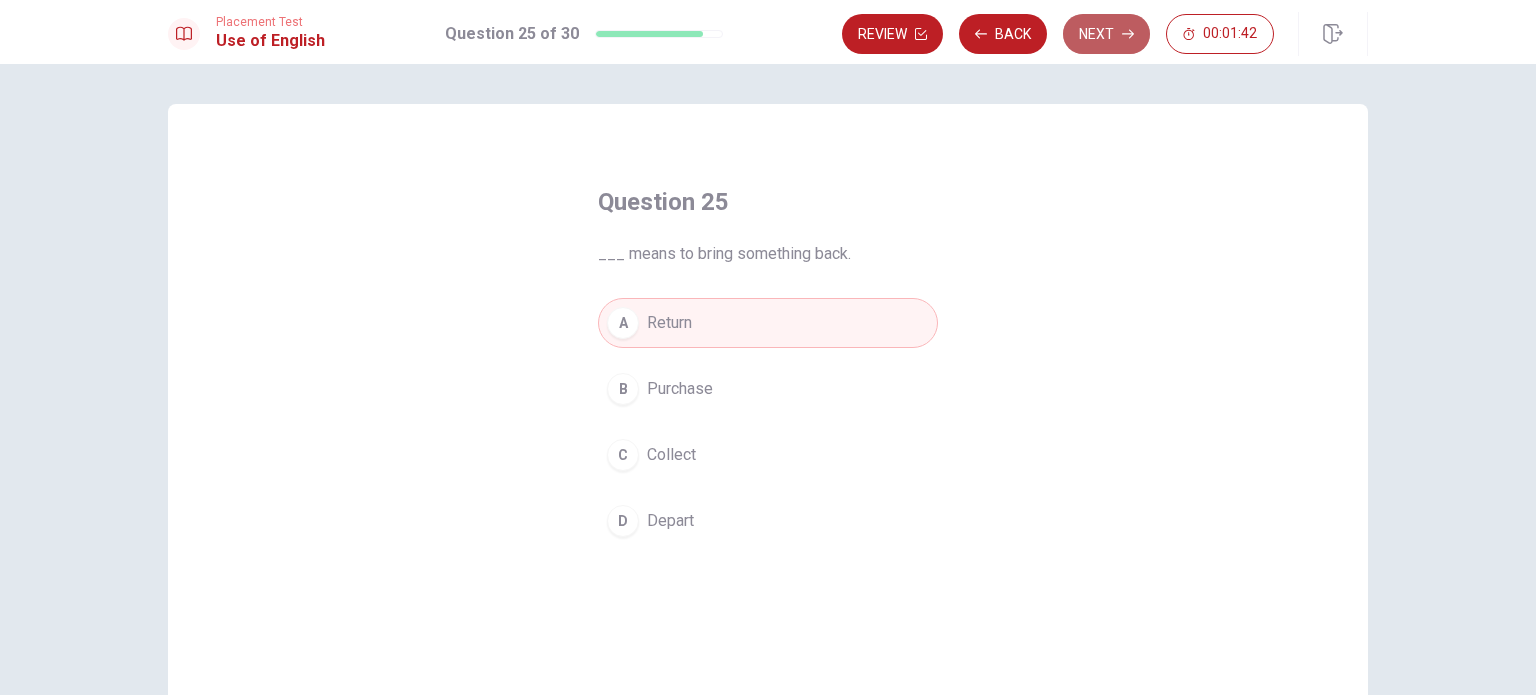 click on "Next" at bounding box center [1106, 34] 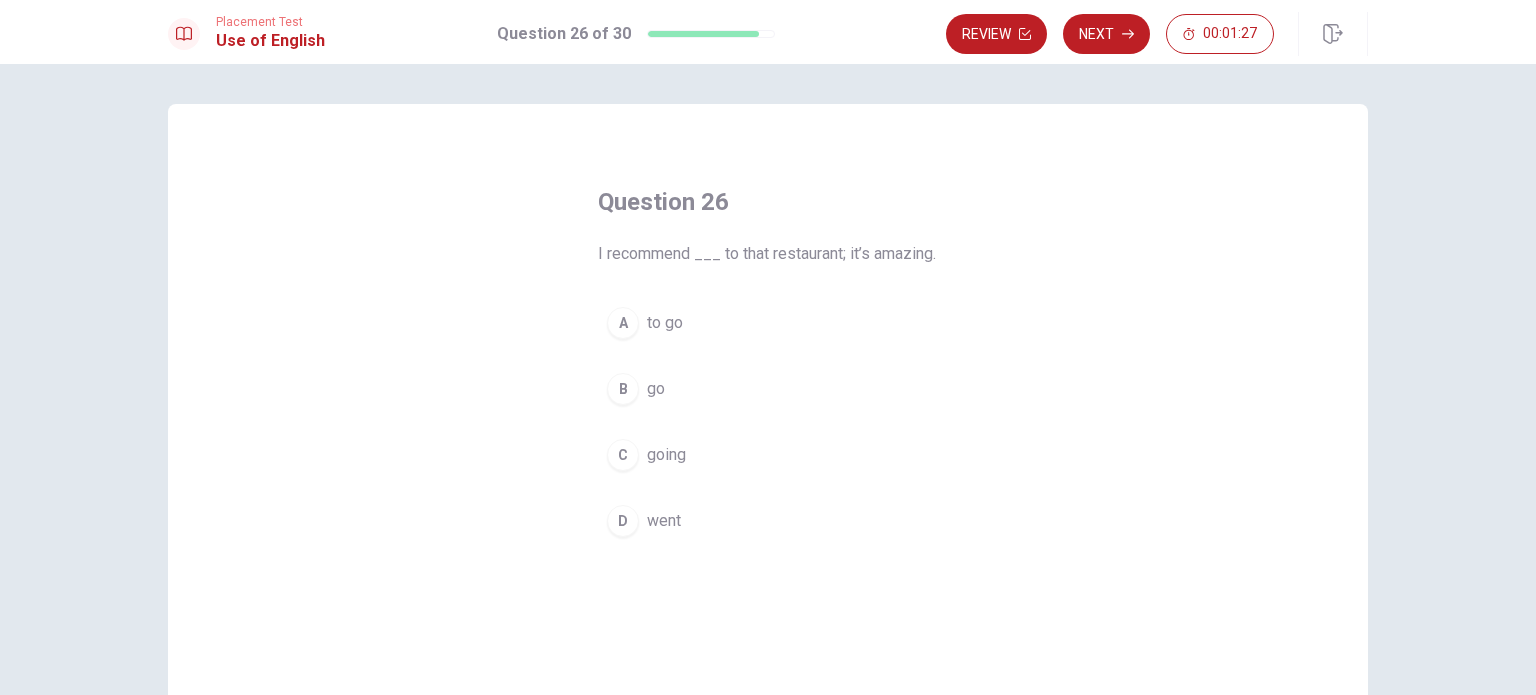 click on "to go" at bounding box center [665, 323] 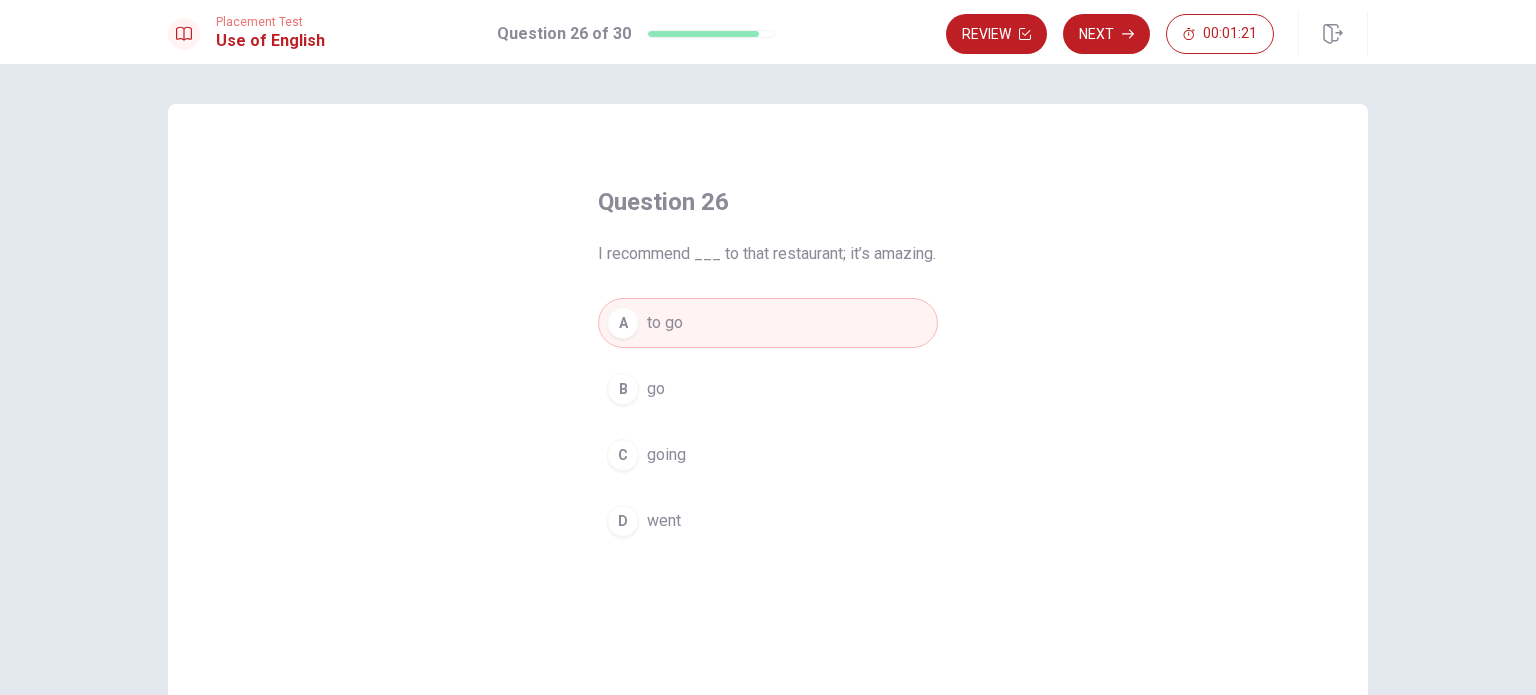 click on "Next" at bounding box center [1106, 34] 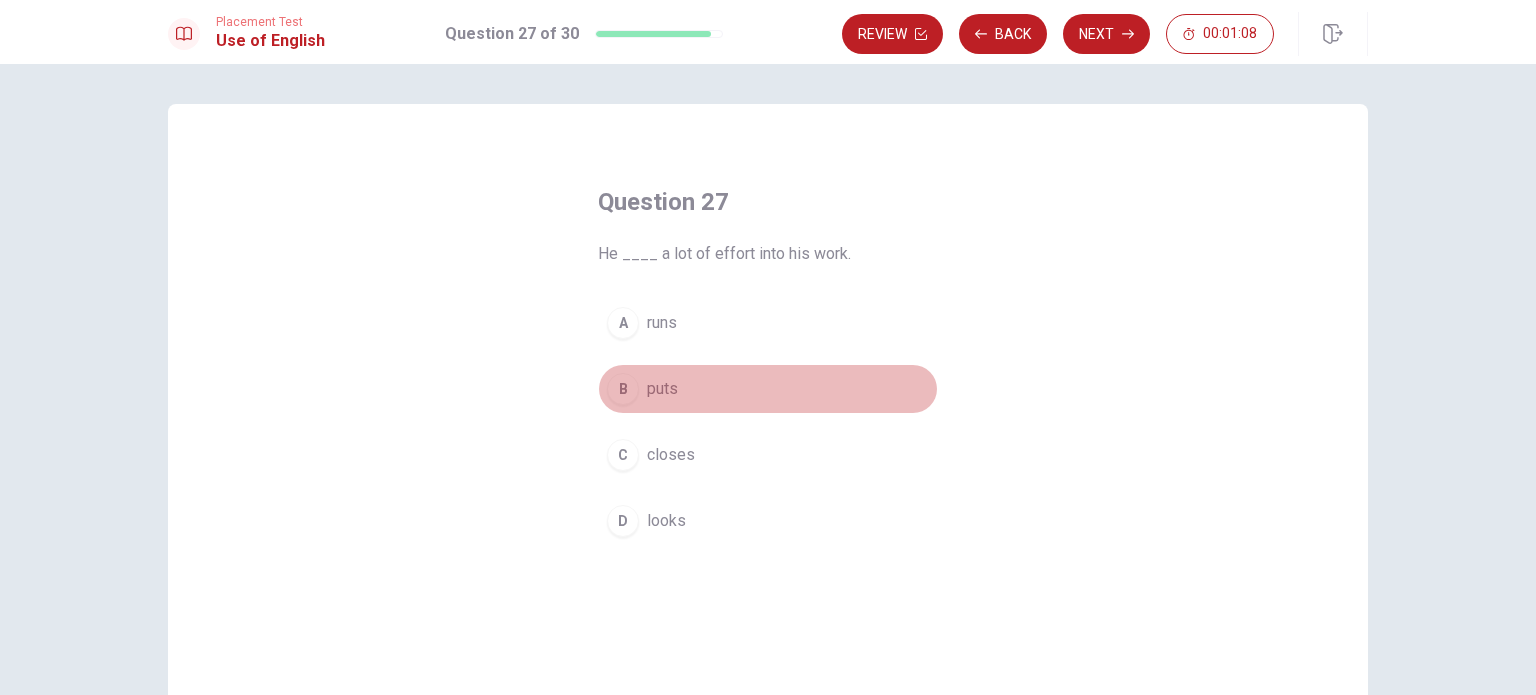 click on "puts" at bounding box center (662, 389) 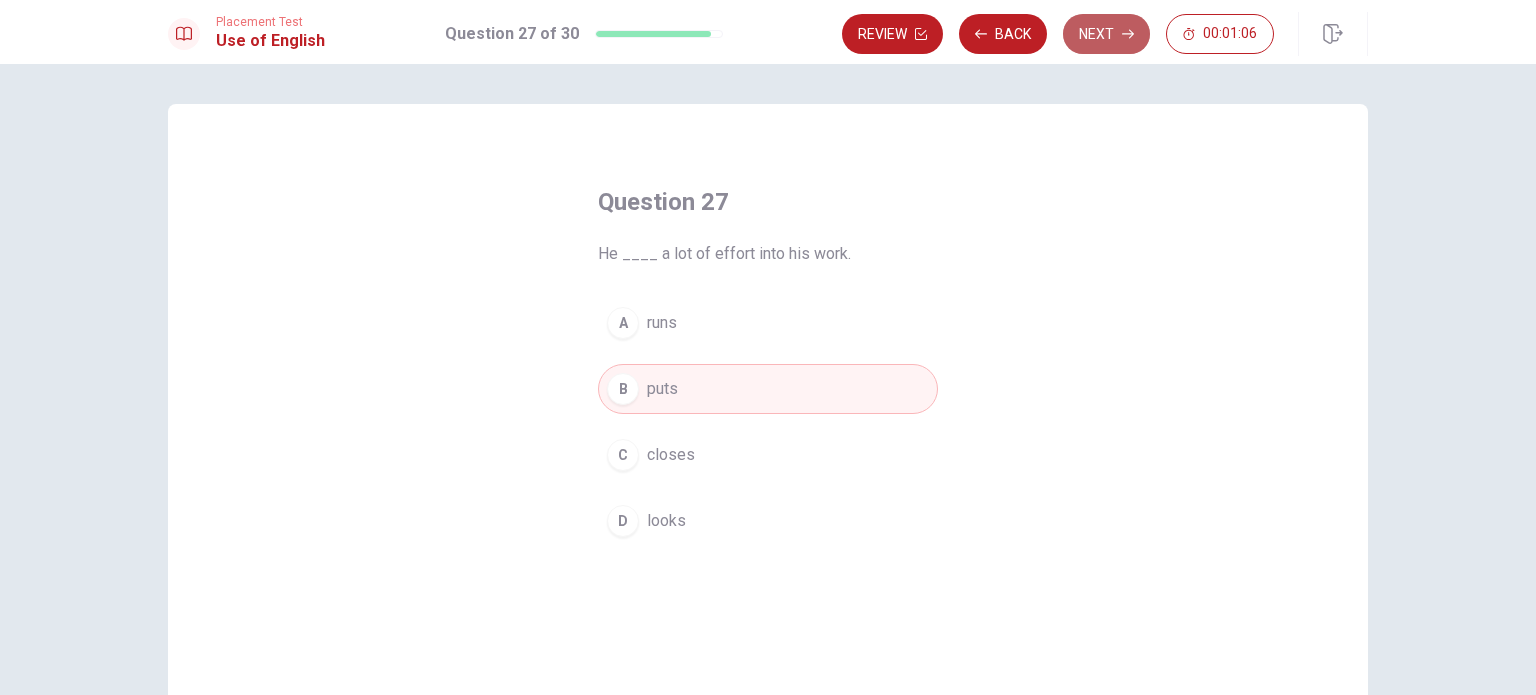 click on "Next" at bounding box center [1106, 34] 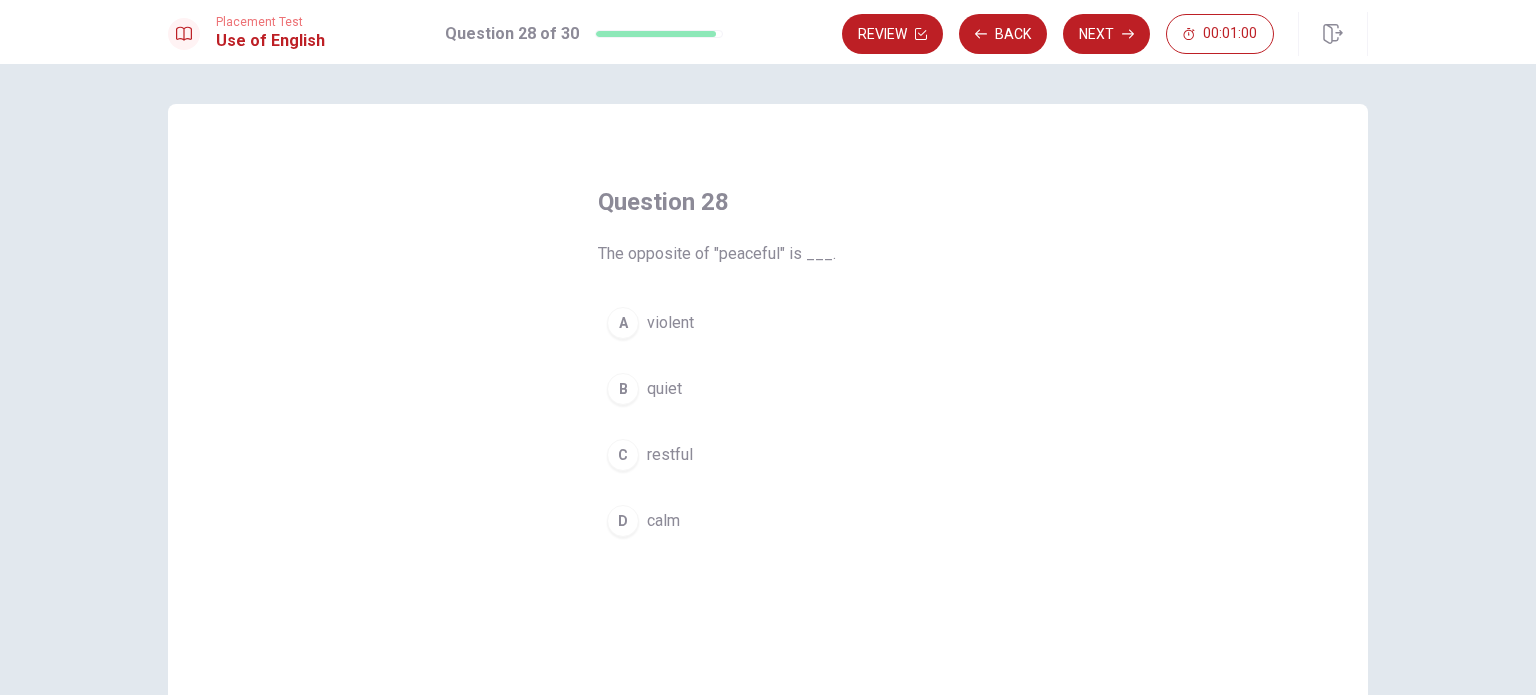 click on "violent" at bounding box center (670, 323) 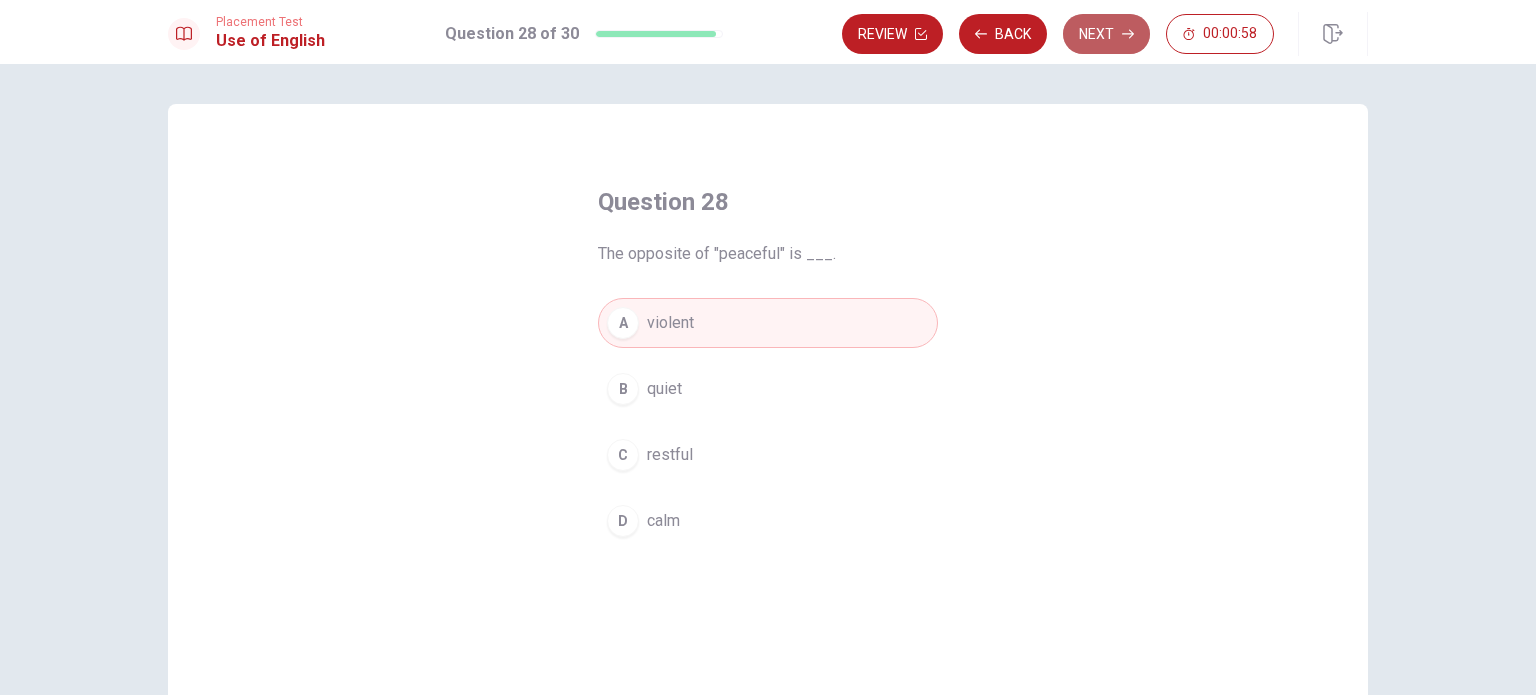 click on "Next" at bounding box center (1106, 34) 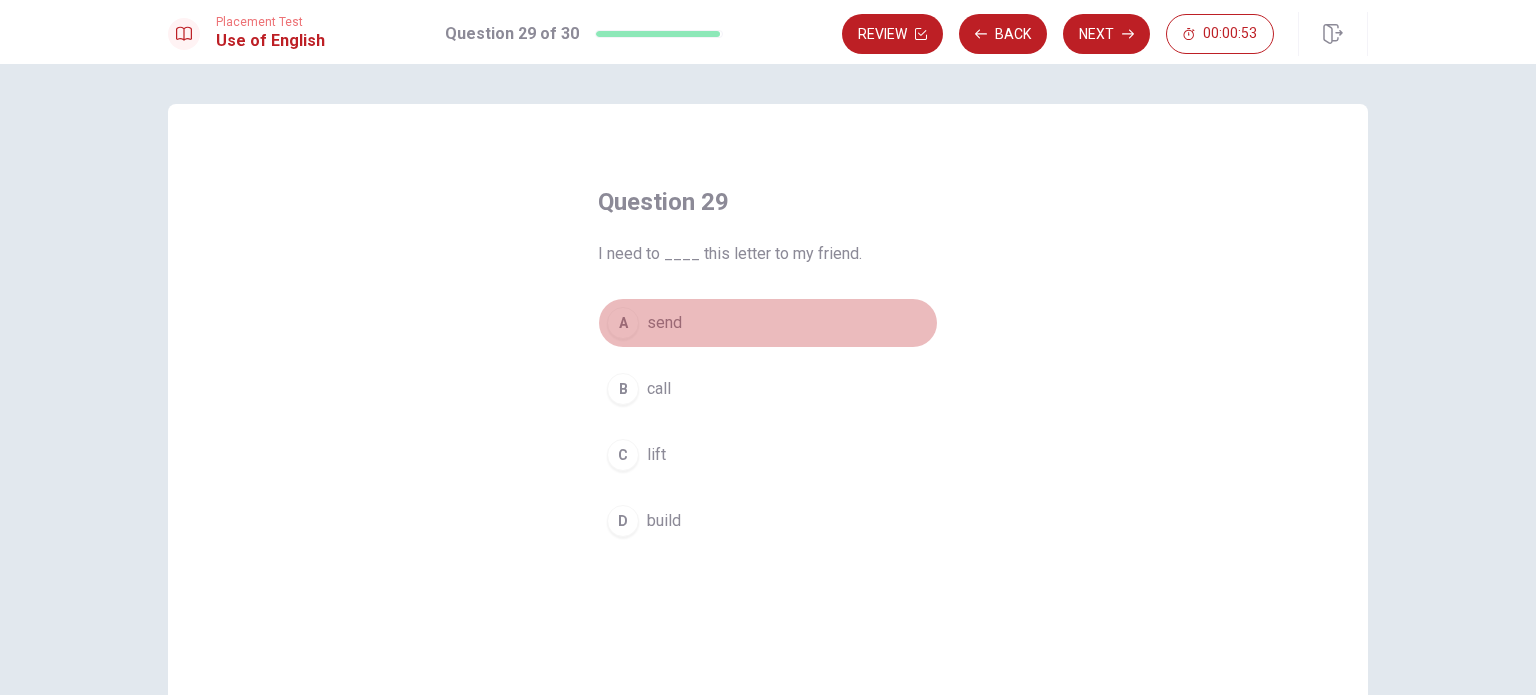 click on "send" at bounding box center [664, 323] 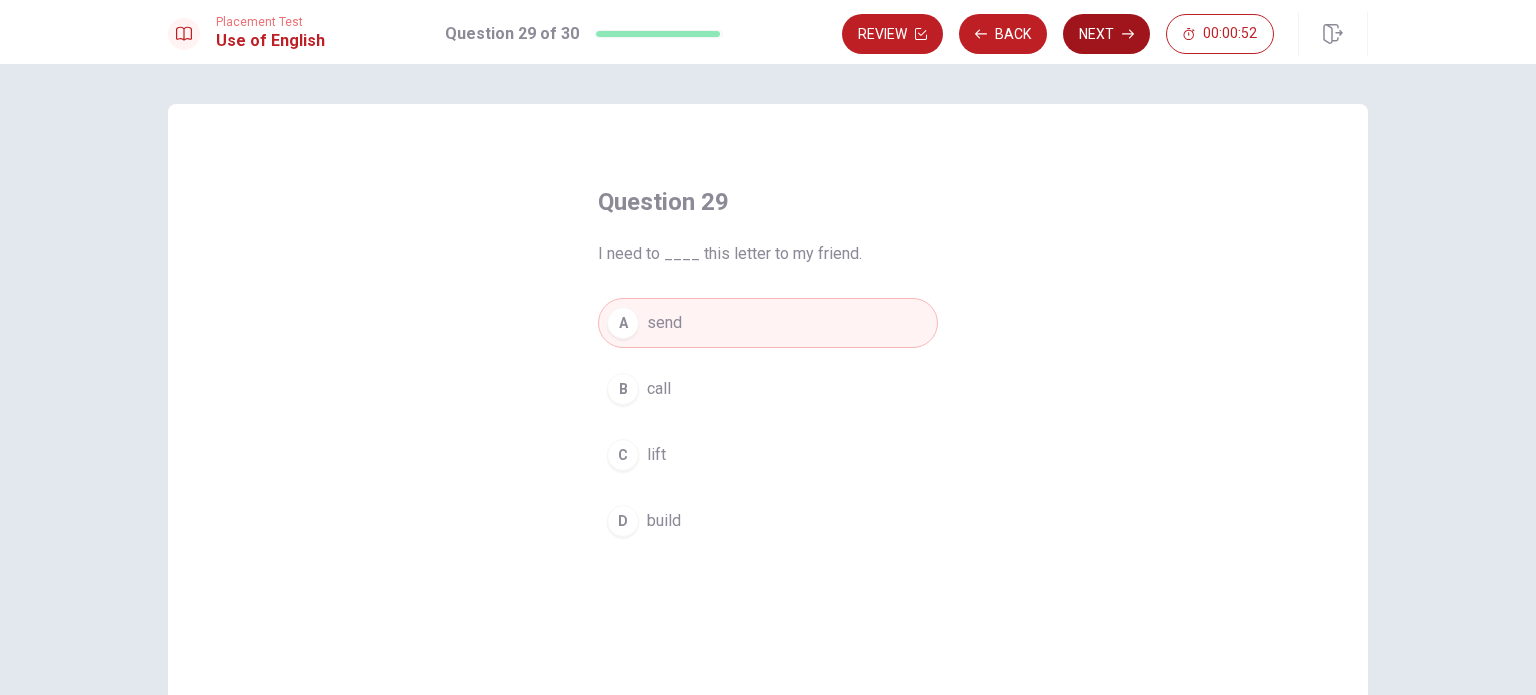 click on "Next" at bounding box center [1106, 34] 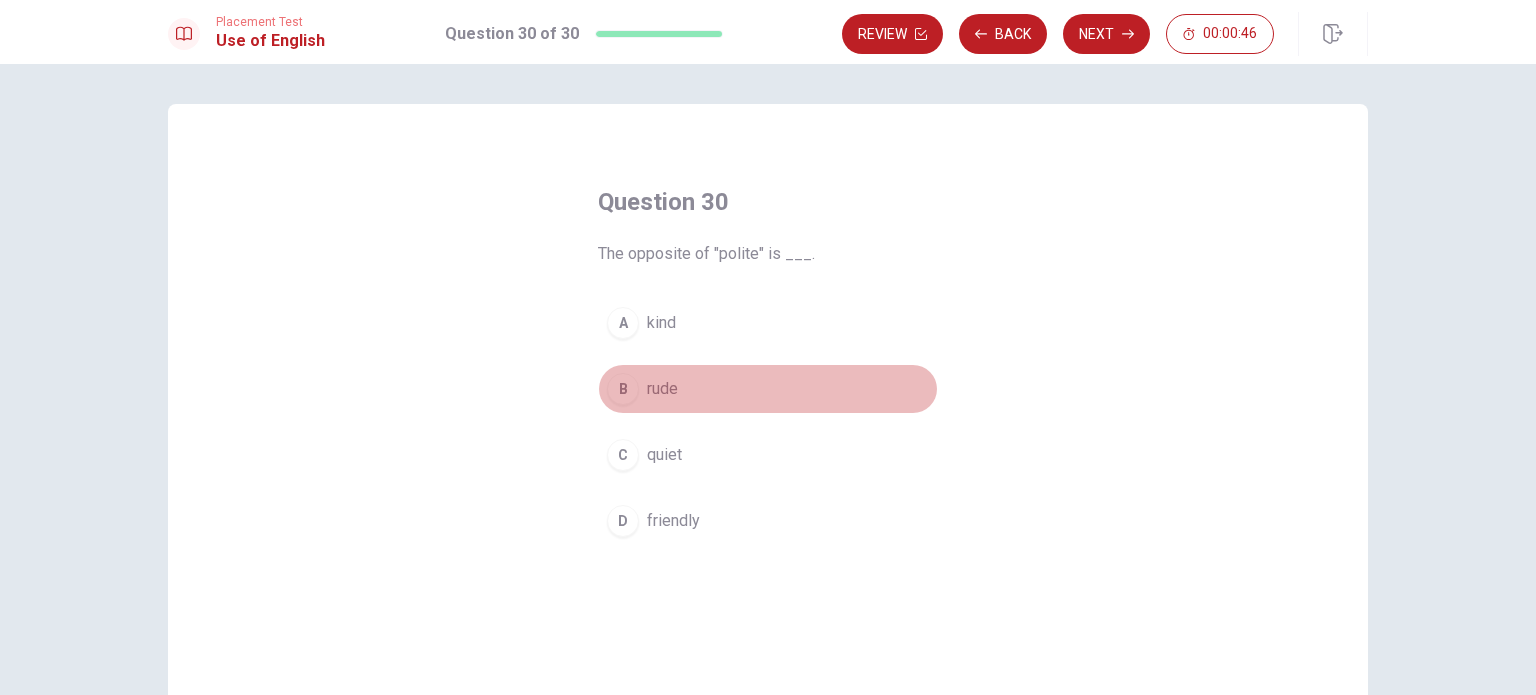 click on "rude" at bounding box center [662, 389] 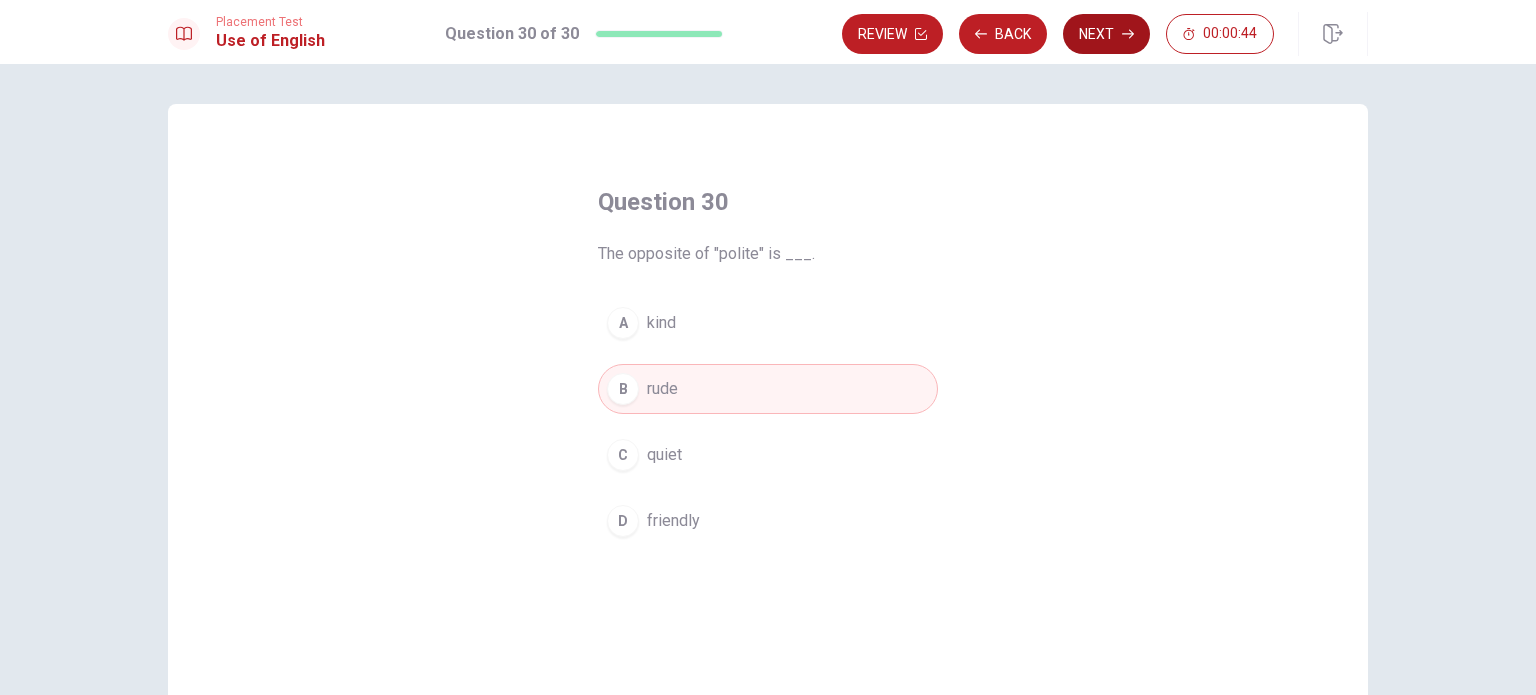 click on "Next" at bounding box center (1106, 34) 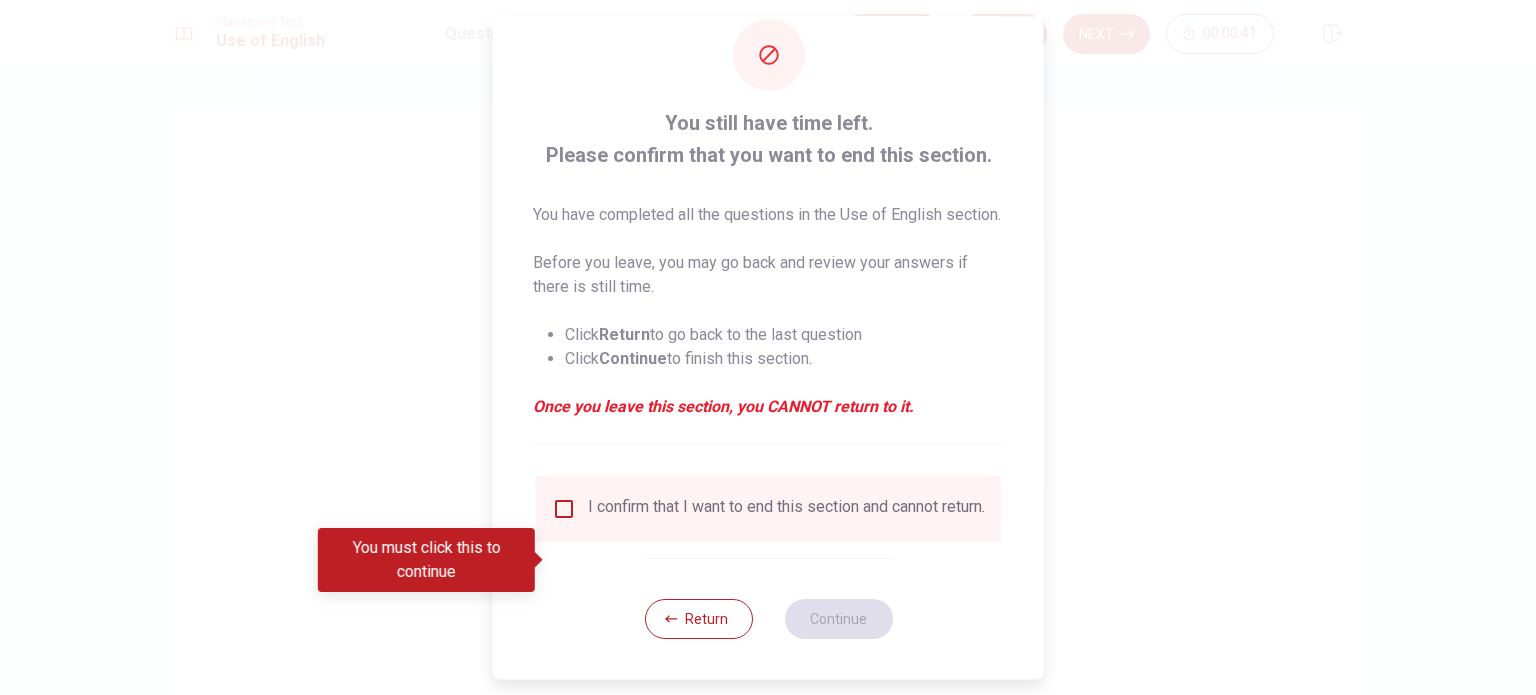 scroll, scrollTop: 74, scrollLeft: 0, axis: vertical 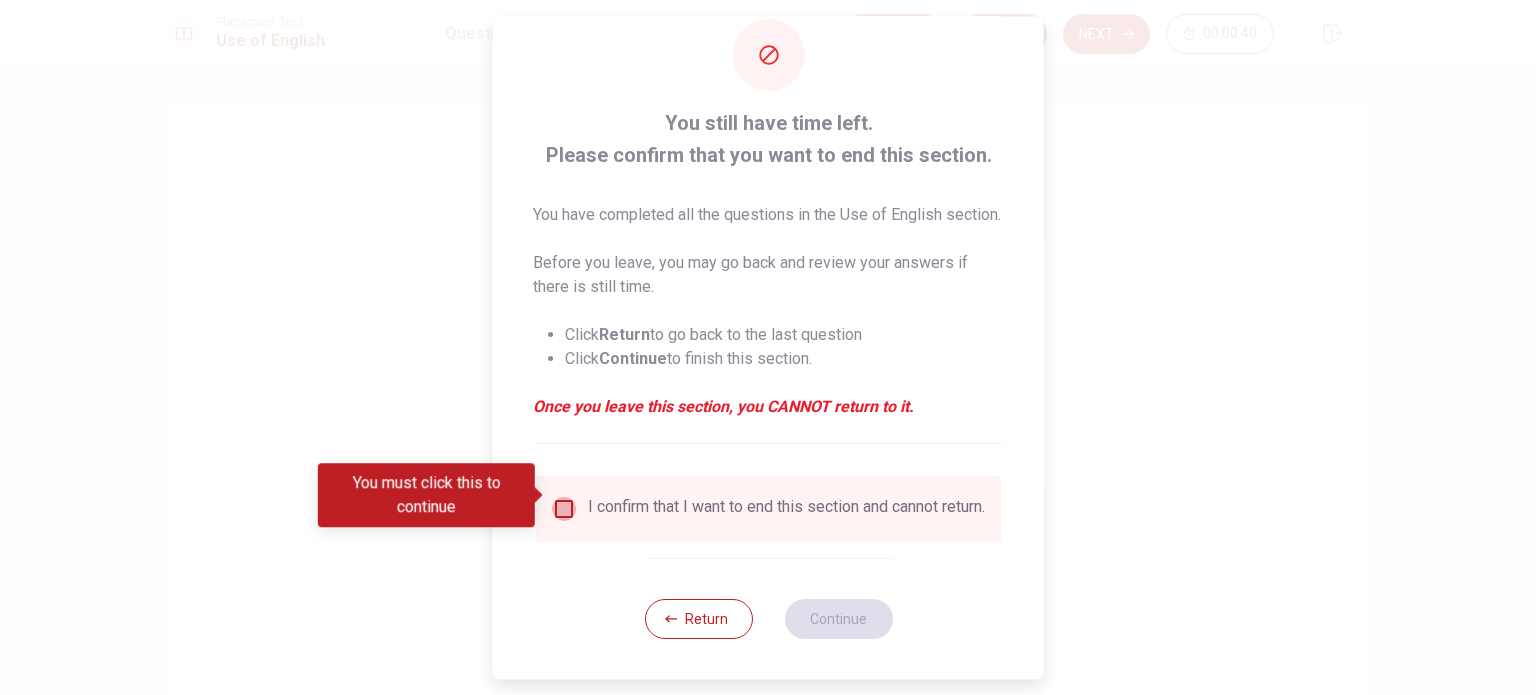 click at bounding box center [564, 509] 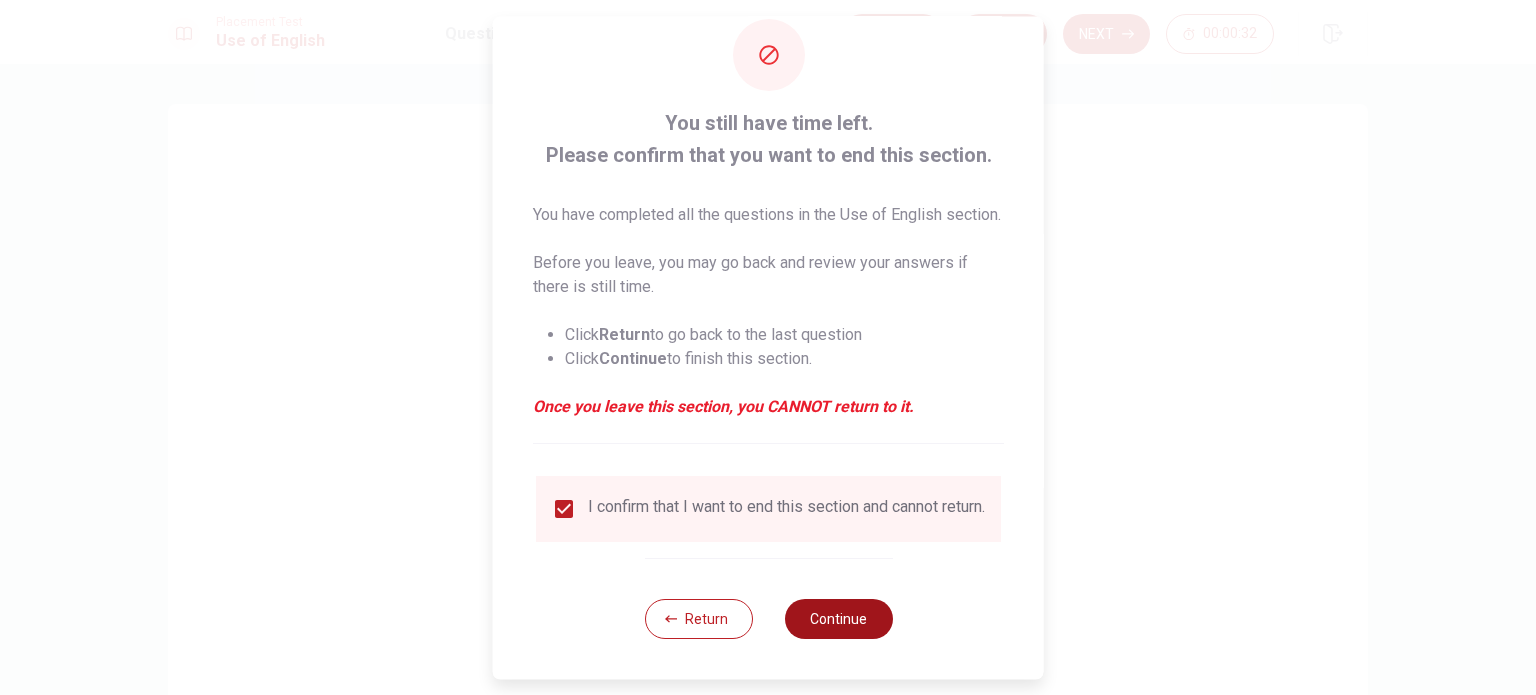 click on "Continue" at bounding box center [838, 619] 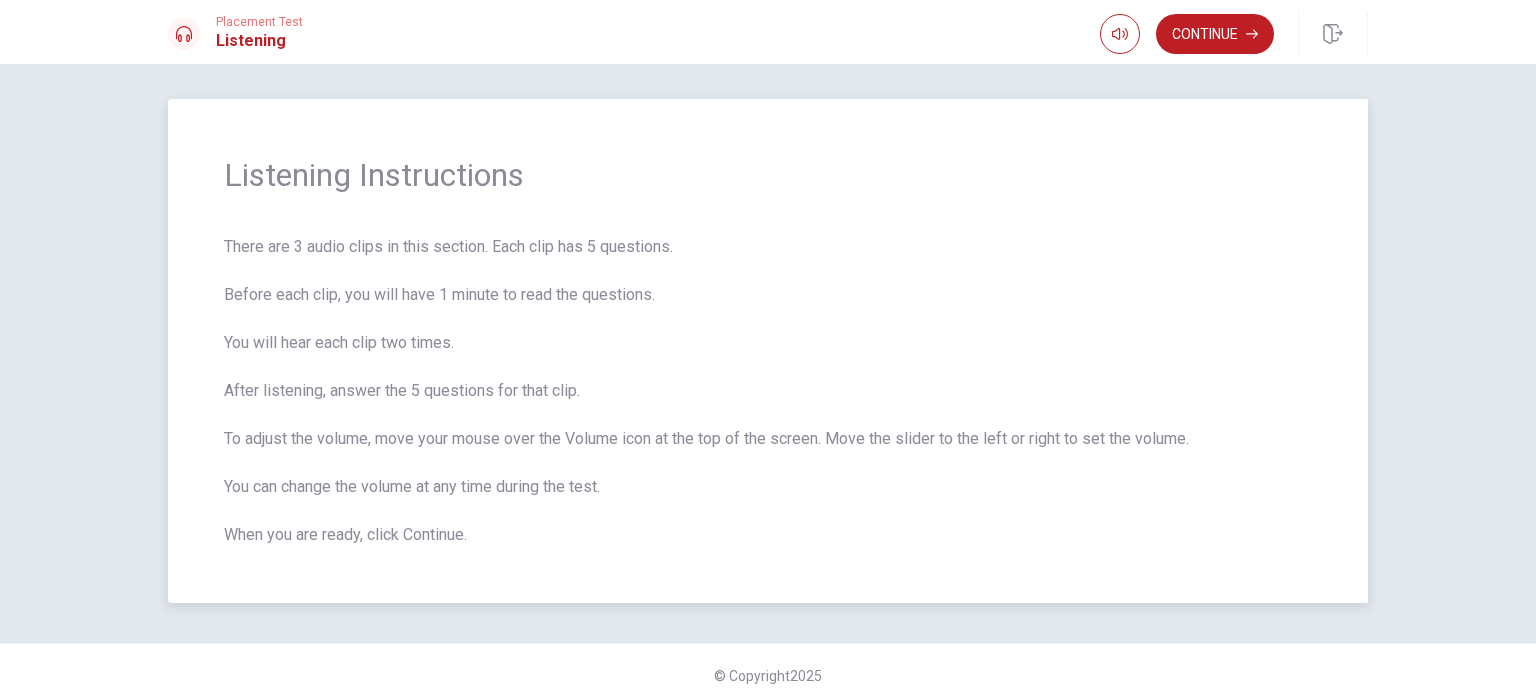 scroll, scrollTop: 0, scrollLeft: 0, axis: both 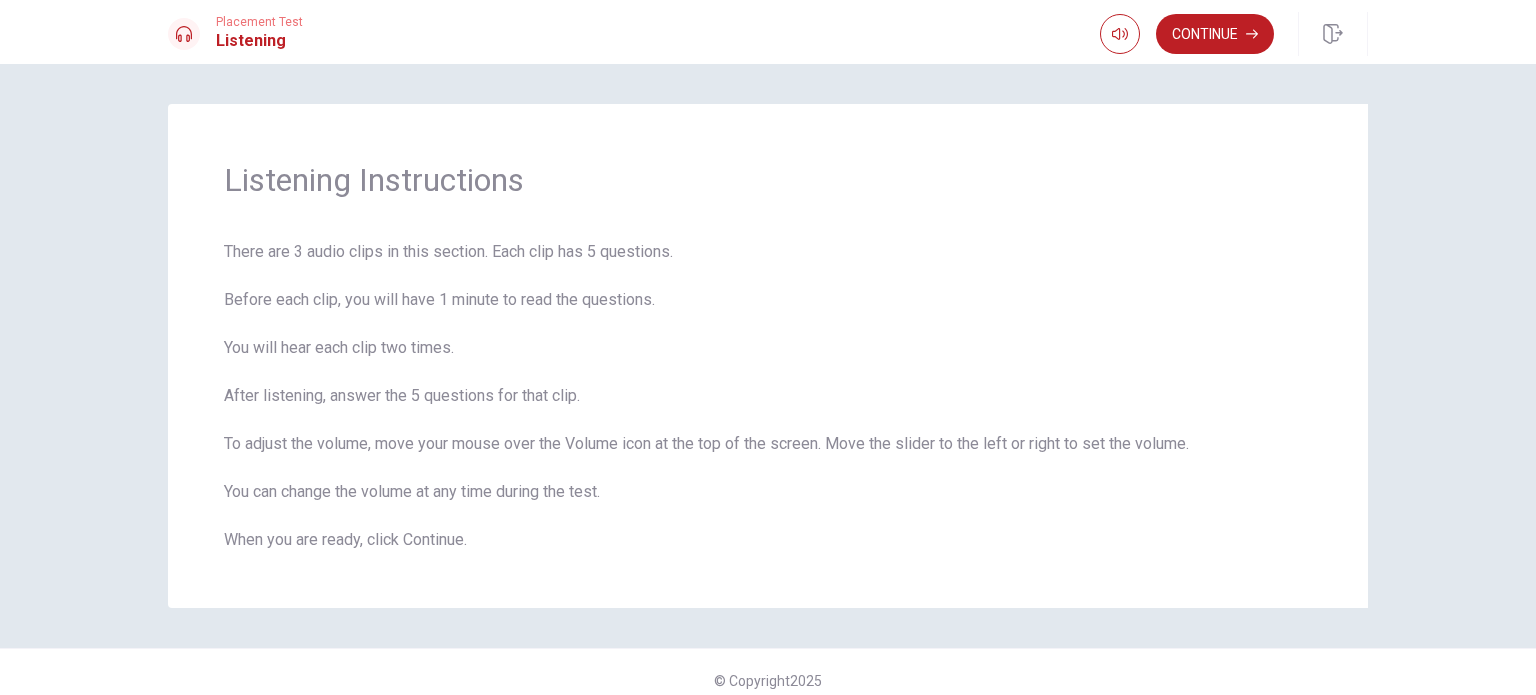 click on "Continue" at bounding box center [1215, 34] 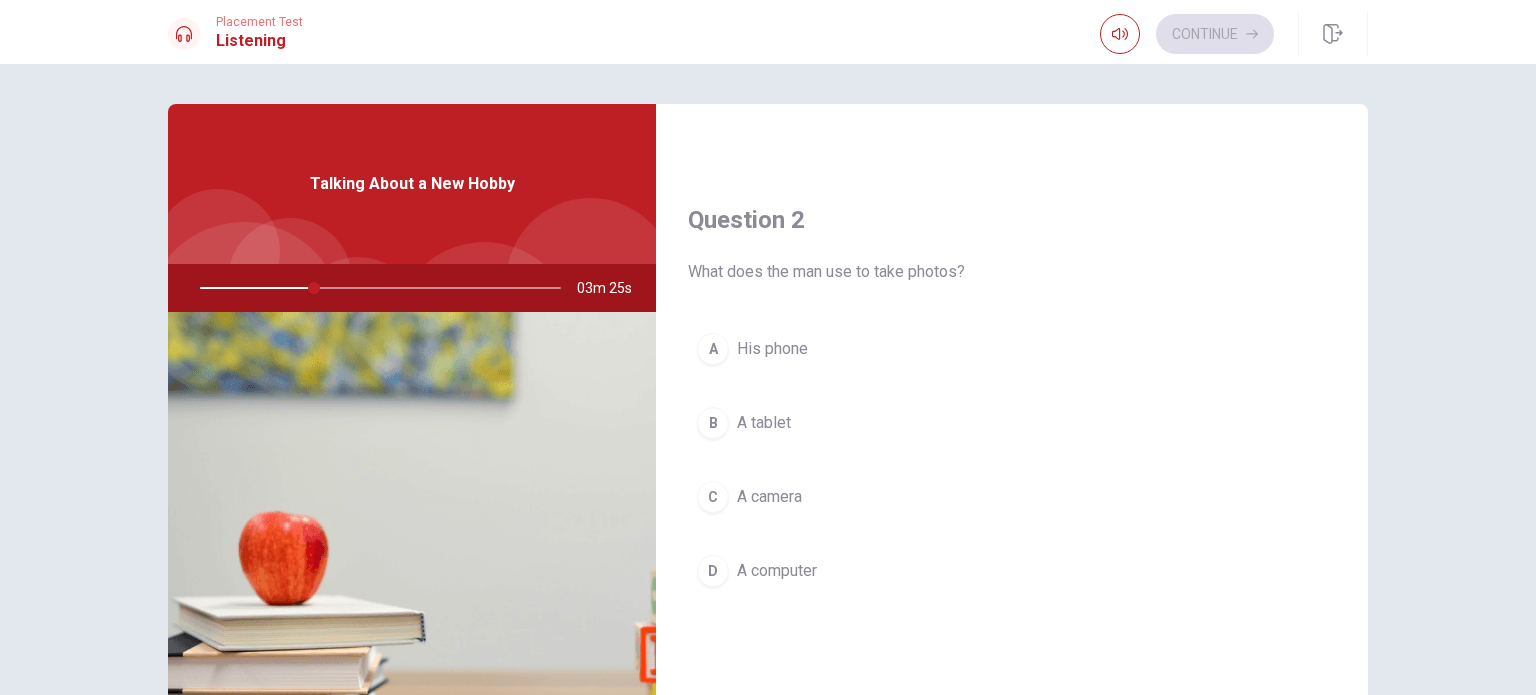 scroll, scrollTop: 500, scrollLeft: 0, axis: vertical 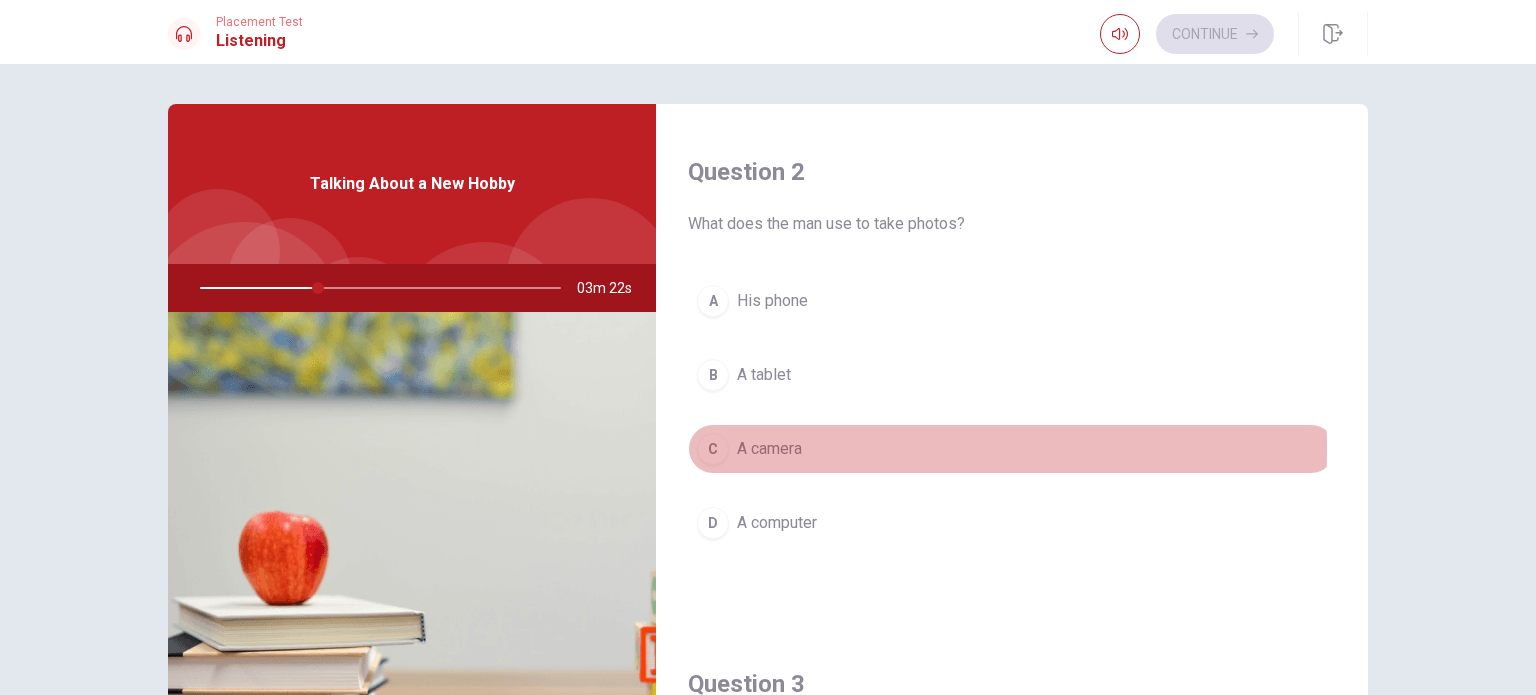 click on "A camera" at bounding box center [769, 449] 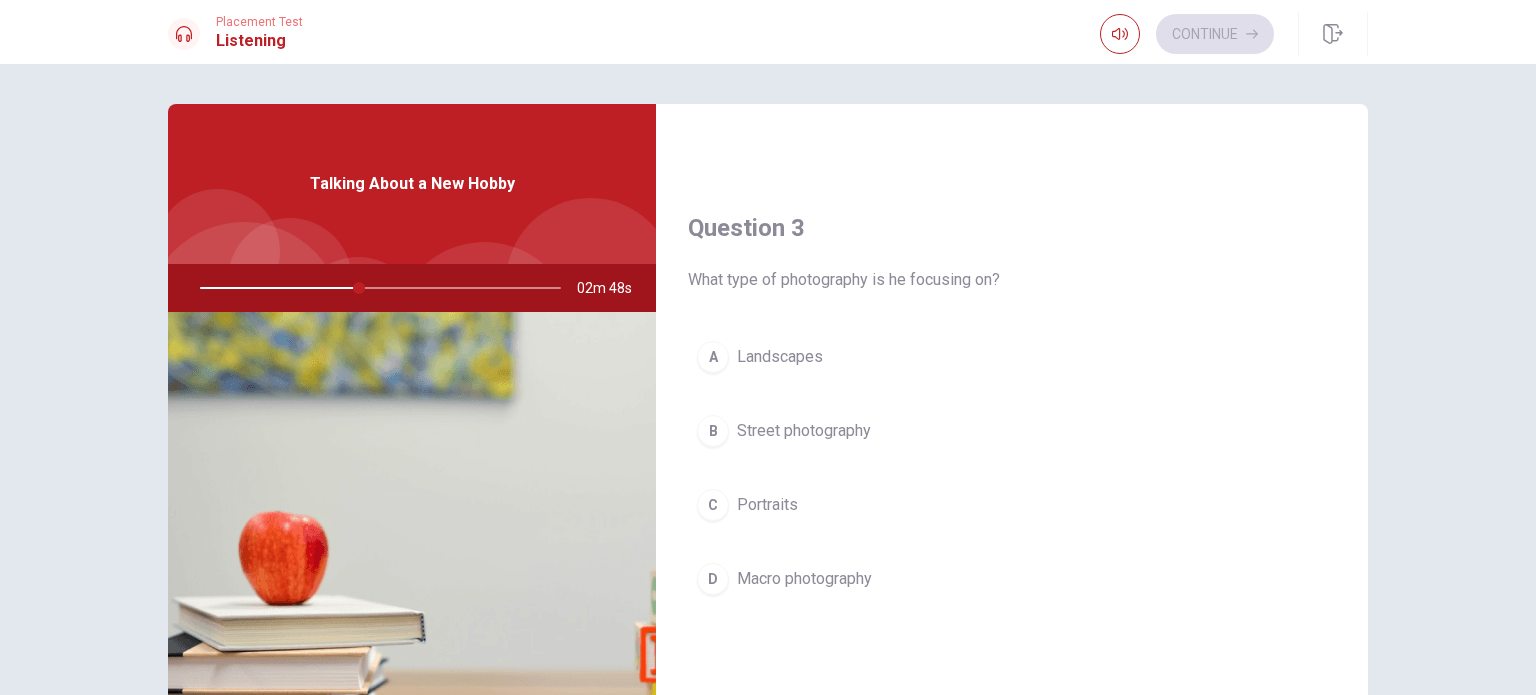 scroll, scrollTop: 1000, scrollLeft: 0, axis: vertical 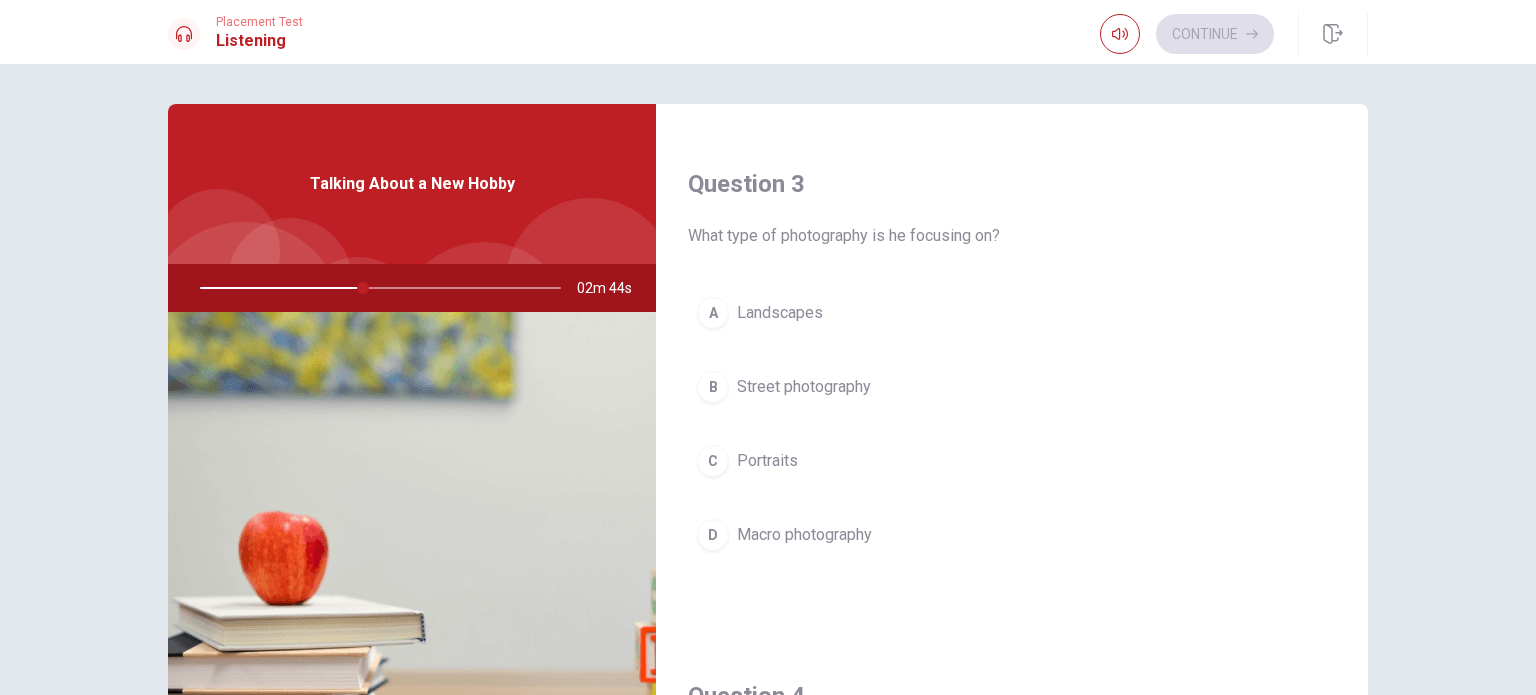 click on "Landscapes" at bounding box center [780, 313] 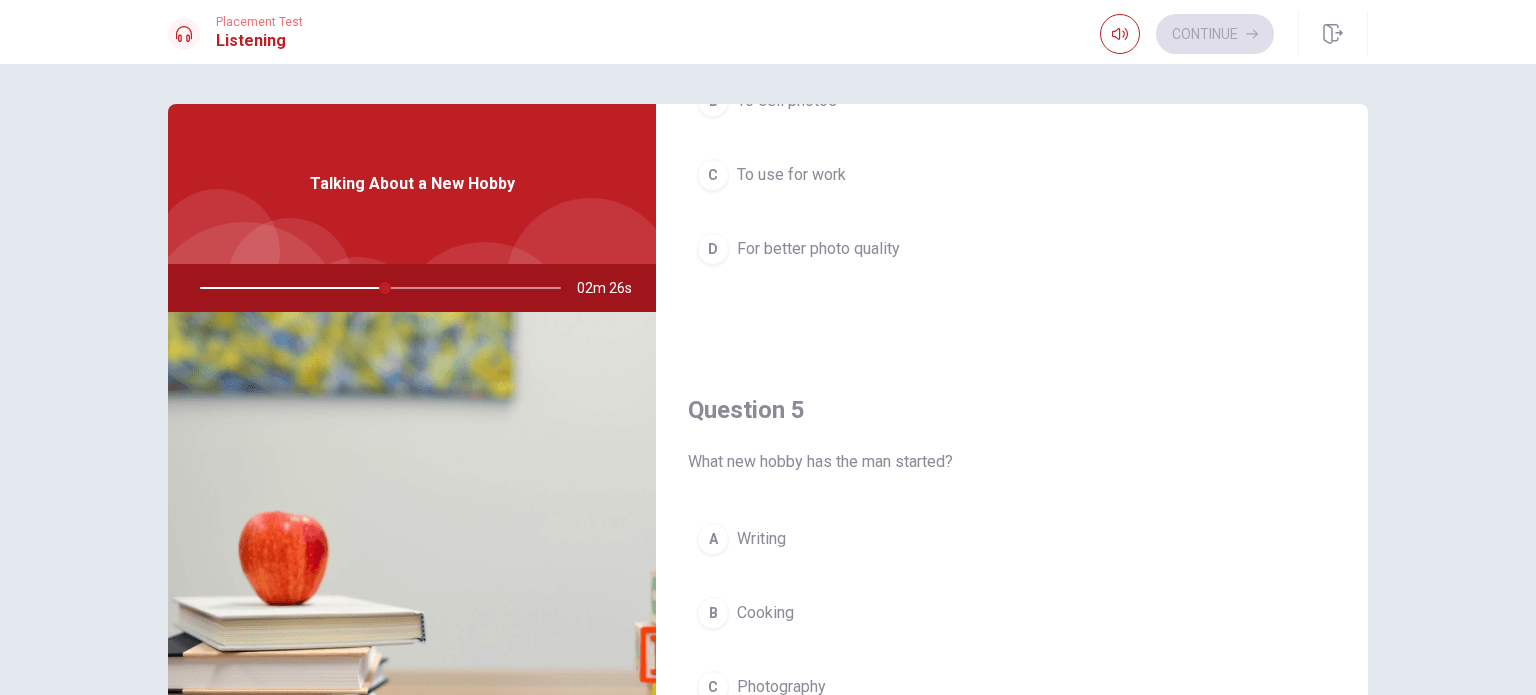 scroll, scrollTop: 1856, scrollLeft: 0, axis: vertical 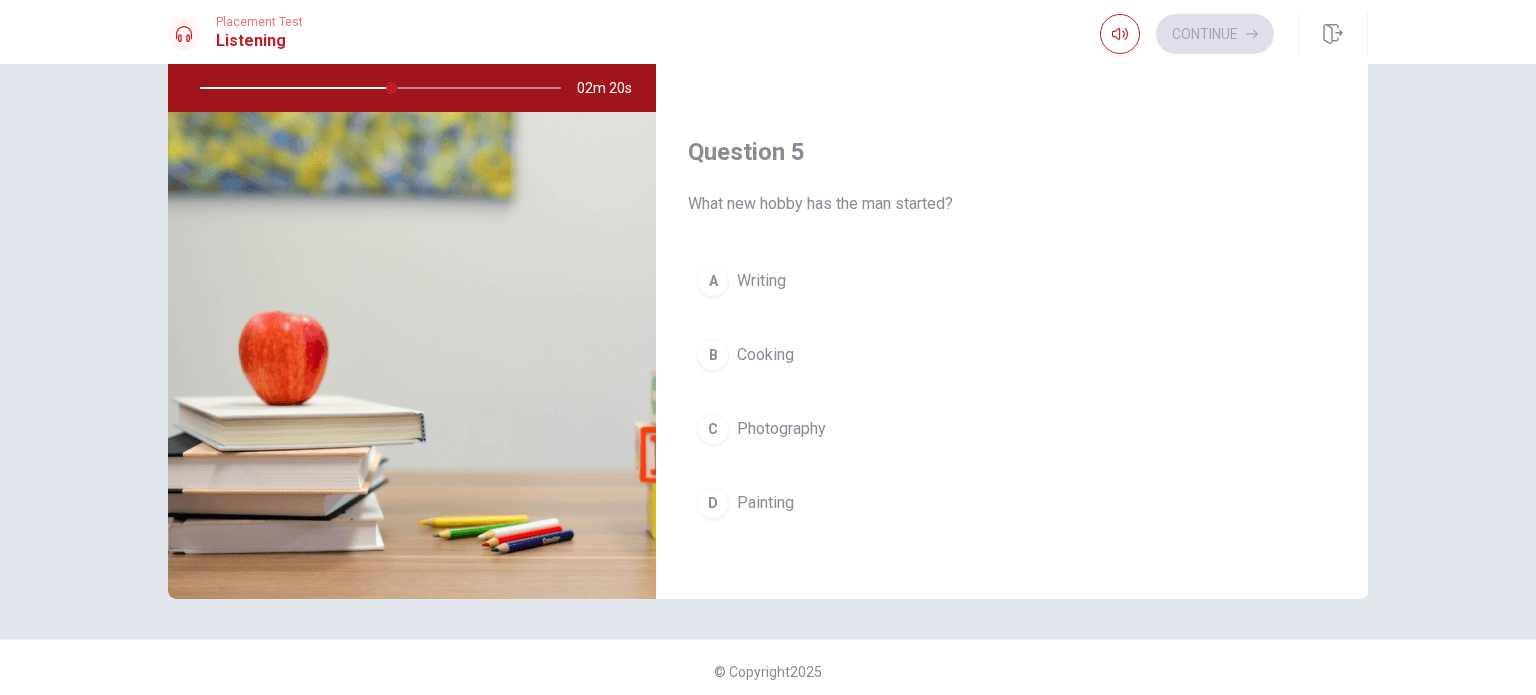 click on "Photography" at bounding box center [781, 429] 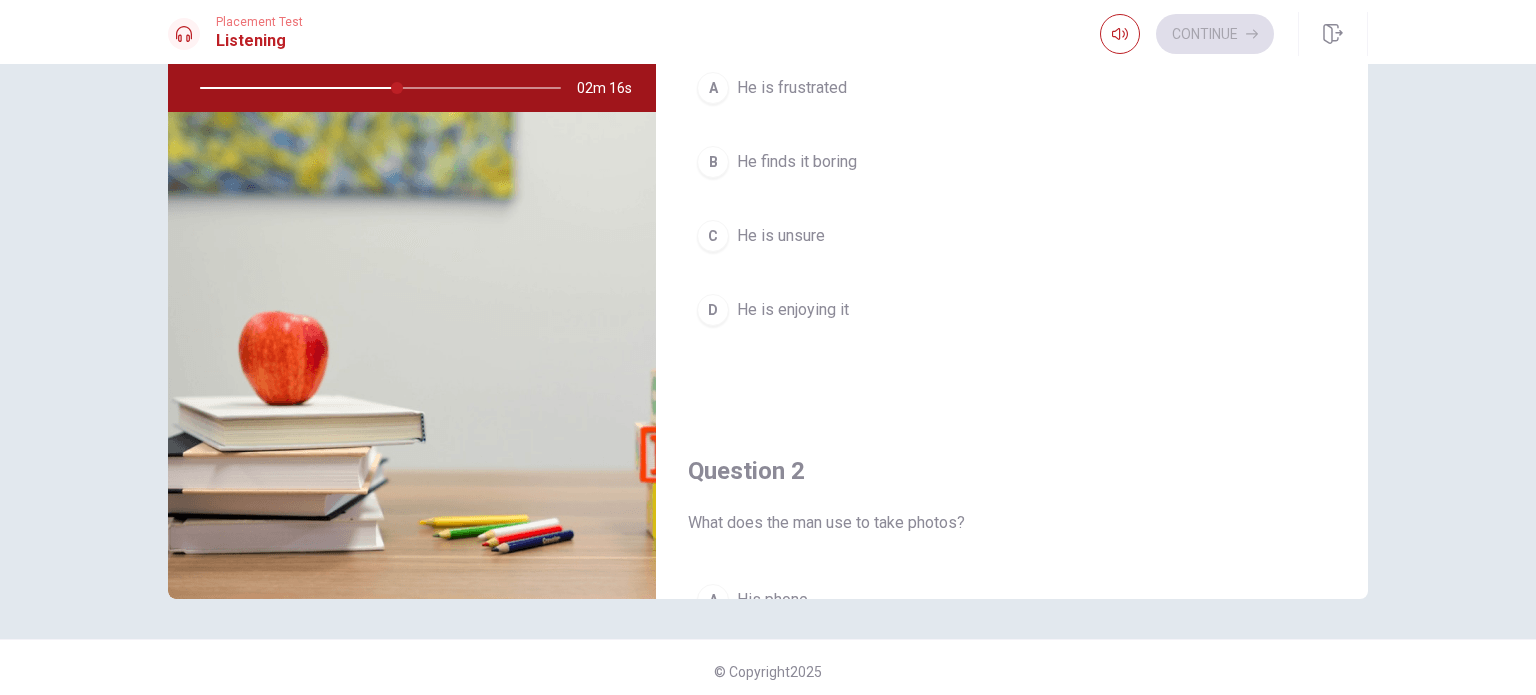 scroll, scrollTop: 0, scrollLeft: 0, axis: both 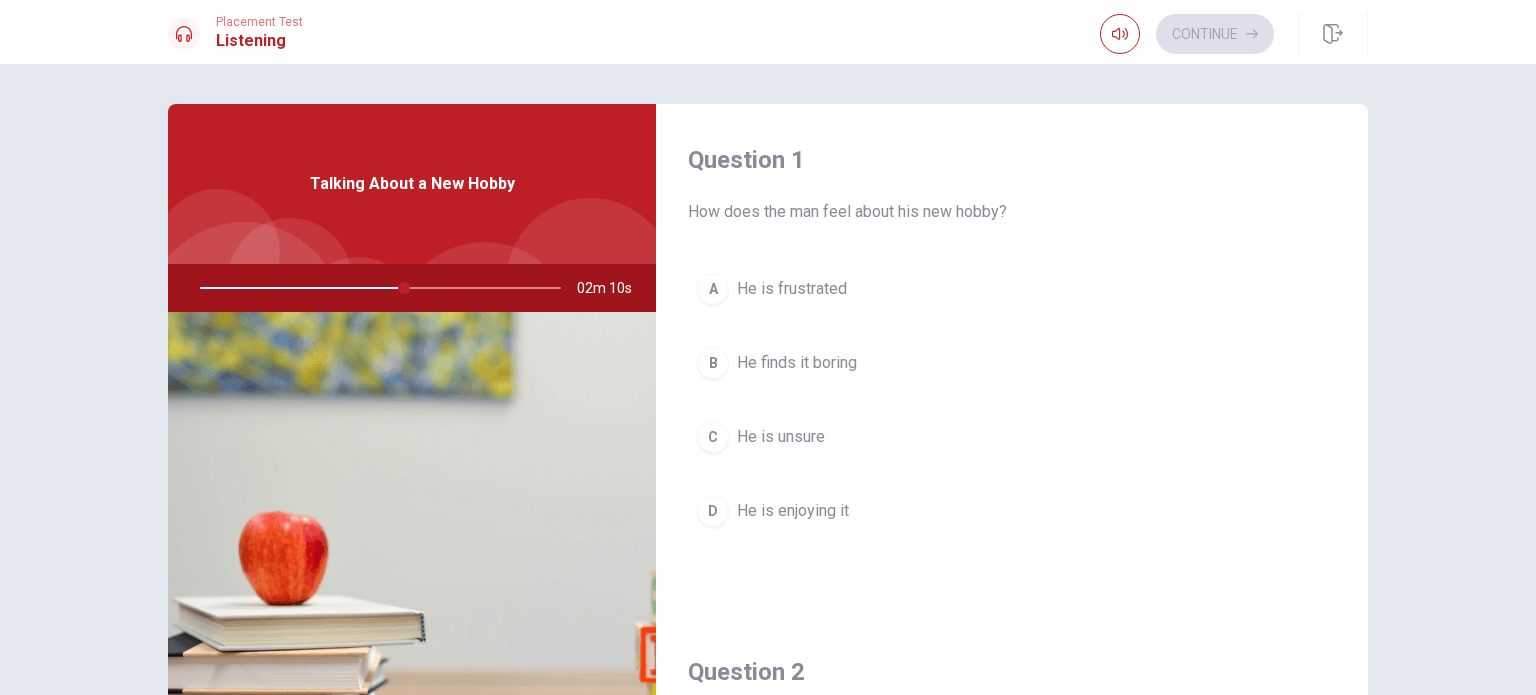 click on "He is enjoying it" at bounding box center [793, 511] 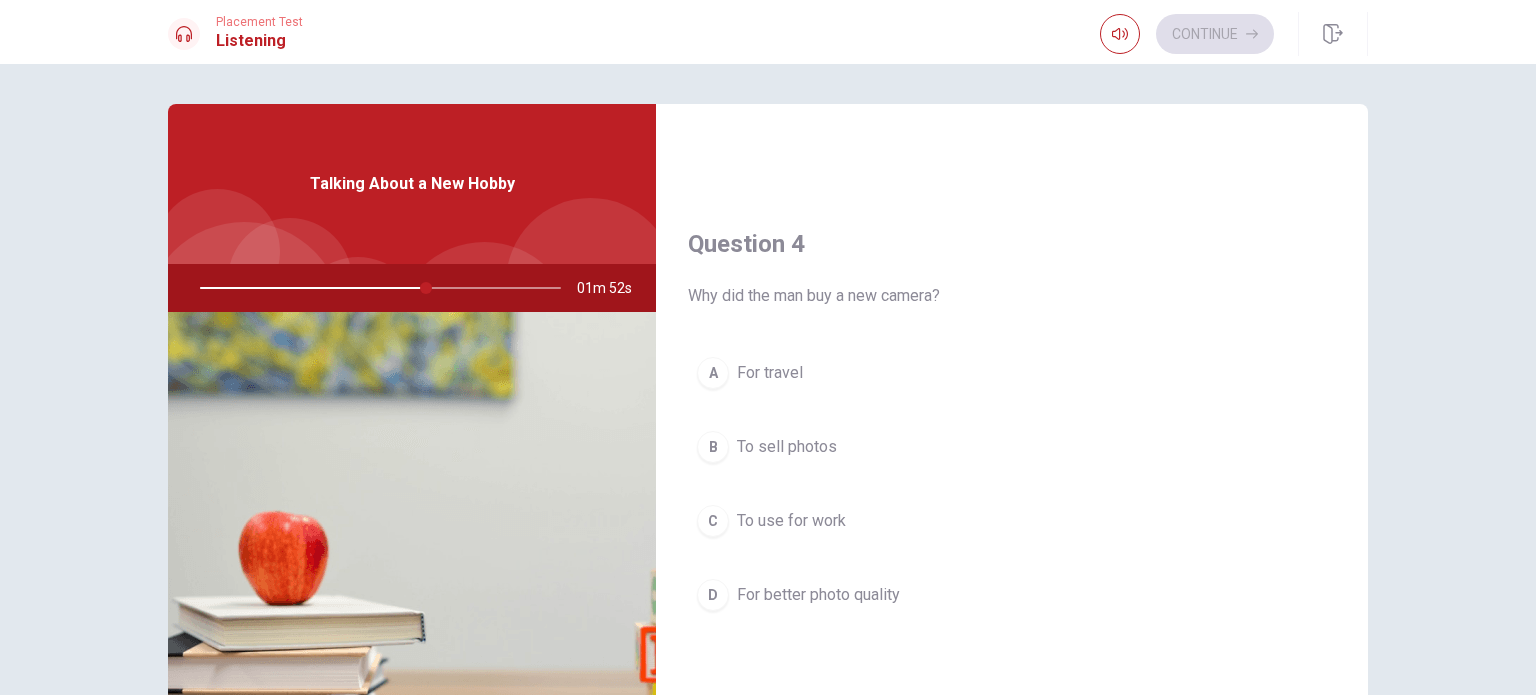 scroll, scrollTop: 1500, scrollLeft: 0, axis: vertical 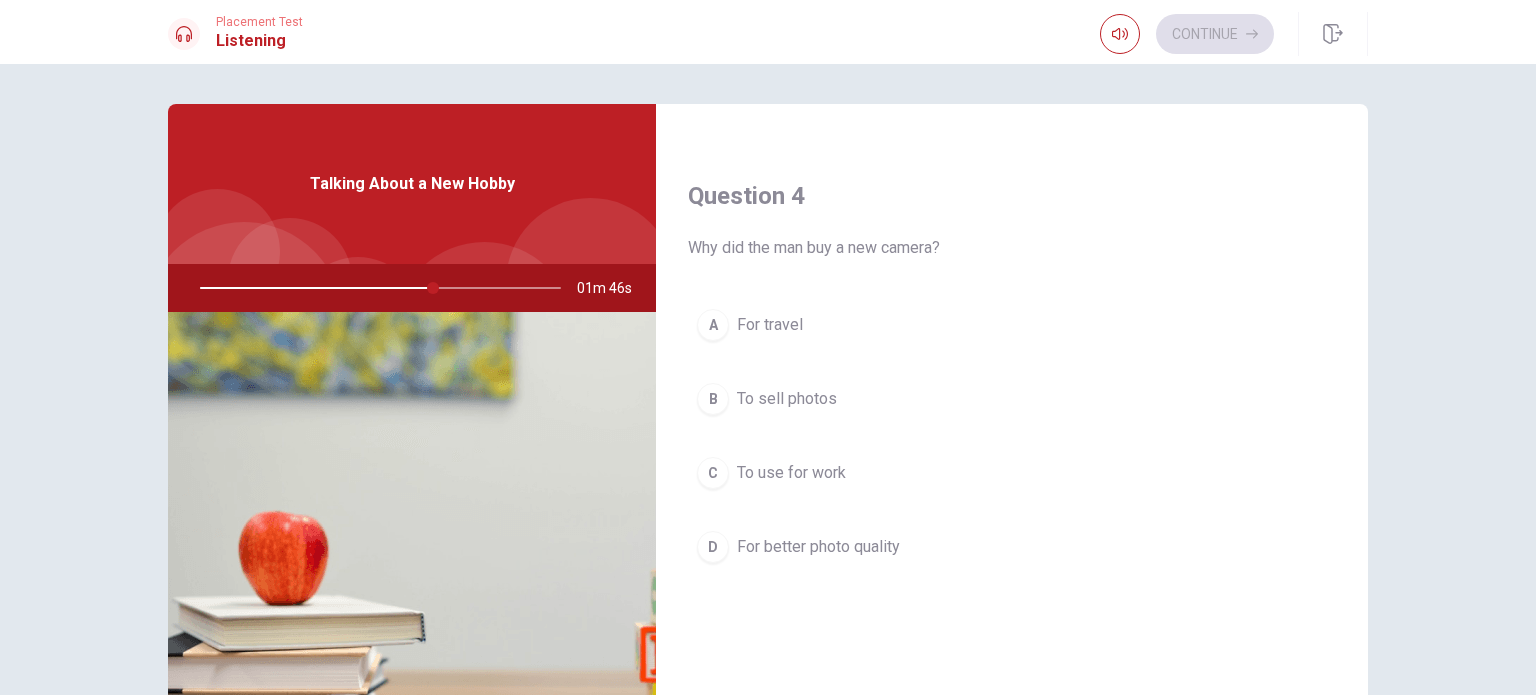 click on "For better photo quality" at bounding box center [818, 547] 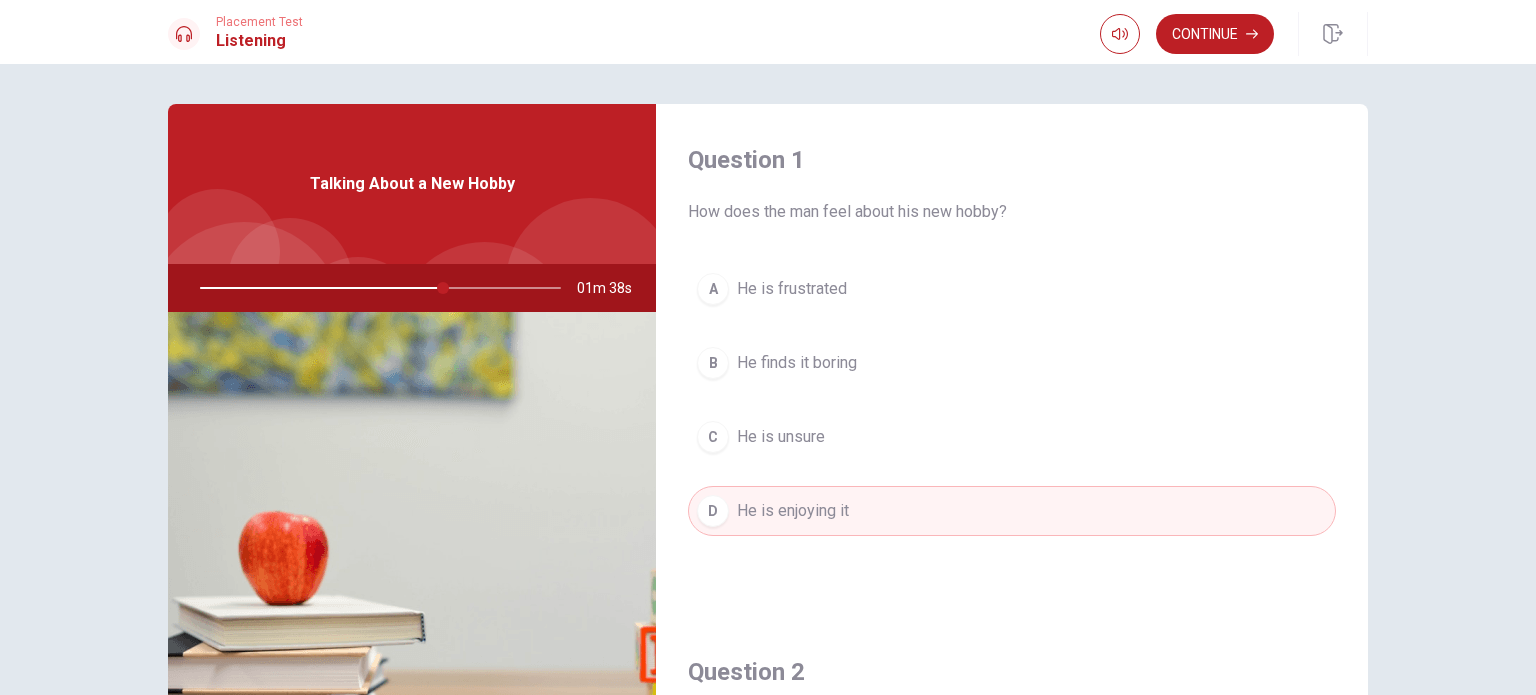 scroll, scrollTop: 0, scrollLeft: 0, axis: both 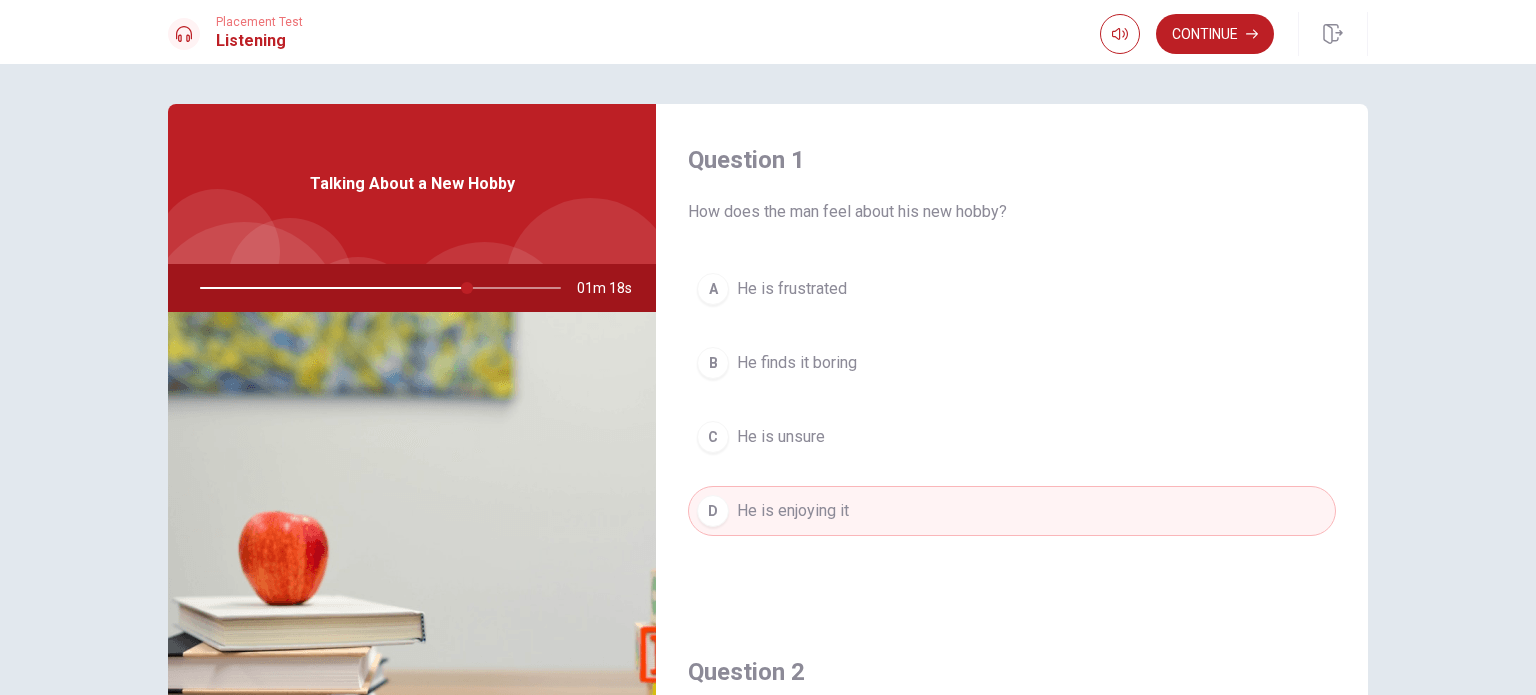 drag, startPoint x: 458, startPoint y: 287, endPoint x: 414, endPoint y: 287, distance: 44 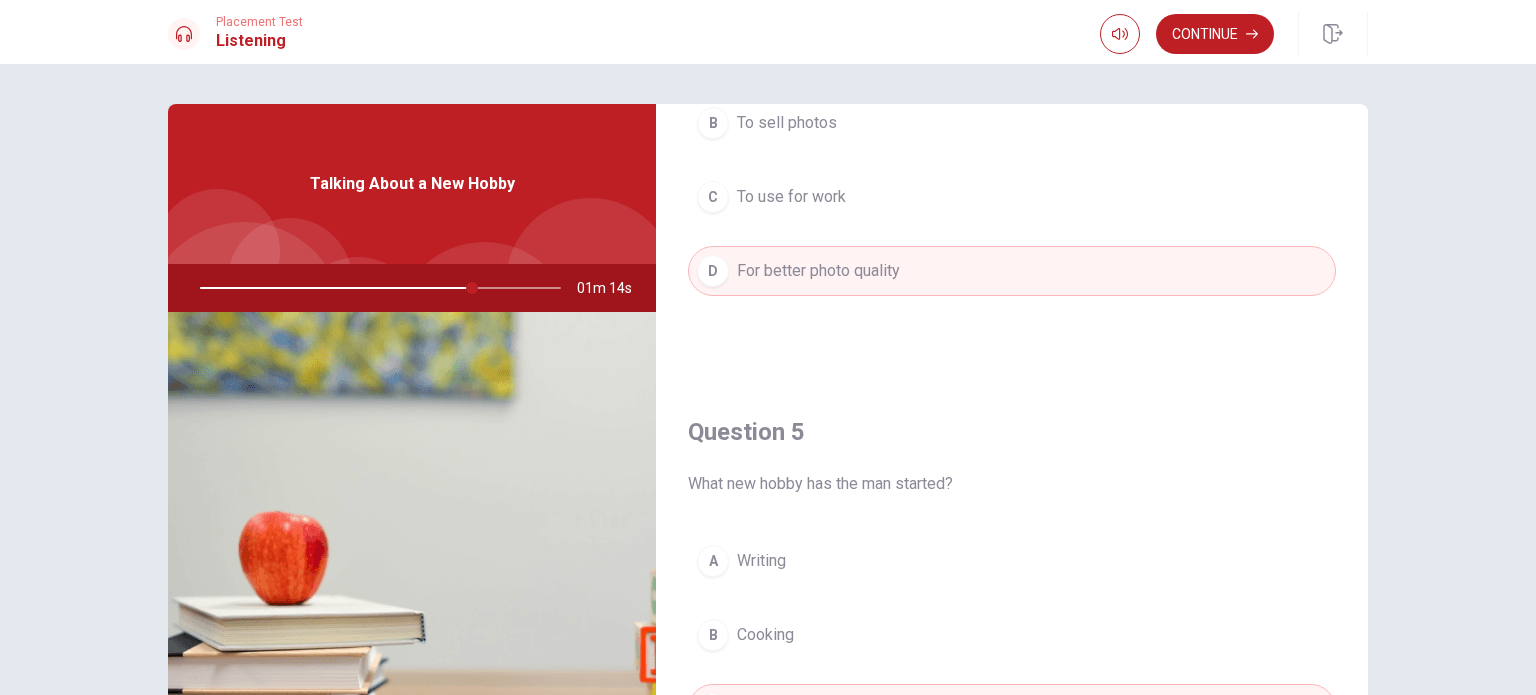 scroll, scrollTop: 1856, scrollLeft: 0, axis: vertical 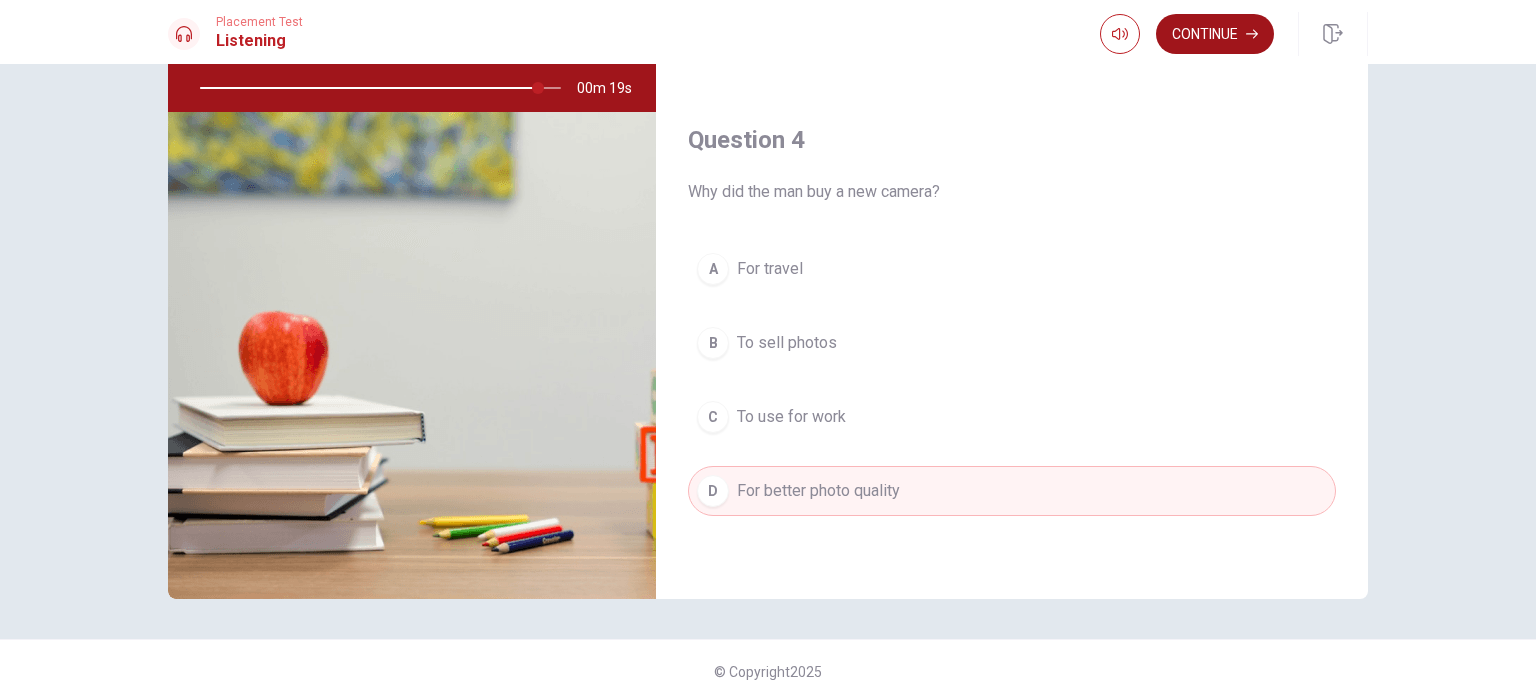 click 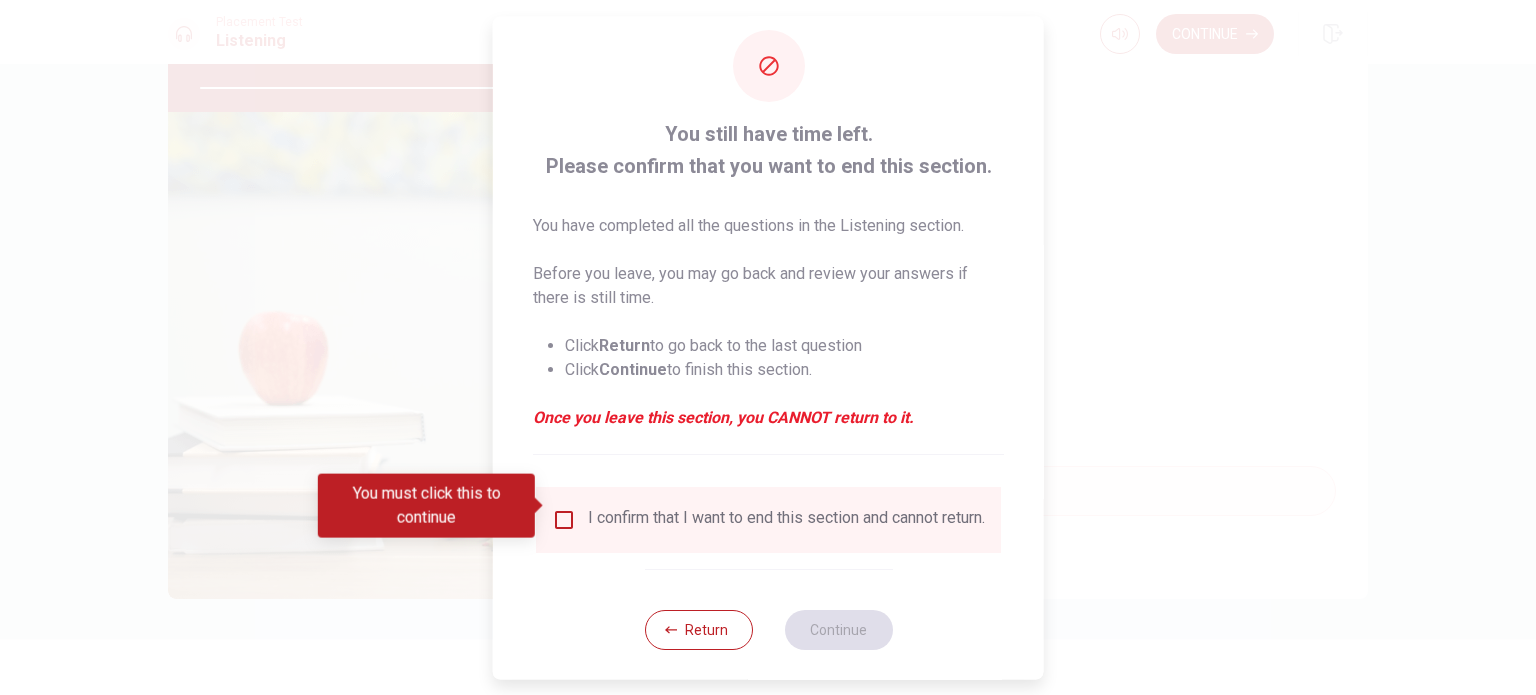 scroll, scrollTop: 50, scrollLeft: 0, axis: vertical 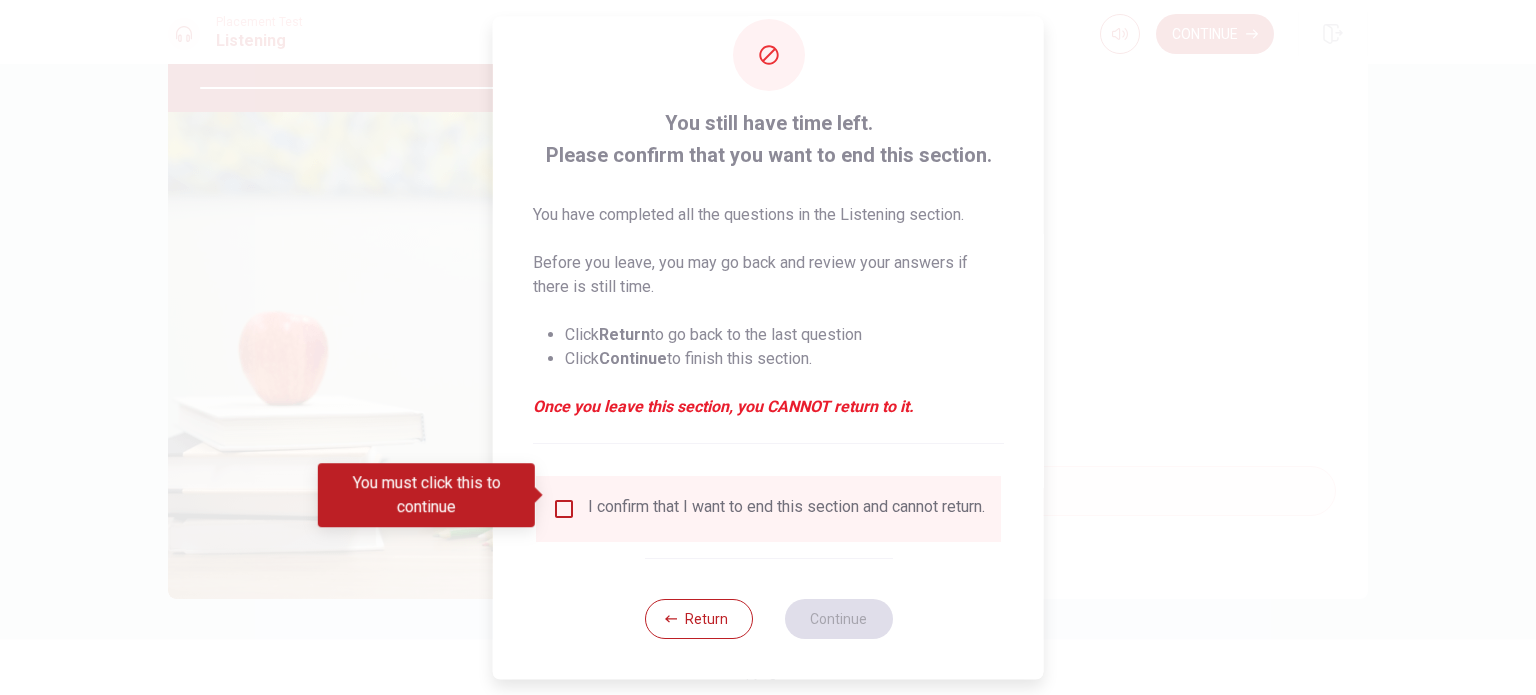 click on "I confirm that I want to end this section and cannot return." at bounding box center [786, 509] 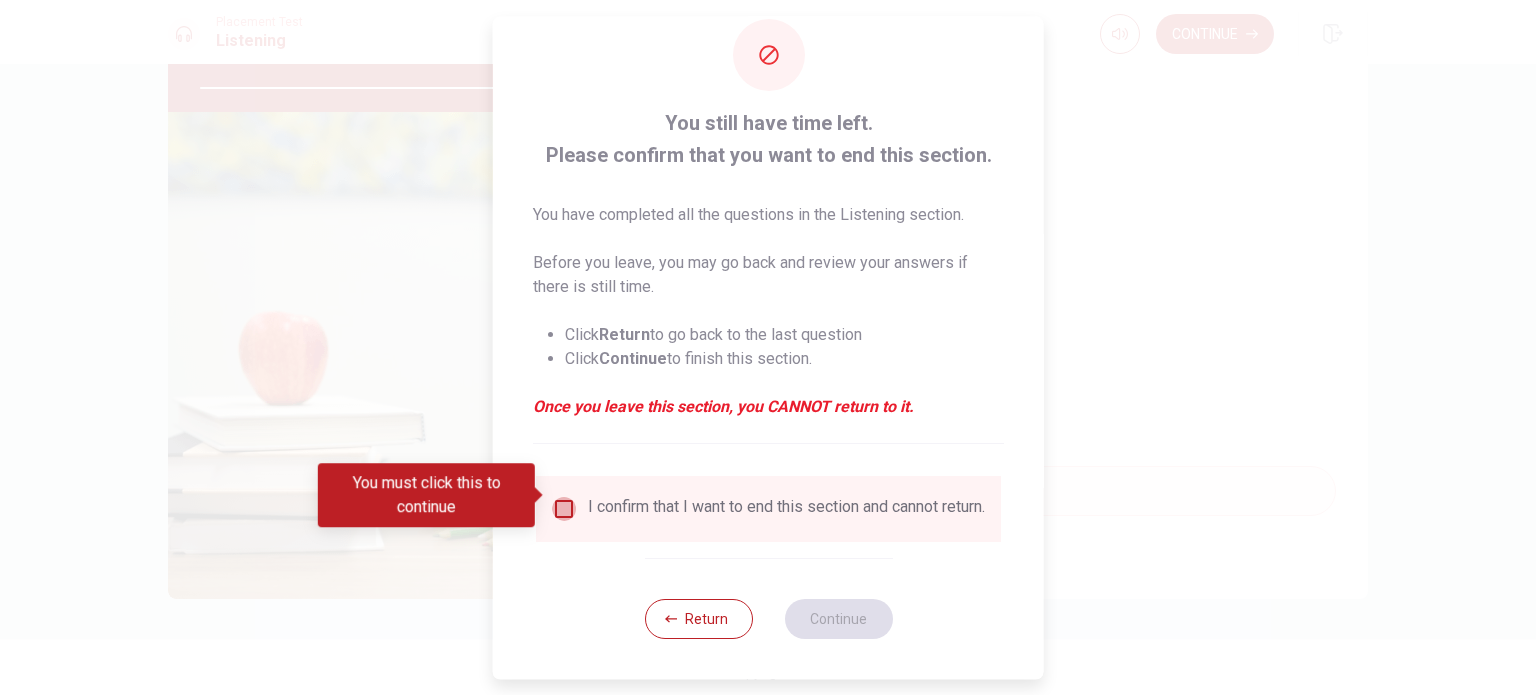 click at bounding box center [564, 509] 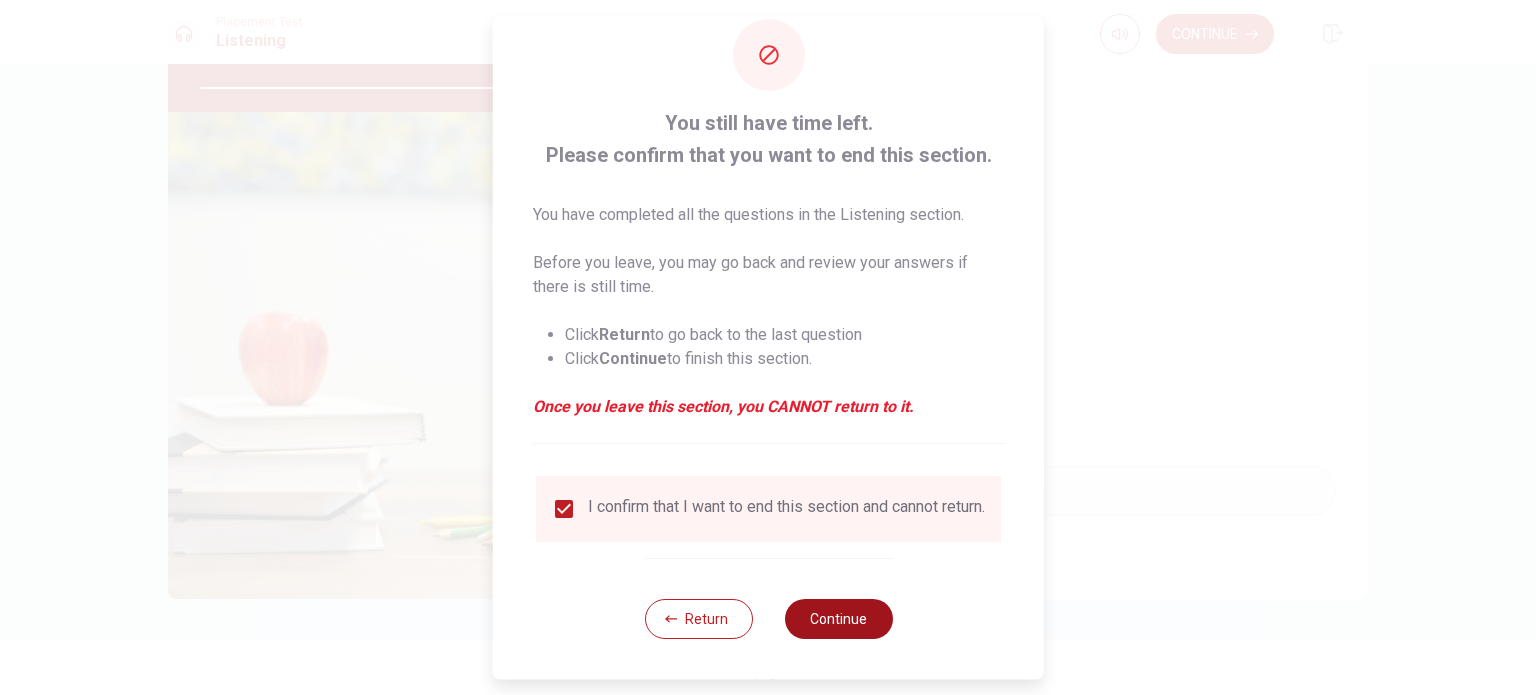 click on "Continue" at bounding box center [838, 619] 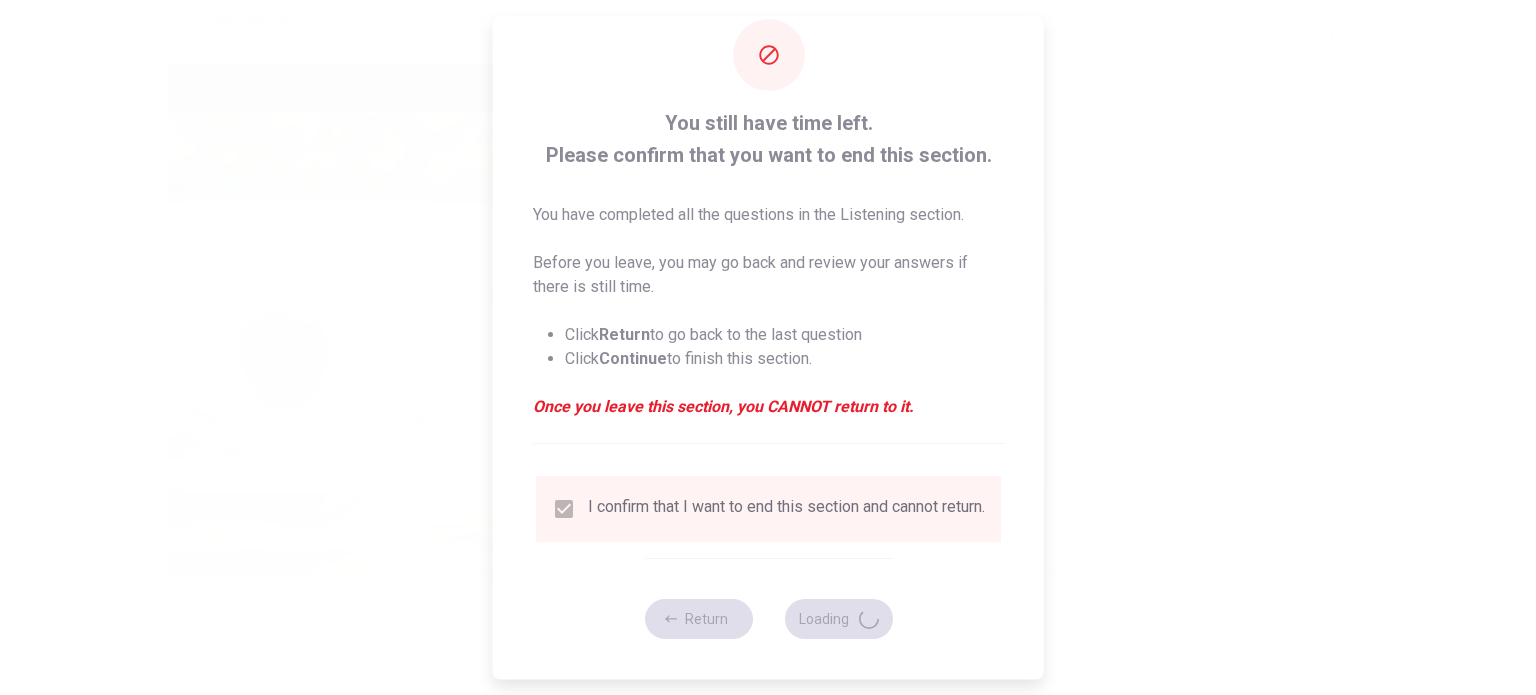 type on "96" 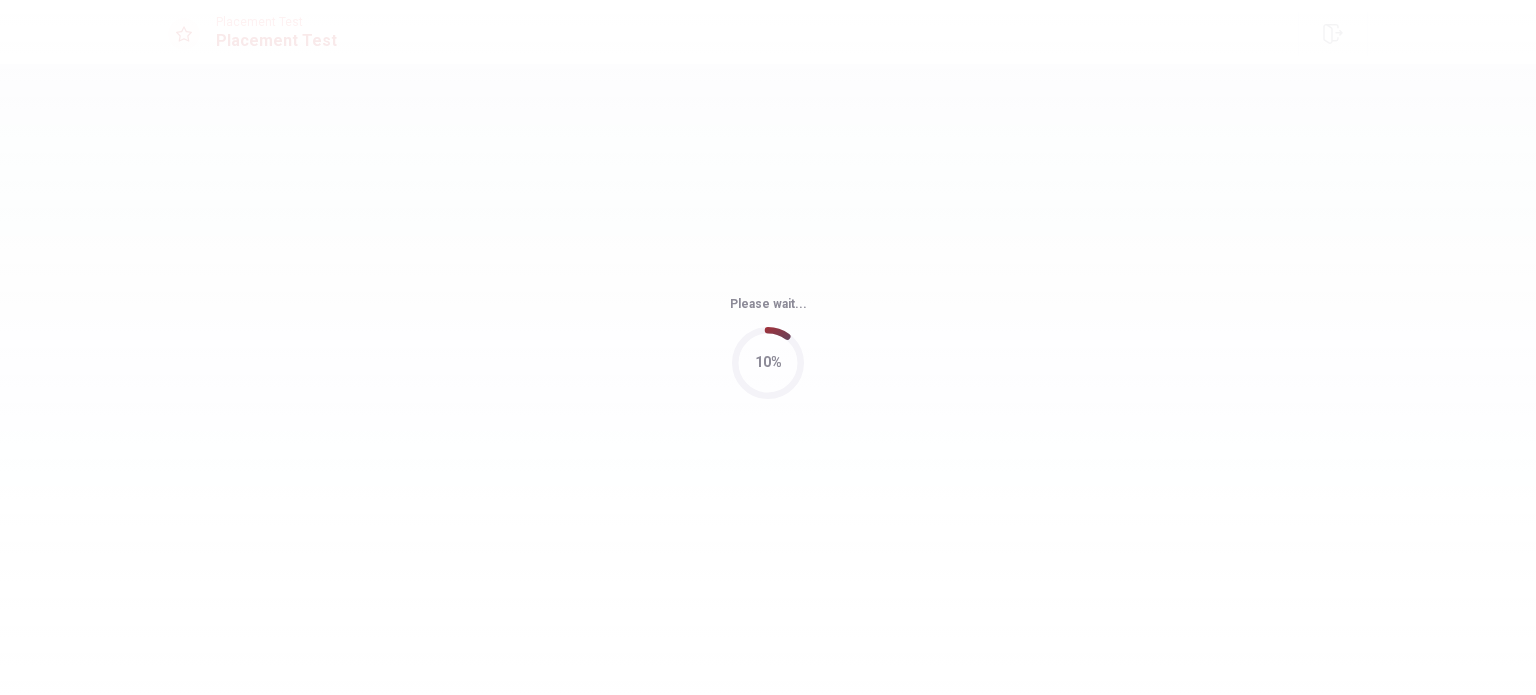 scroll, scrollTop: 0, scrollLeft: 0, axis: both 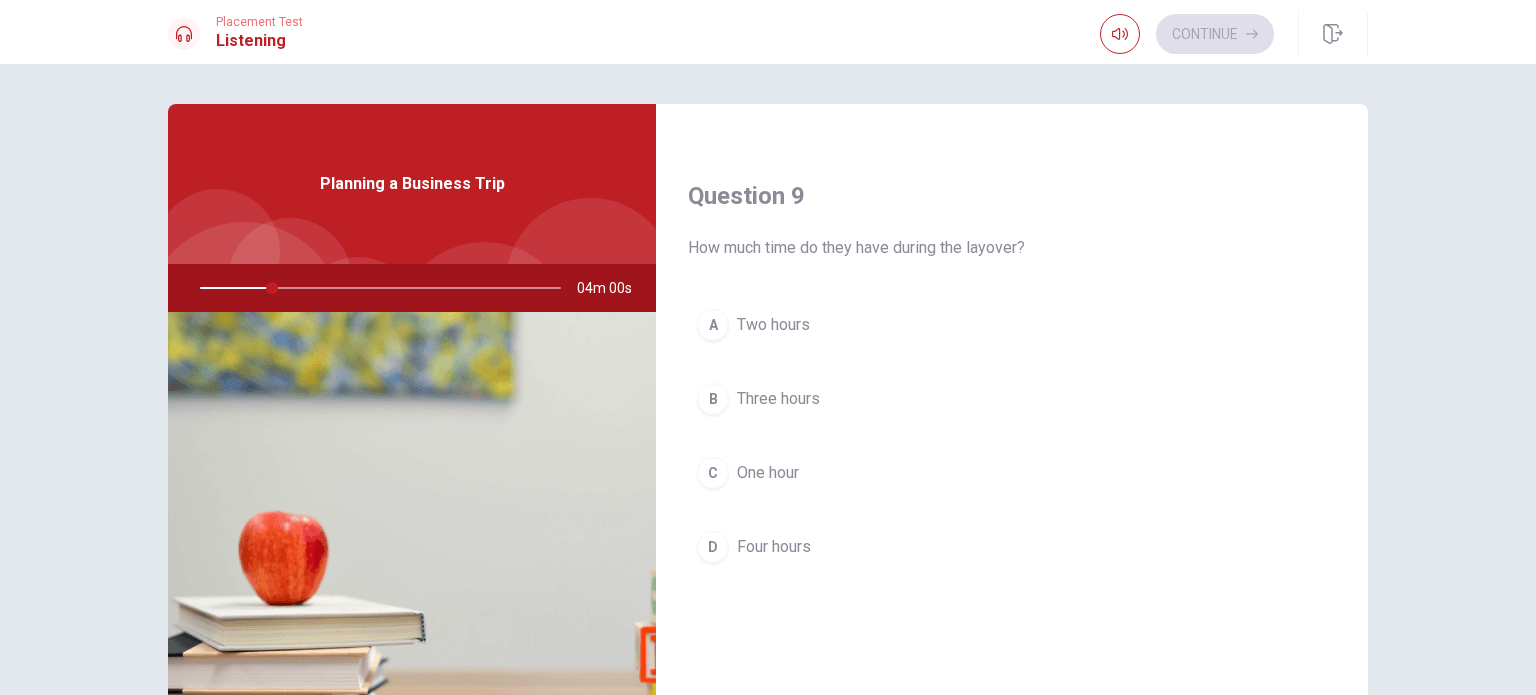 click on "A Two hours B Three hours C One hour D Four hours" at bounding box center (1012, 456) 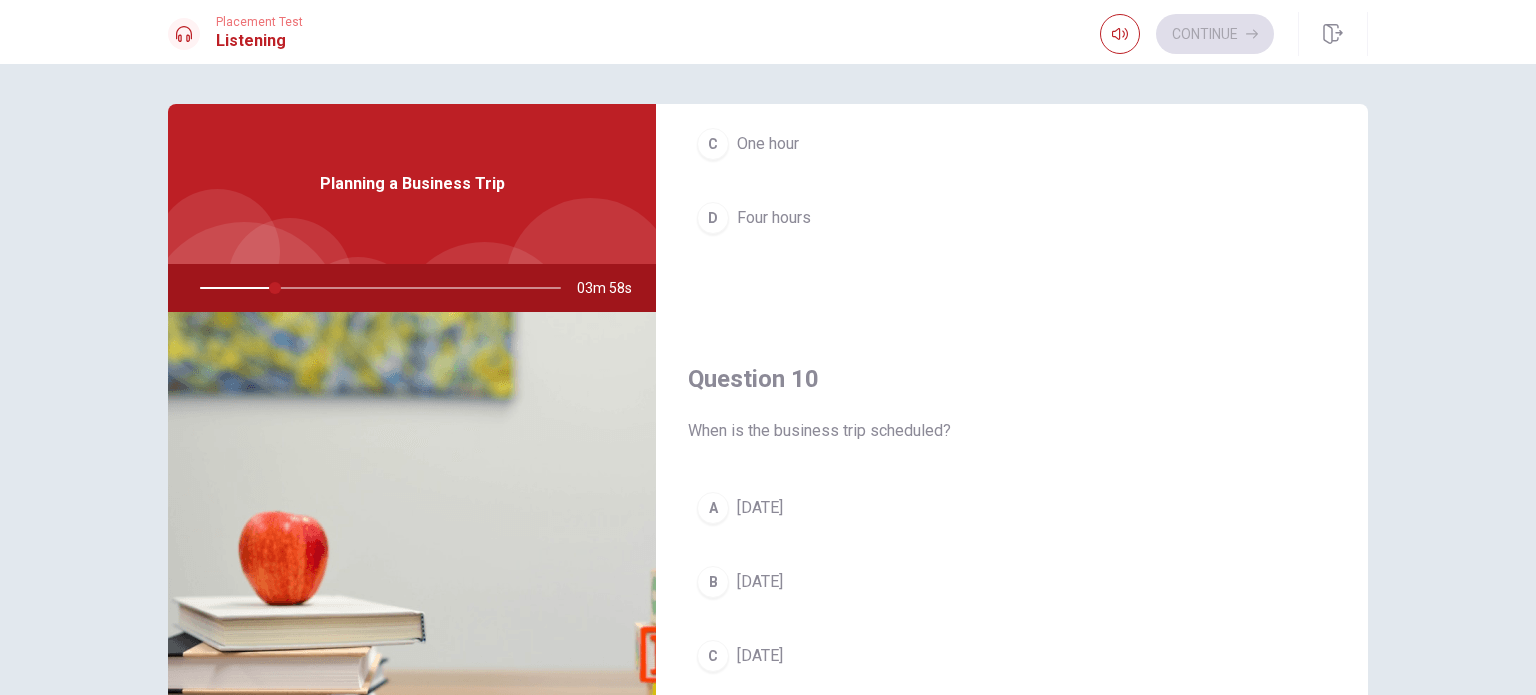 scroll, scrollTop: 1856, scrollLeft: 0, axis: vertical 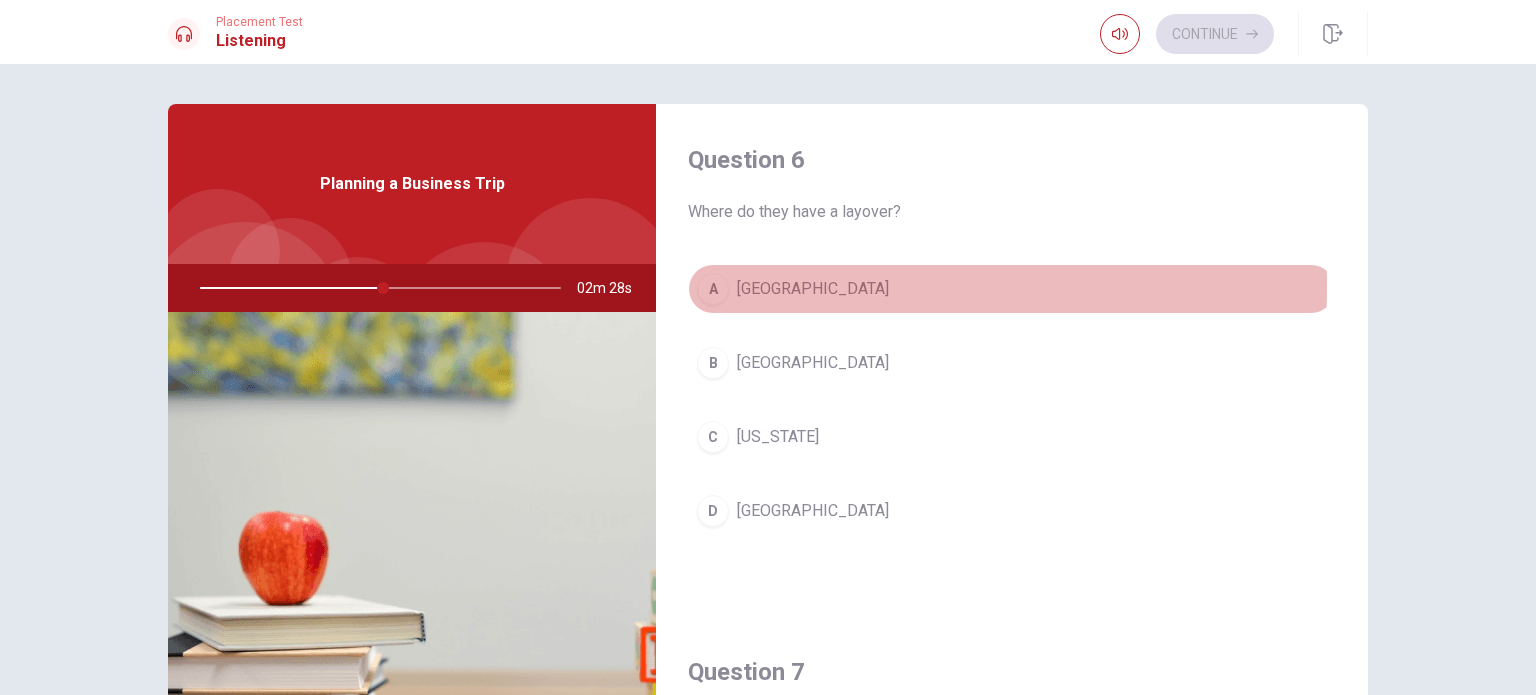 click on "[GEOGRAPHIC_DATA]" at bounding box center (813, 289) 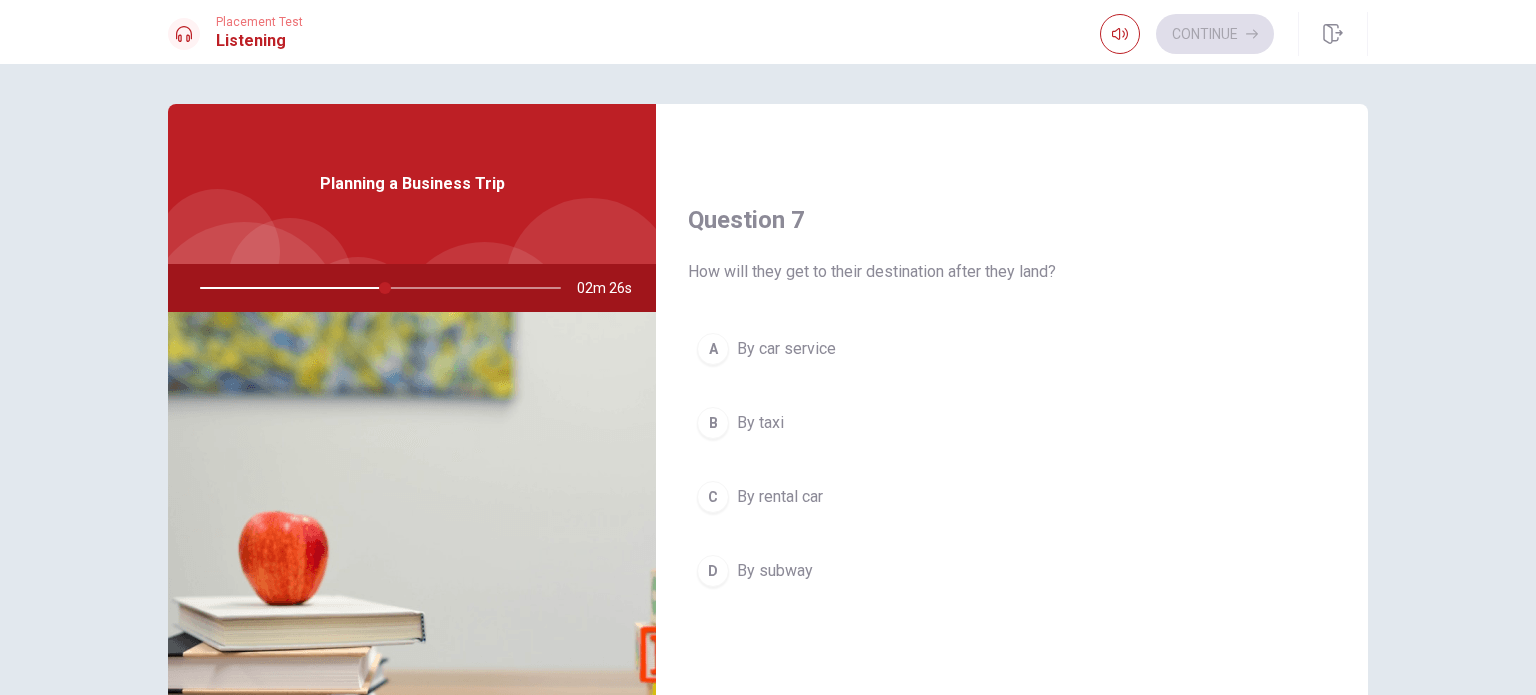 scroll, scrollTop: 500, scrollLeft: 0, axis: vertical 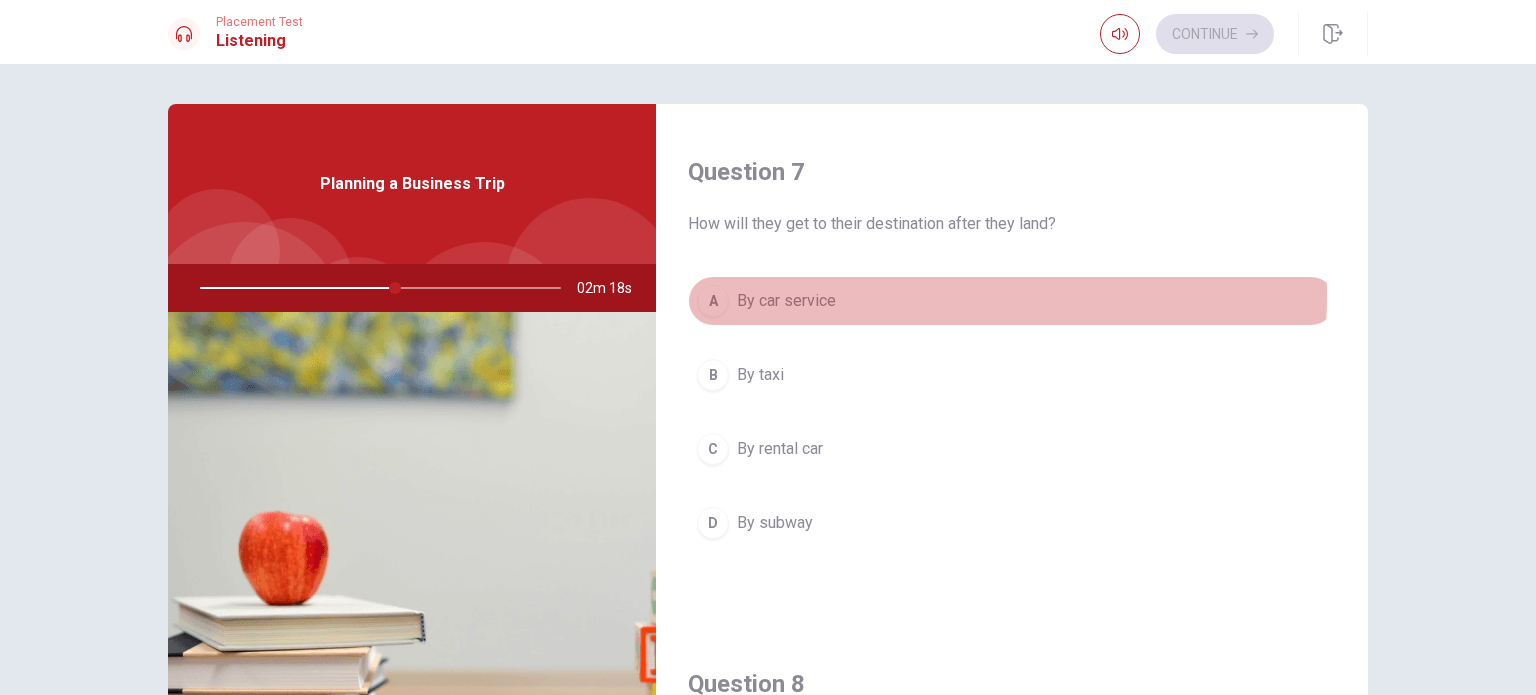 click on "By car service" at bounding box center (786, 301) 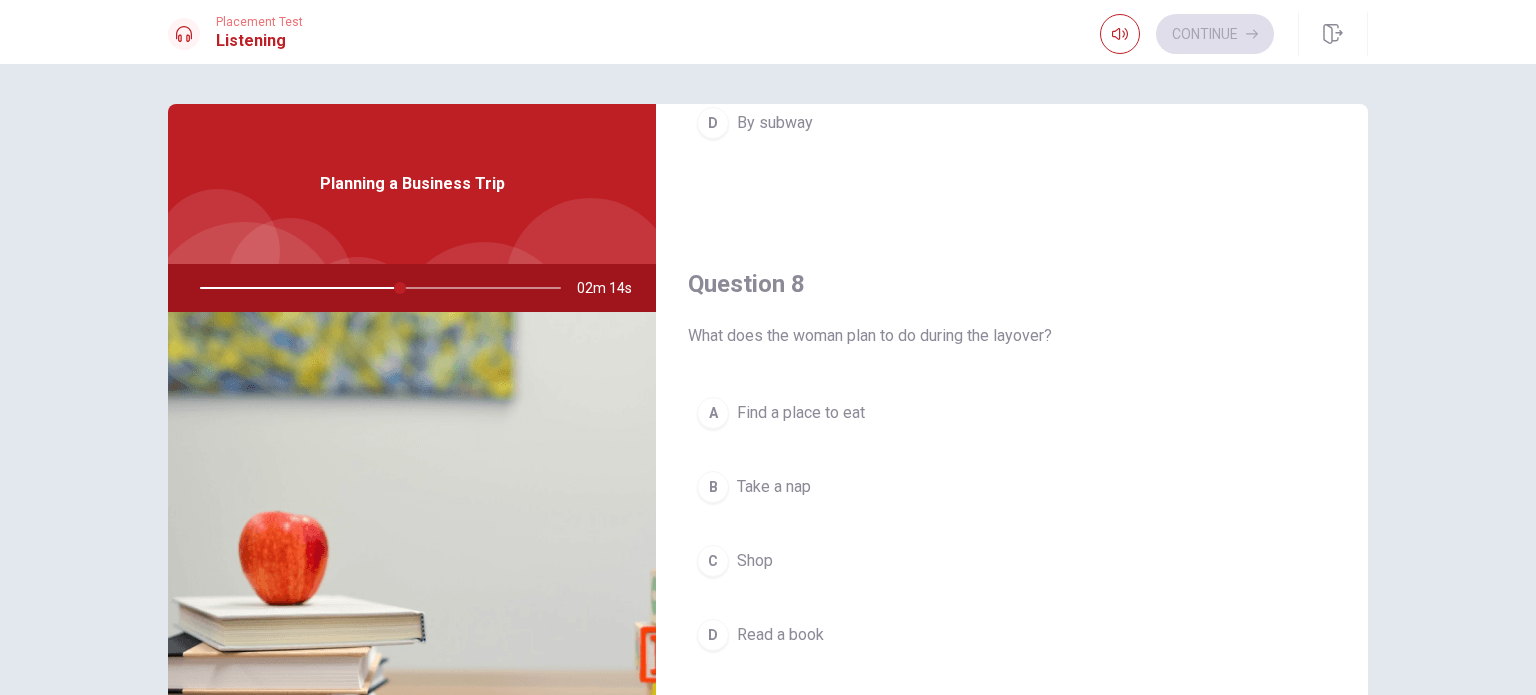 scroll, scrollTop: 1000, scrollLeft: 0, axis: vertical 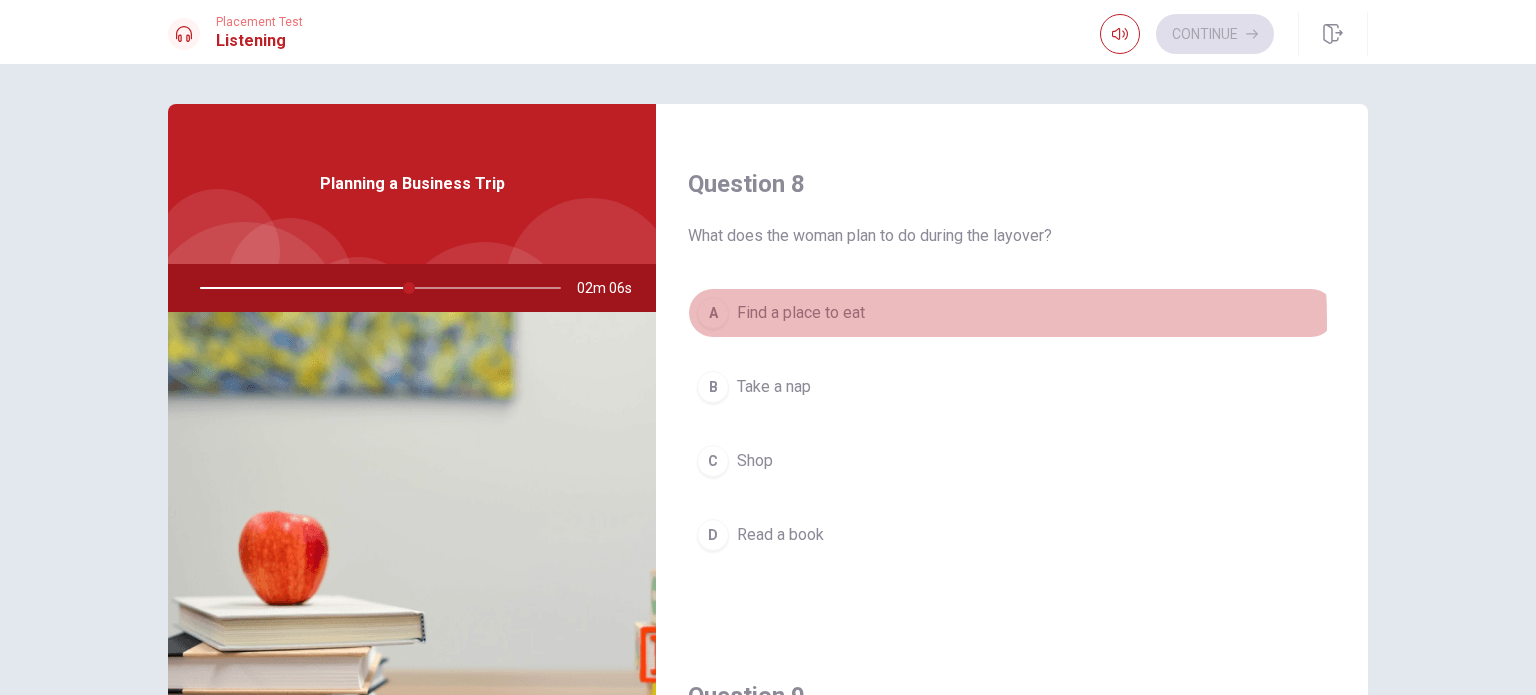 click on "Find a place to eat" at bounding box center (801, 313) 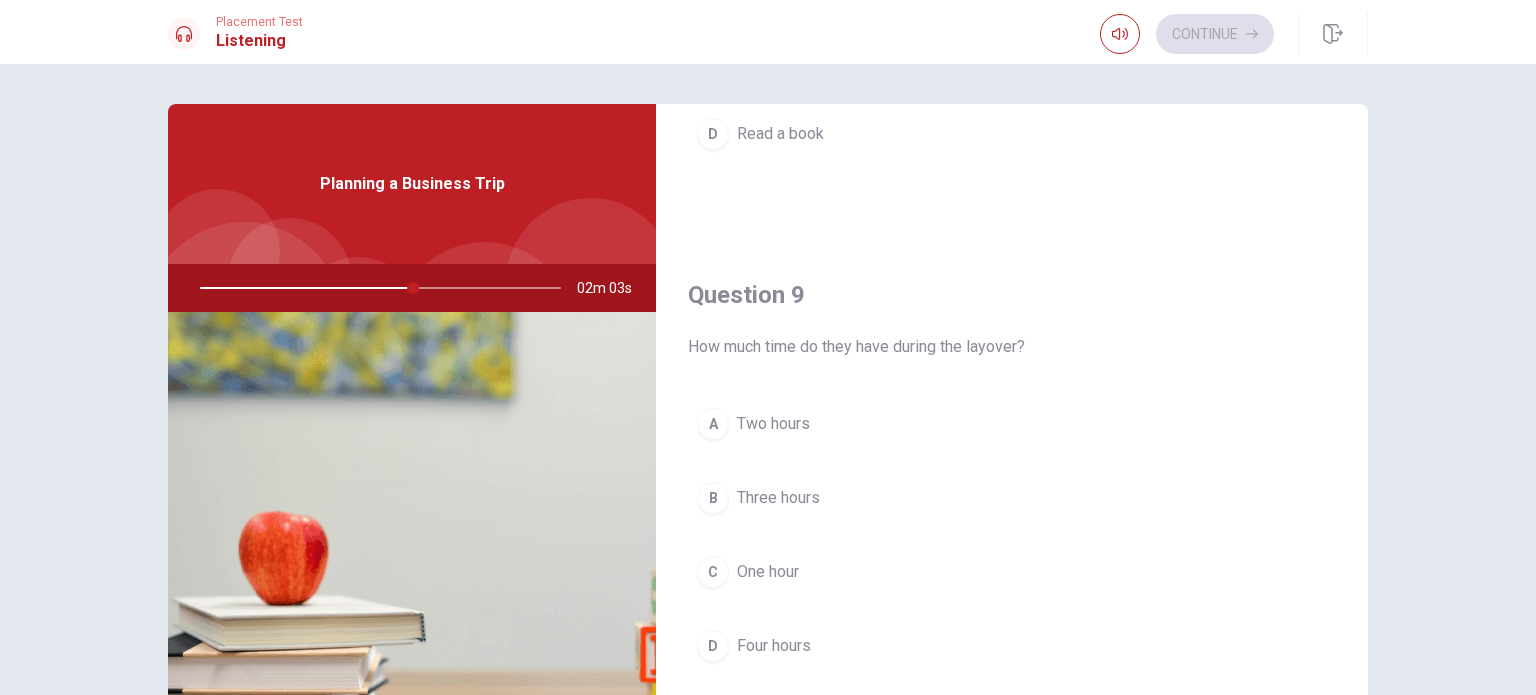 scroll, scrollTop: 1500, scrollLeft: 0, axis: vertical 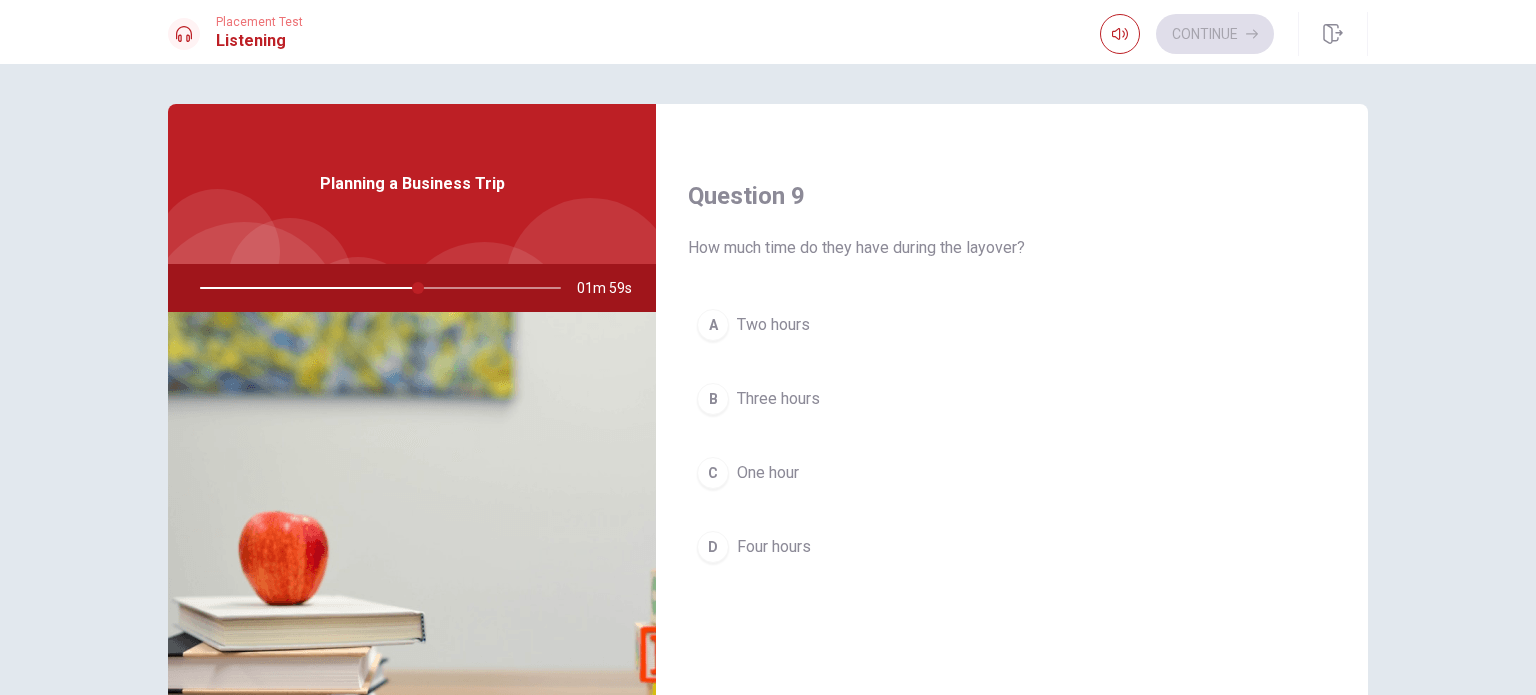 click on "Two hours" at bounding box center [773, 325] 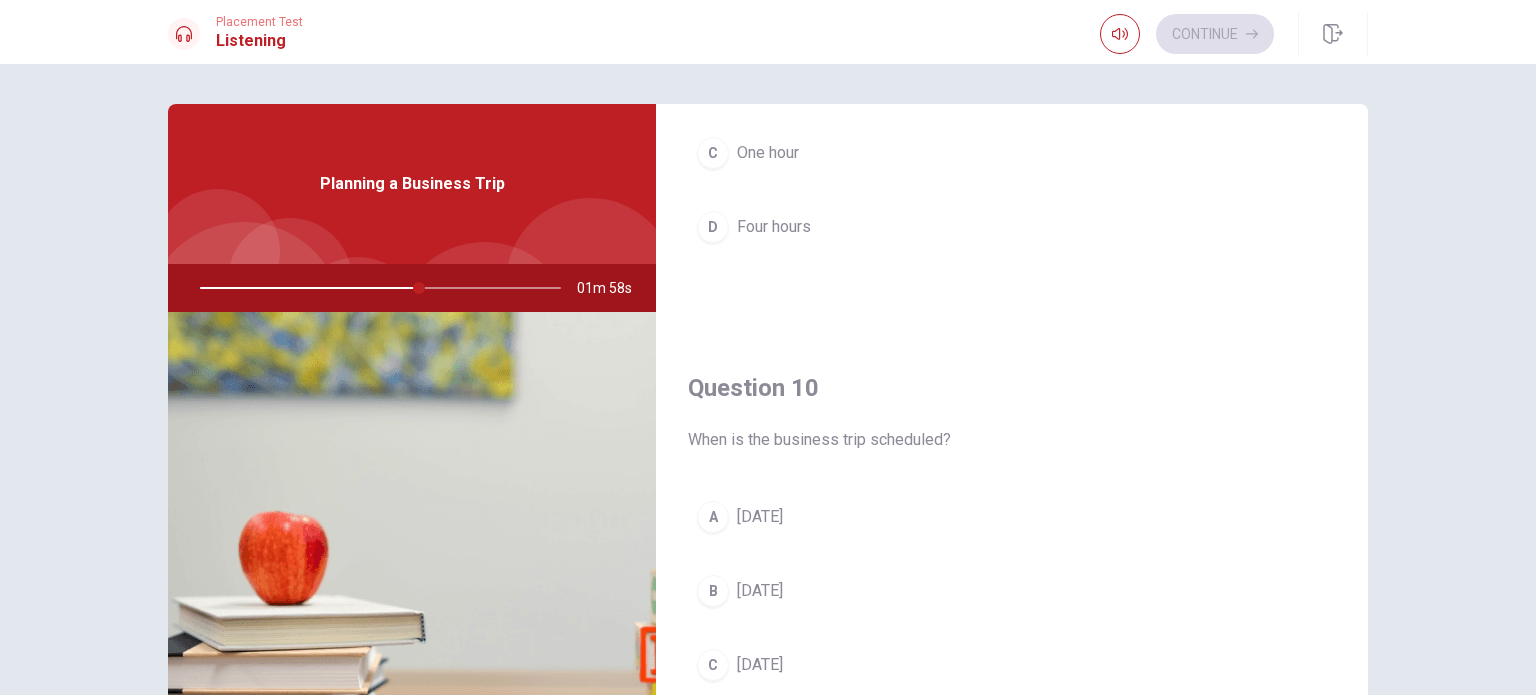 scroll, scrollTop: 1856, scrollLeft: 0, axis: vertical 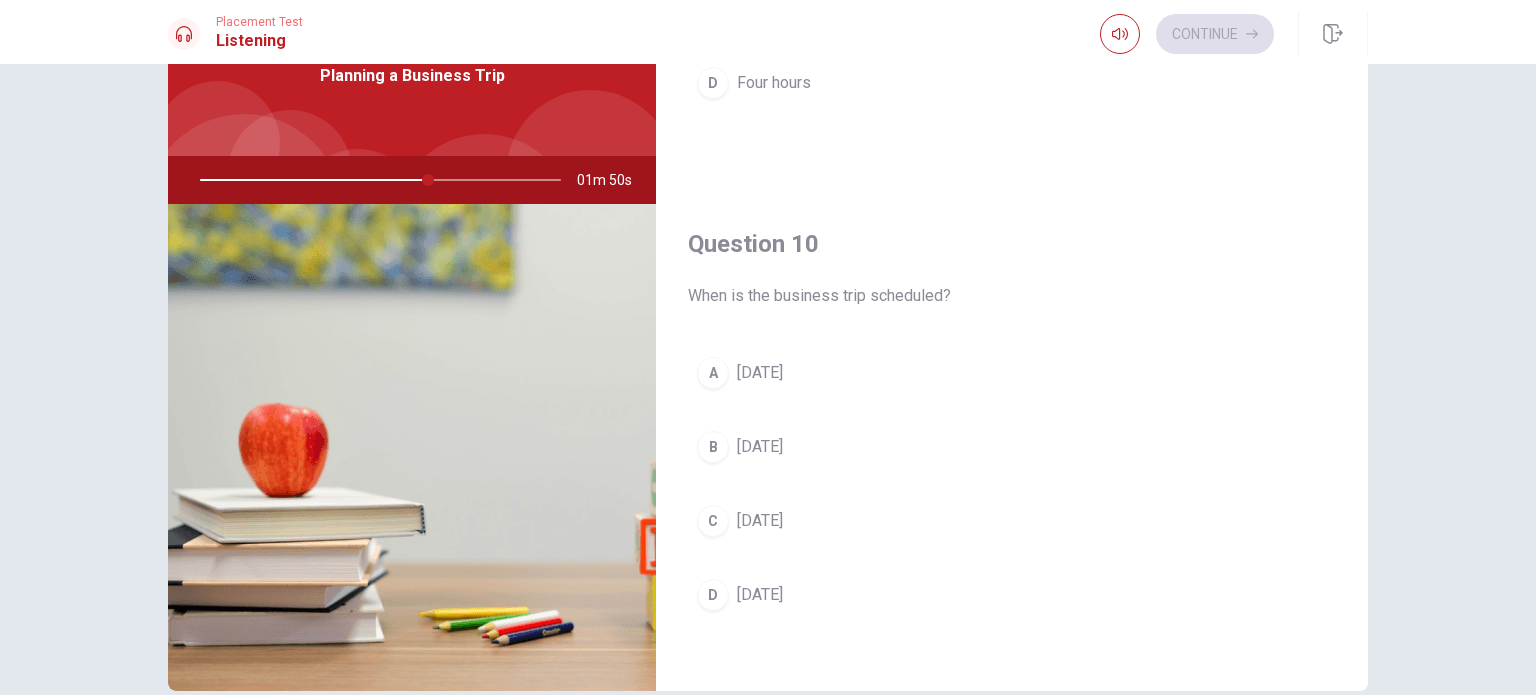 click on "[DATE]" at bounding box center [760, 521] 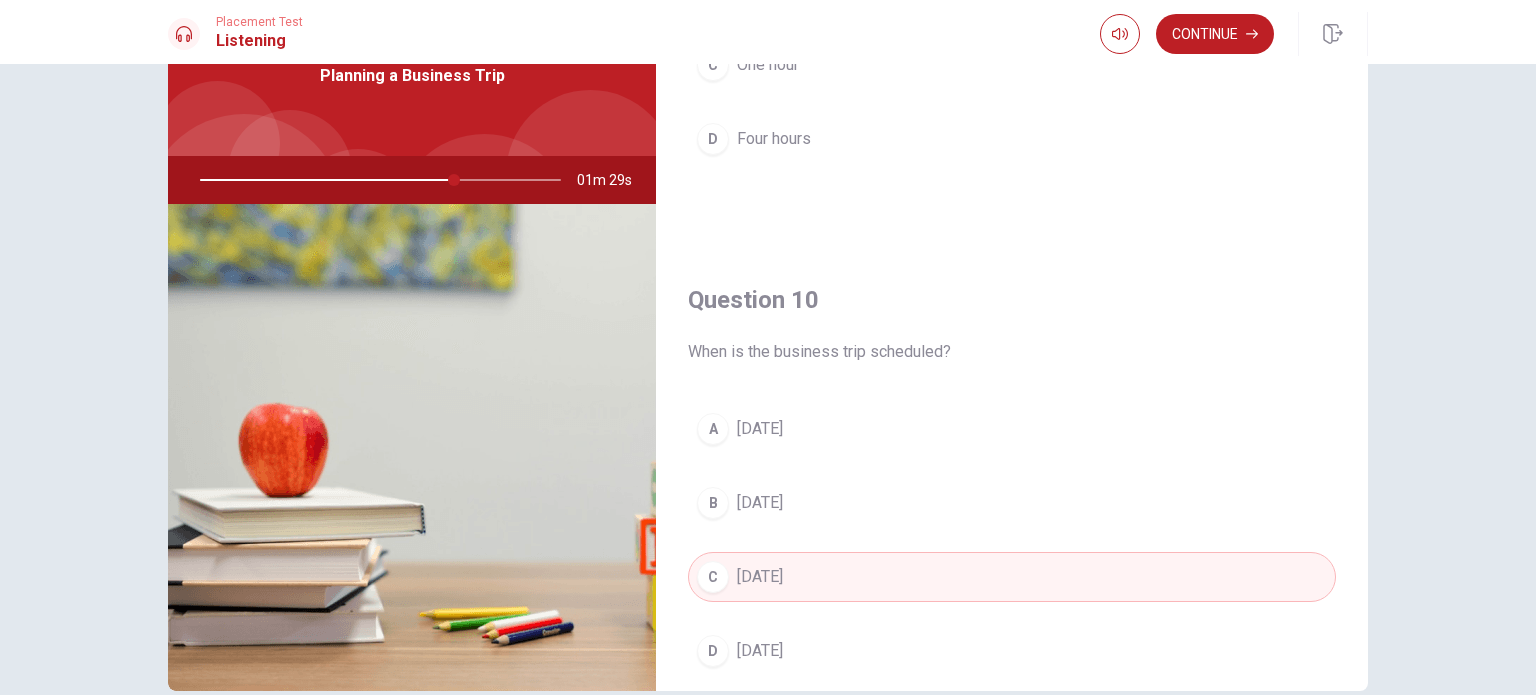 scroll, scrollTop: 1856, scrollLeft: 0, axis: vertical 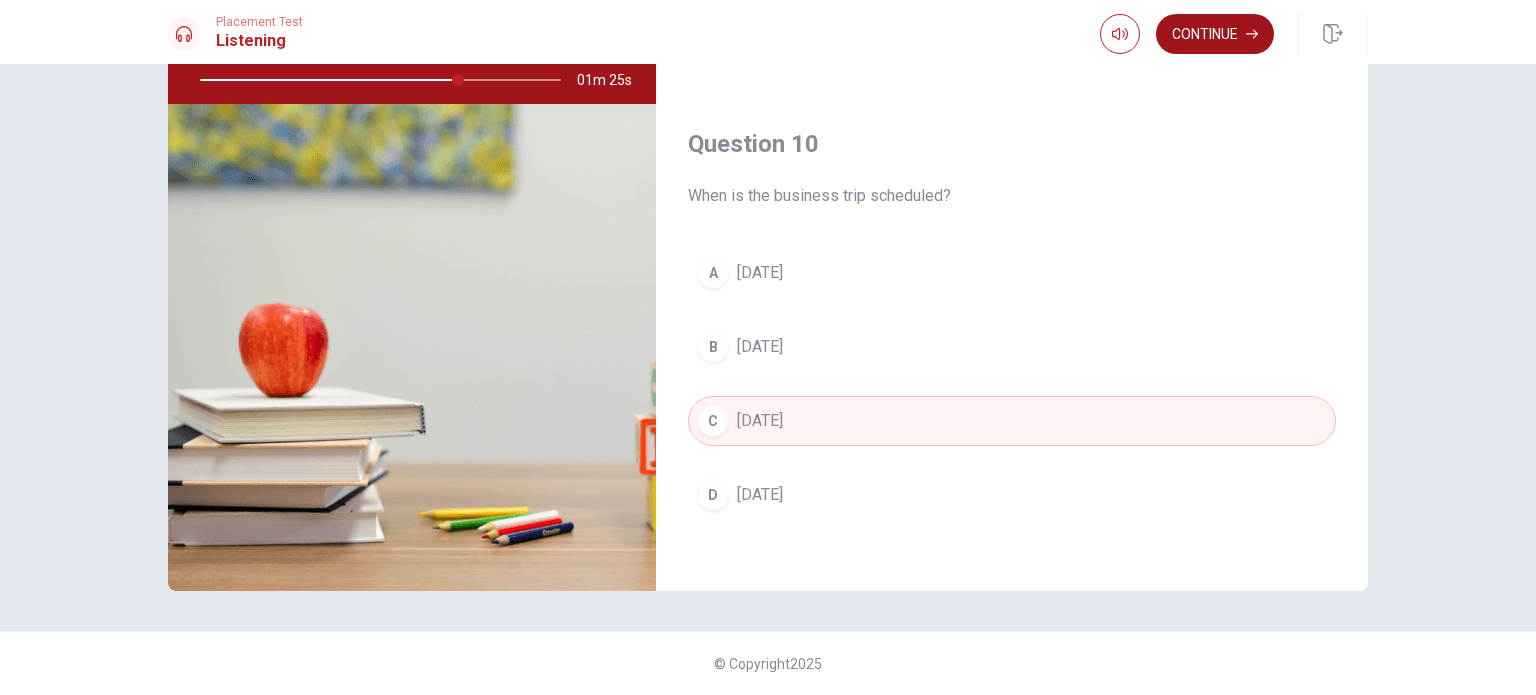 click on "Continue" at bounding box center [1215, 34] 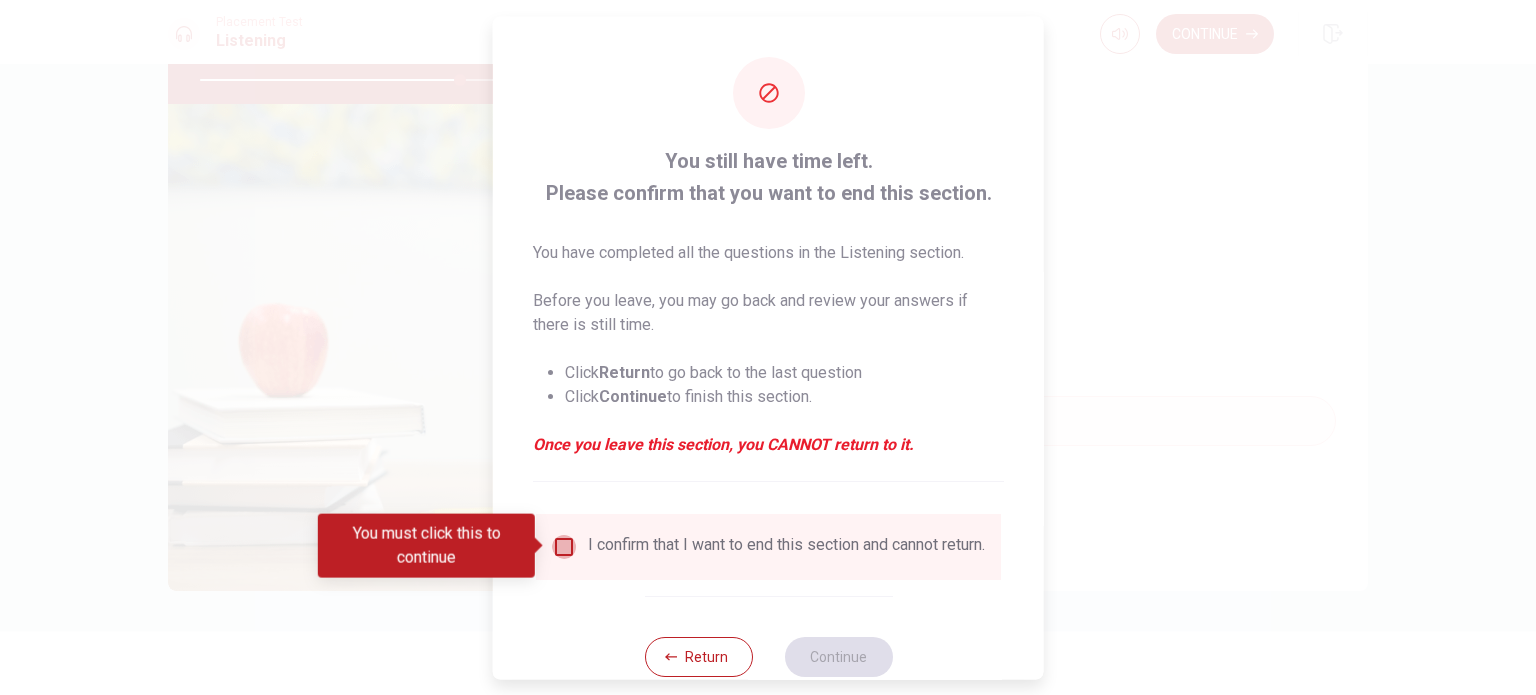 click at bounding box center [564, 546] 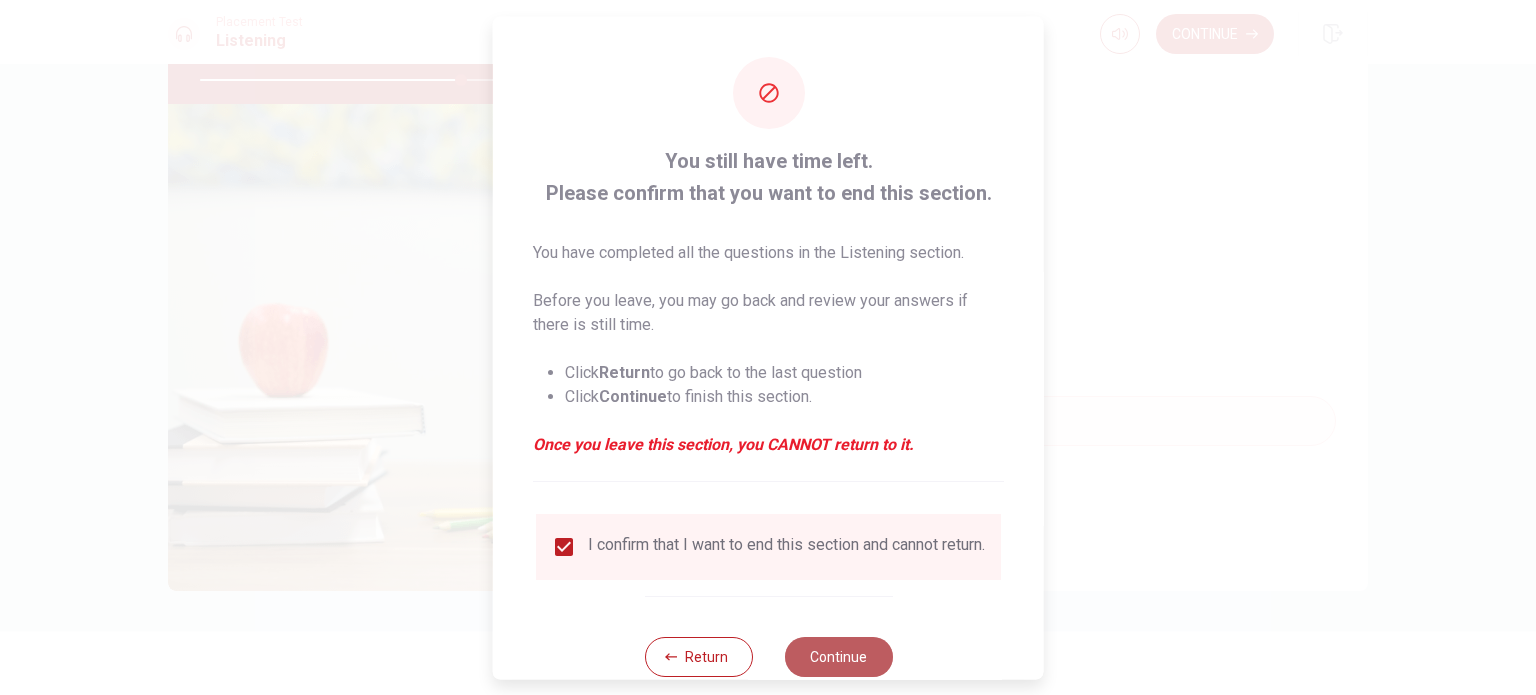 click on "Continue" at bounding box center [838, 656] 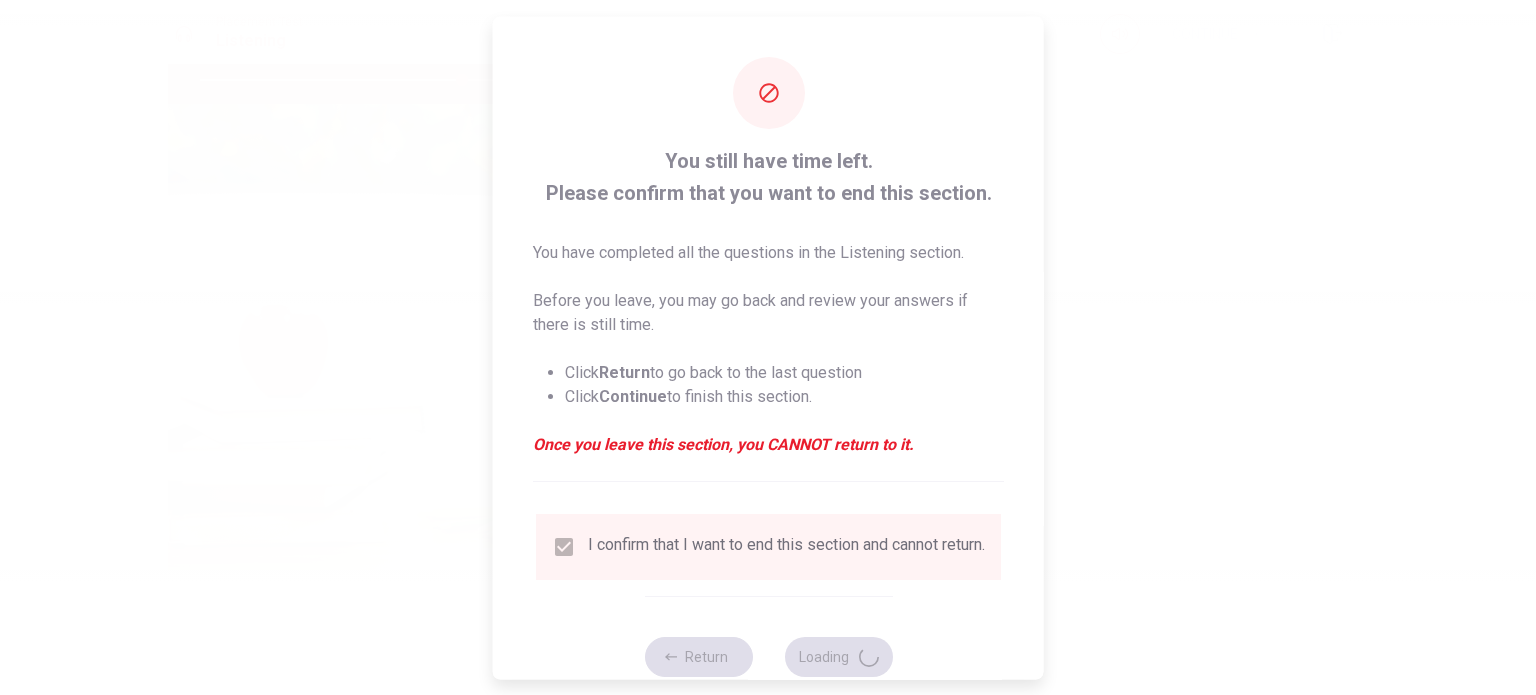 type on "73" 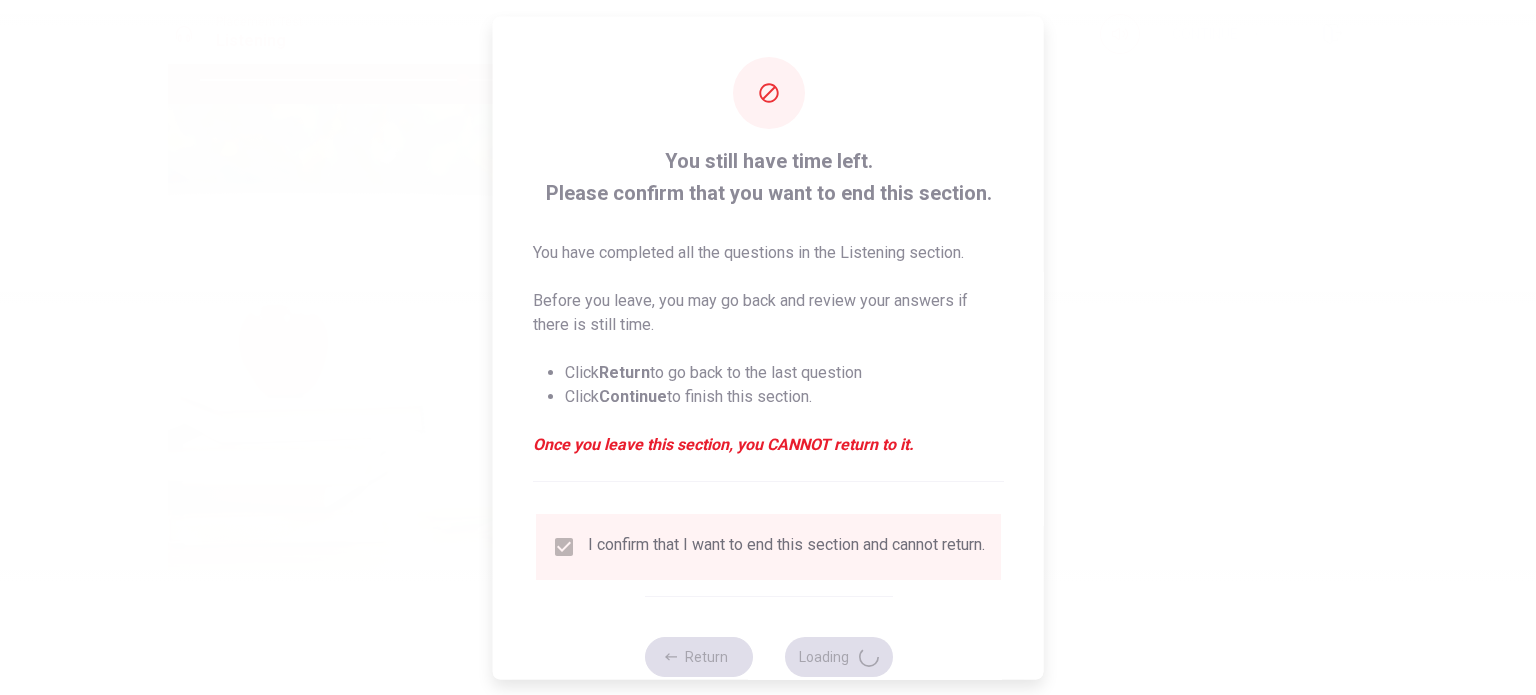 scroll, scrollTop: 0, scrollLeft: 0, axis: both 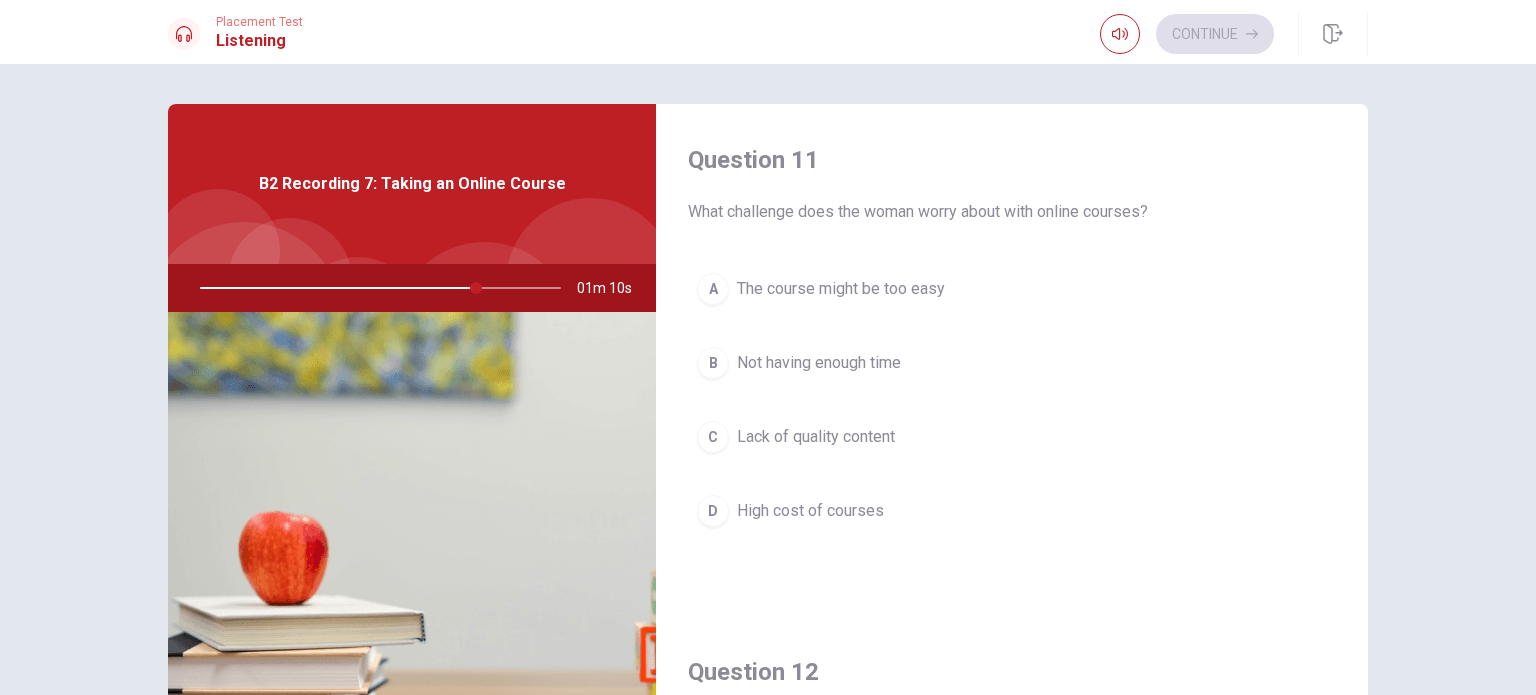 click on "Not having enough time" at bounding box center (819, 363) 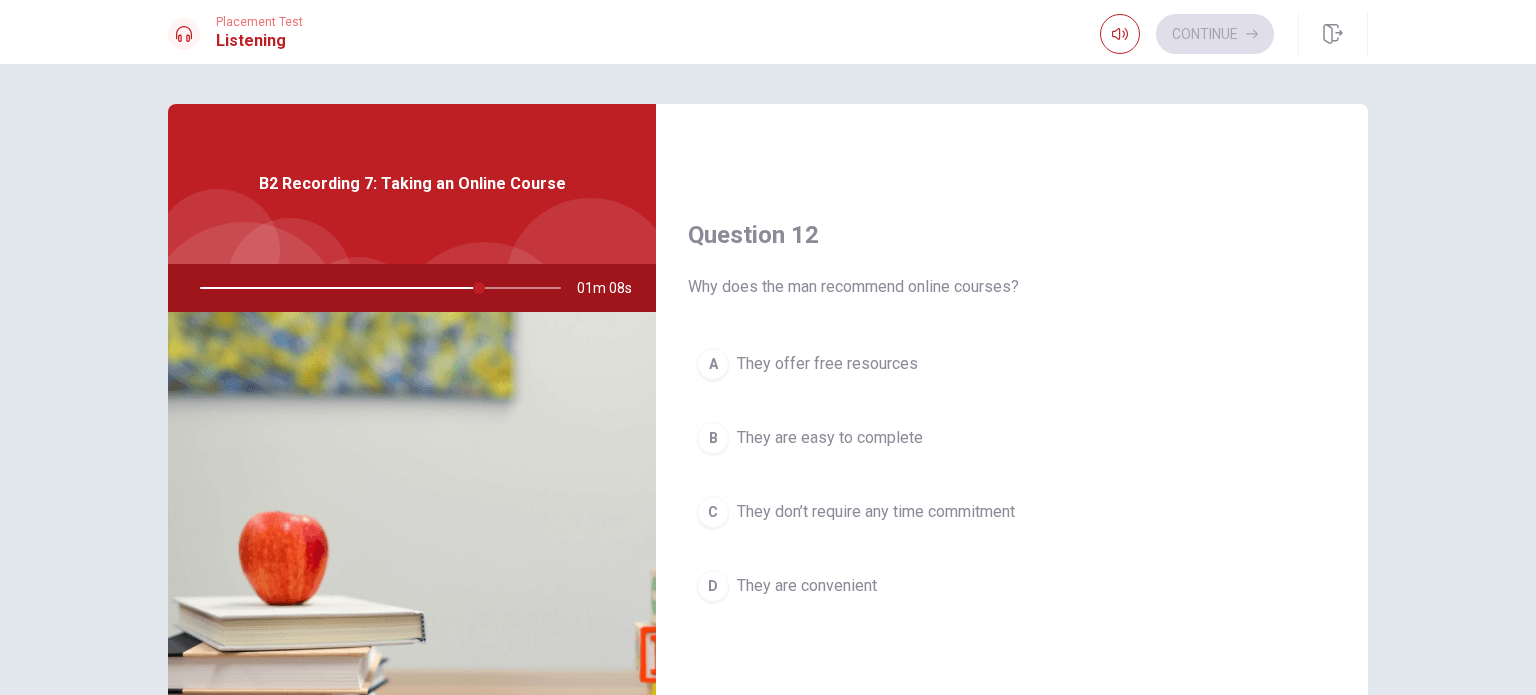 scroll, scrollTop: 500, scrollLeft: 0, axis: vertical 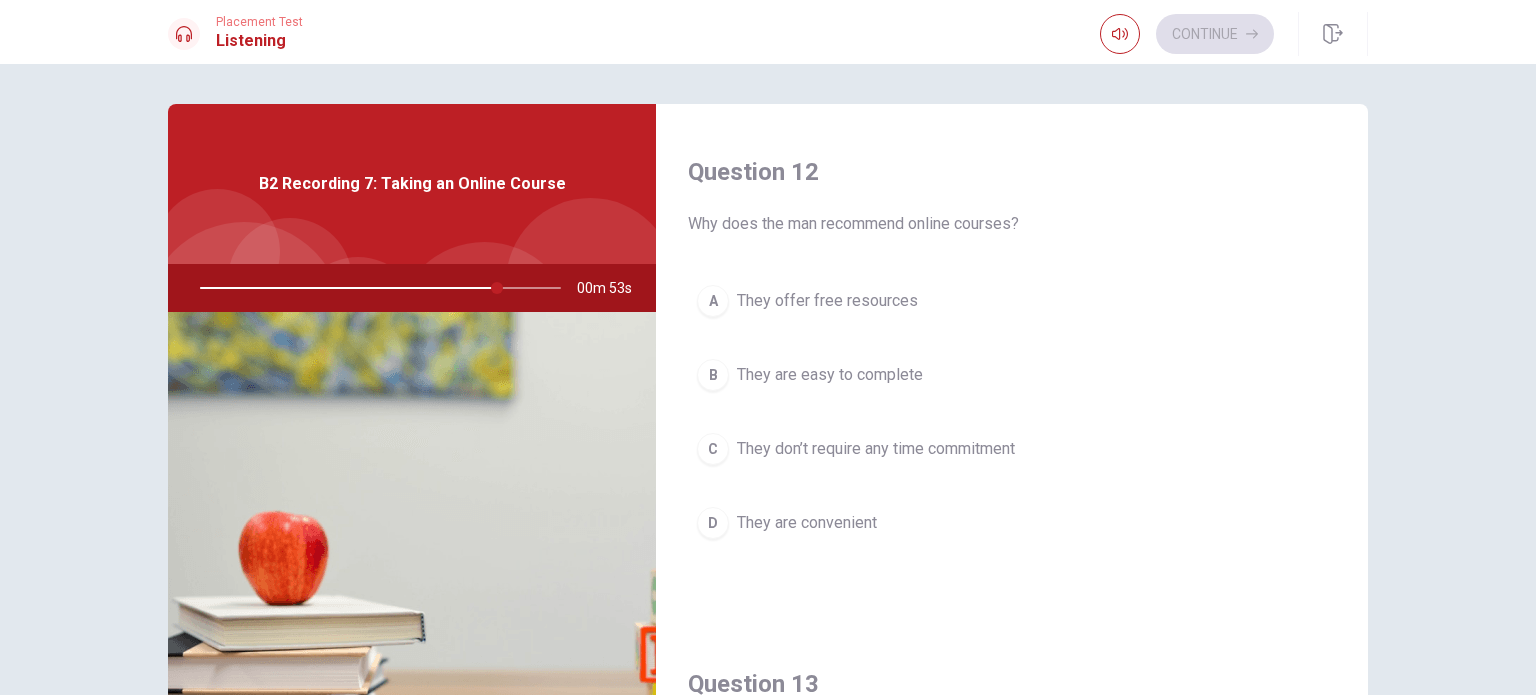 click on "They are convenient" at bounding box center (807, 523) 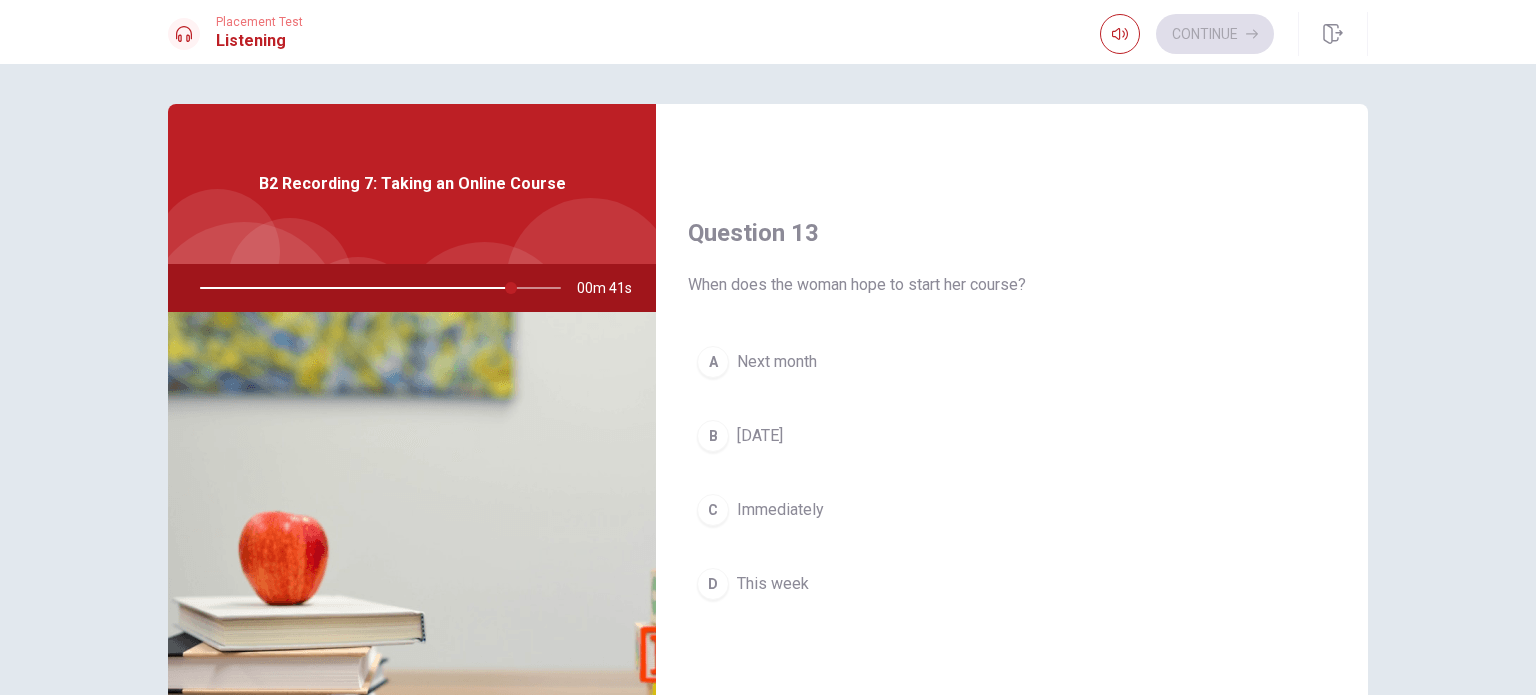 scroll, scrollTop: 1000, scrollLeft: 0, axis: vertical 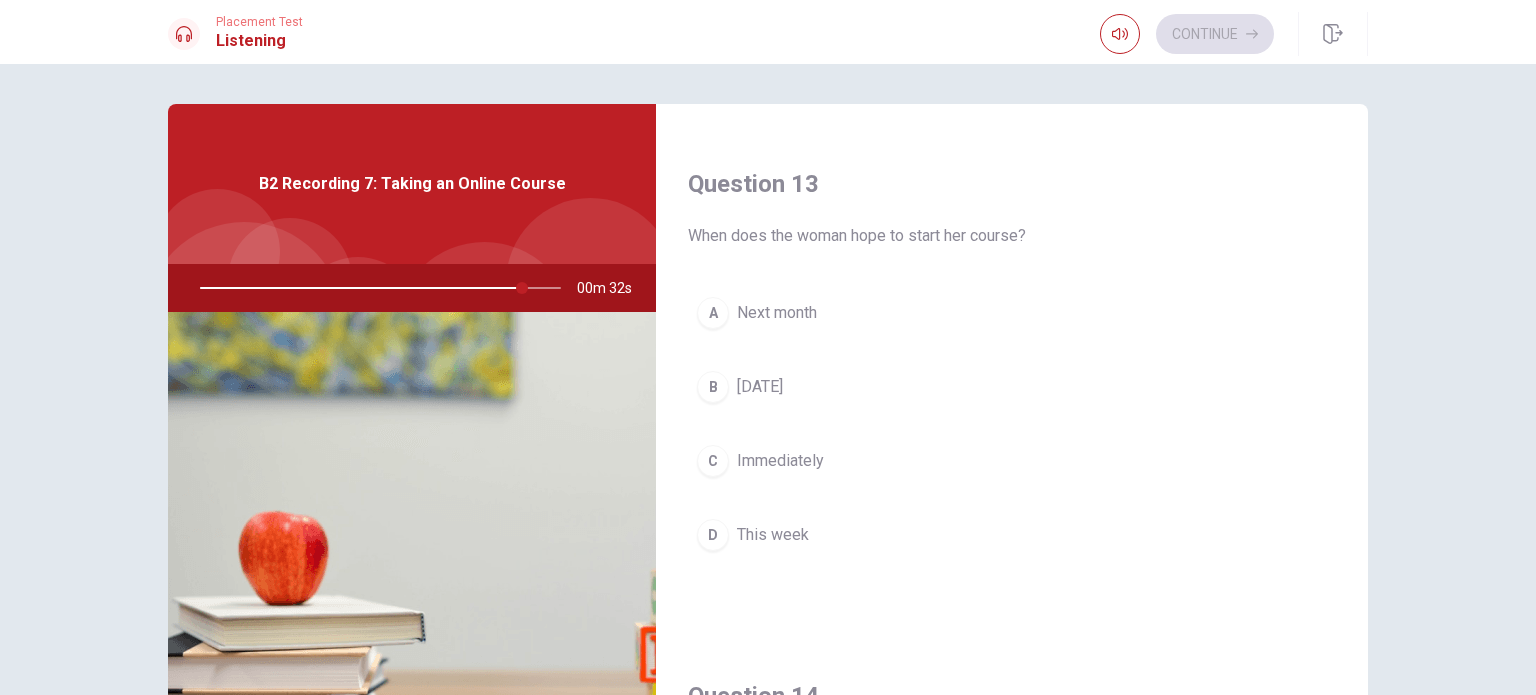 click on "Next month" at bounding box center (777, 313) 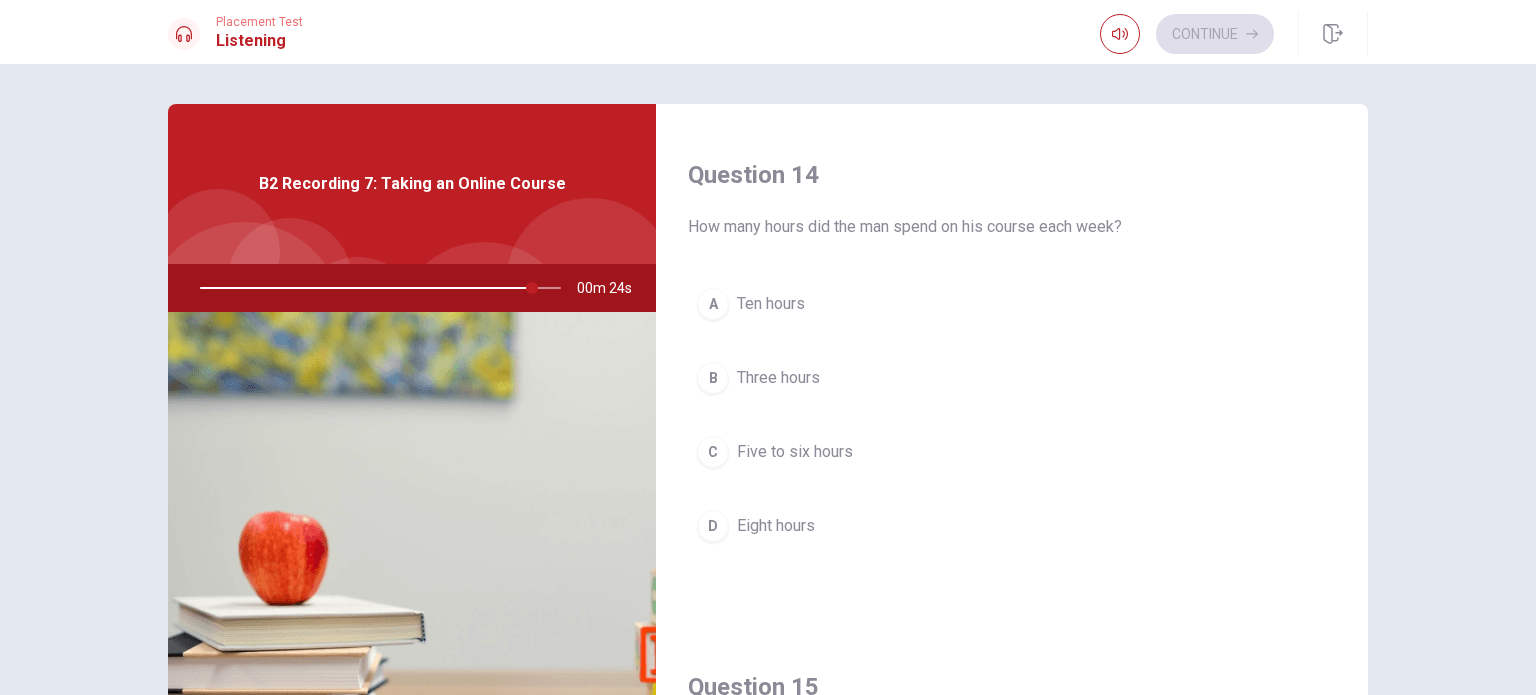 scroll, scrollTop: 1556, scrollLeft: 0, axis: vertical 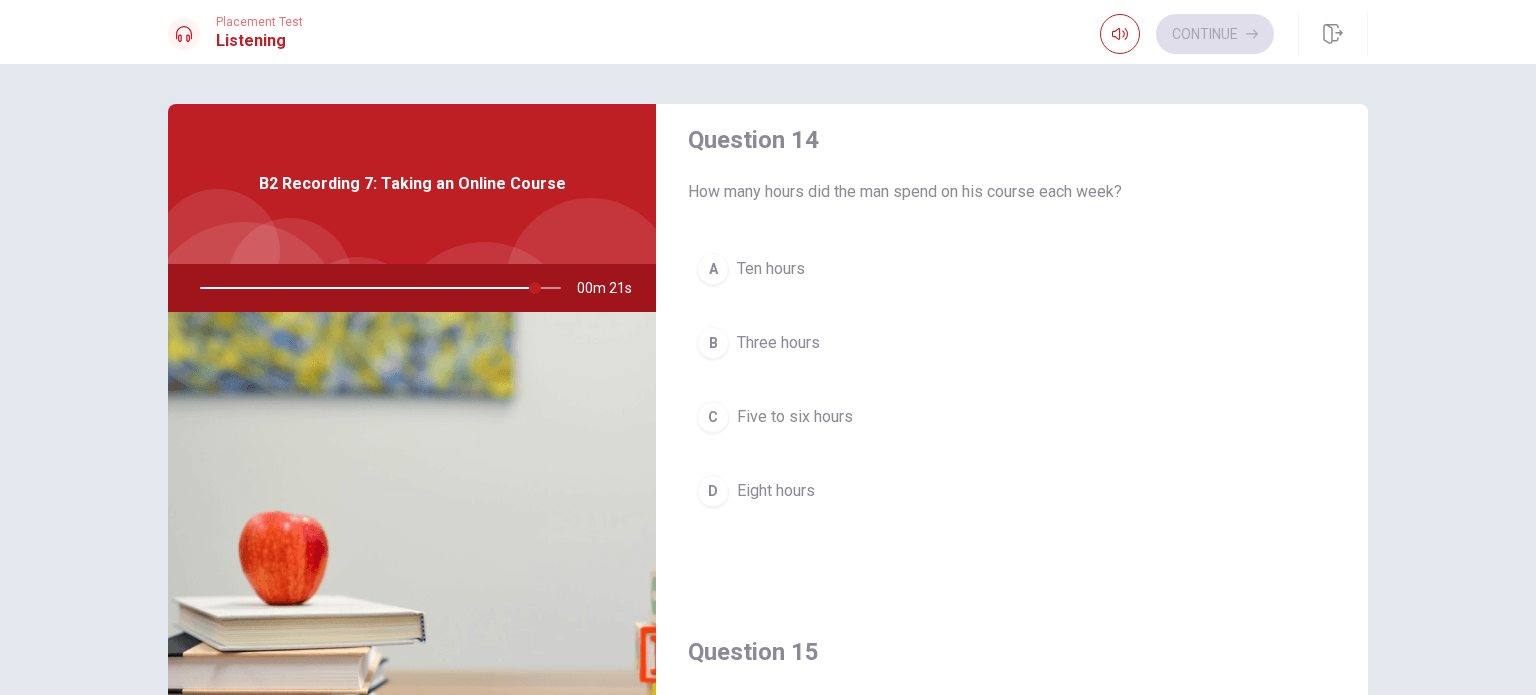 click on "Five to six hours" at bounding box center [795, 417] 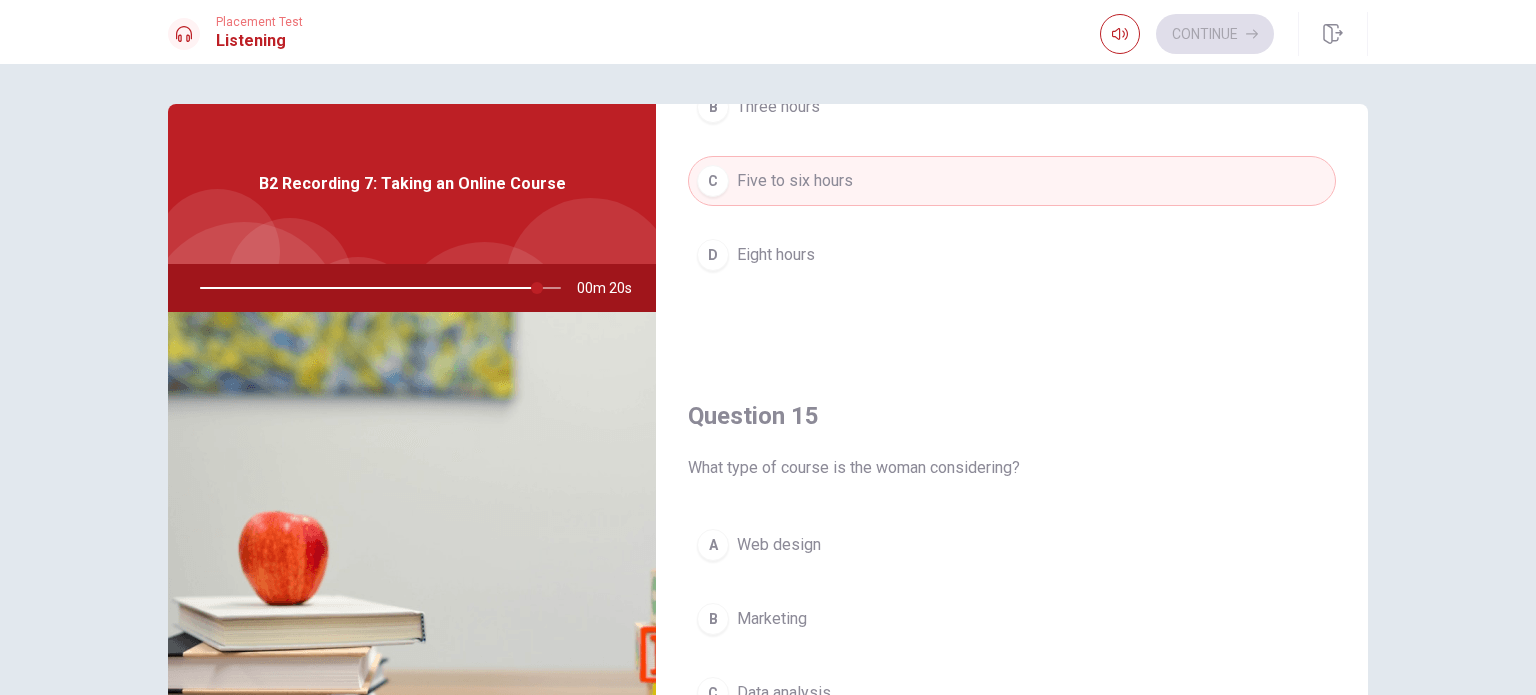 scroll, scrollTop: 1856, scrollLeft: 0, axis: vertical 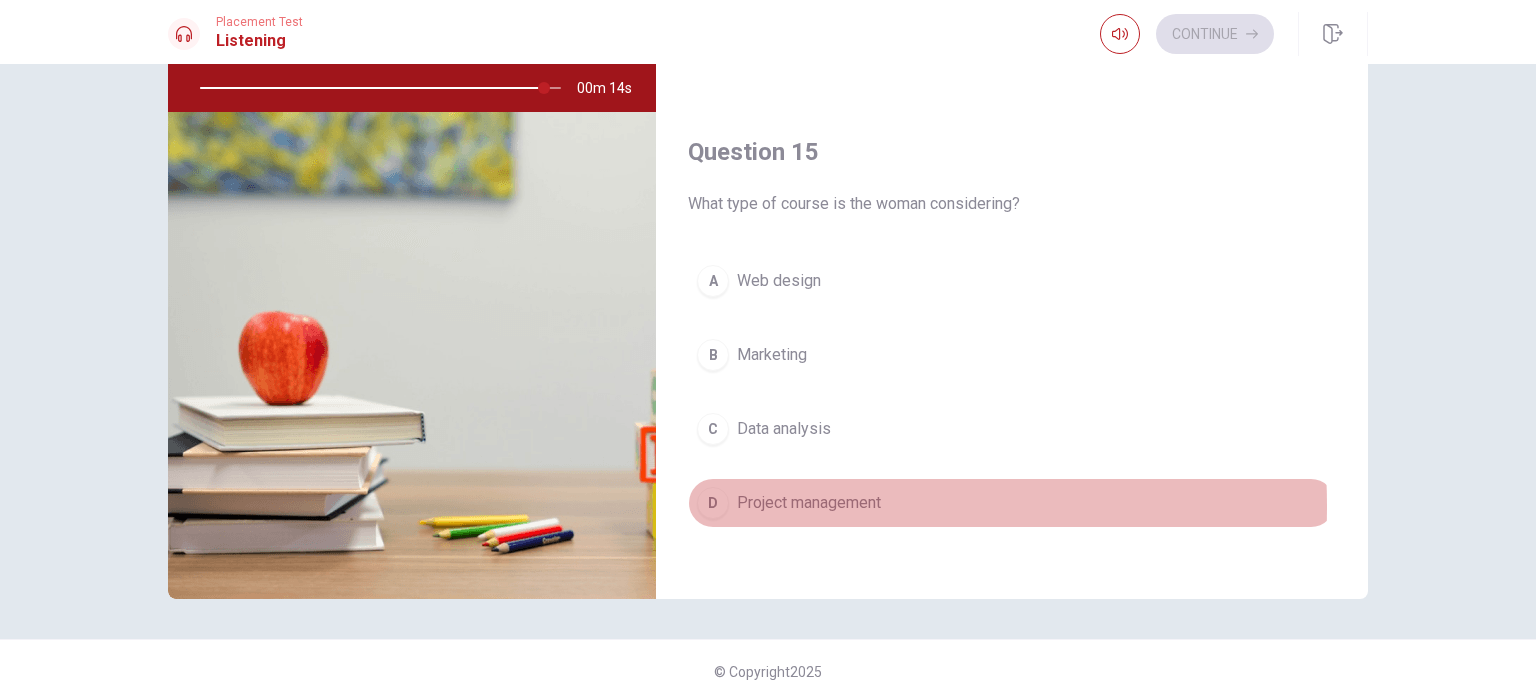click on "Project management" at bounding box center [809, 503] 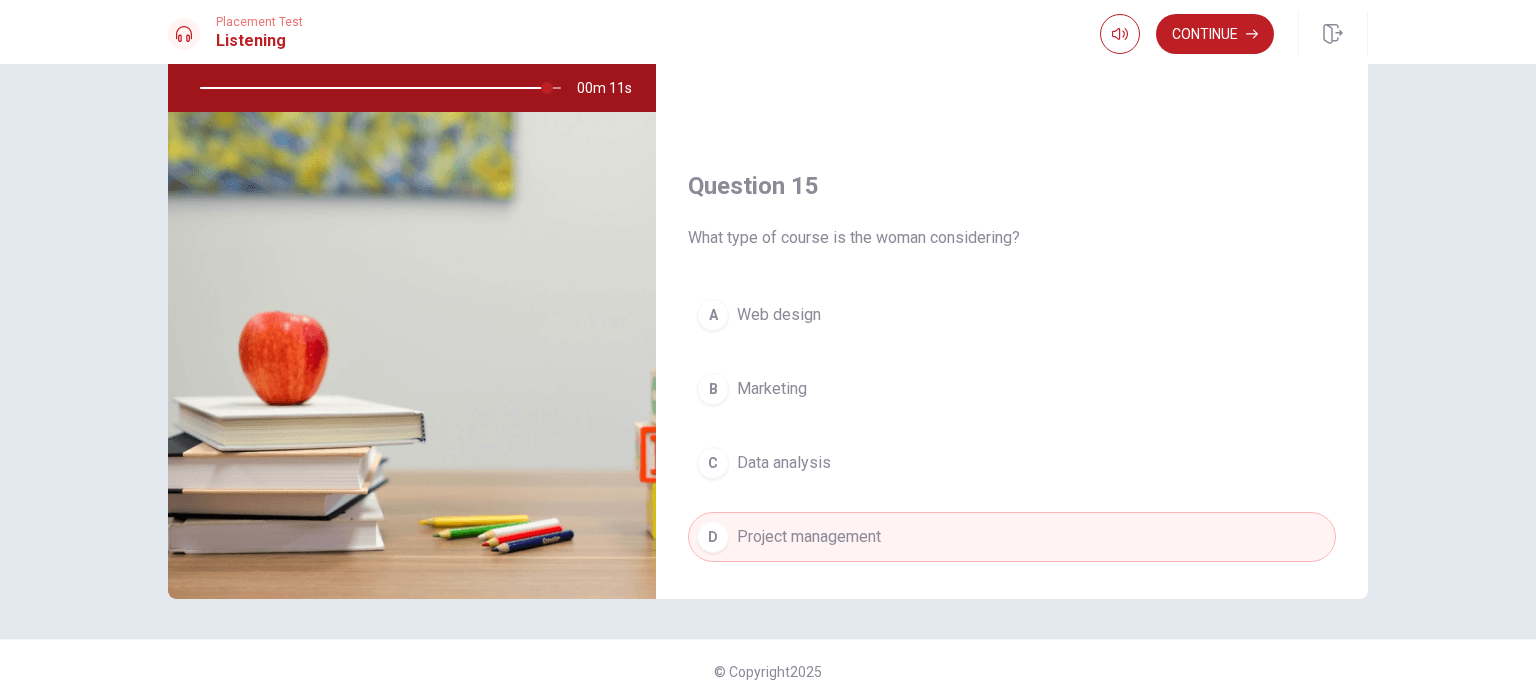 scroll, scrollTop: 1856, scrollLeft: 0, axis: vertical 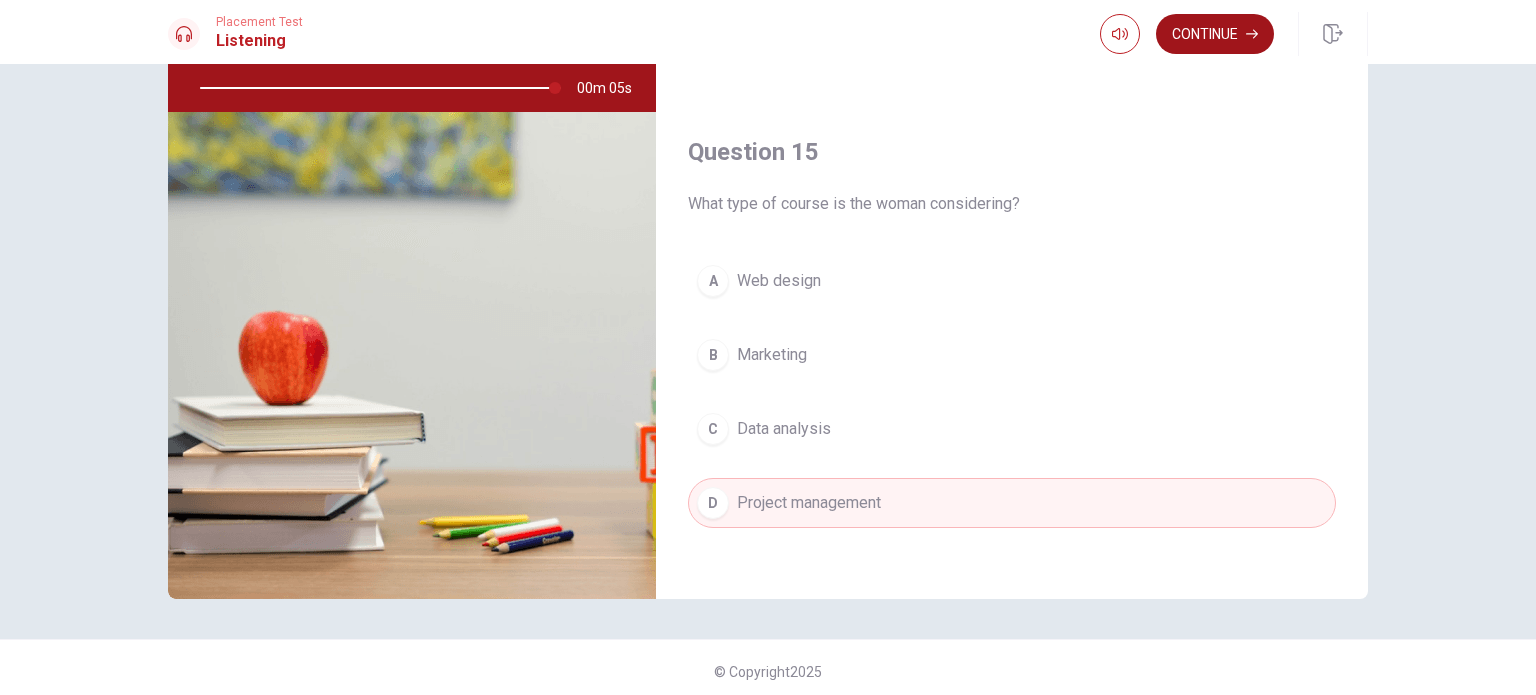 click on "Continue" at bounding box center (1215, 34) 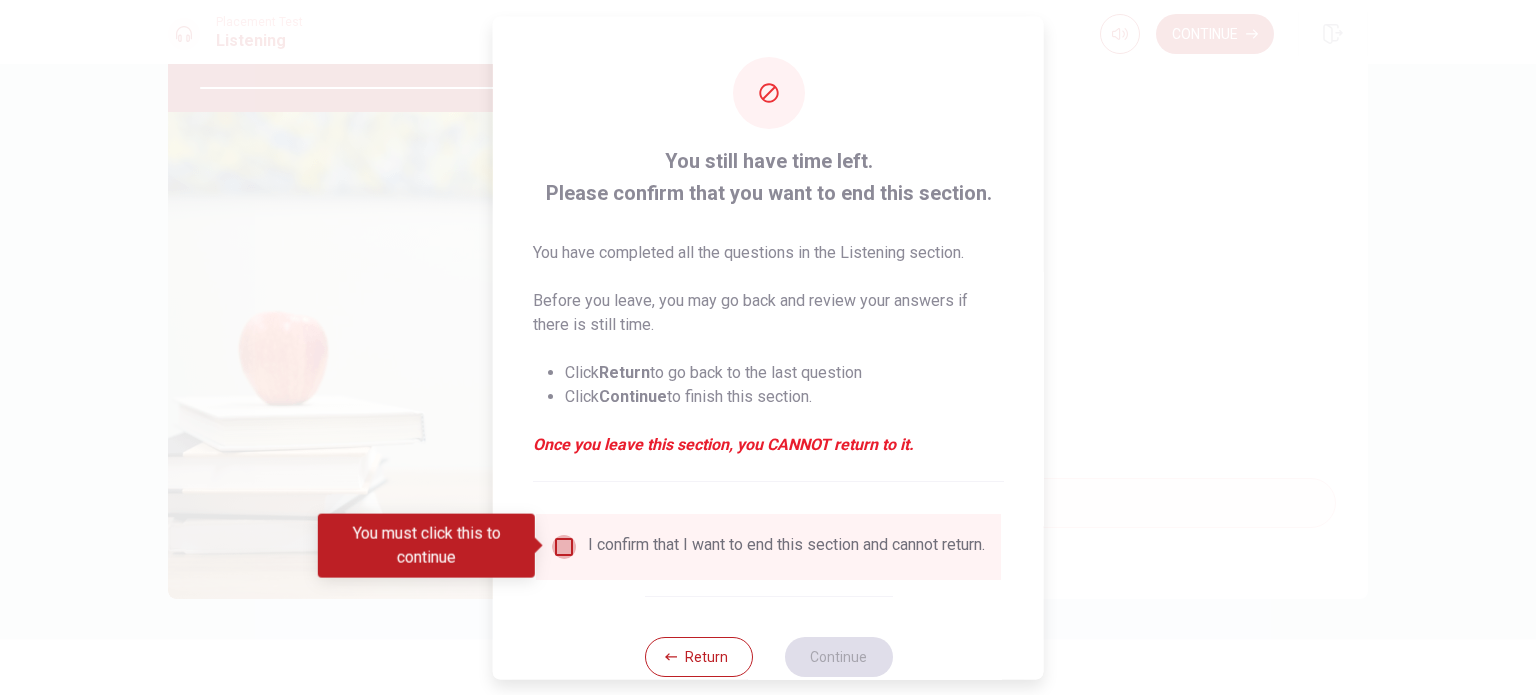 click at bounding box center [564, 546] 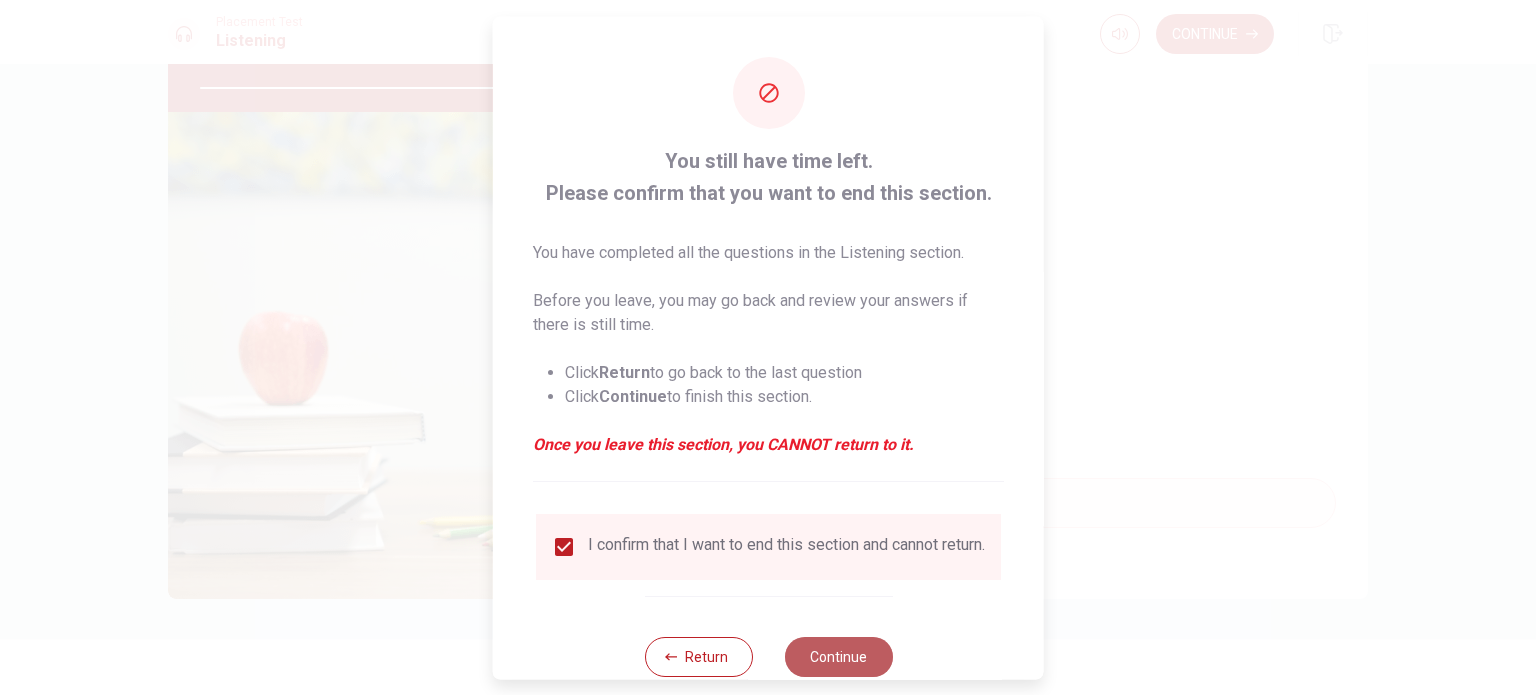 click on "Continue" at bounding box center (838, 656) 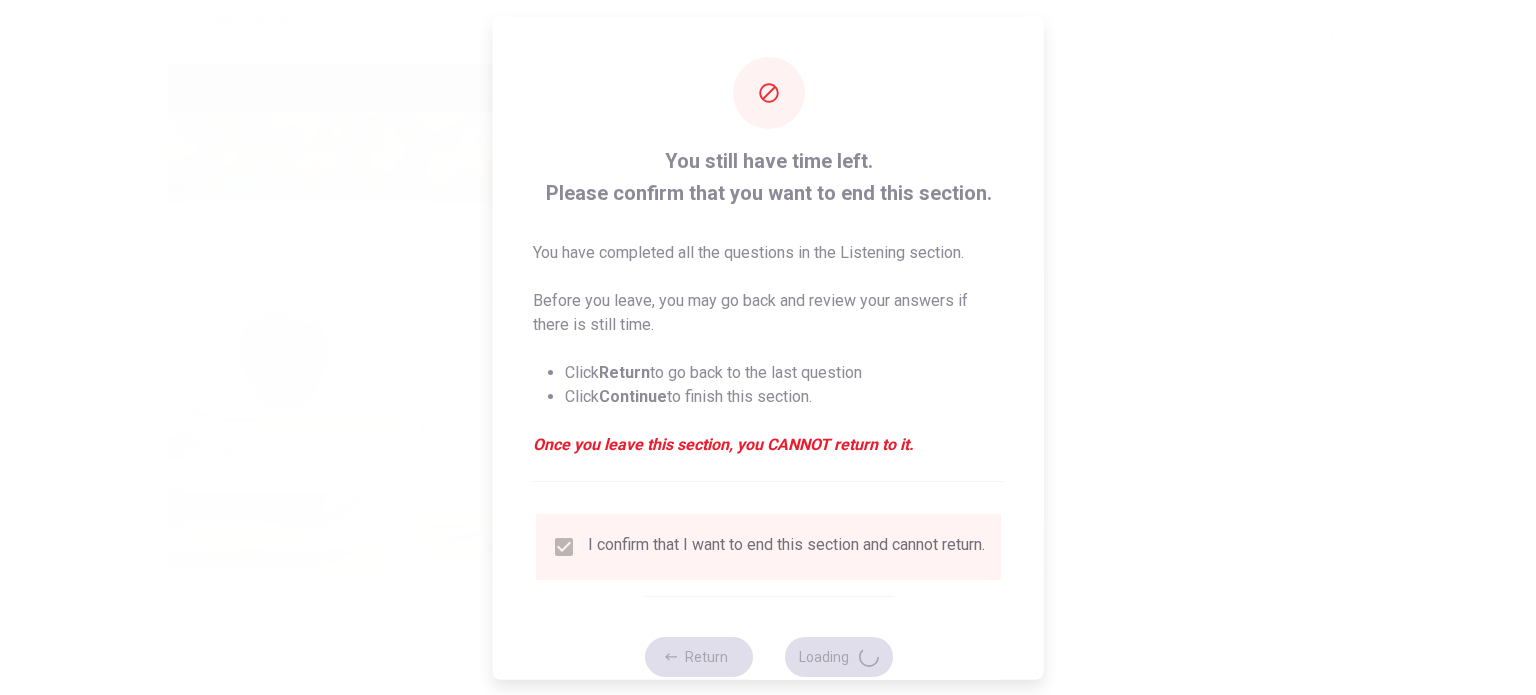 type on "100" 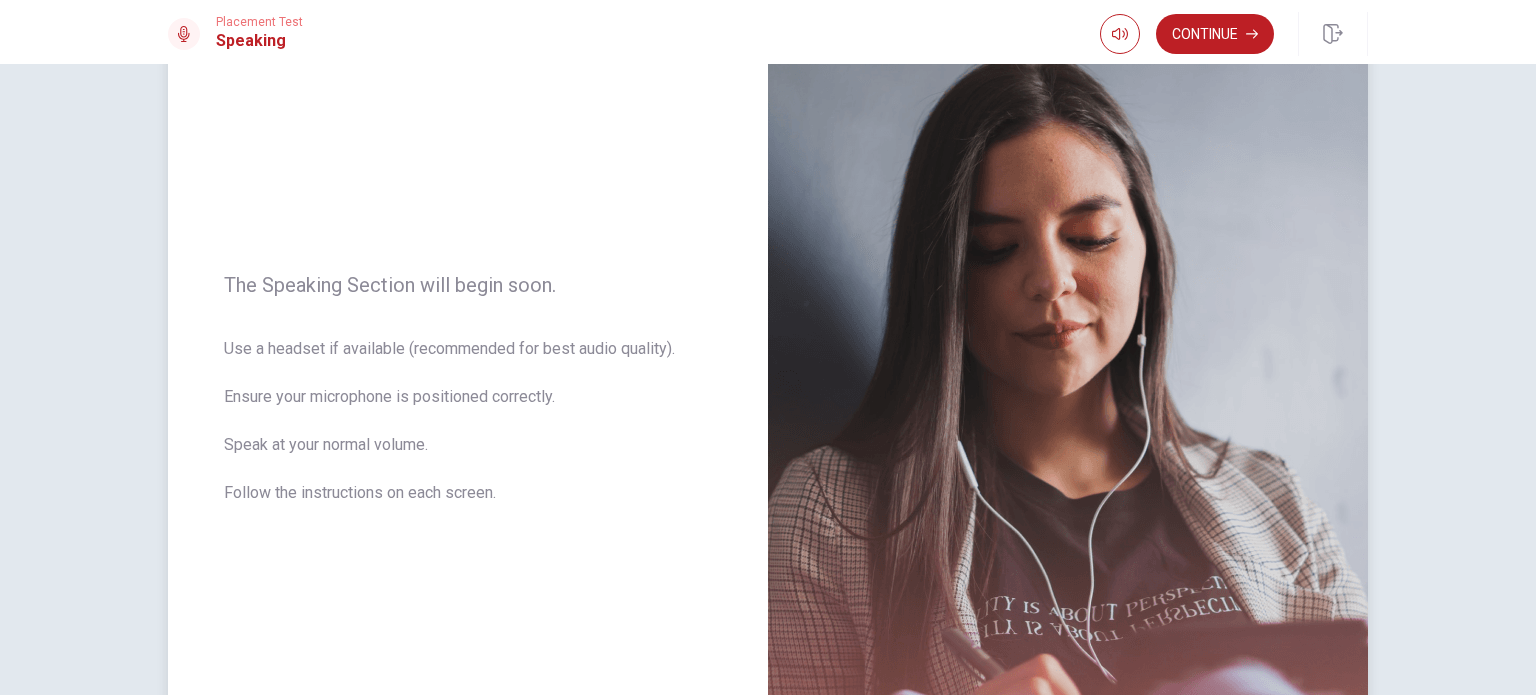 scroll, scrollTop: 184, scrollLeft: 0, axis: vertical 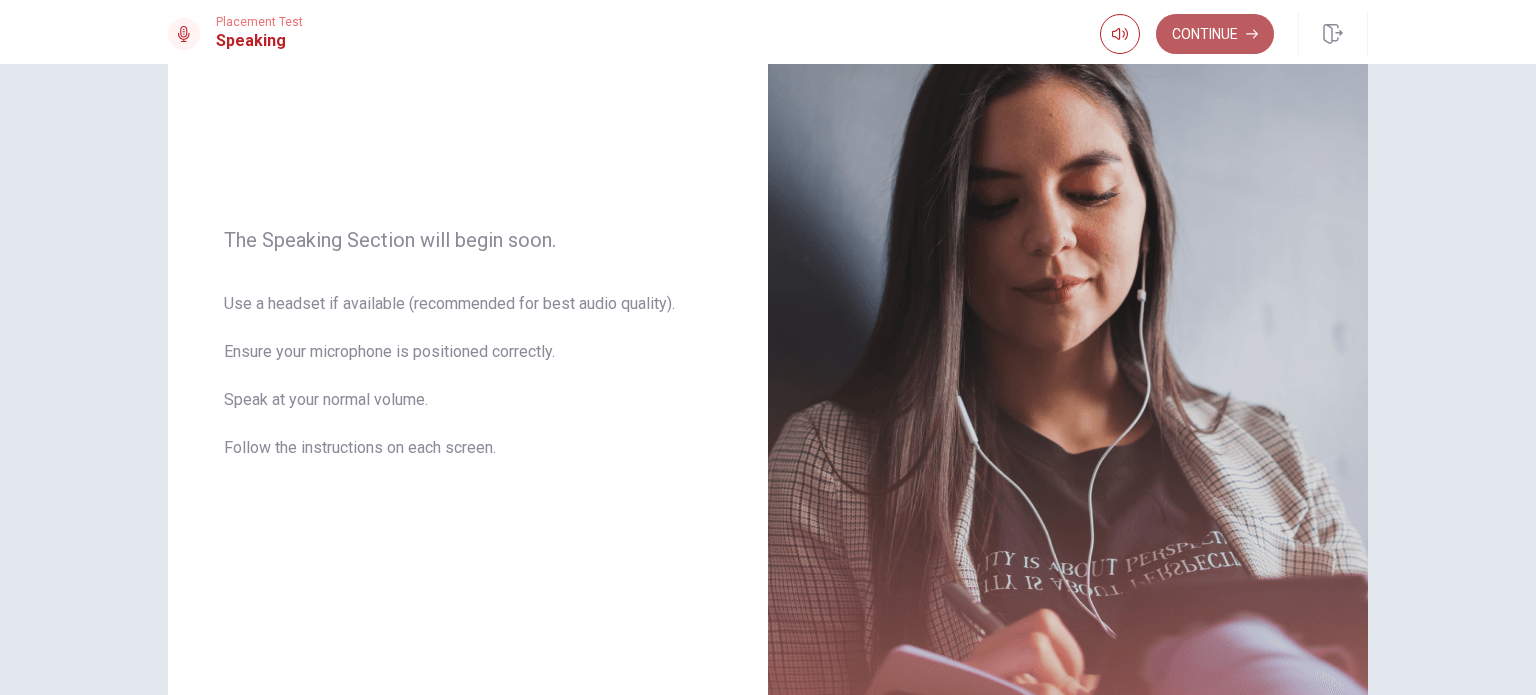 click on "Continue" at bounding box center (1215, 34) 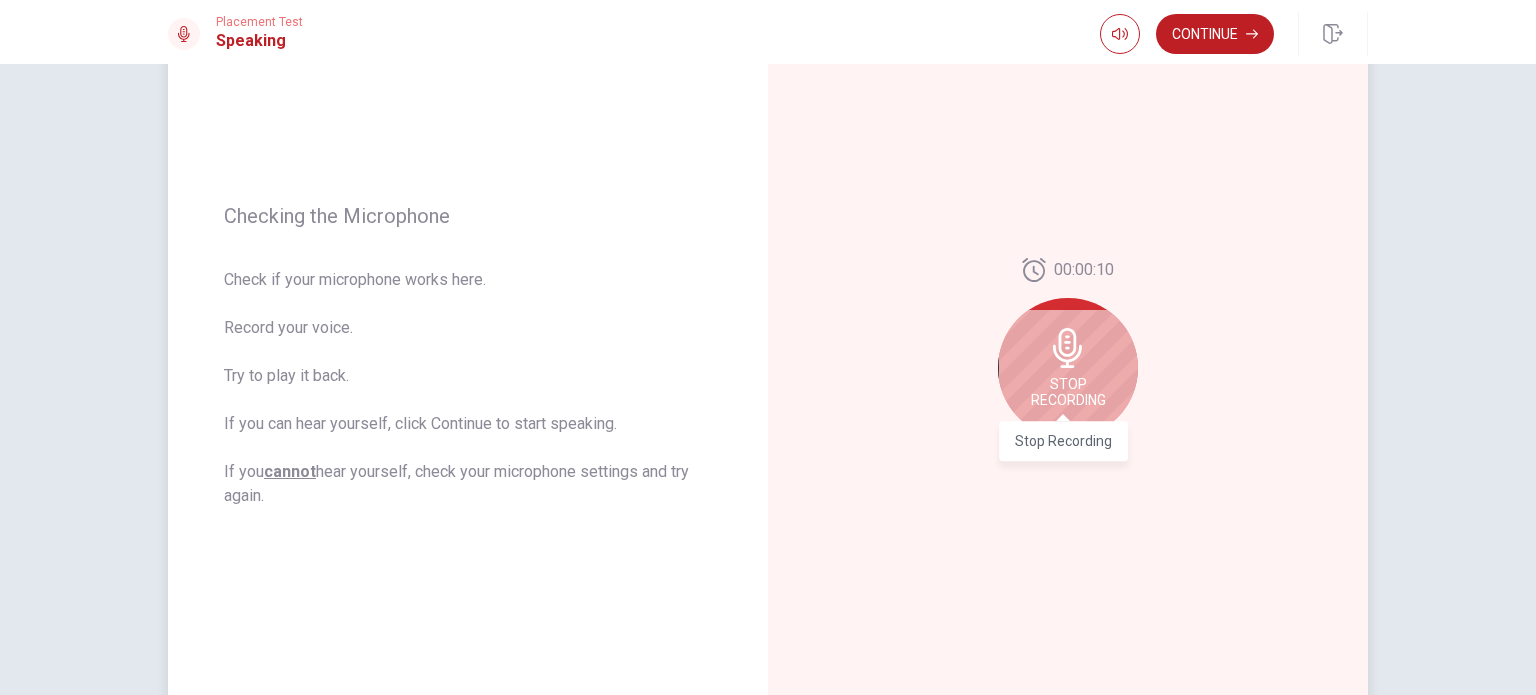 click on "Stop   Recording" at bounding box center [1068, 392] 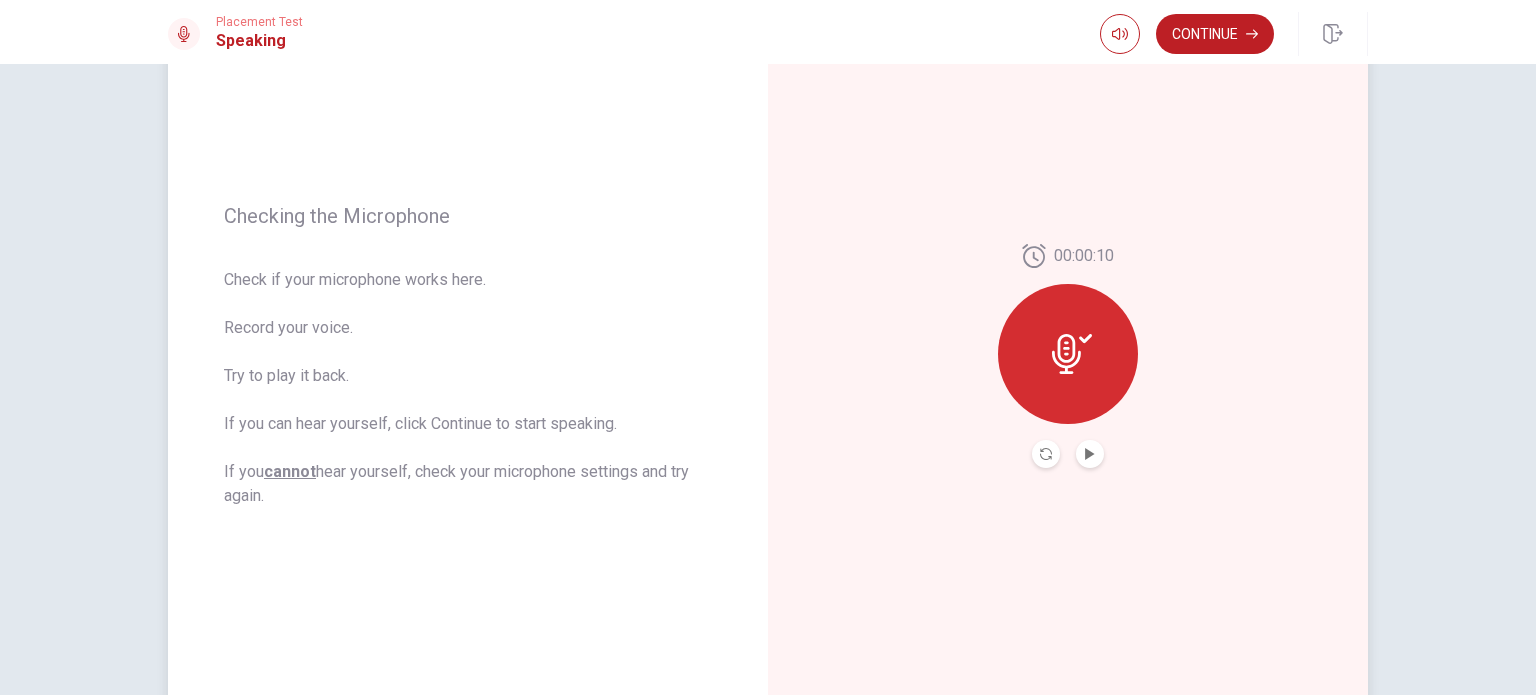 click at bounding box center [1068, 354] 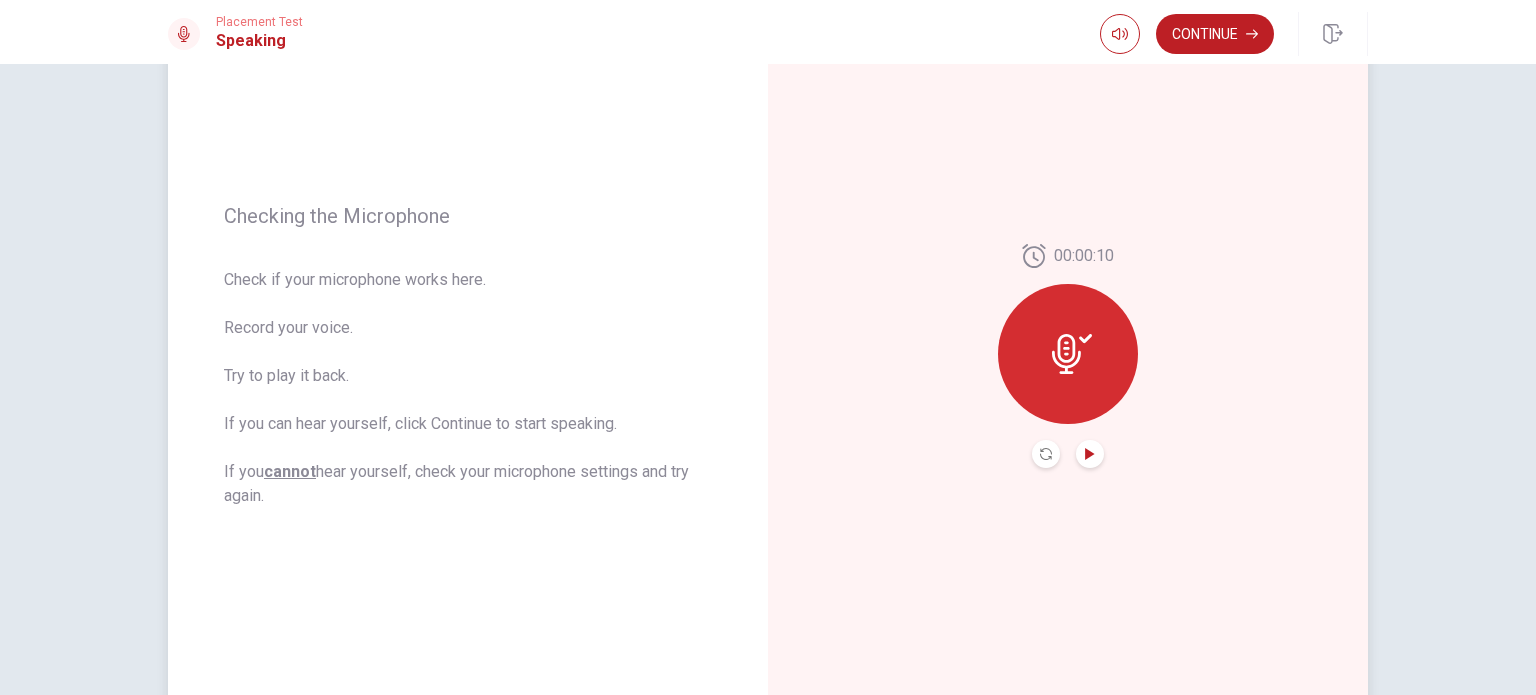 click 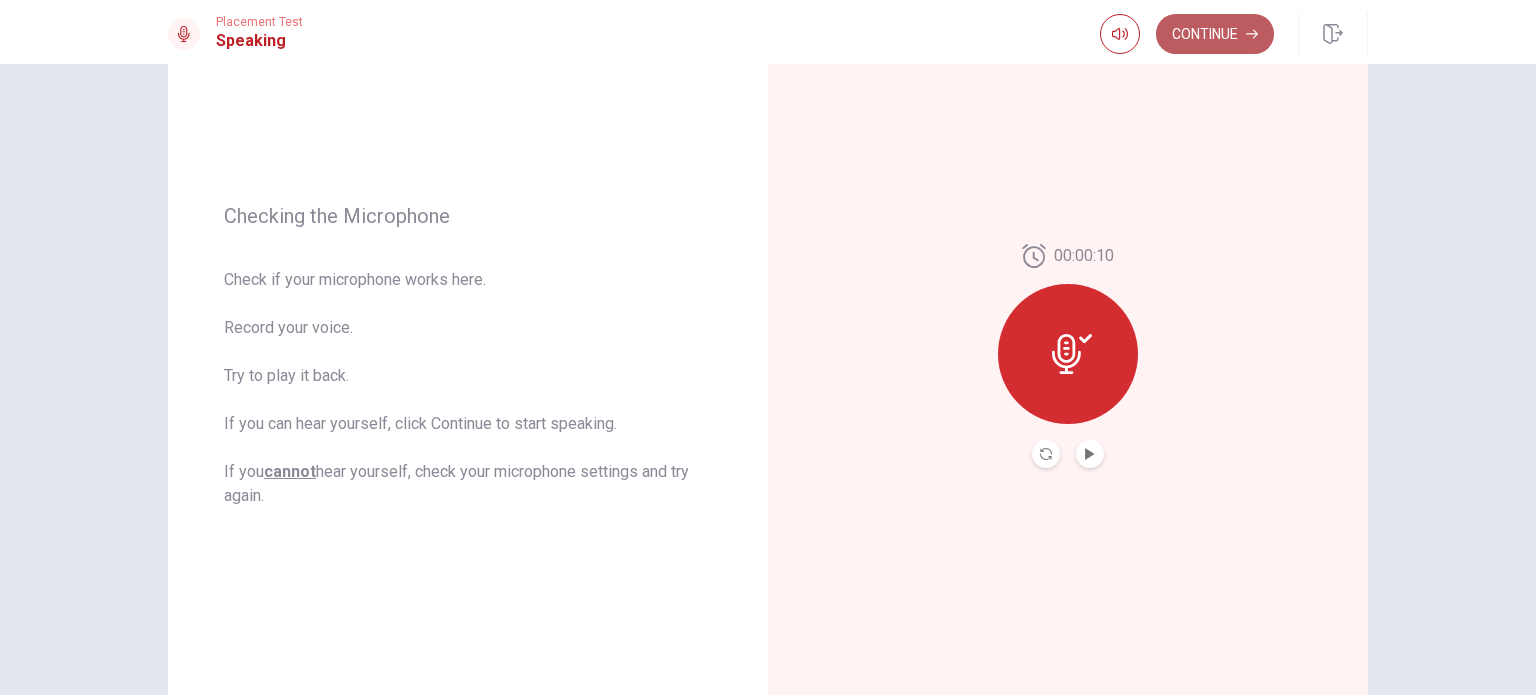 click on "Continue" at bounding box center [1215, 34] 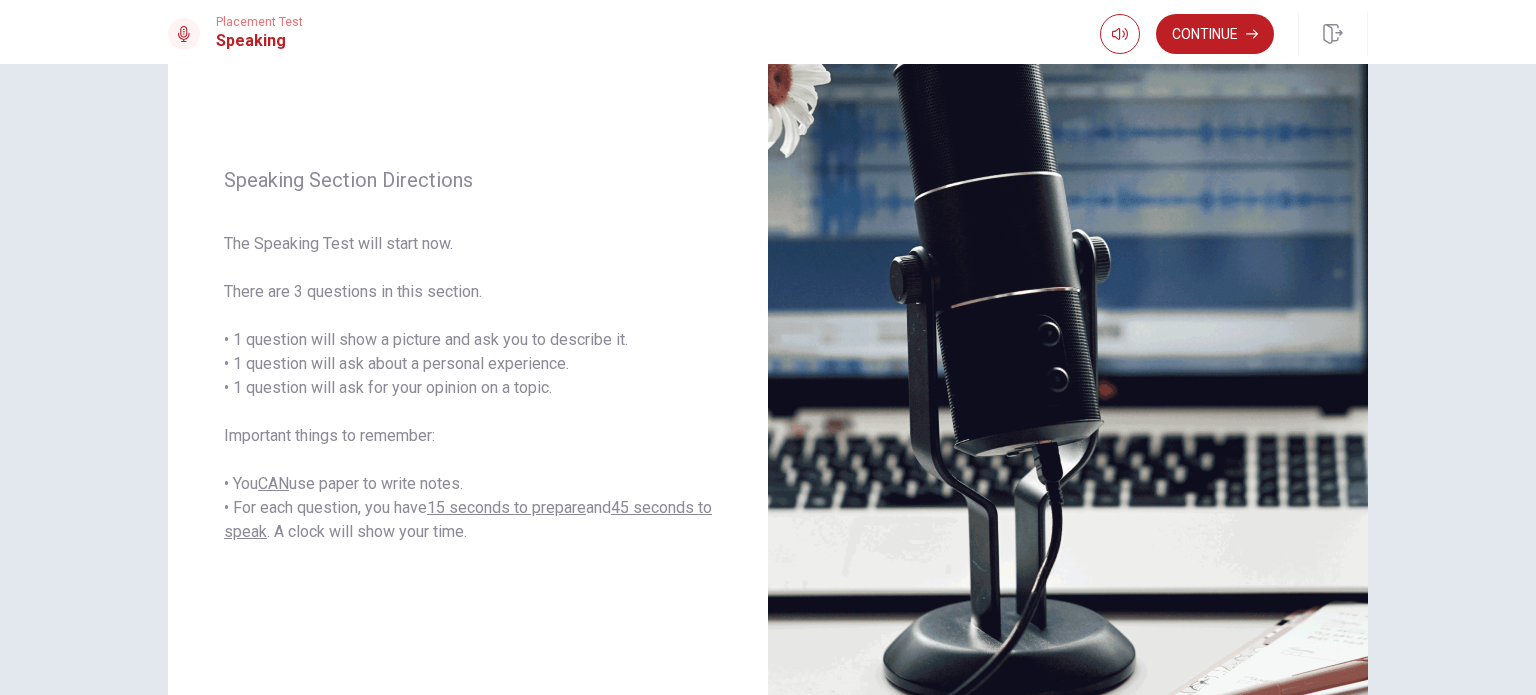 click on "Continue" at bounding box center [1215, 34] 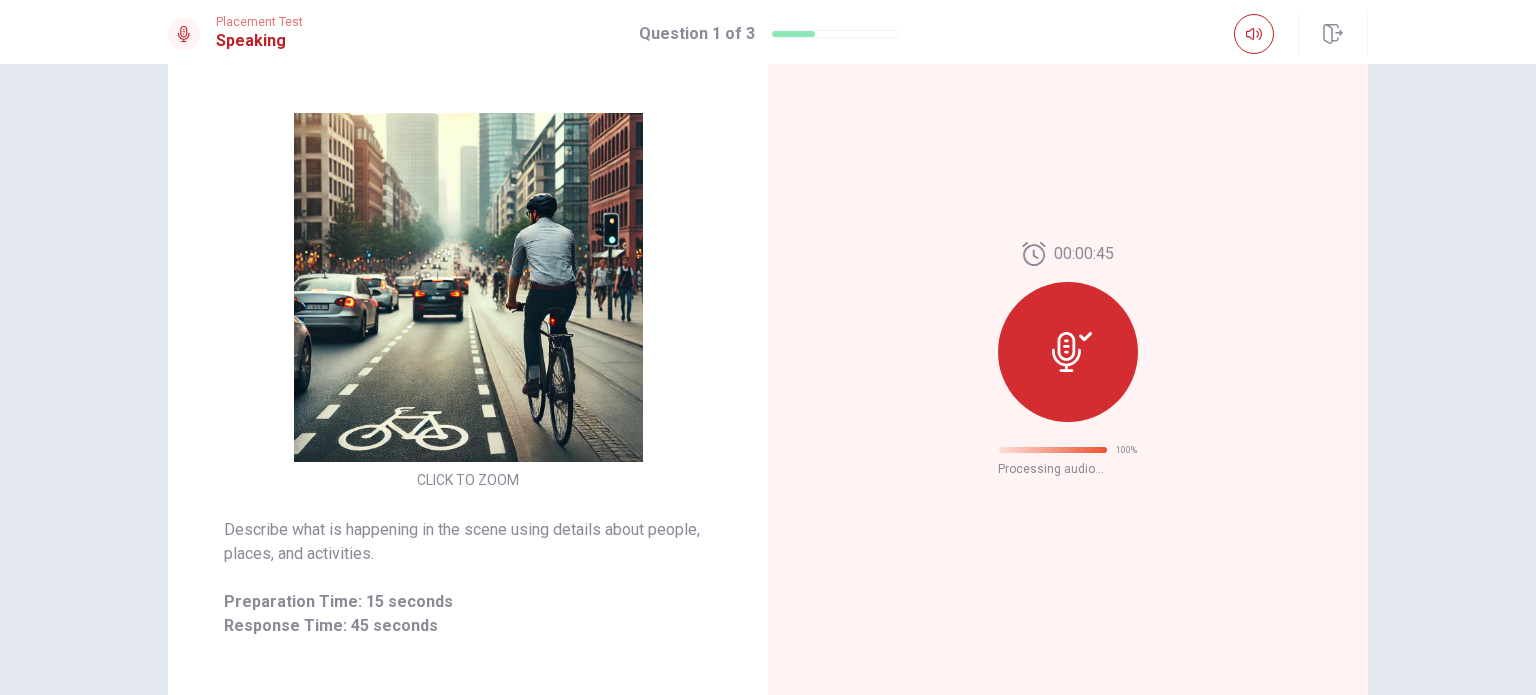 scroll, scrollTop: 0, scrollLeft: 0, axis: both 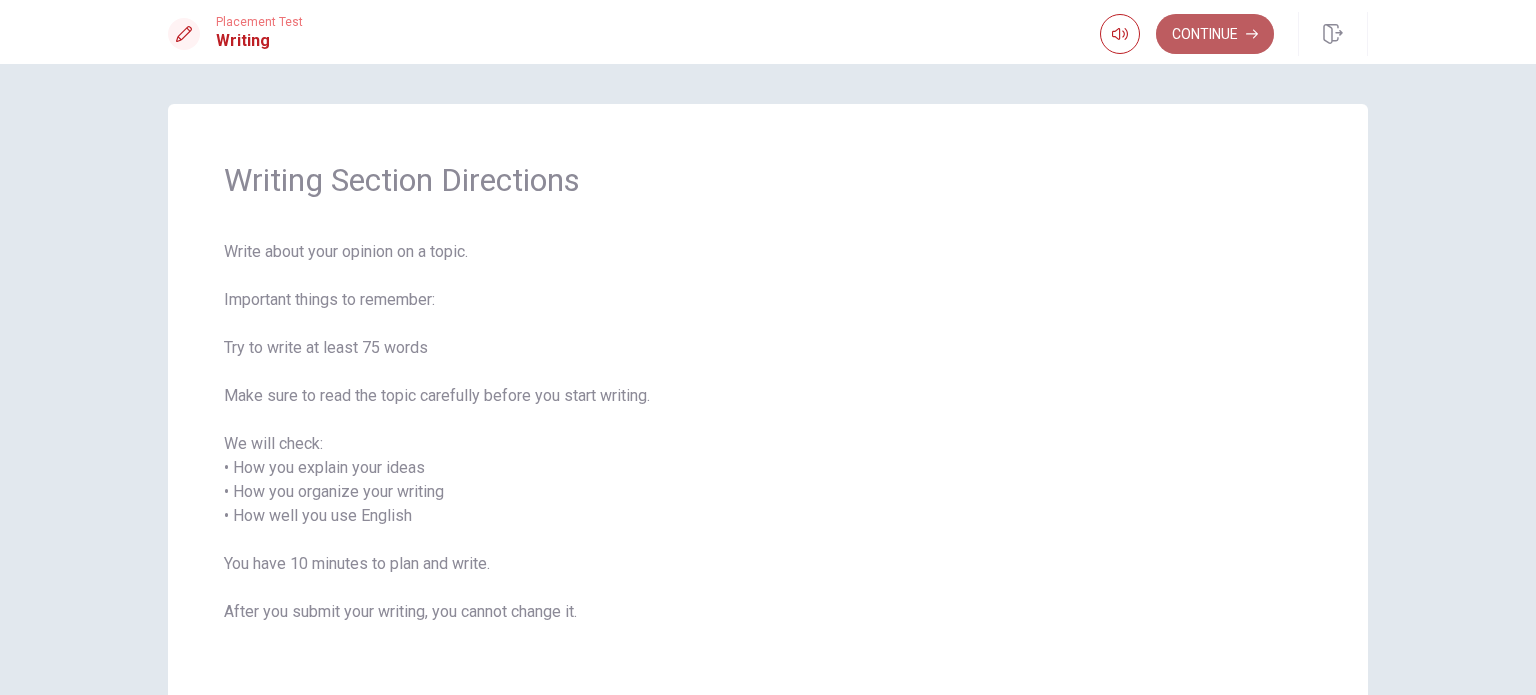 click on "Continue" at bounding box center [1215, 34] 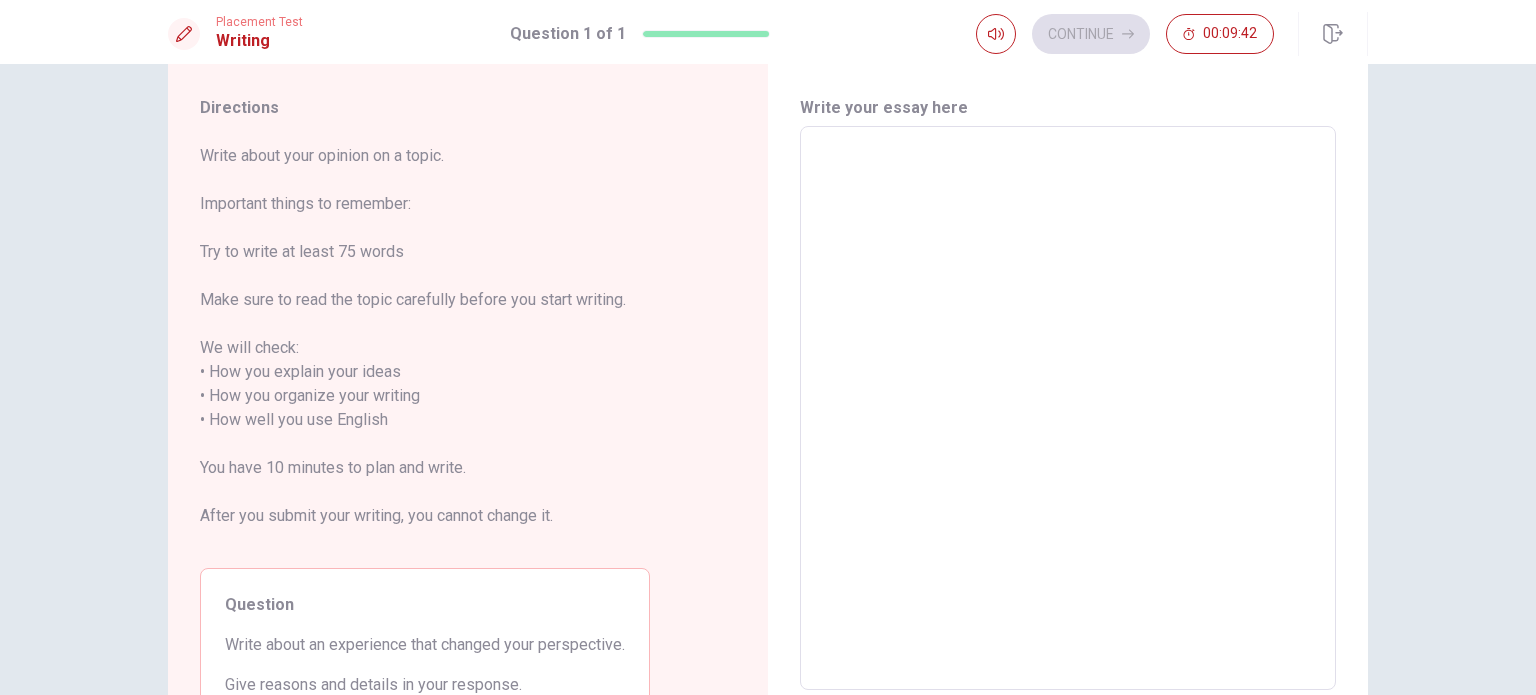 scroll, scrollTop: 0, scrollLeft: 0, axis: both 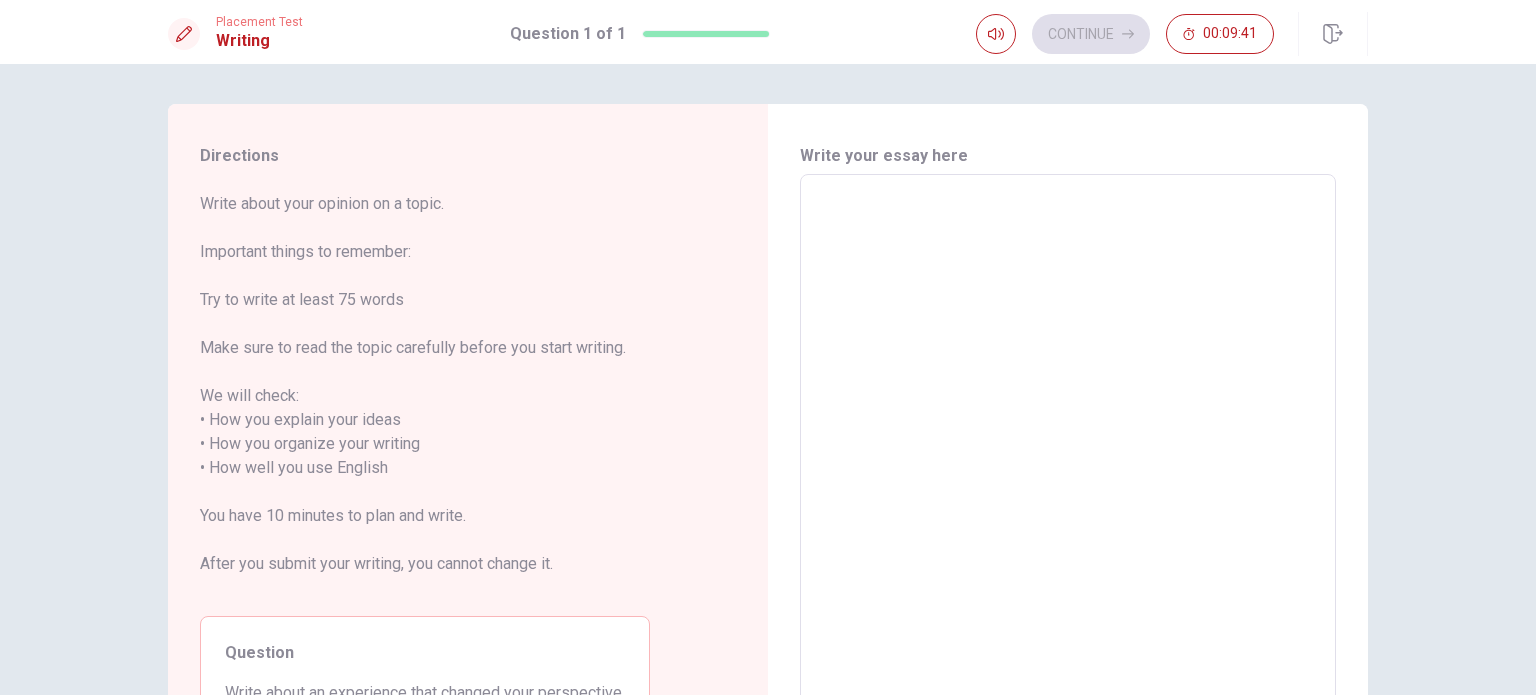 click at bounding box center [1068, 456] 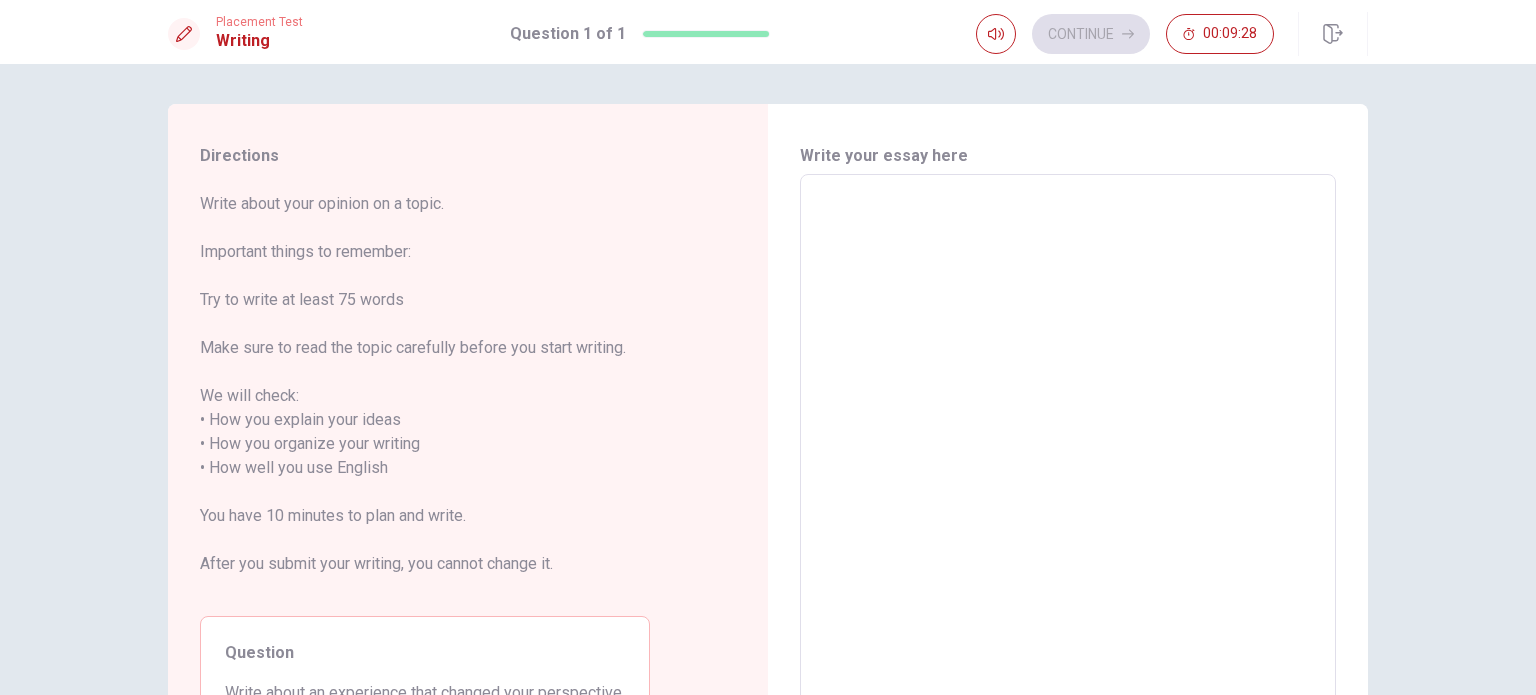 type on "W" 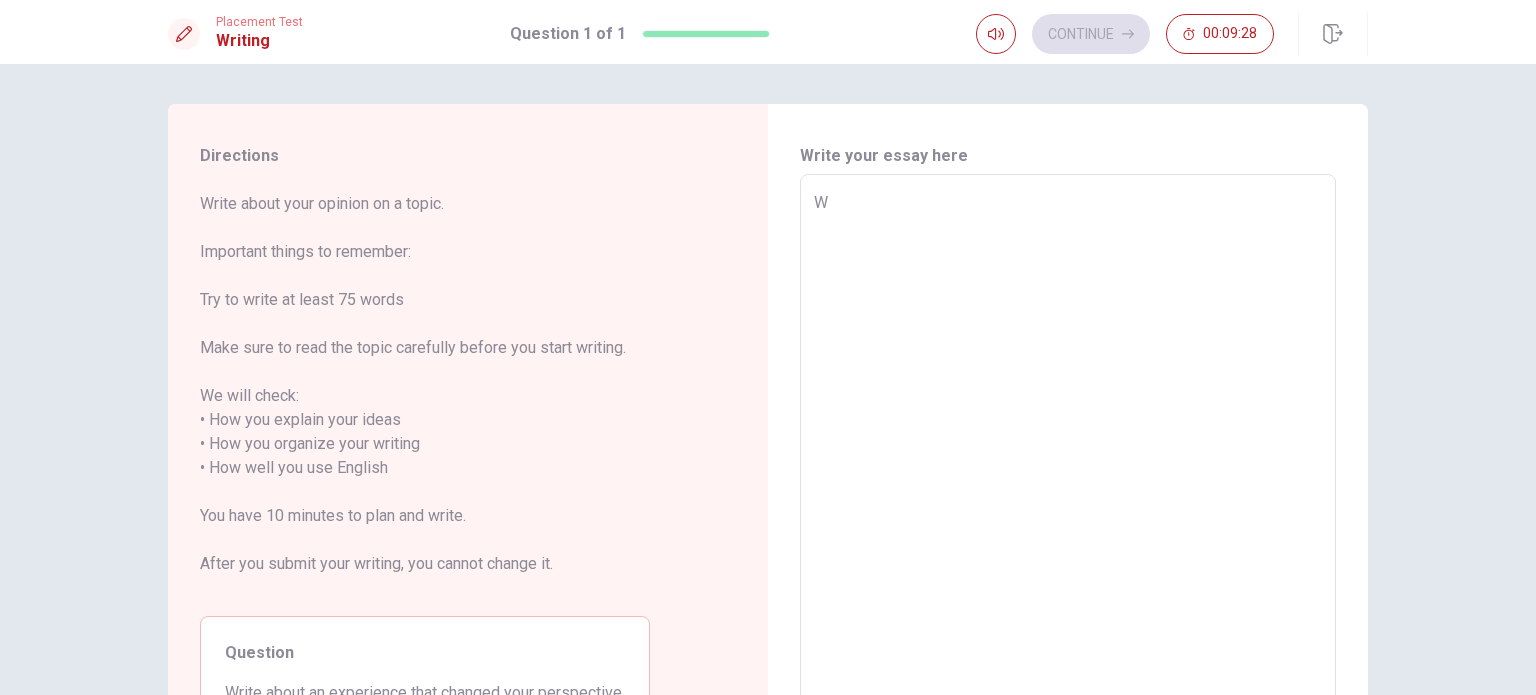 type on "x" 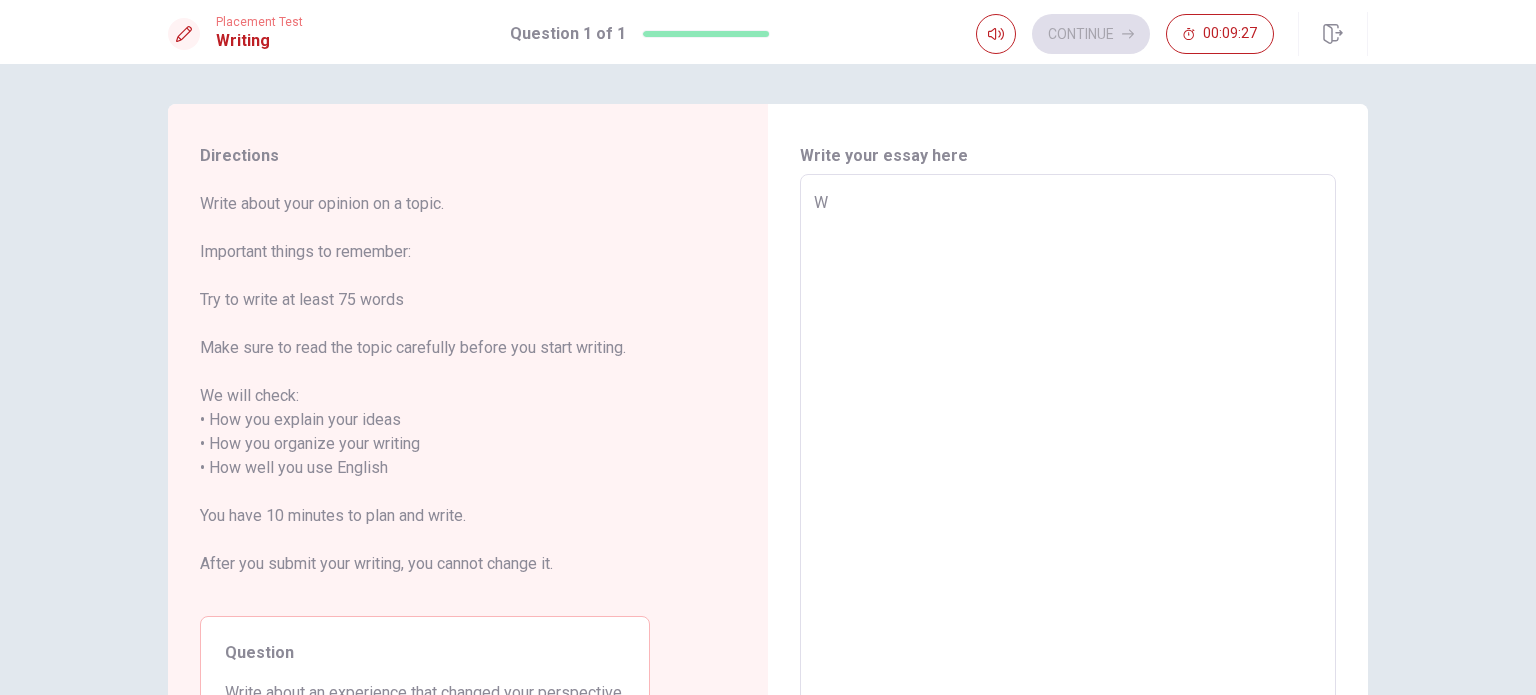 type on "Wh" 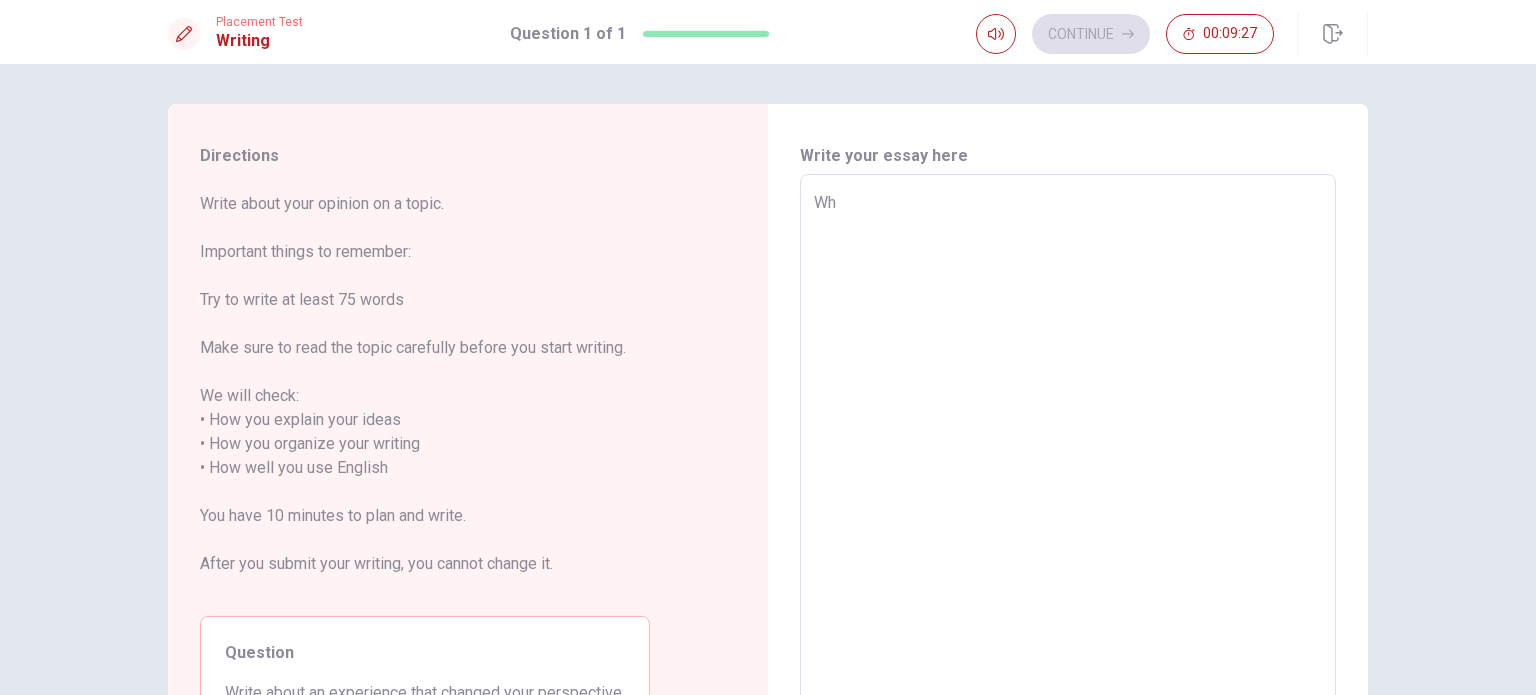 type on "x" 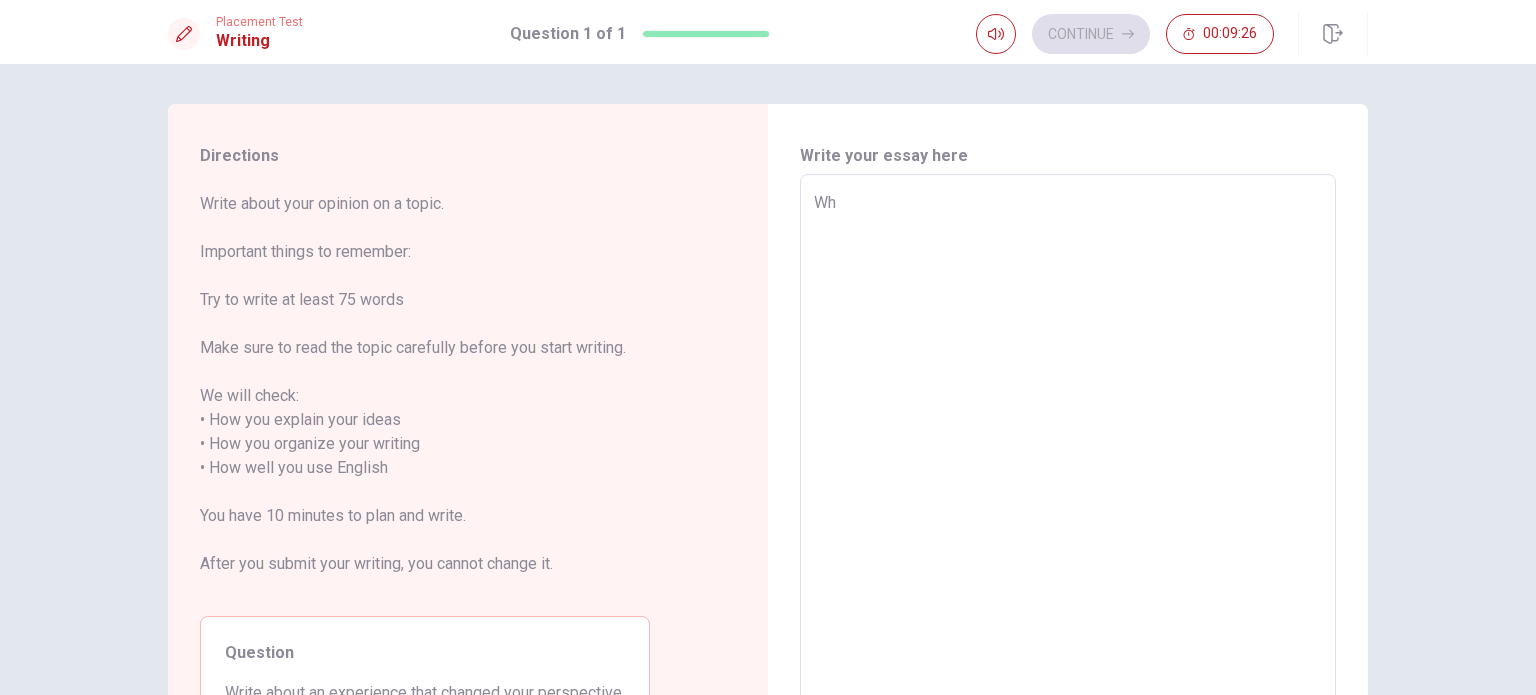 type on "Whe" 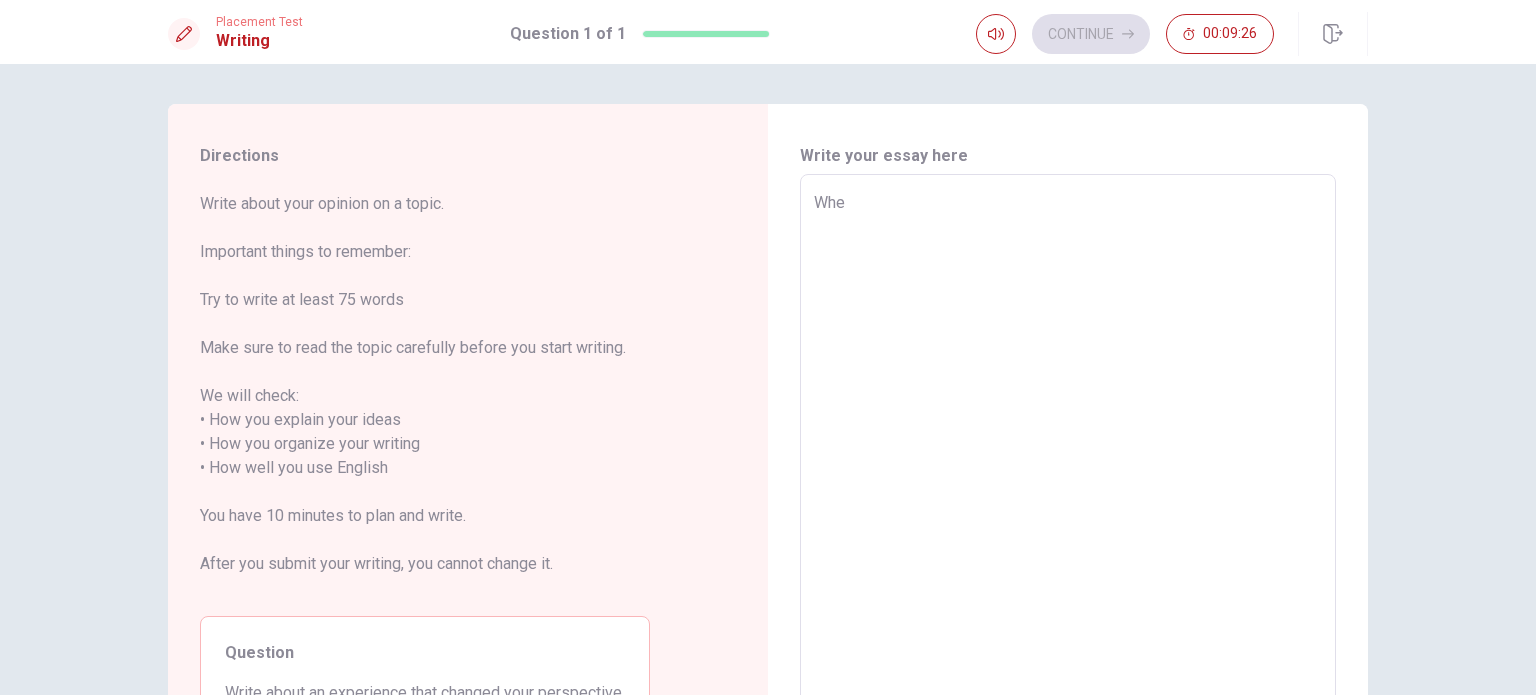 type on "x" 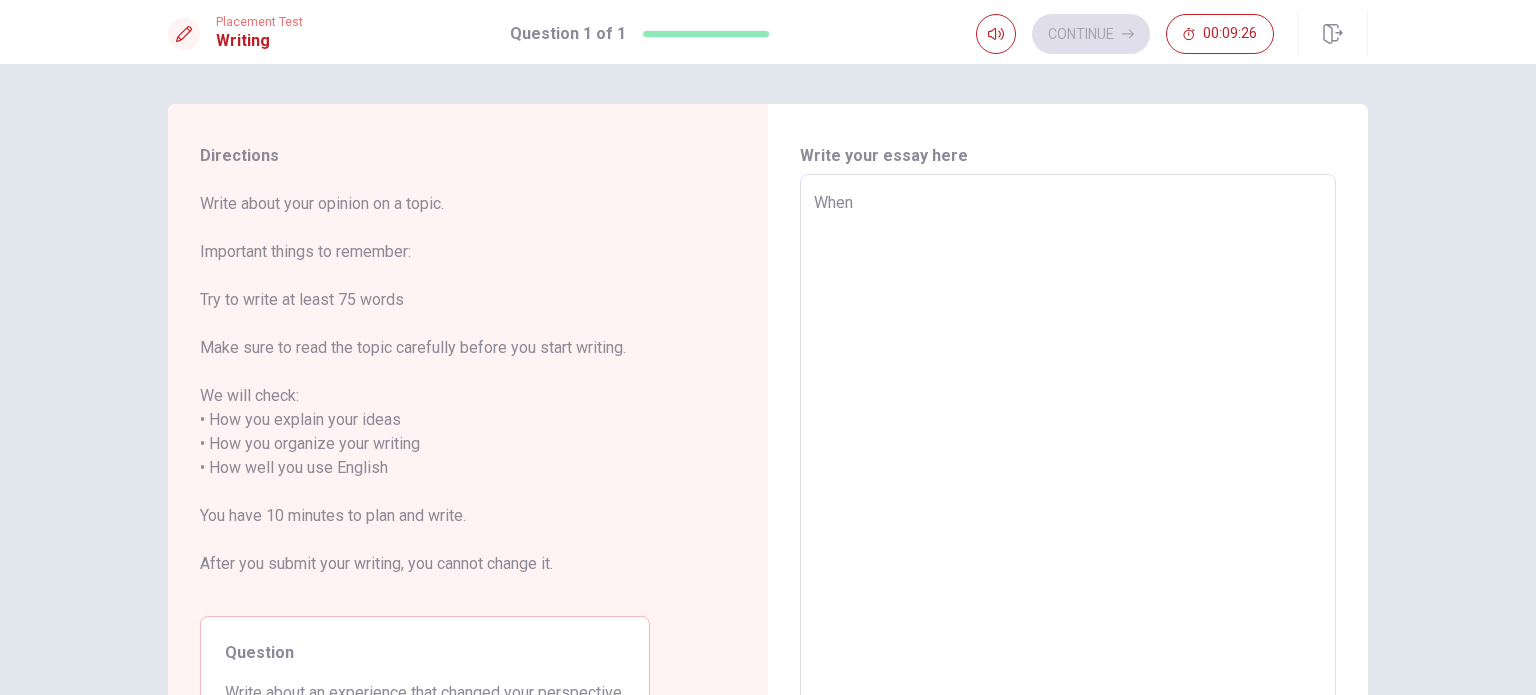 type on "x" 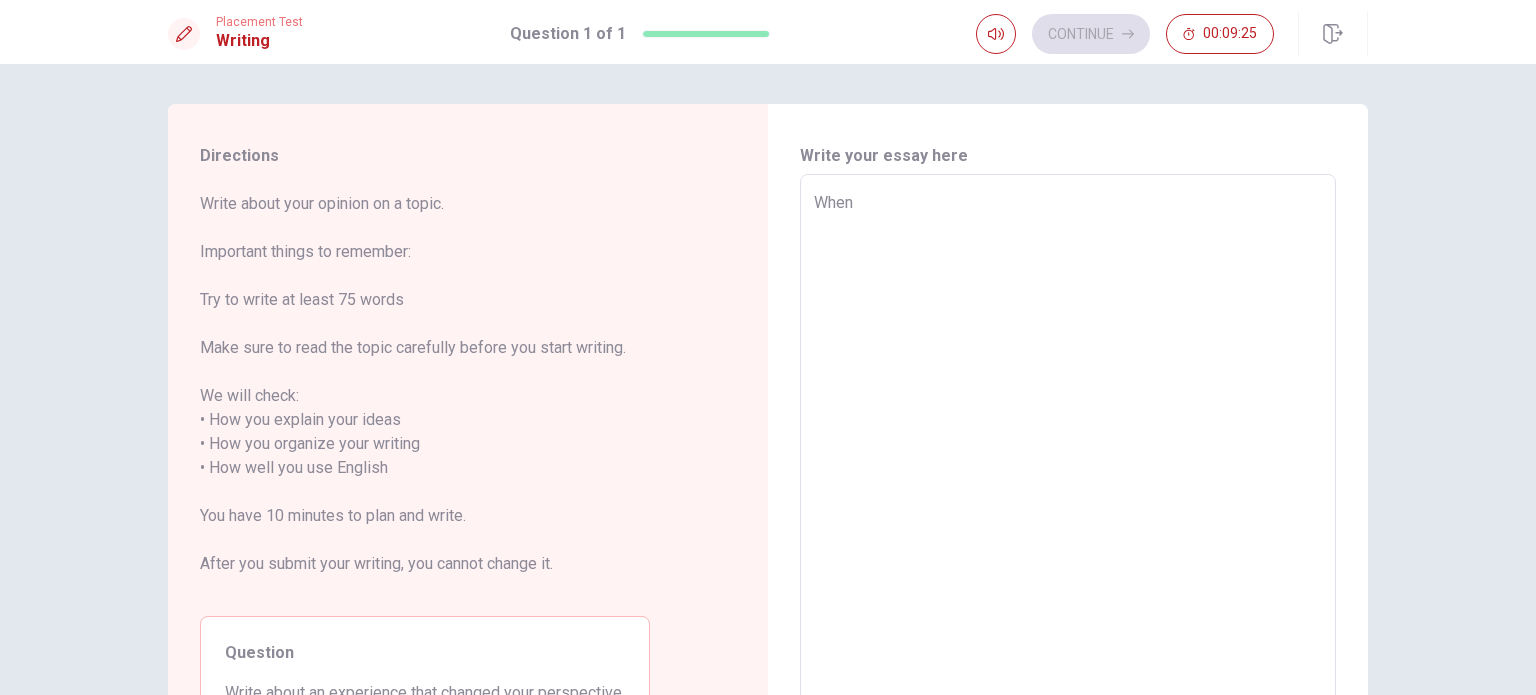 type on "When I" 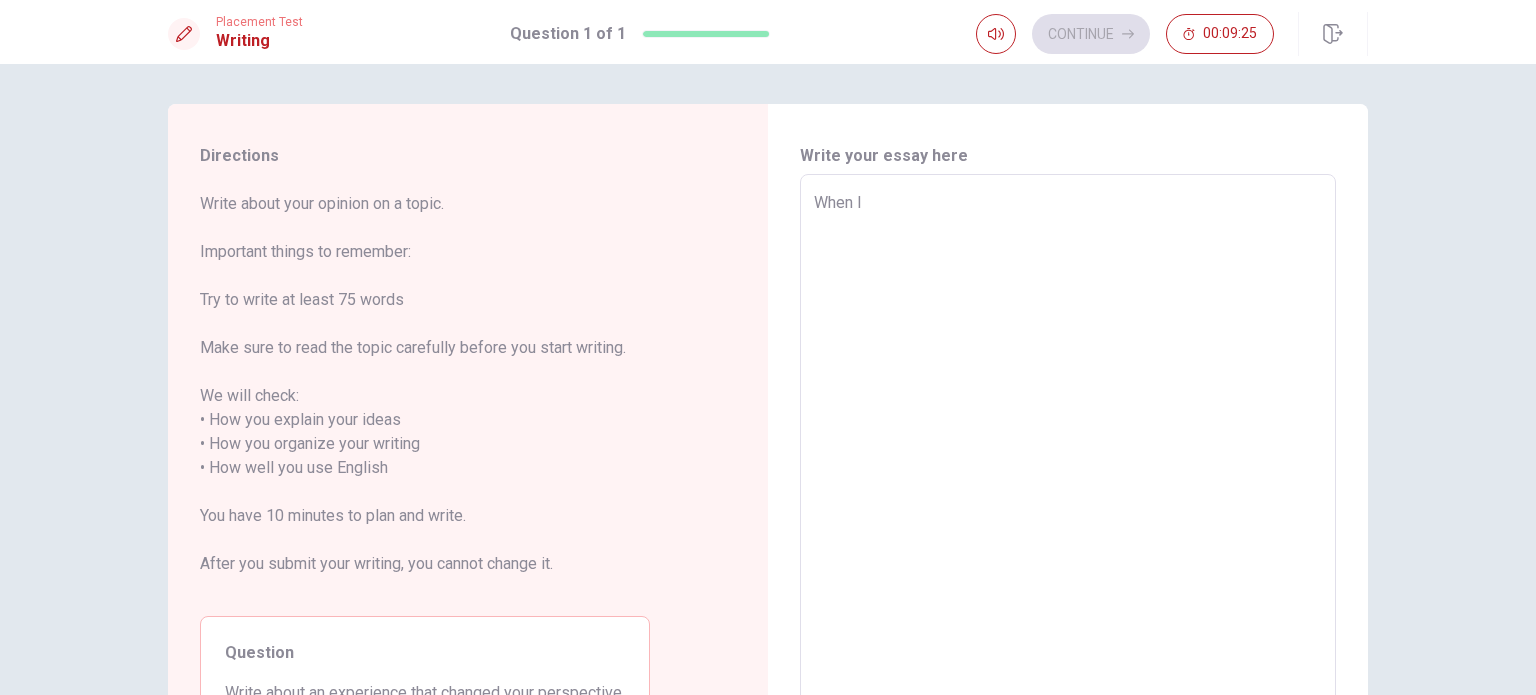 type on "x" 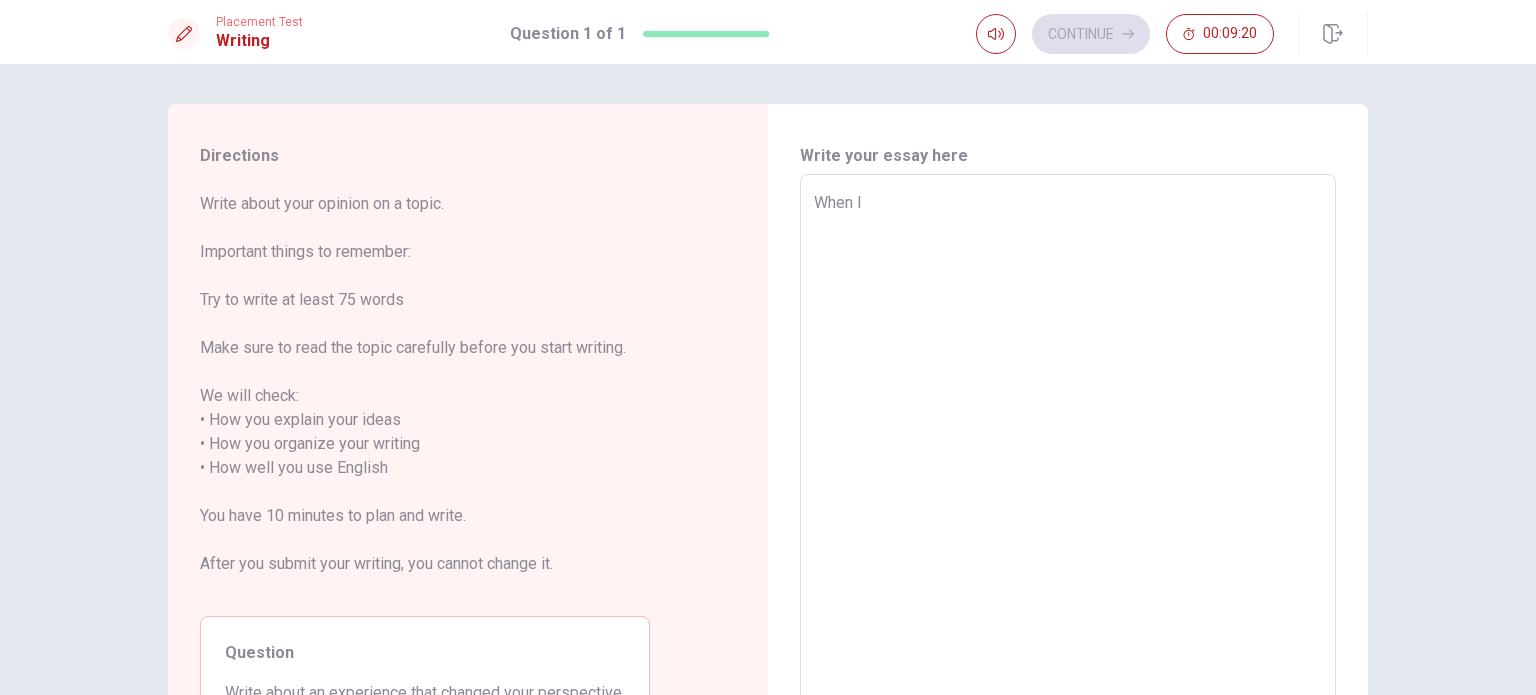 type on "x" 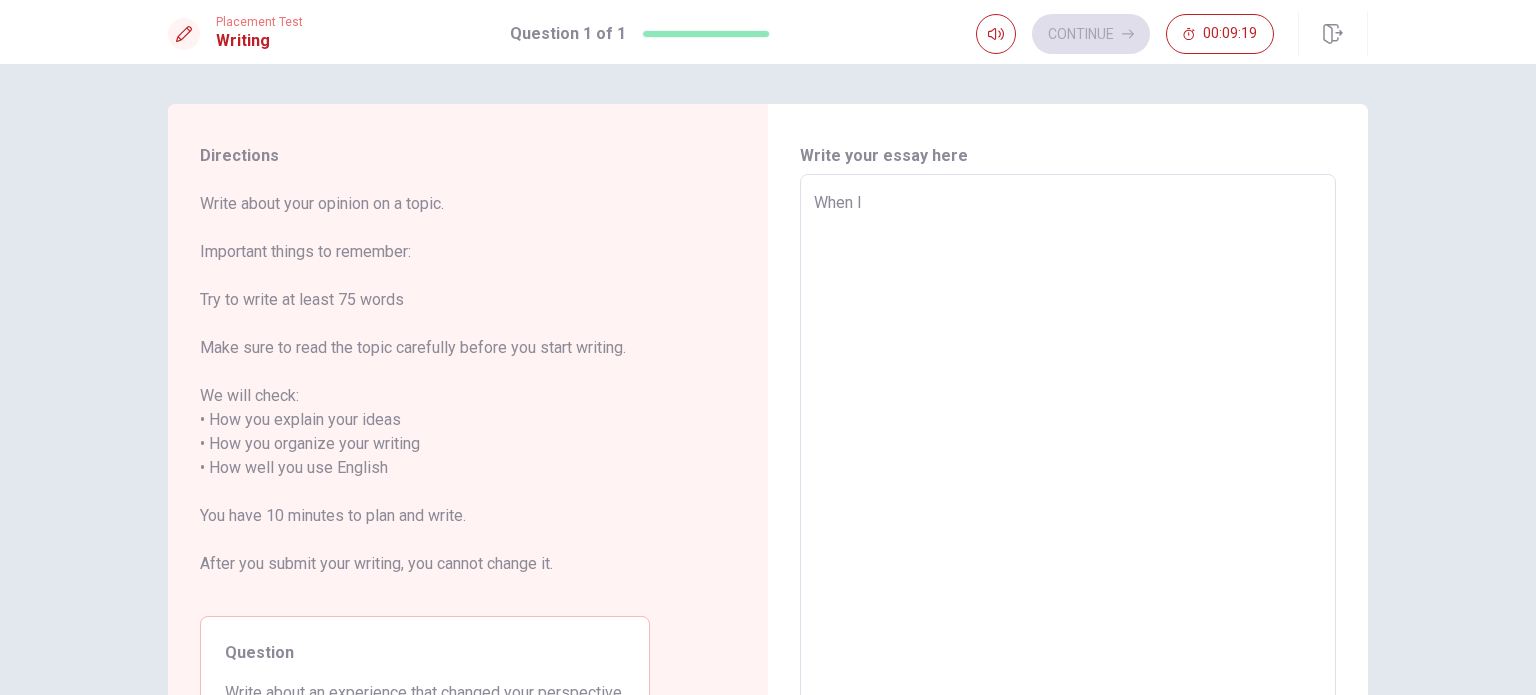type on "When I s" 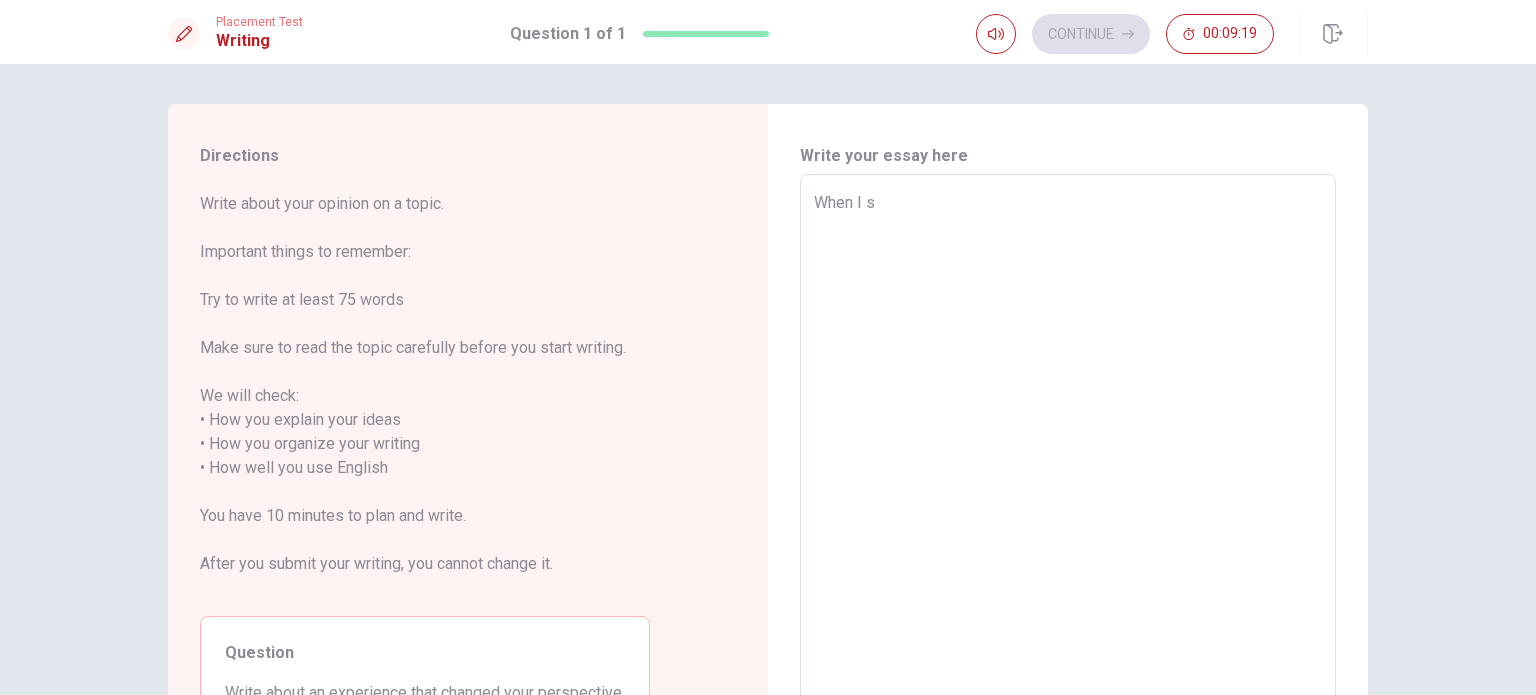 type on "x" 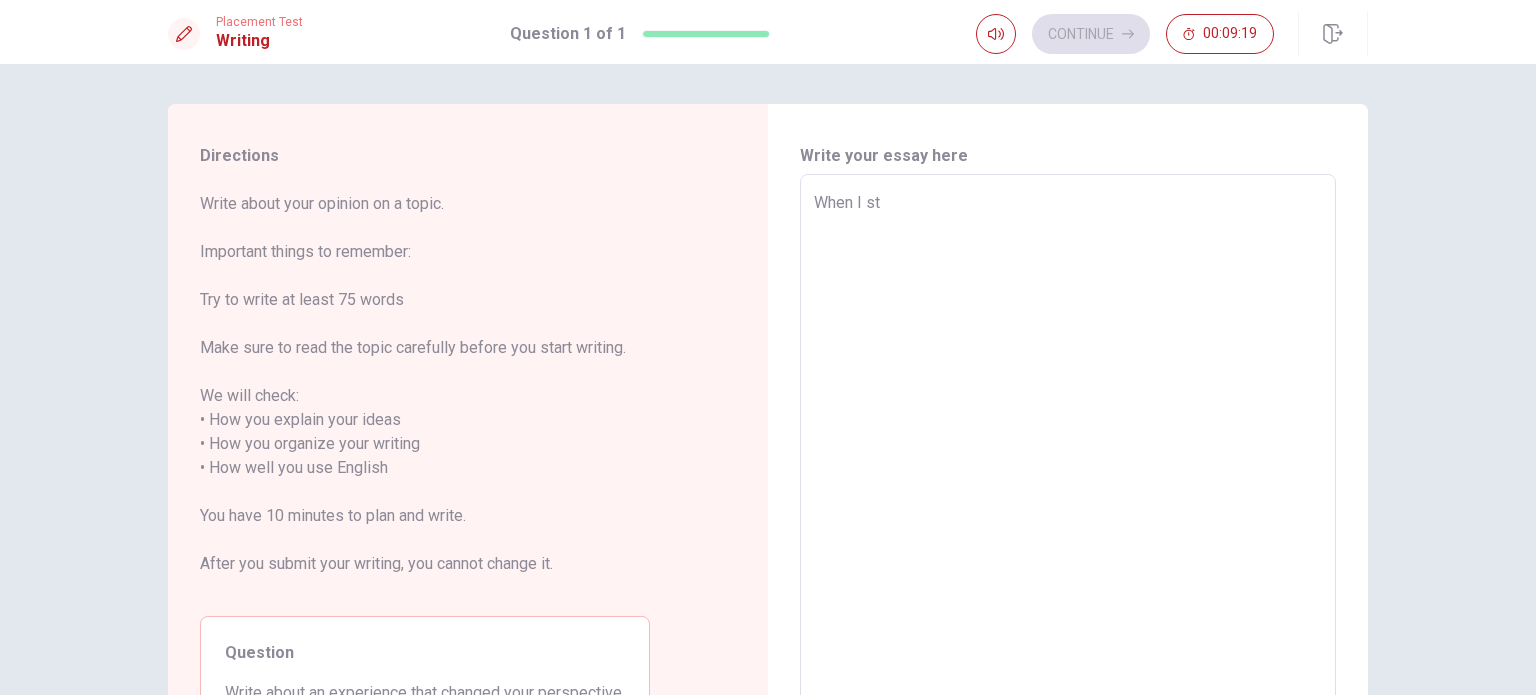 type on "x" 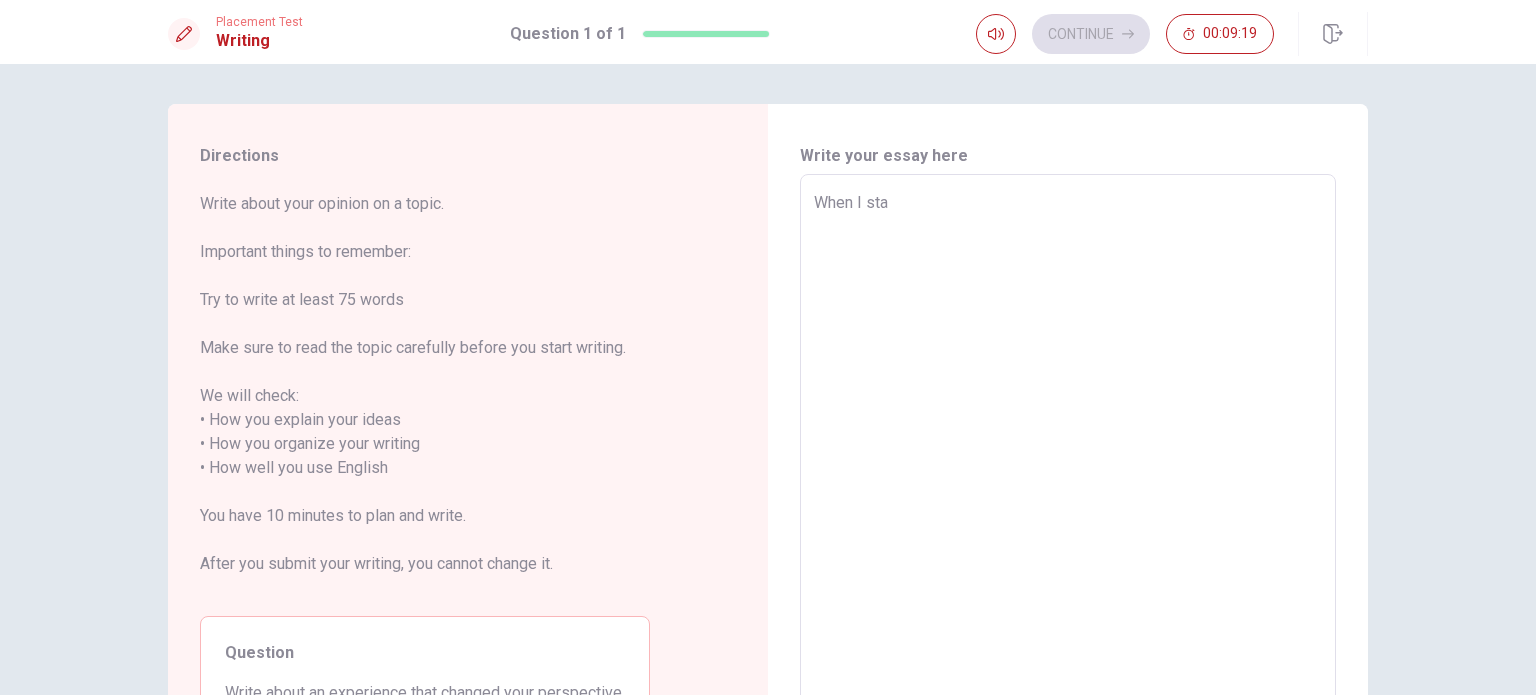 type on "x" 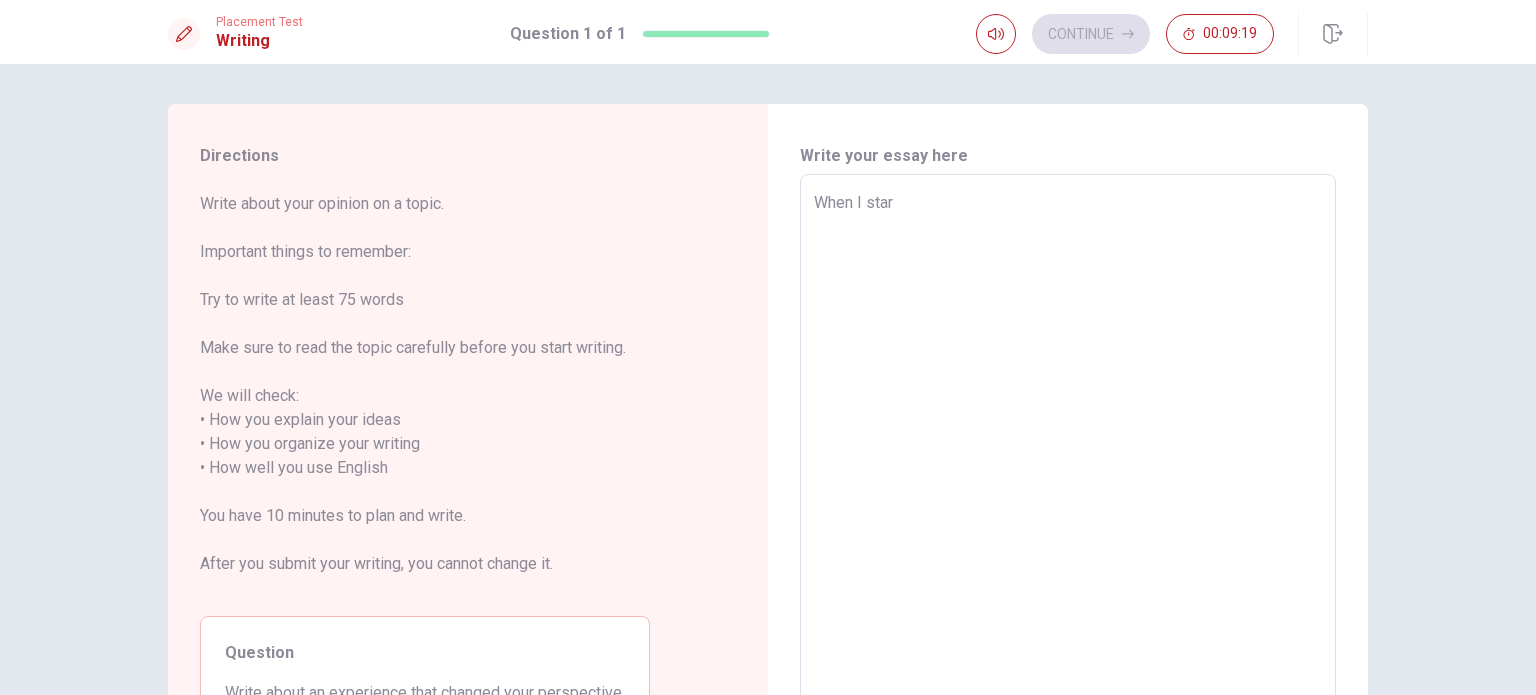 type on "x" 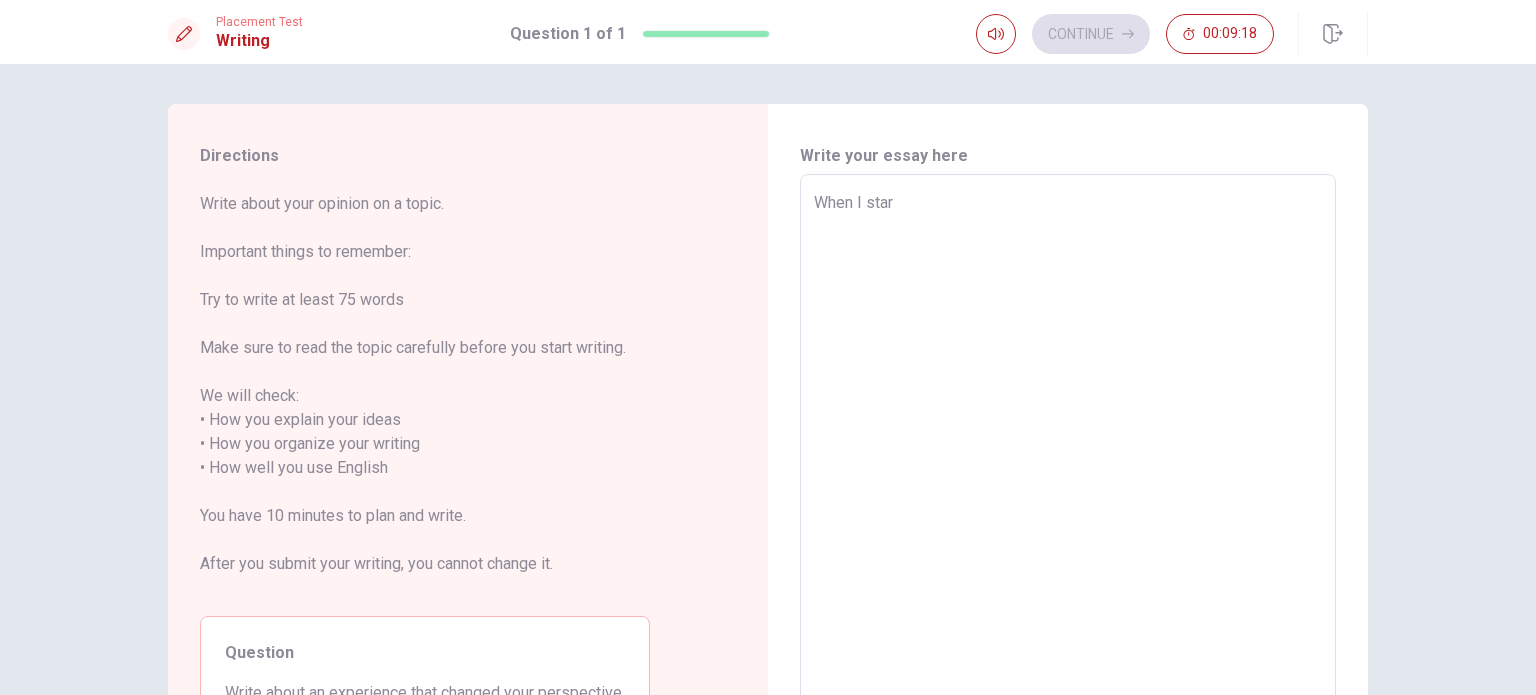 type on "When I stard" 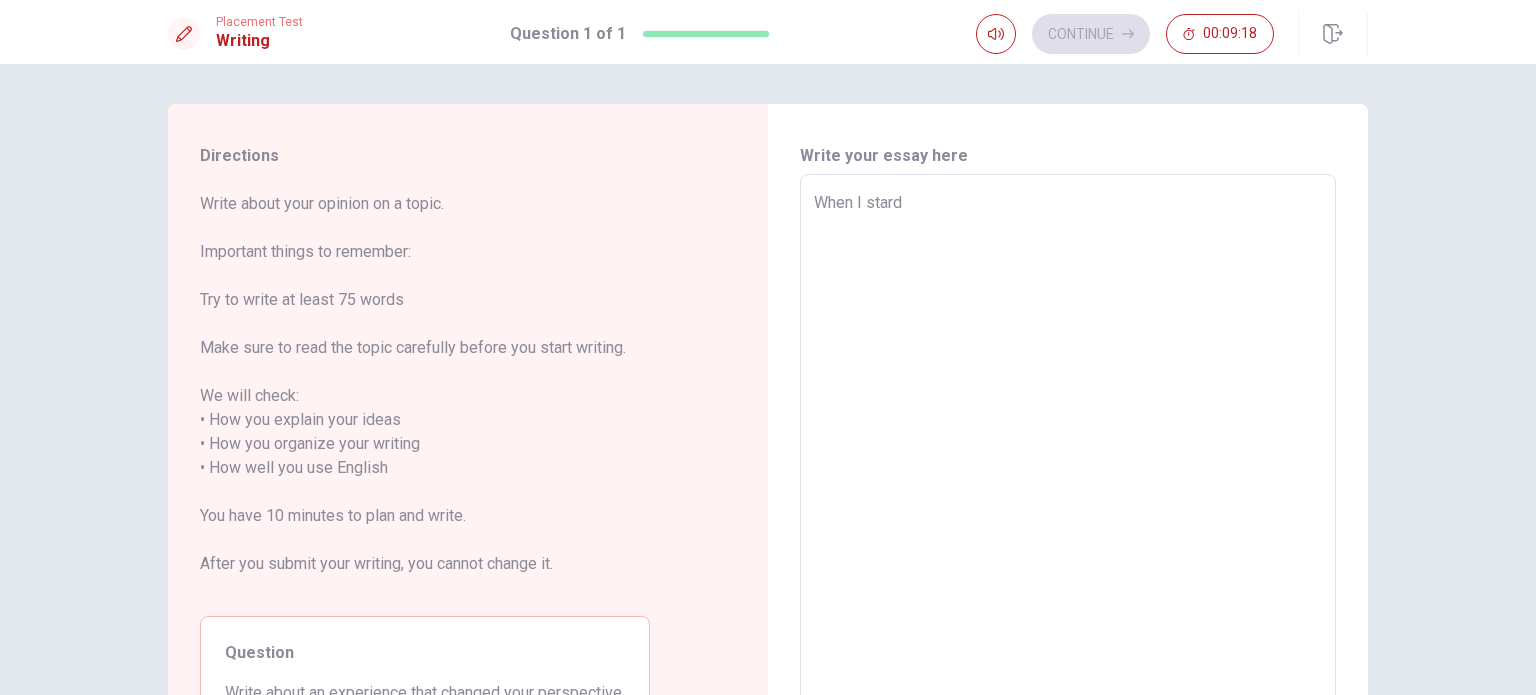 type on "x" 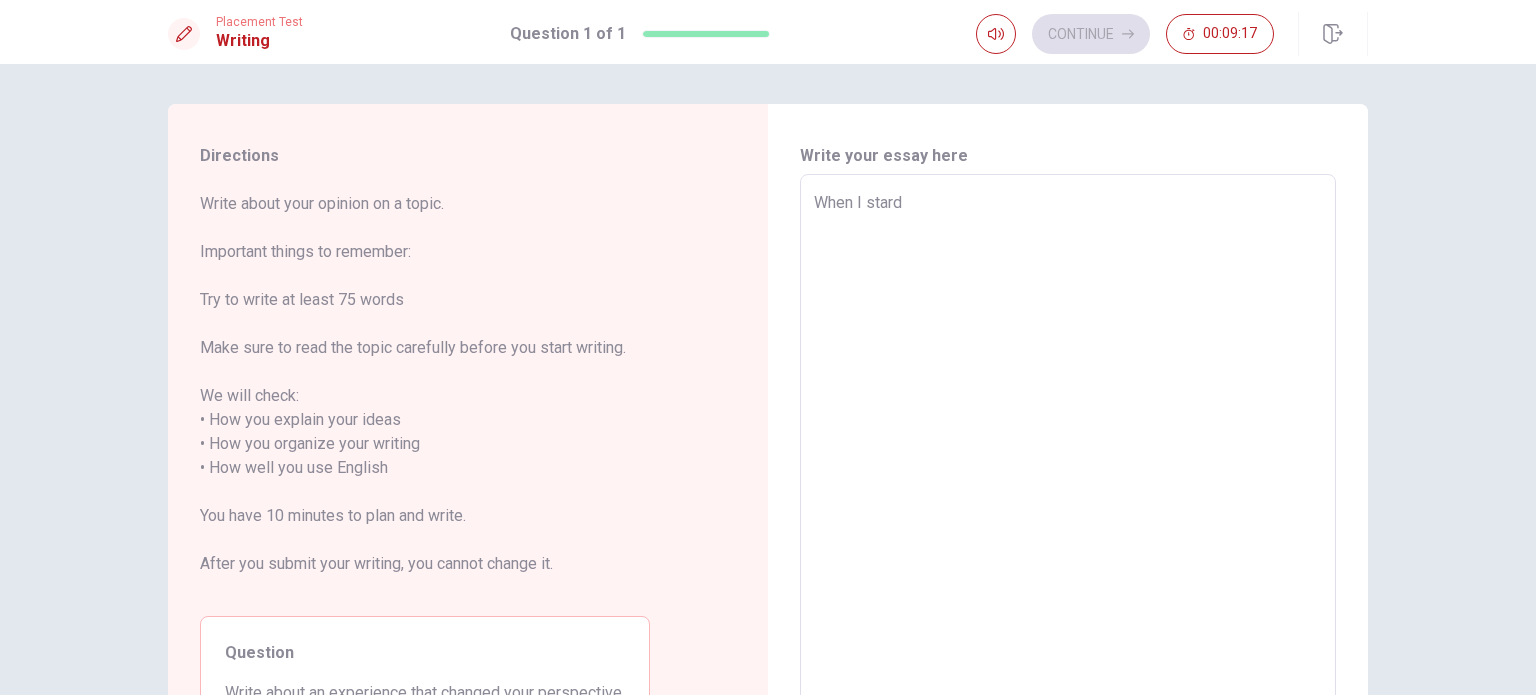 type on "When I stard m" 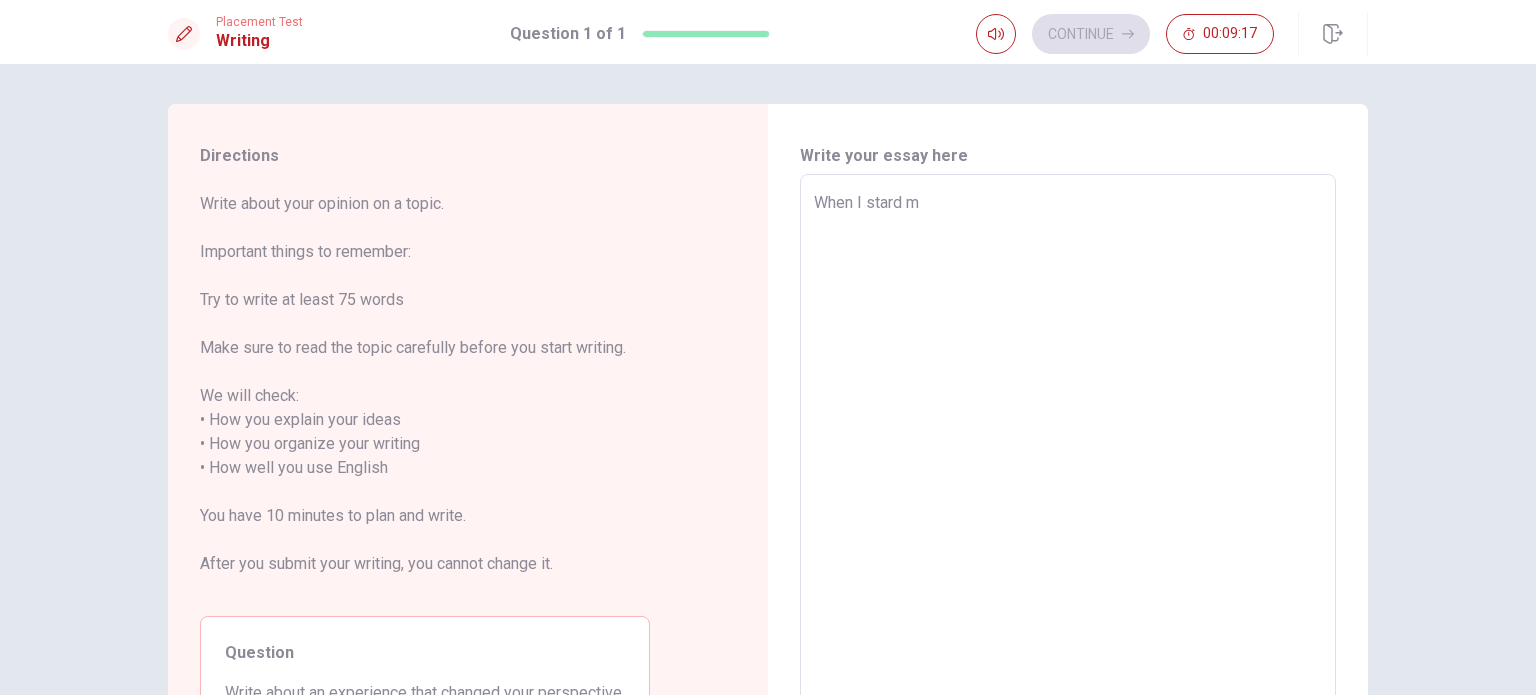 type on "x" 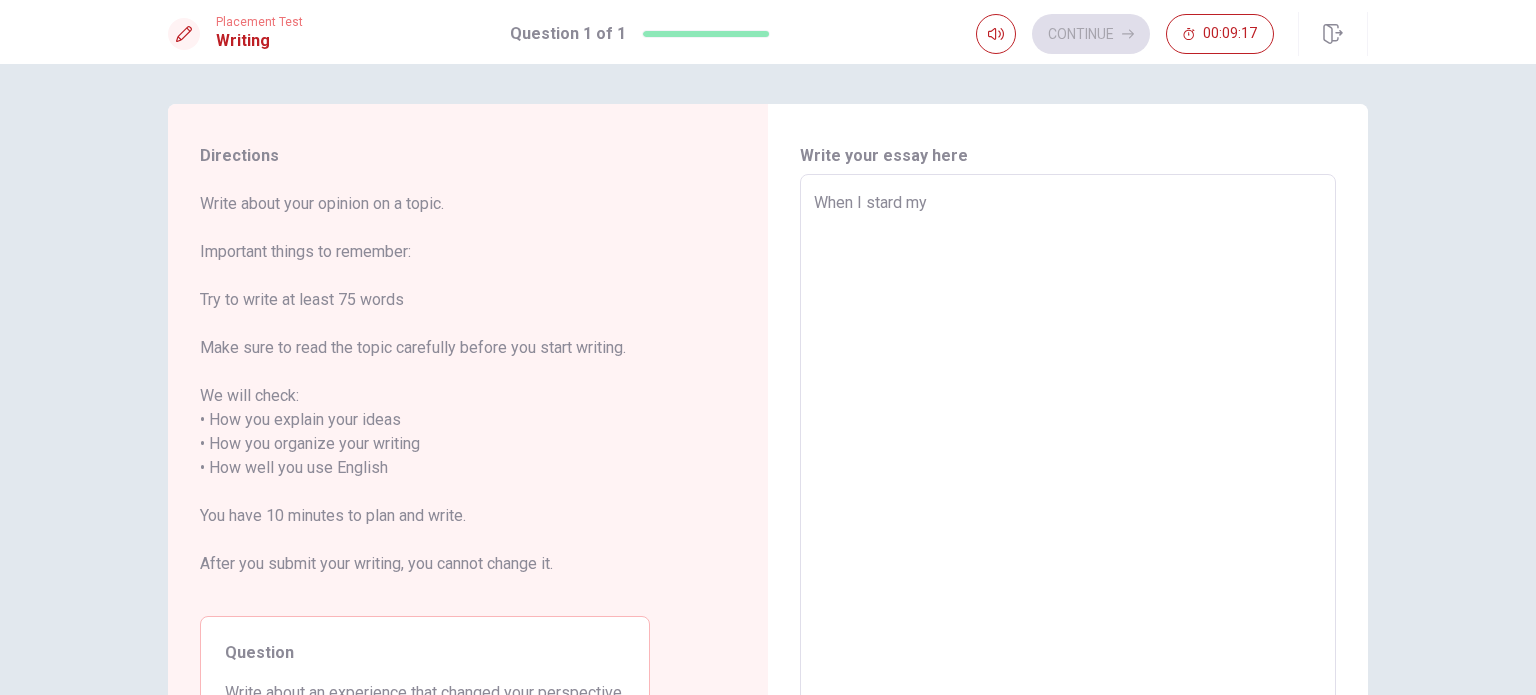 type on "x" 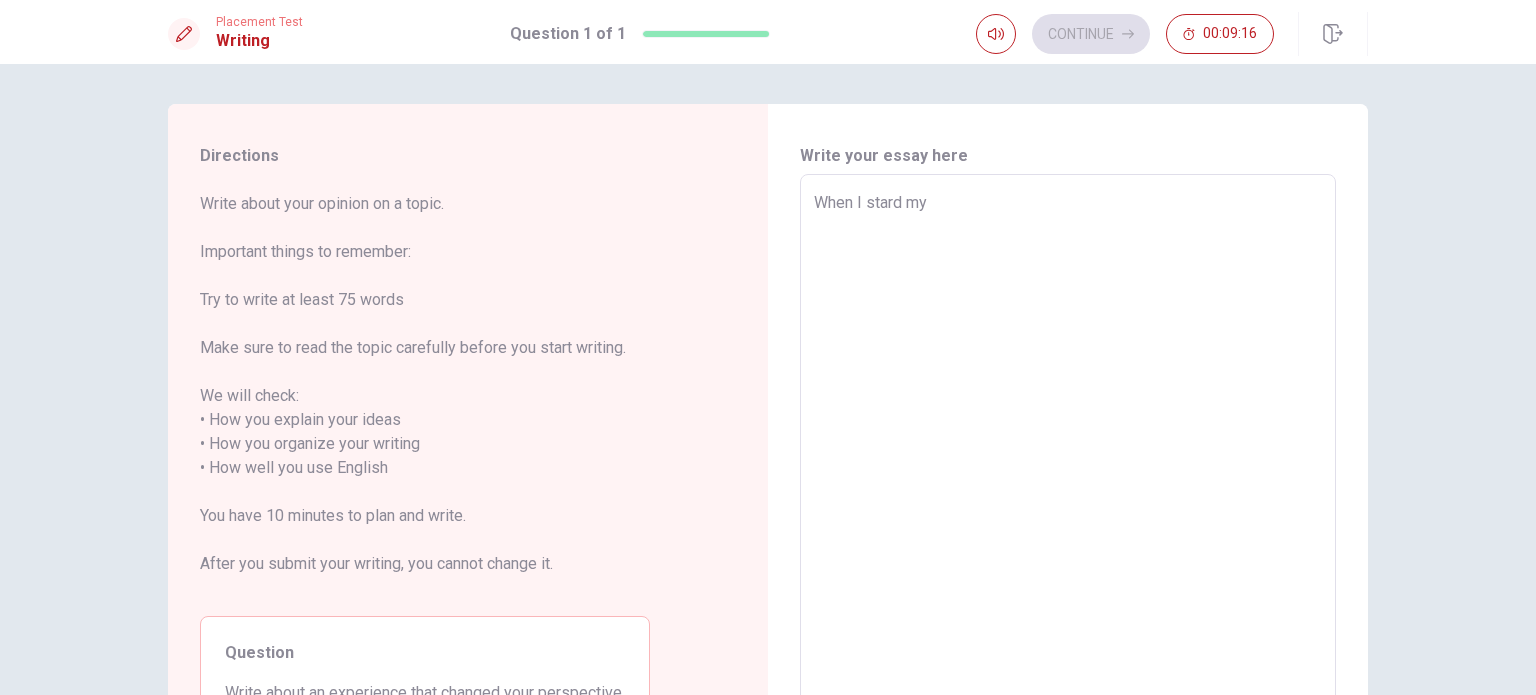 type on "When I stard my h" 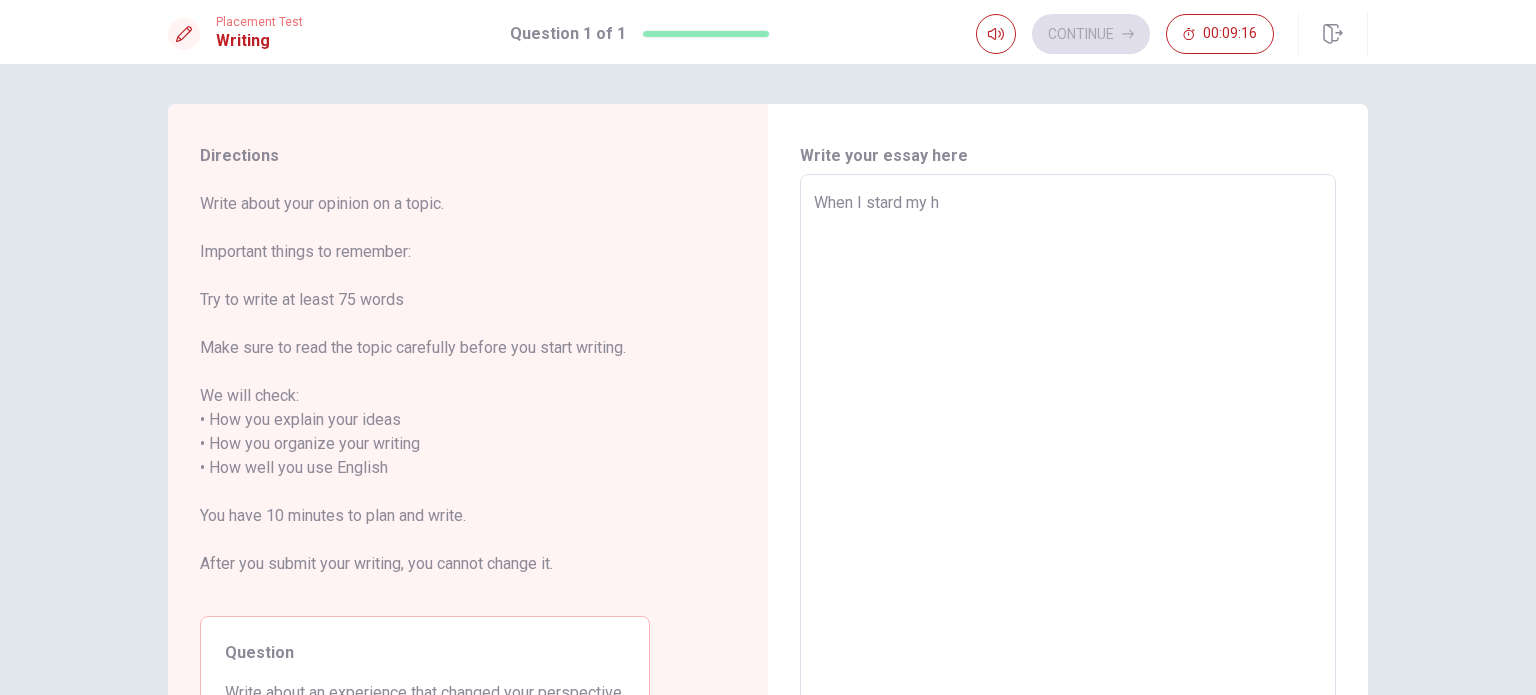 type on "x" 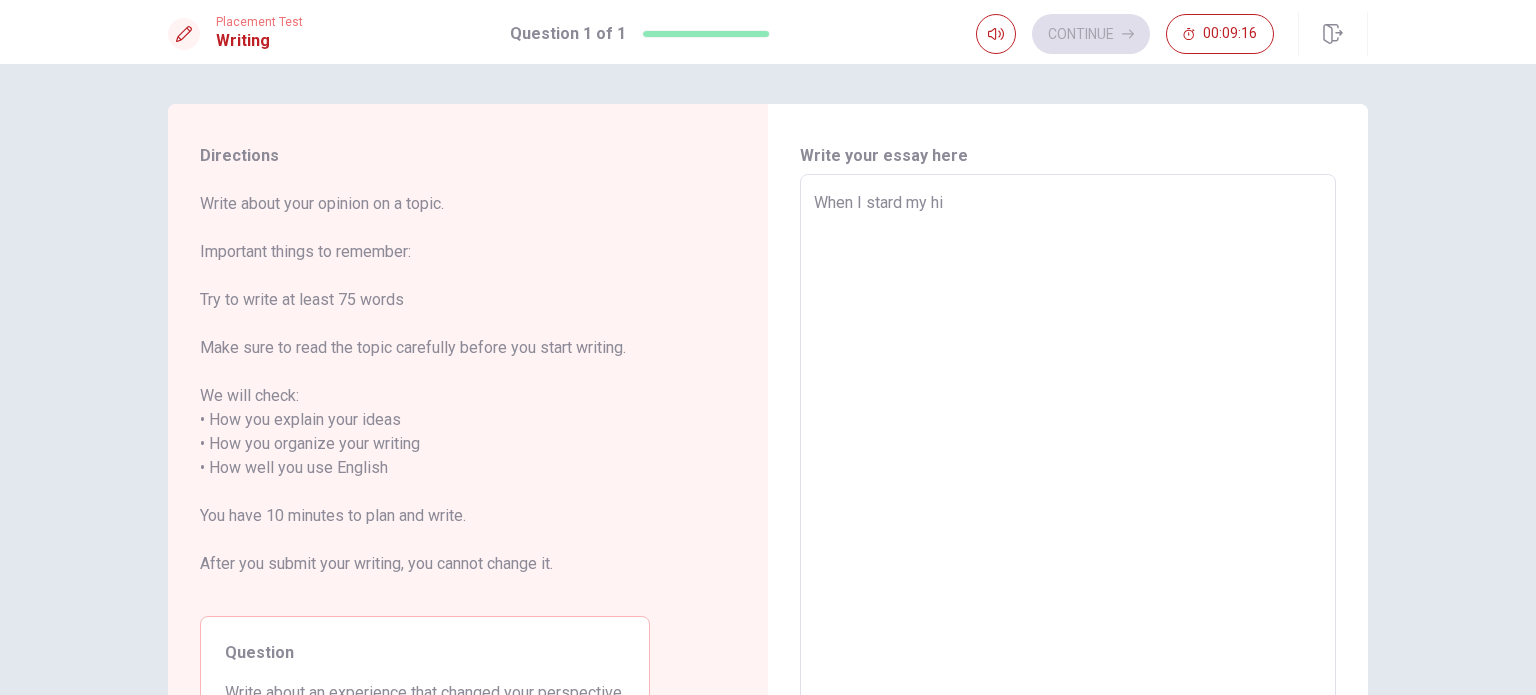 type on "x" 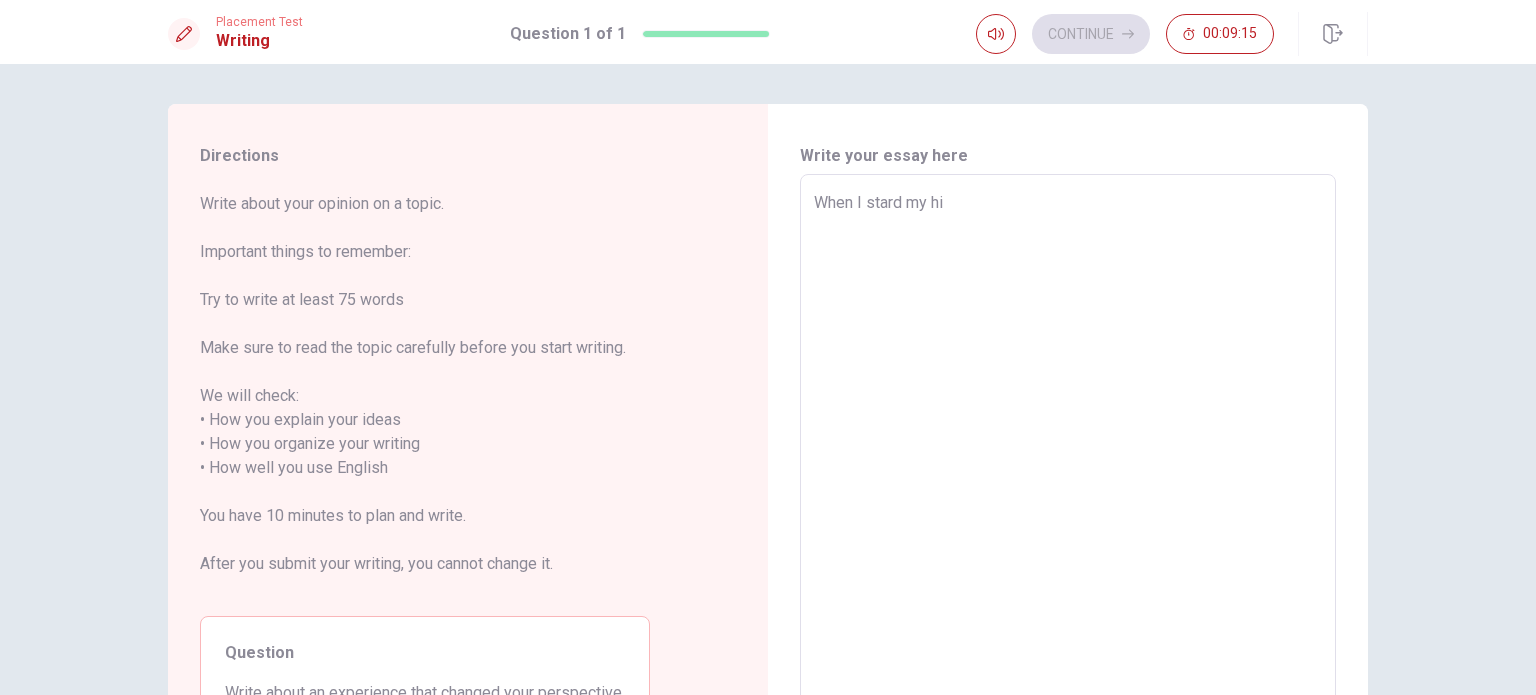 type on "When I stard my hig" 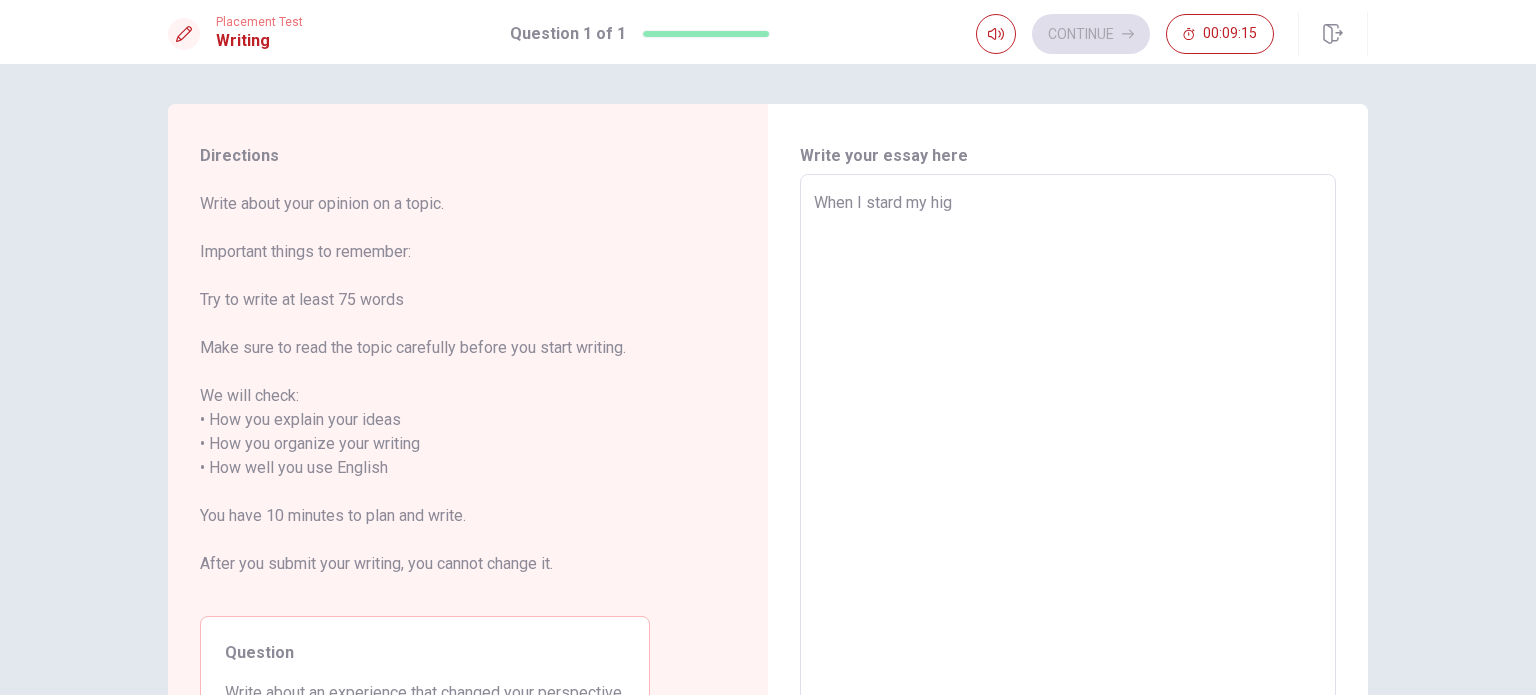 type on "x" 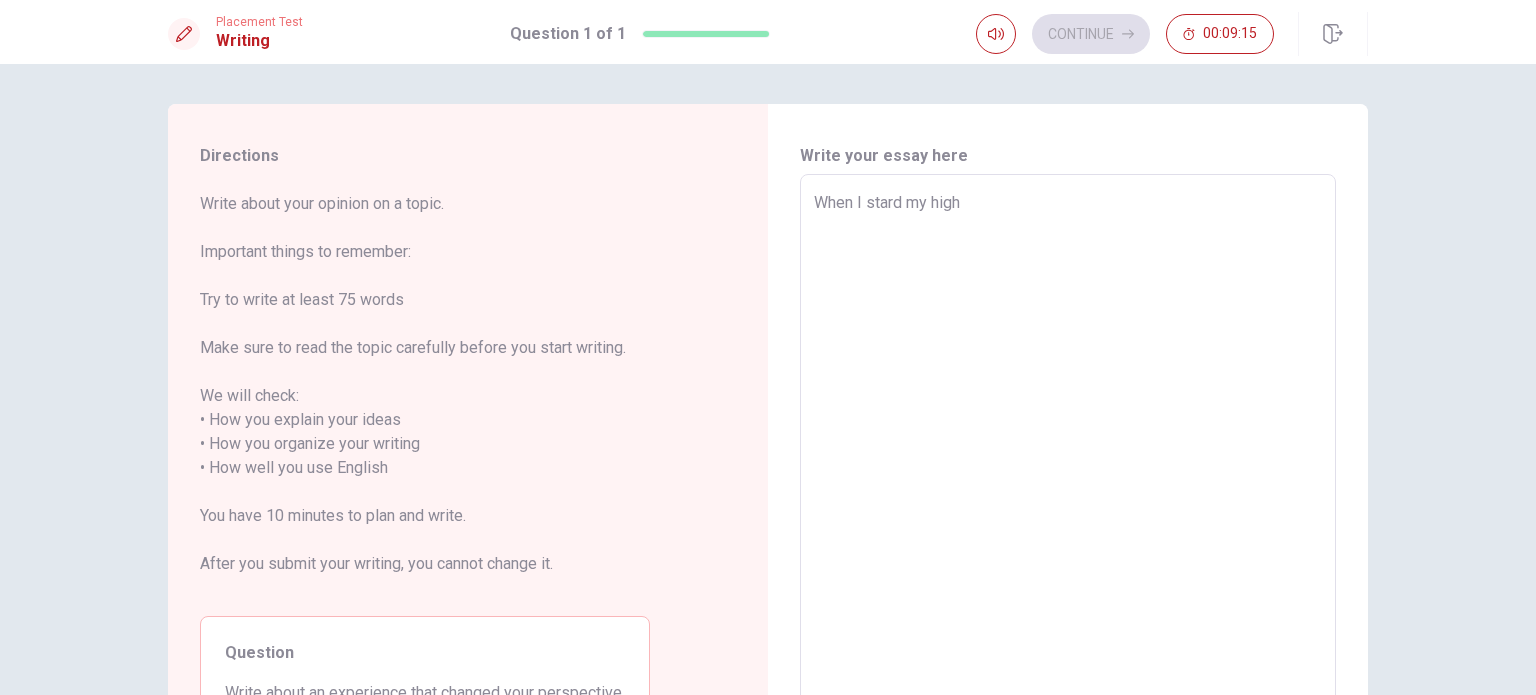 type on "x" 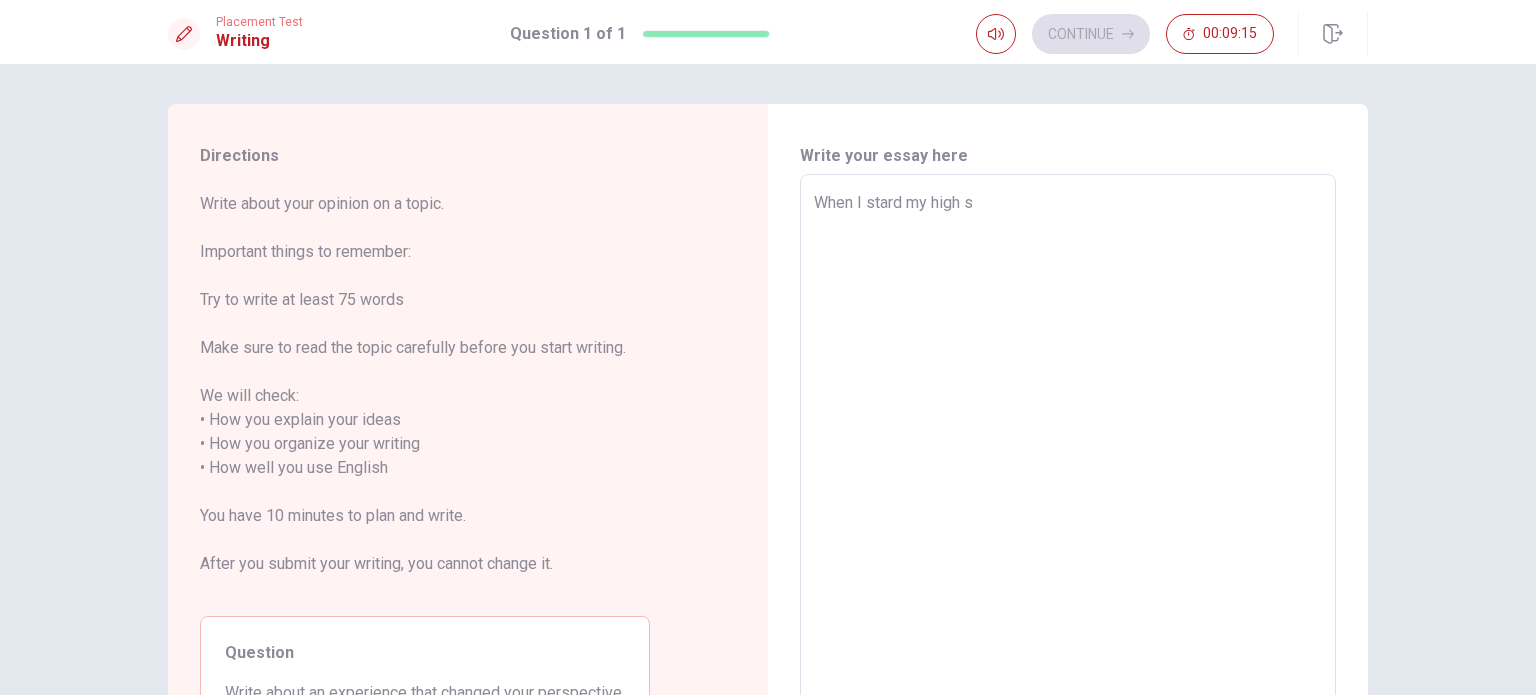 type on "x" 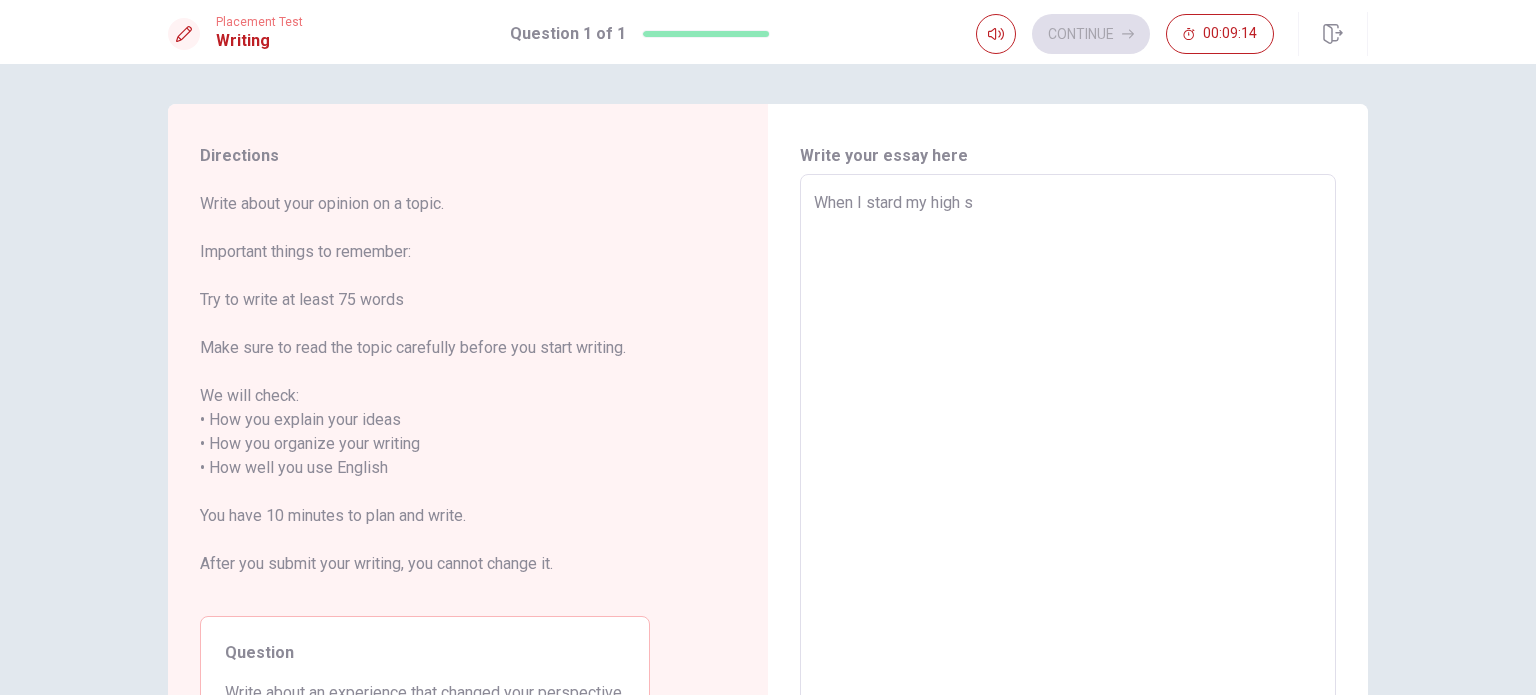 type on "When I stard my high sc" 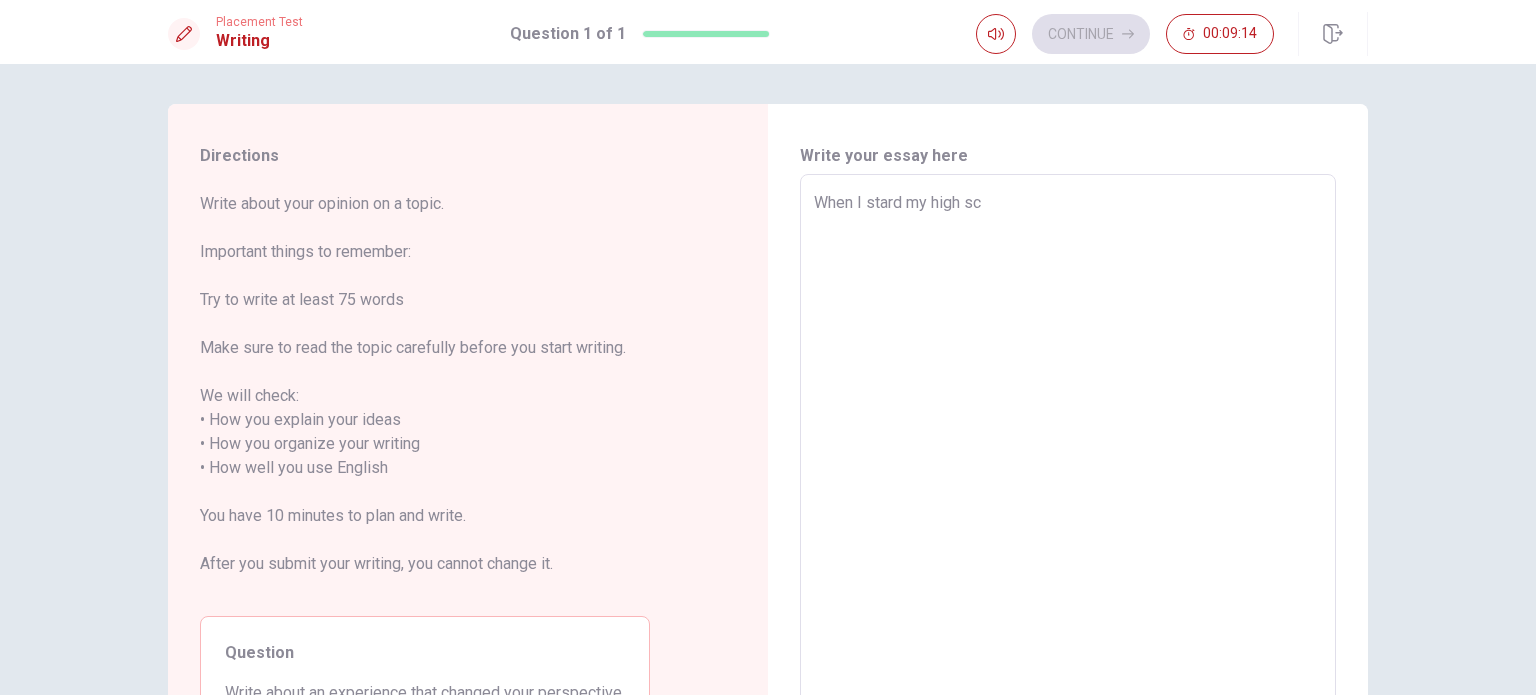 type on "x" 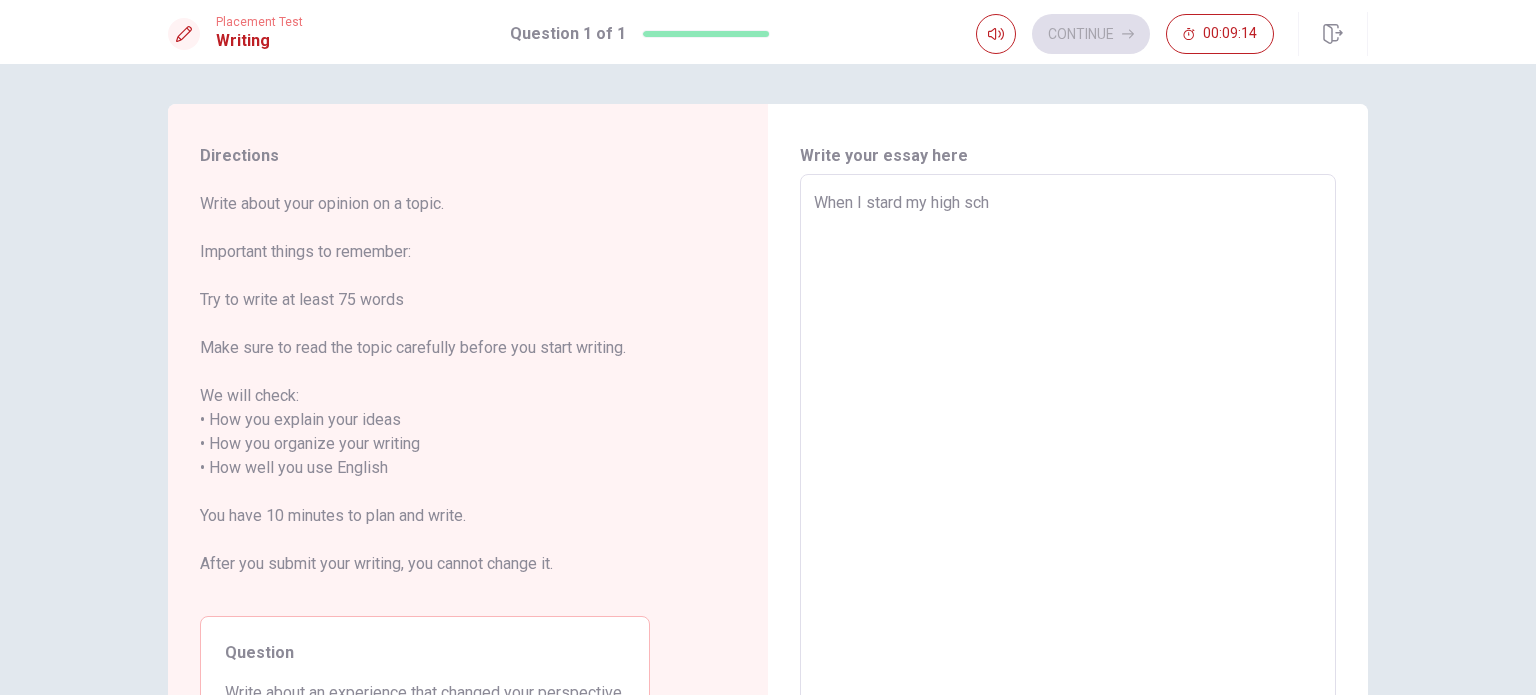 type on "x" 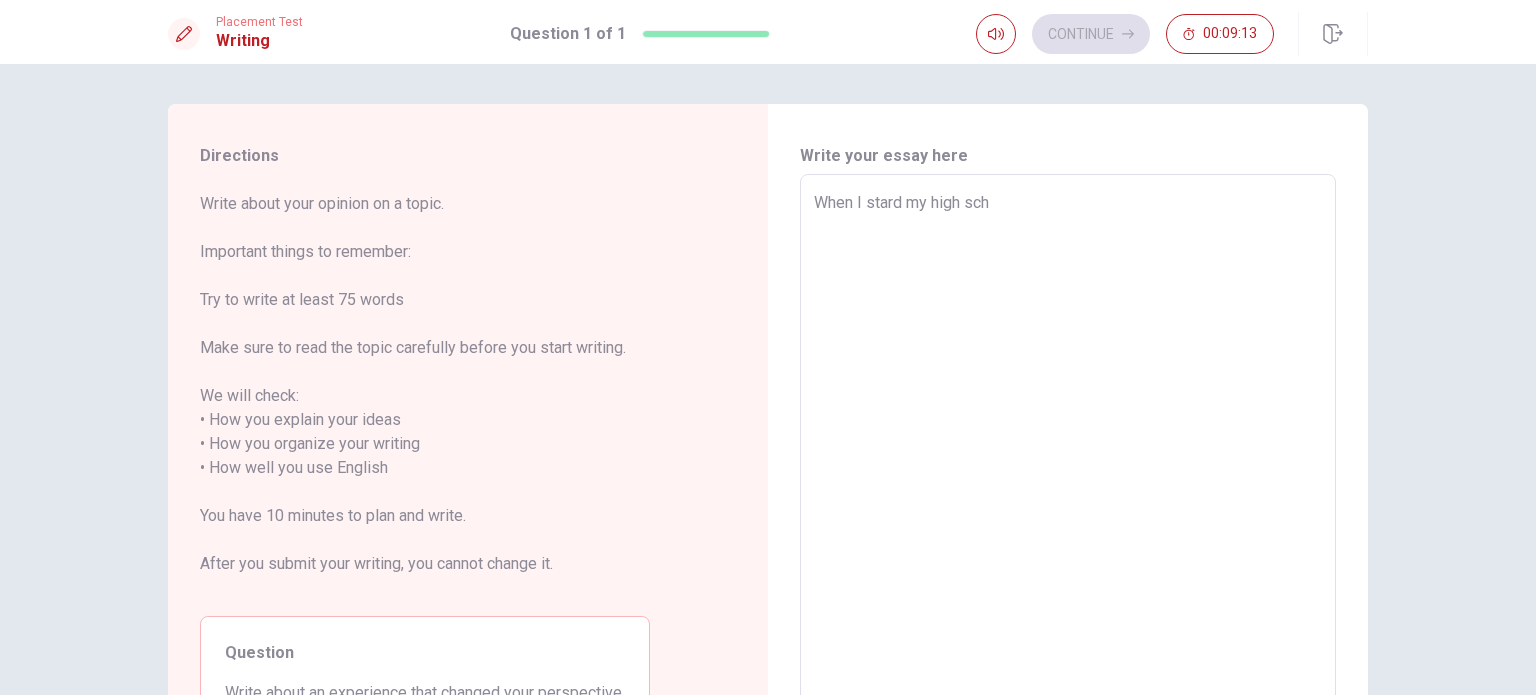 type on "When I stard my high scho" 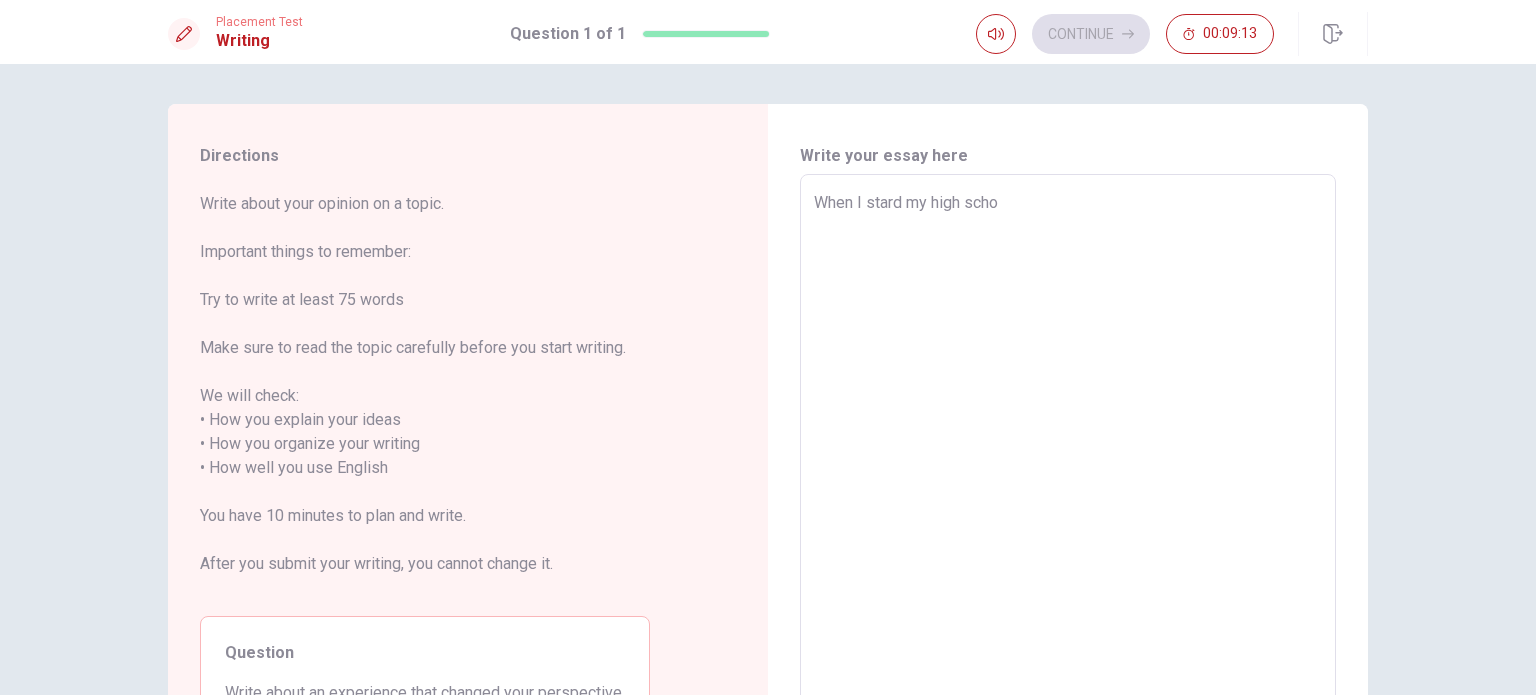 type on "x" 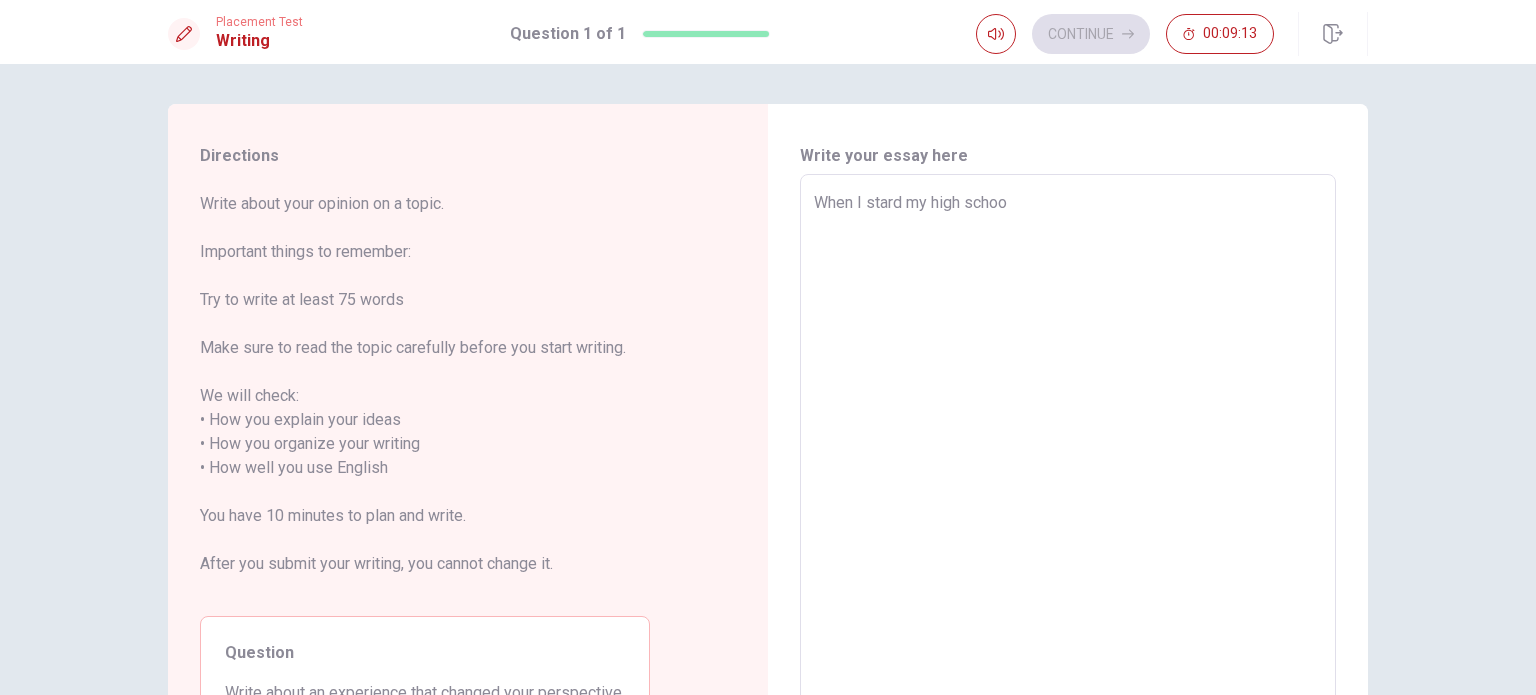 type on "x" 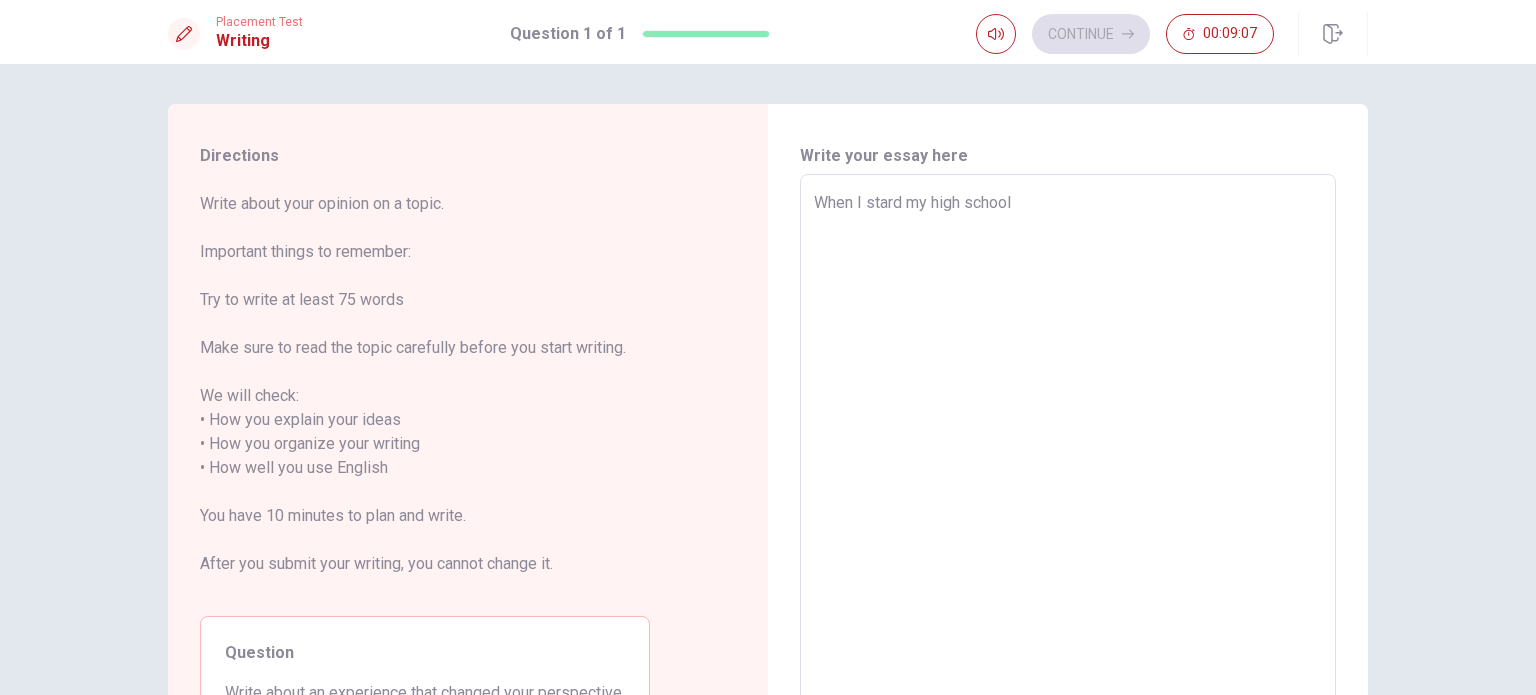 type on "x" 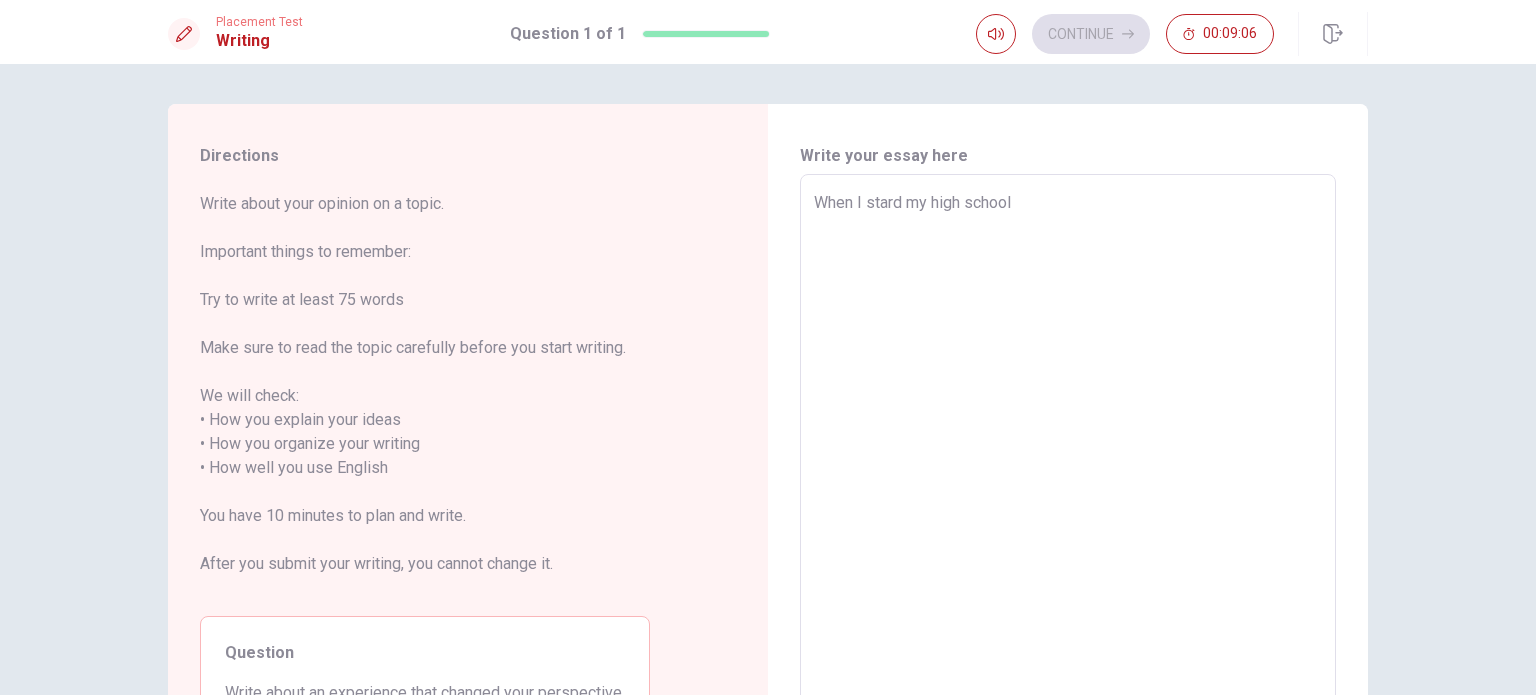 type on "When I stard my high school," 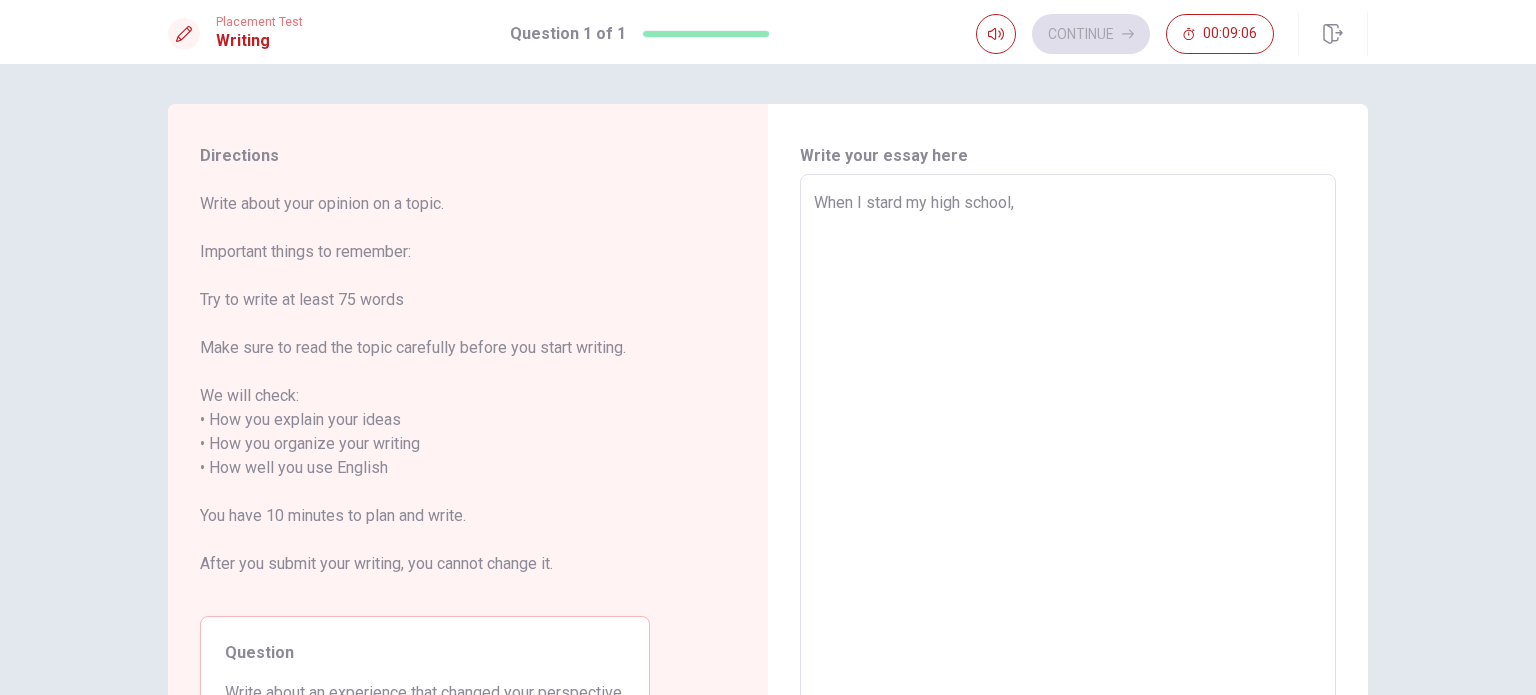 type on "x" 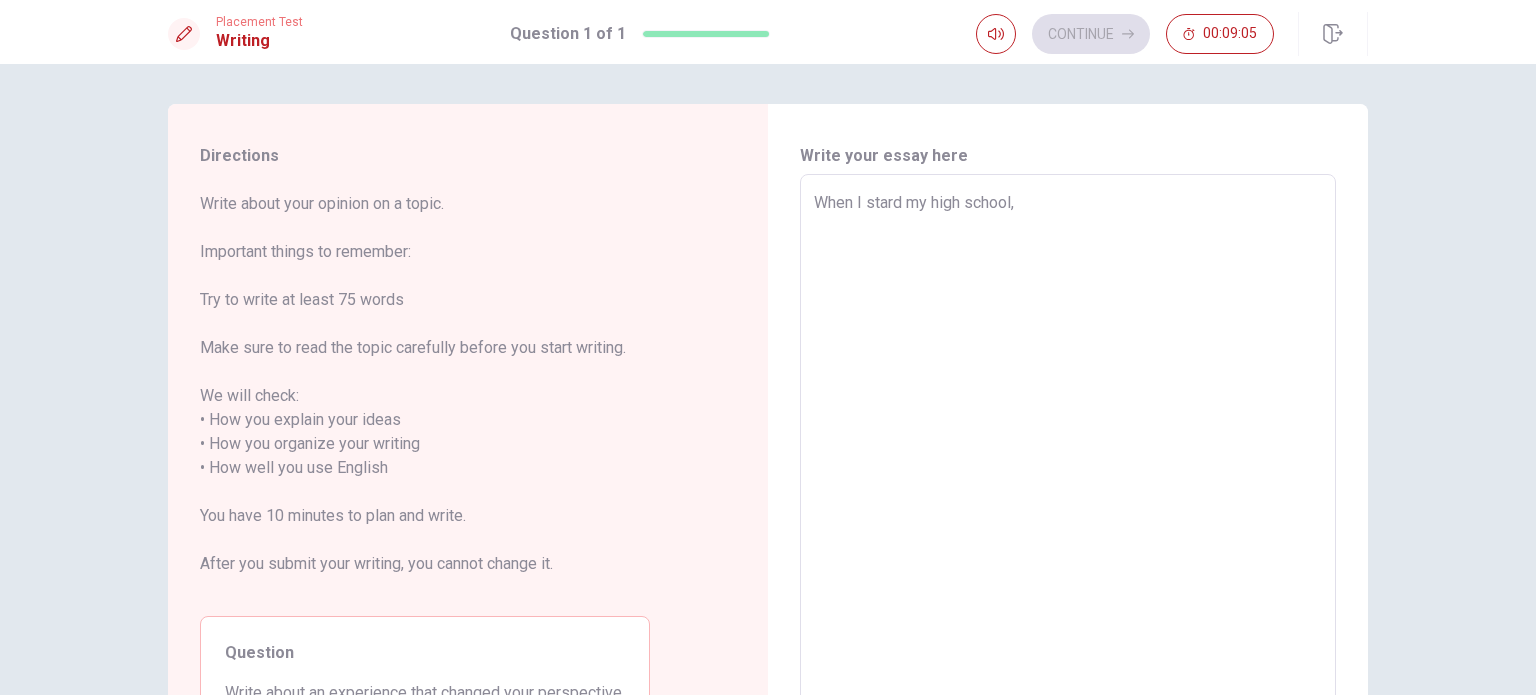 type on "x" 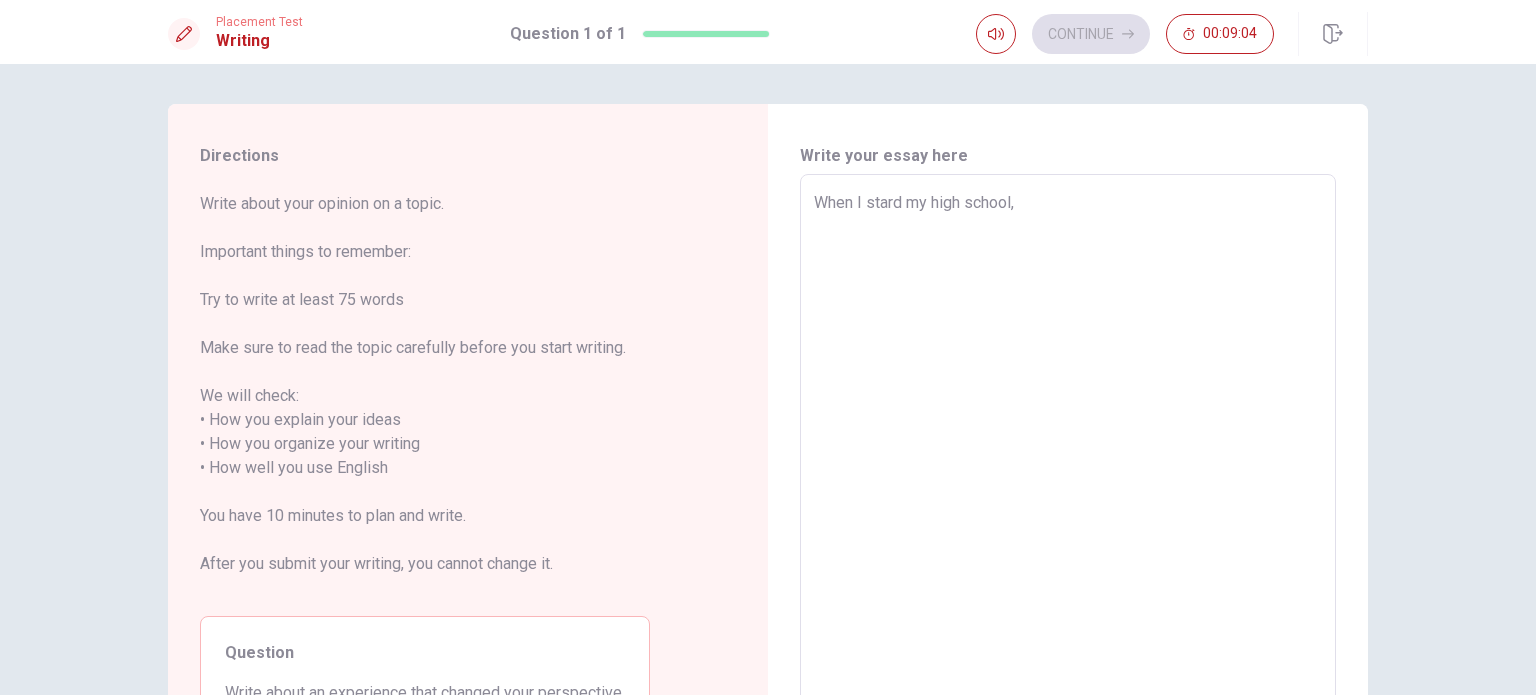 type on "When I stard my high school, i" 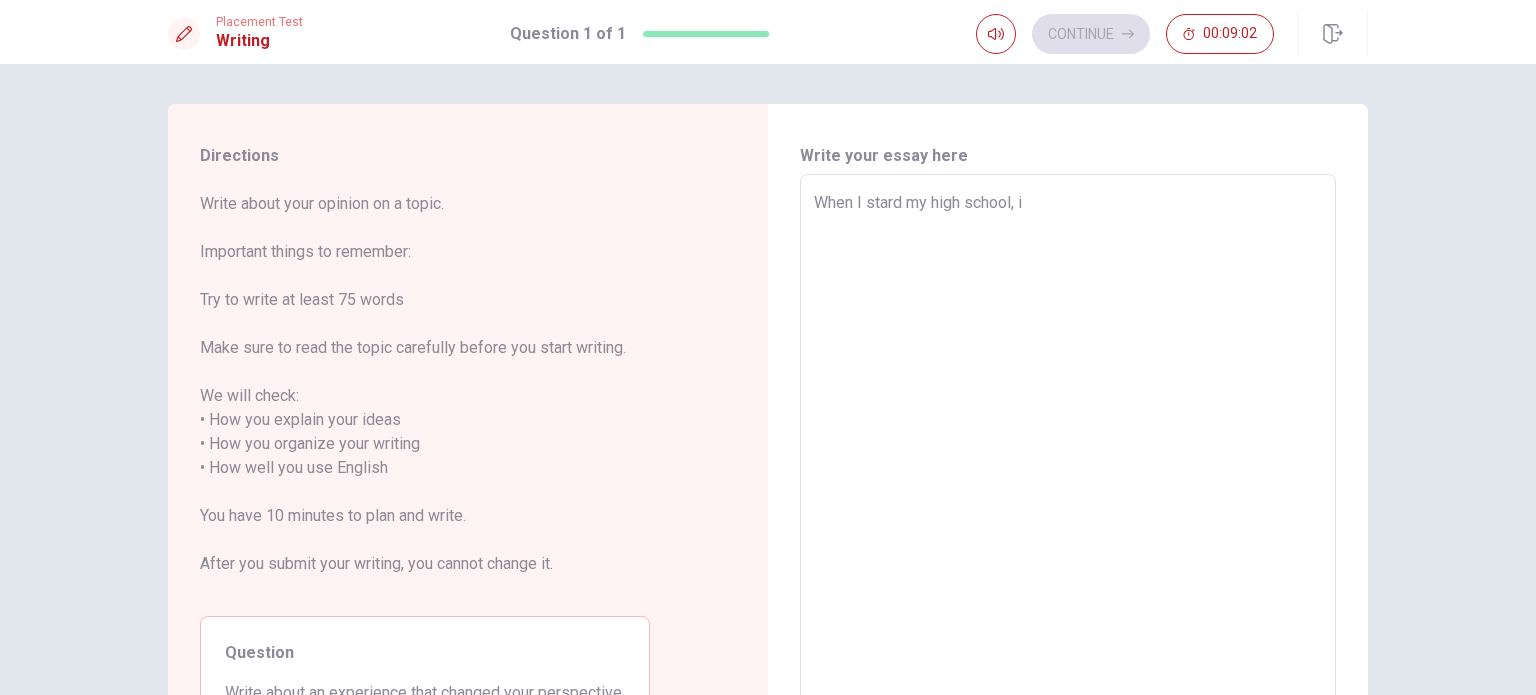 type on "x" 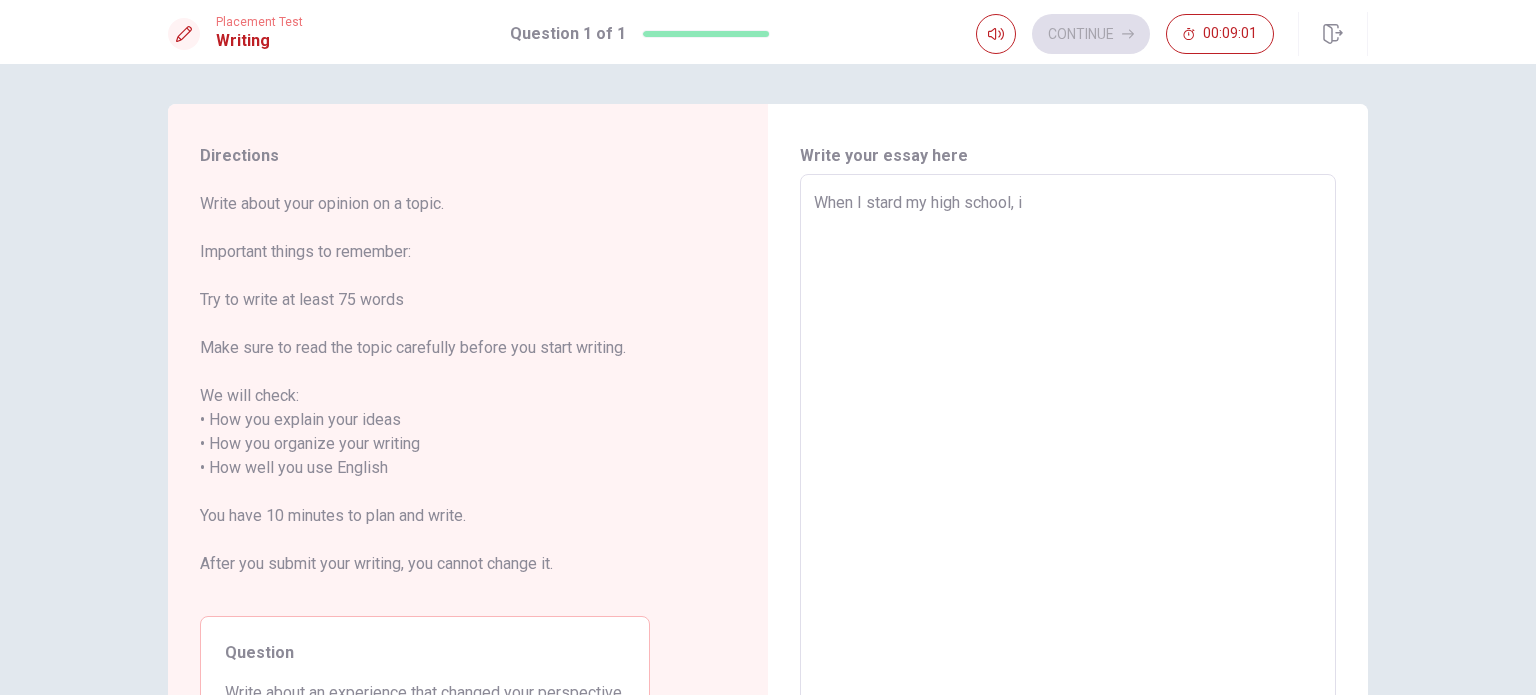 type on "When I stard my high school," 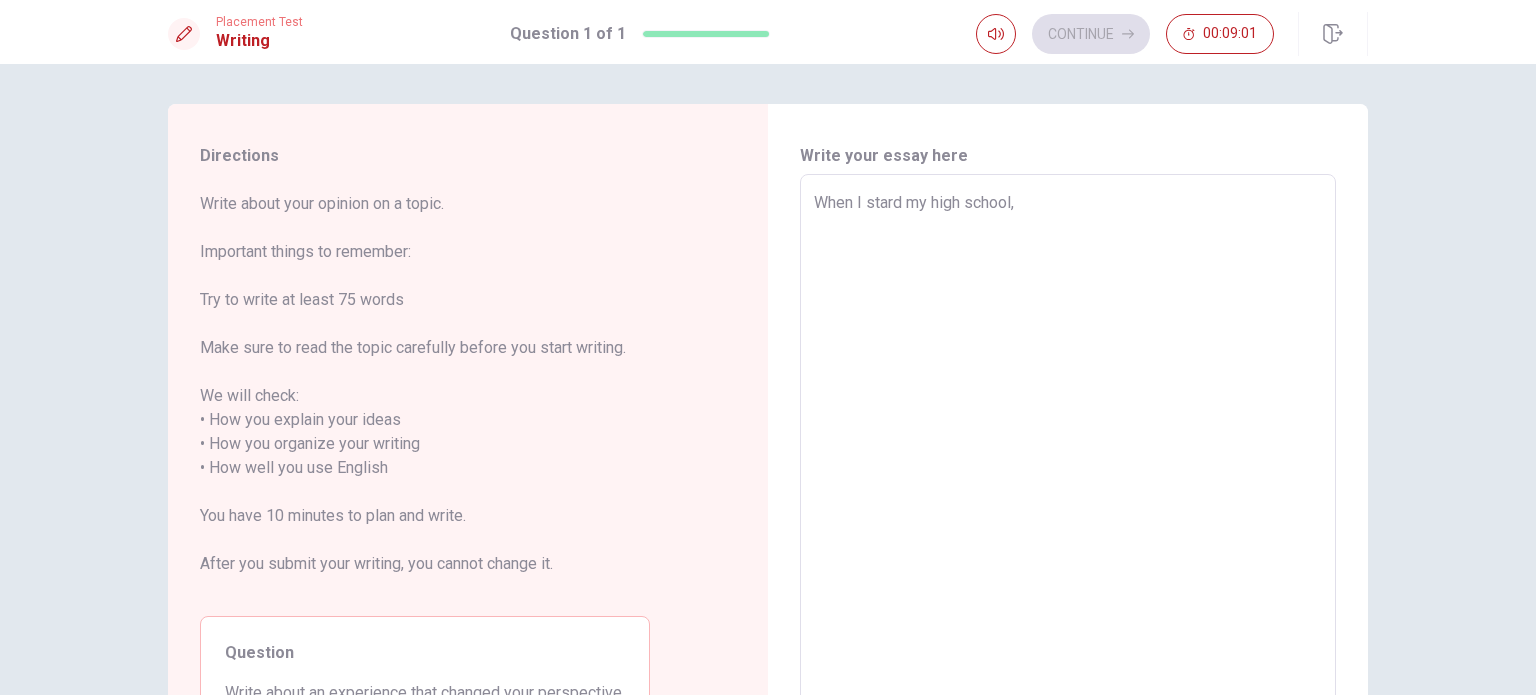 type on "x" 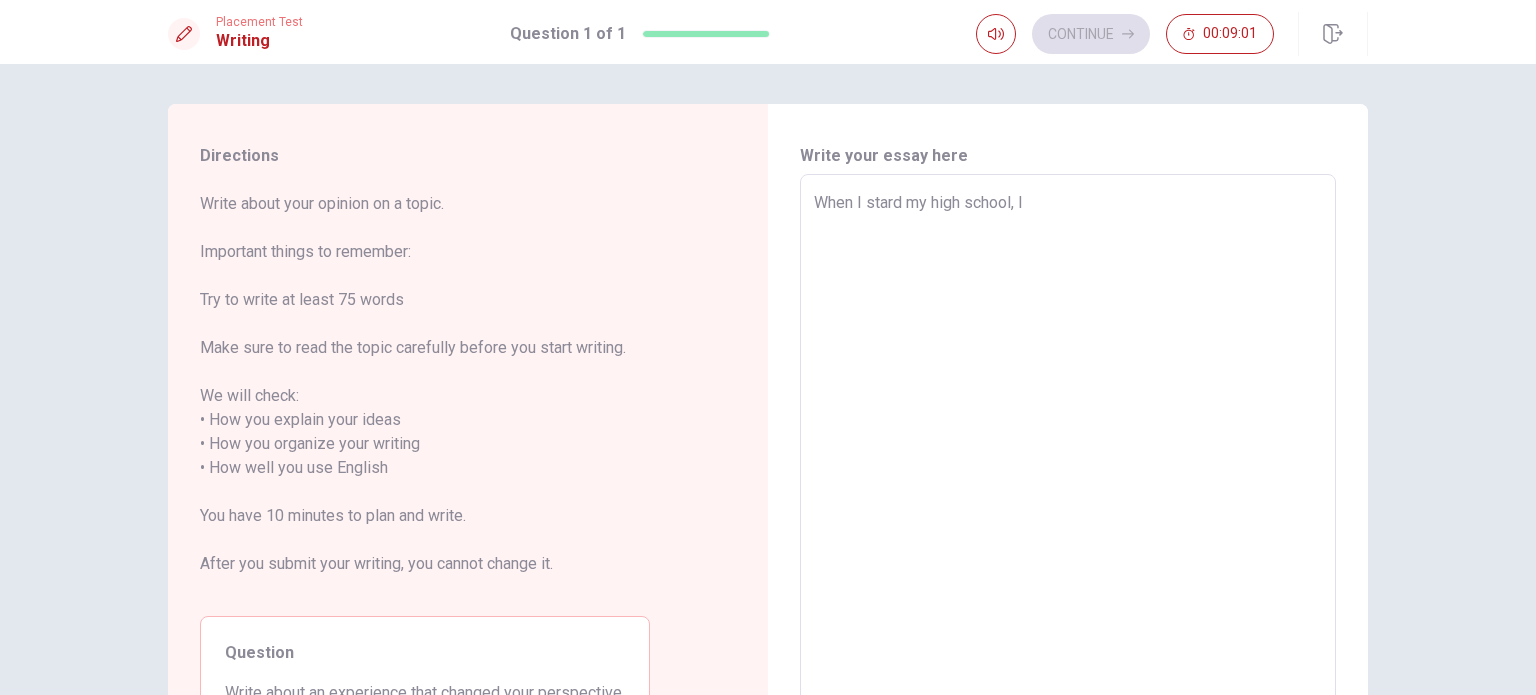type on "x" 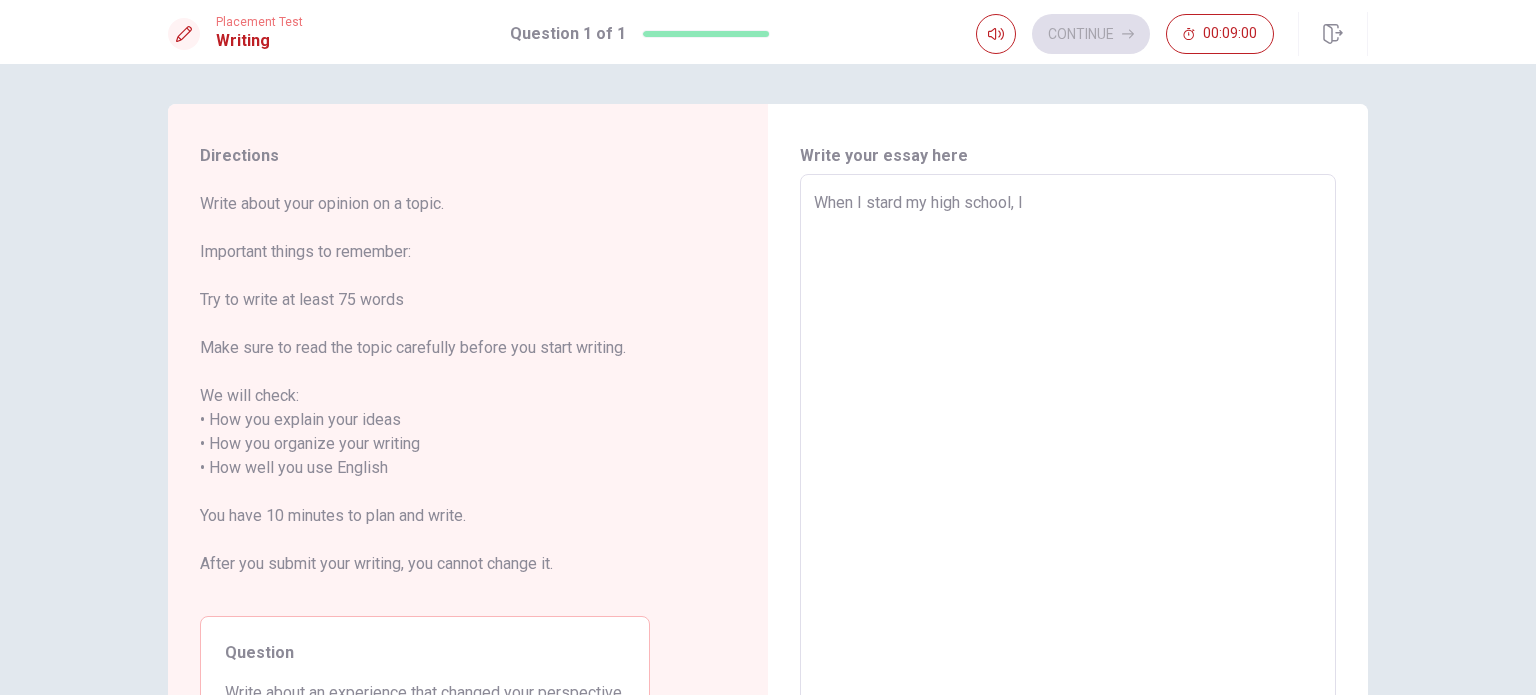 type on "When I stard my high school, I" 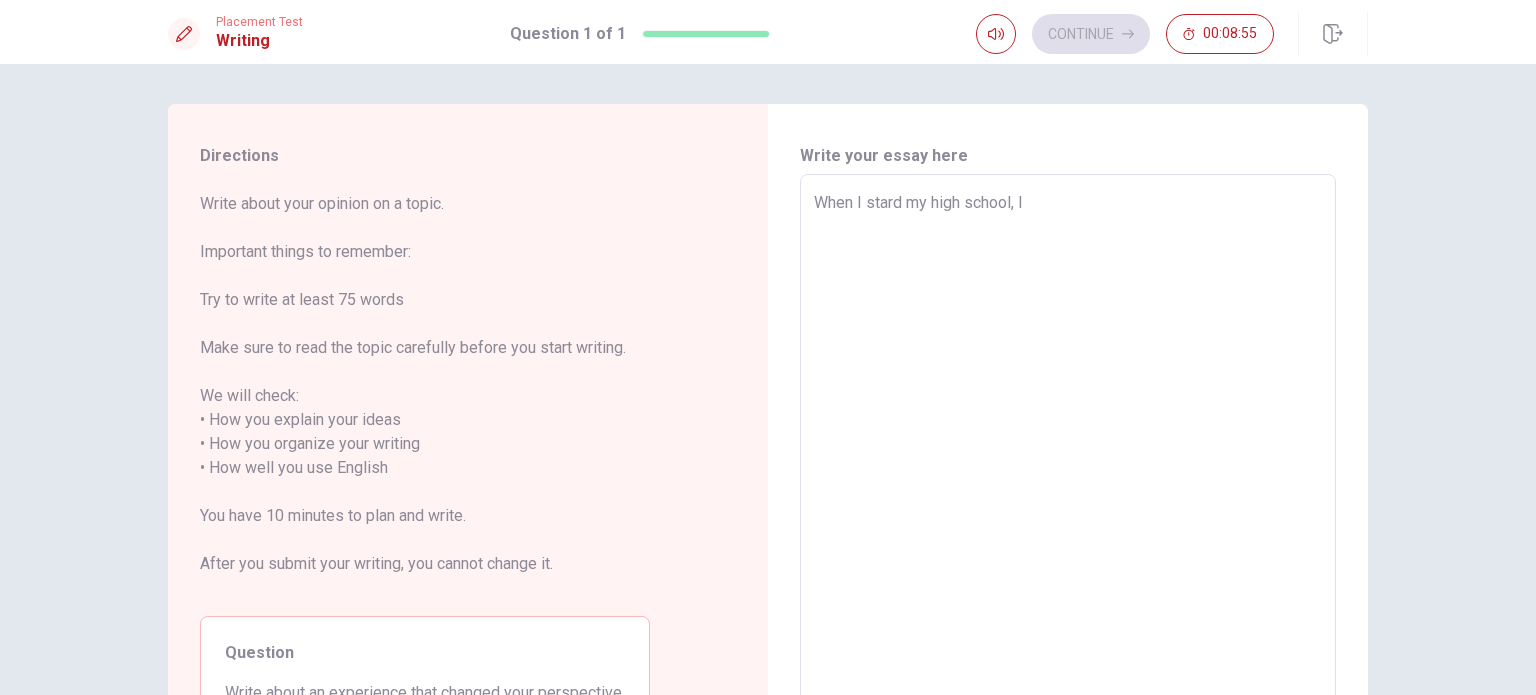 type on "x" 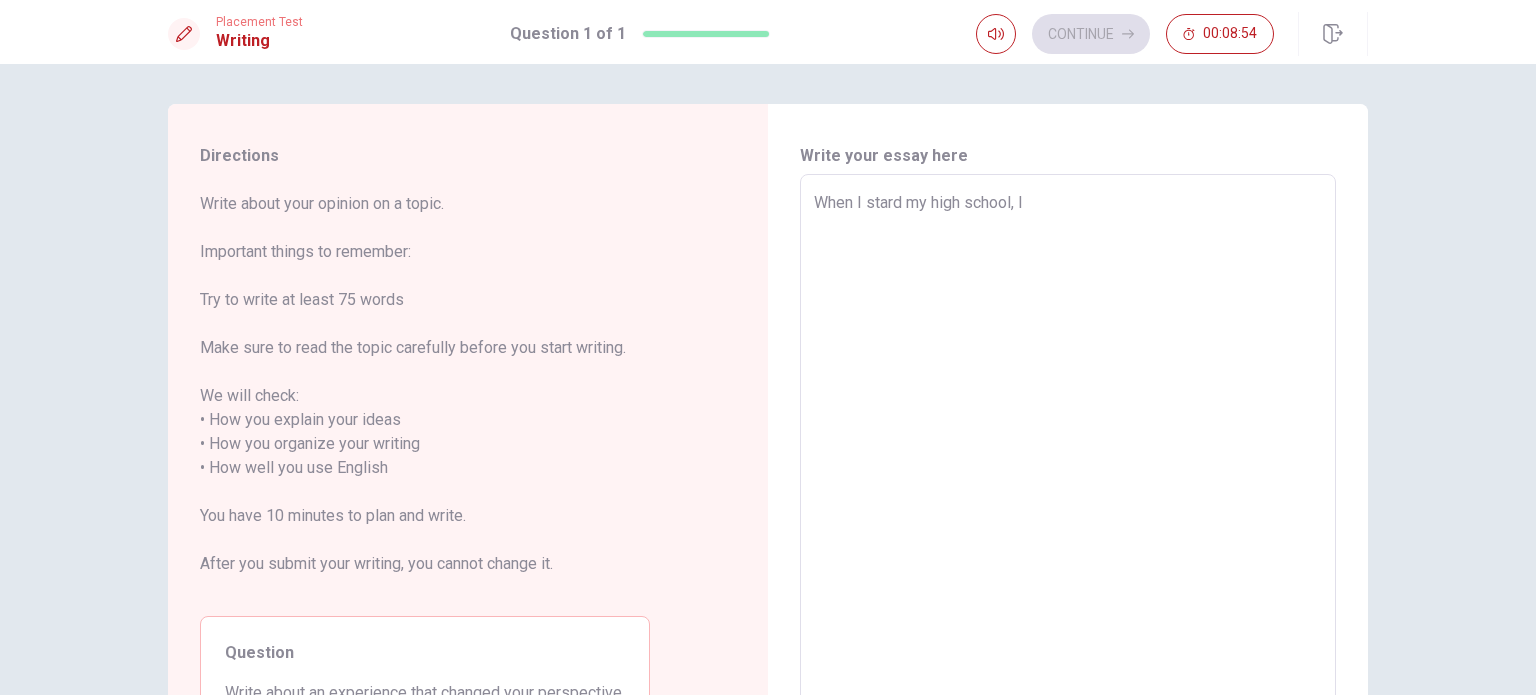 type on "When I stard my high school, I w" 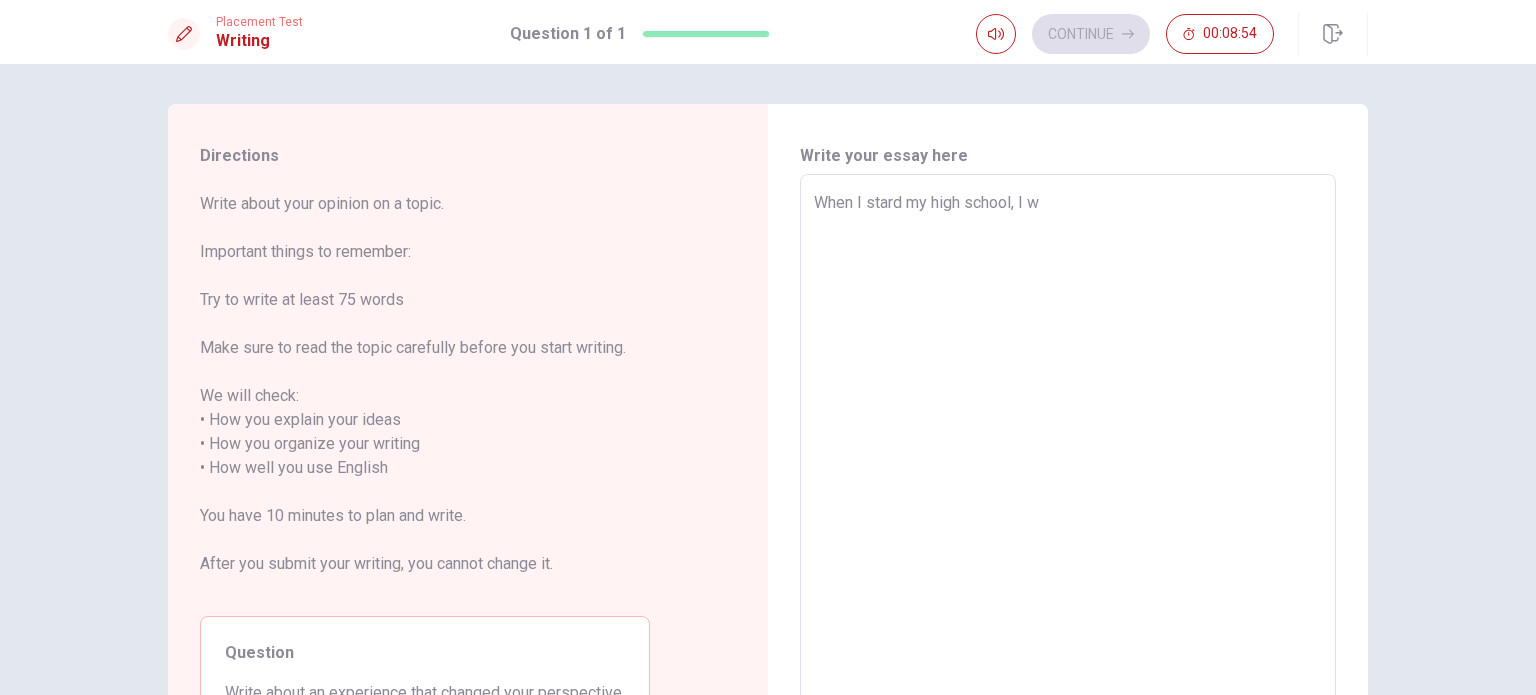 type on "x" 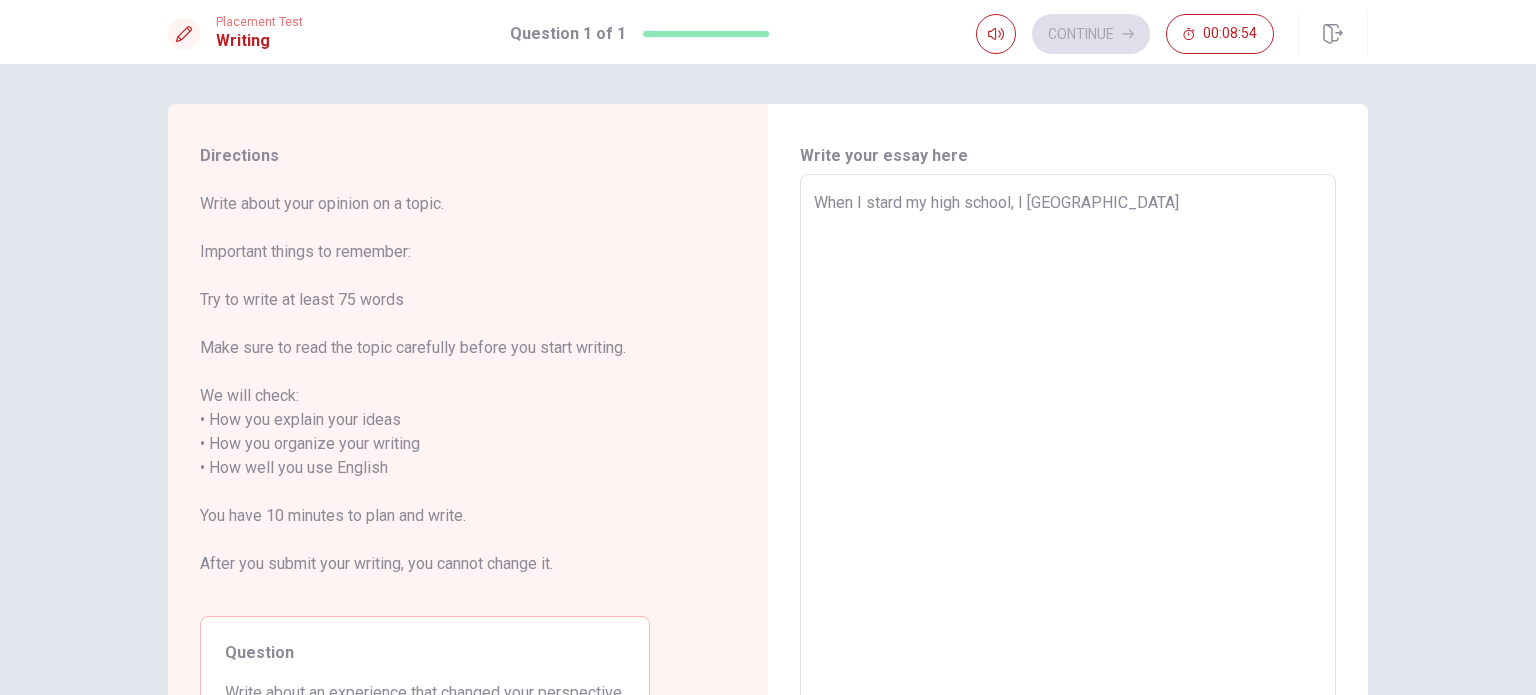 type on "x" 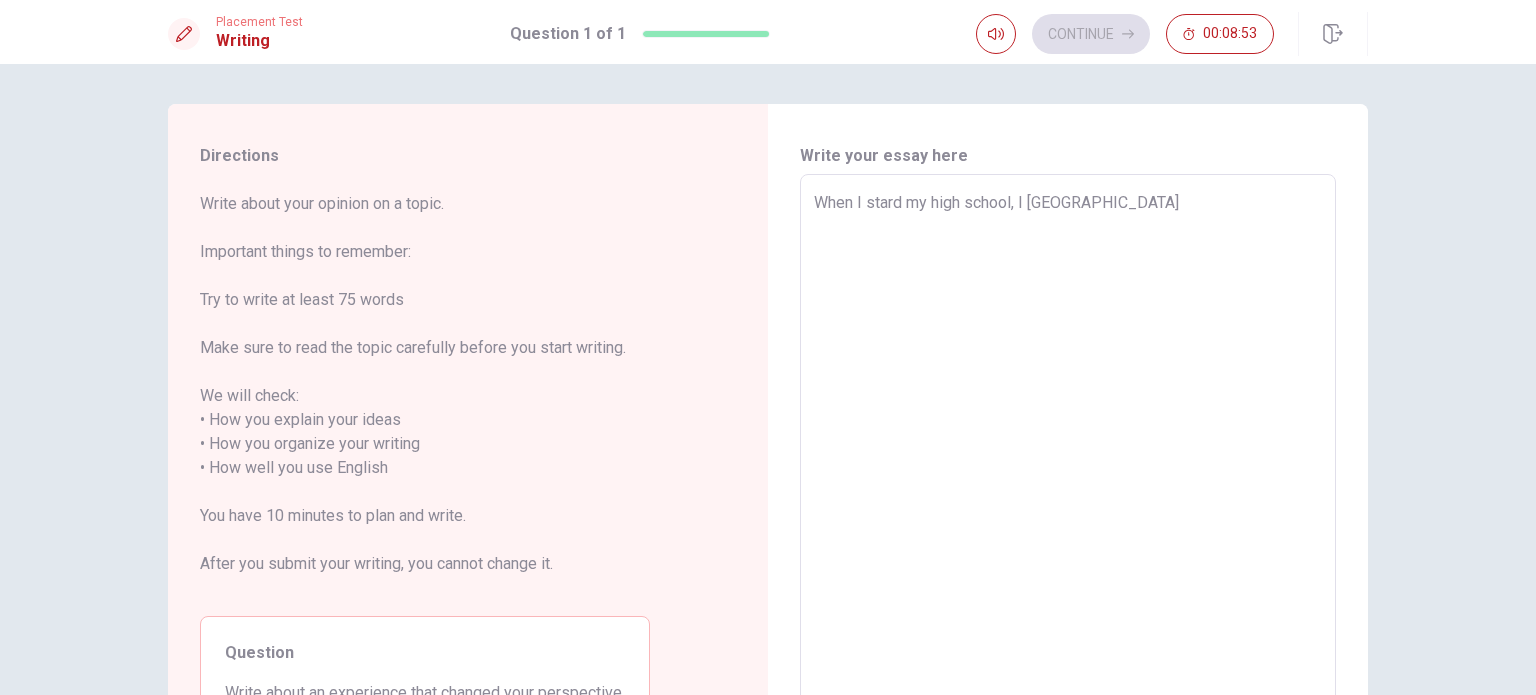 type on "When I stard my high school, I was" 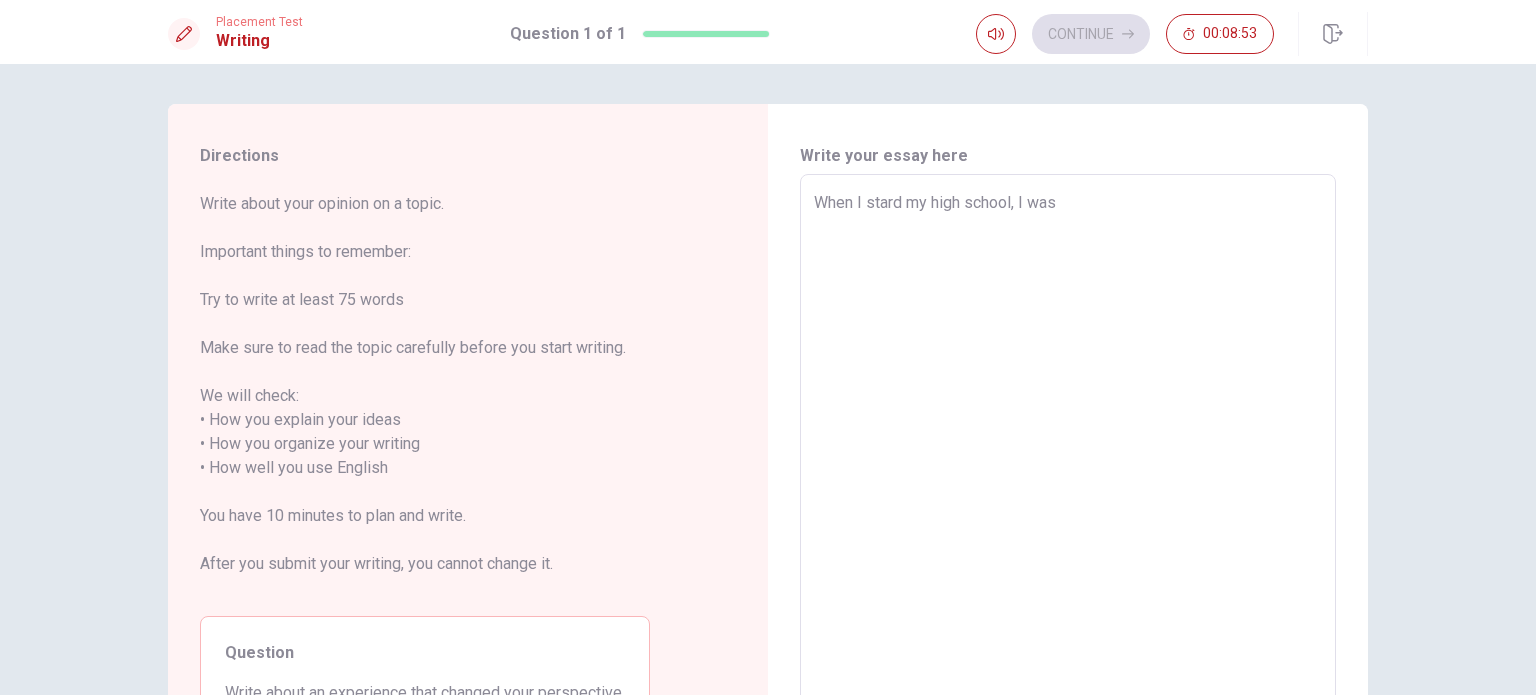 type on "x" 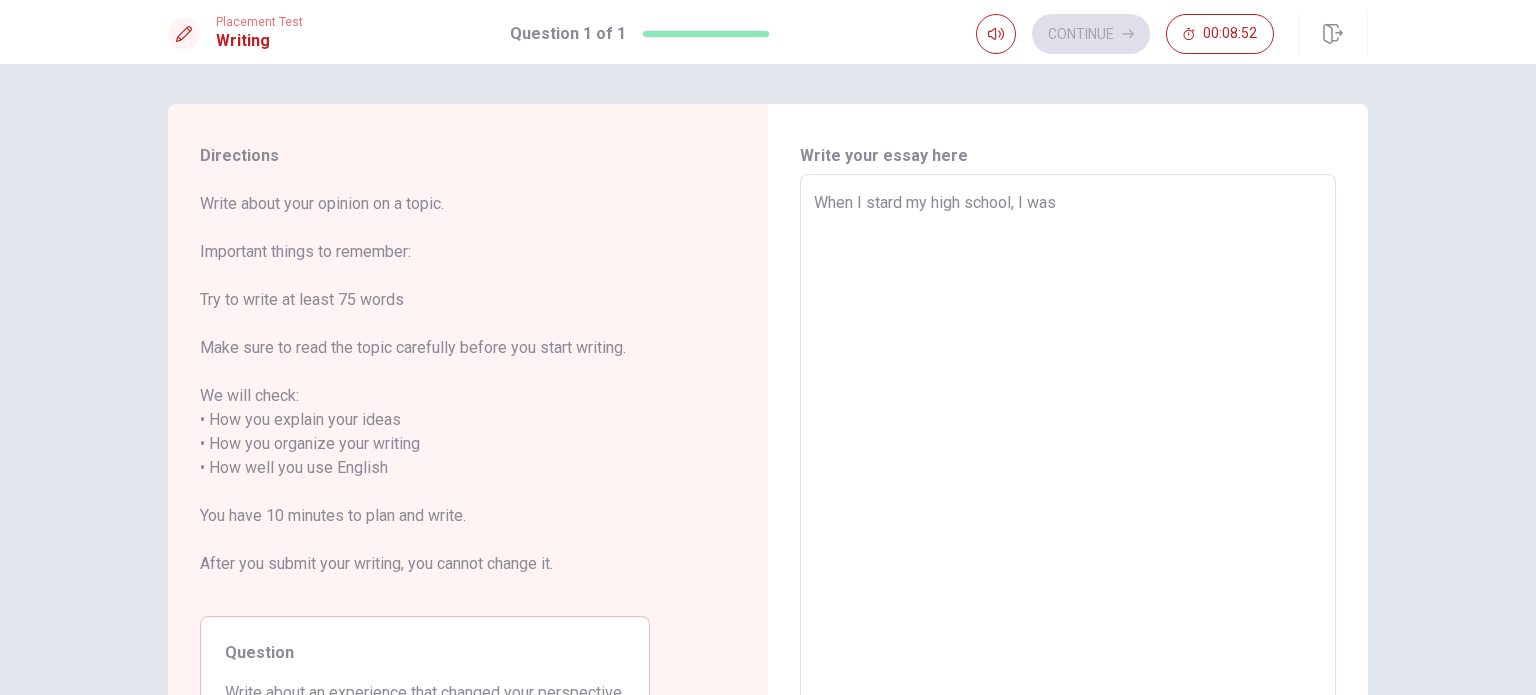 type on "When I stard my high school, I was a" 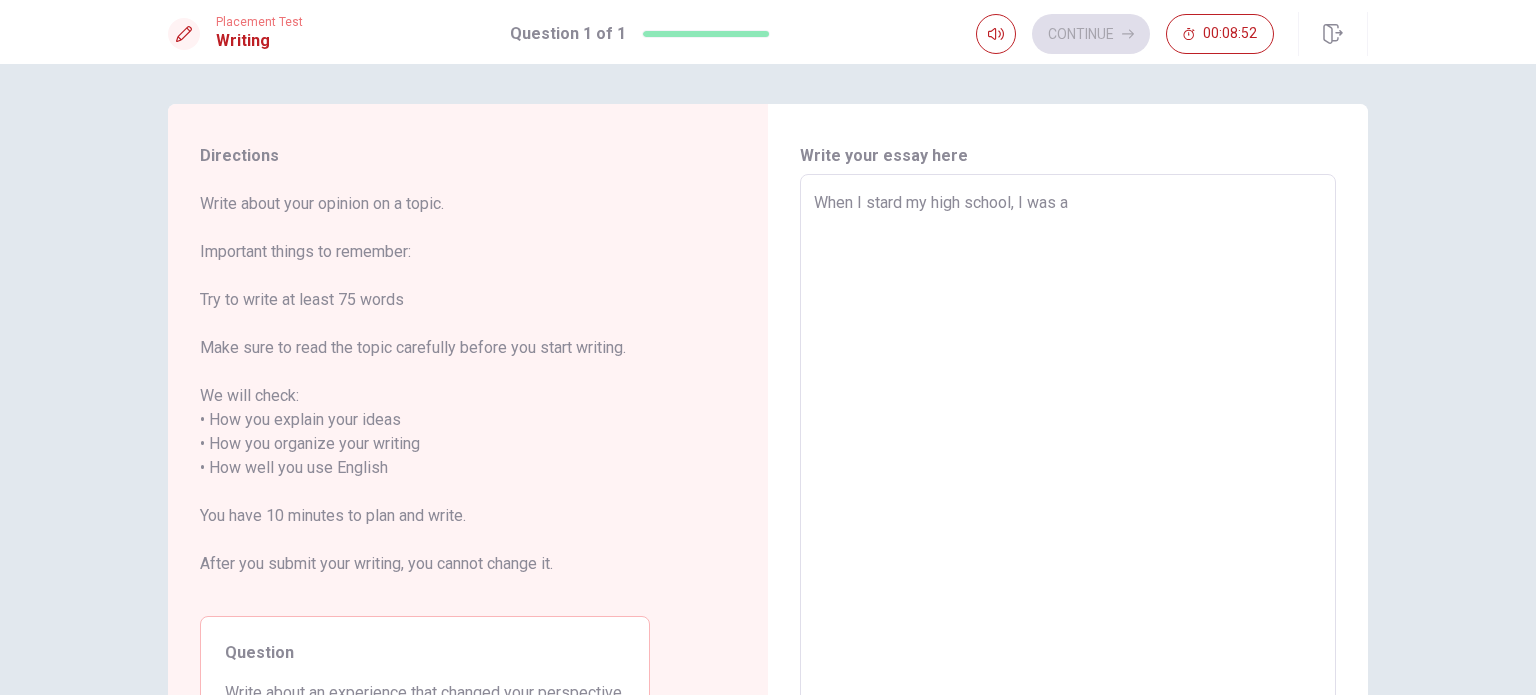 type on "x" 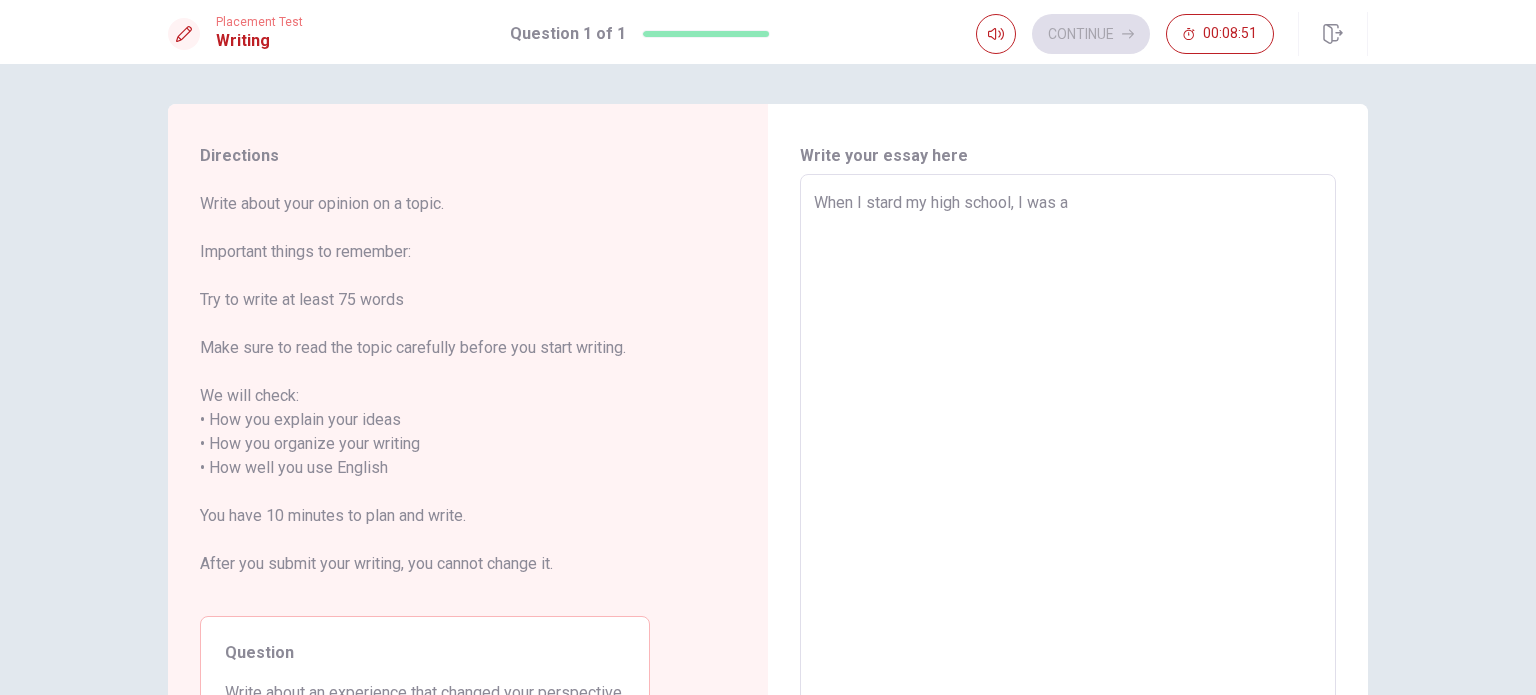 type on "When I stard my high school, I was a o" 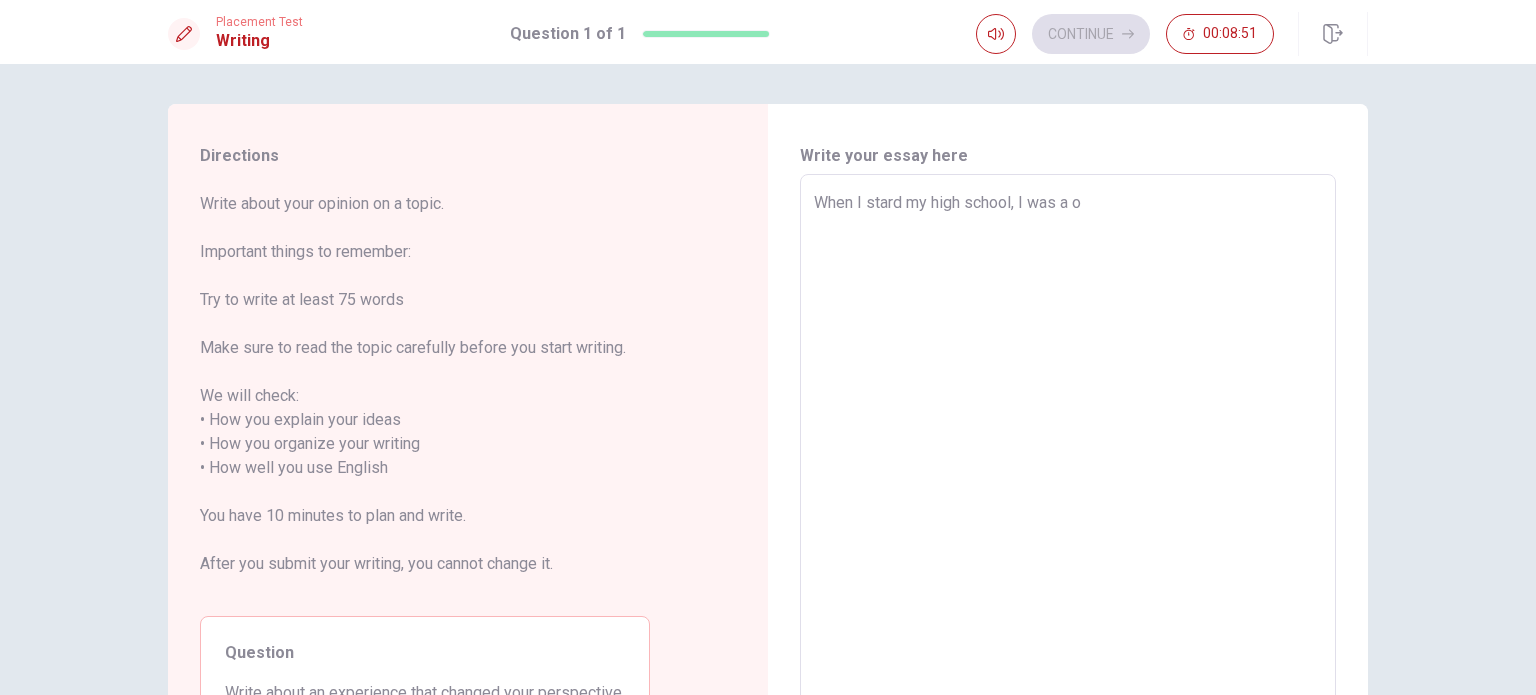 type on "x" 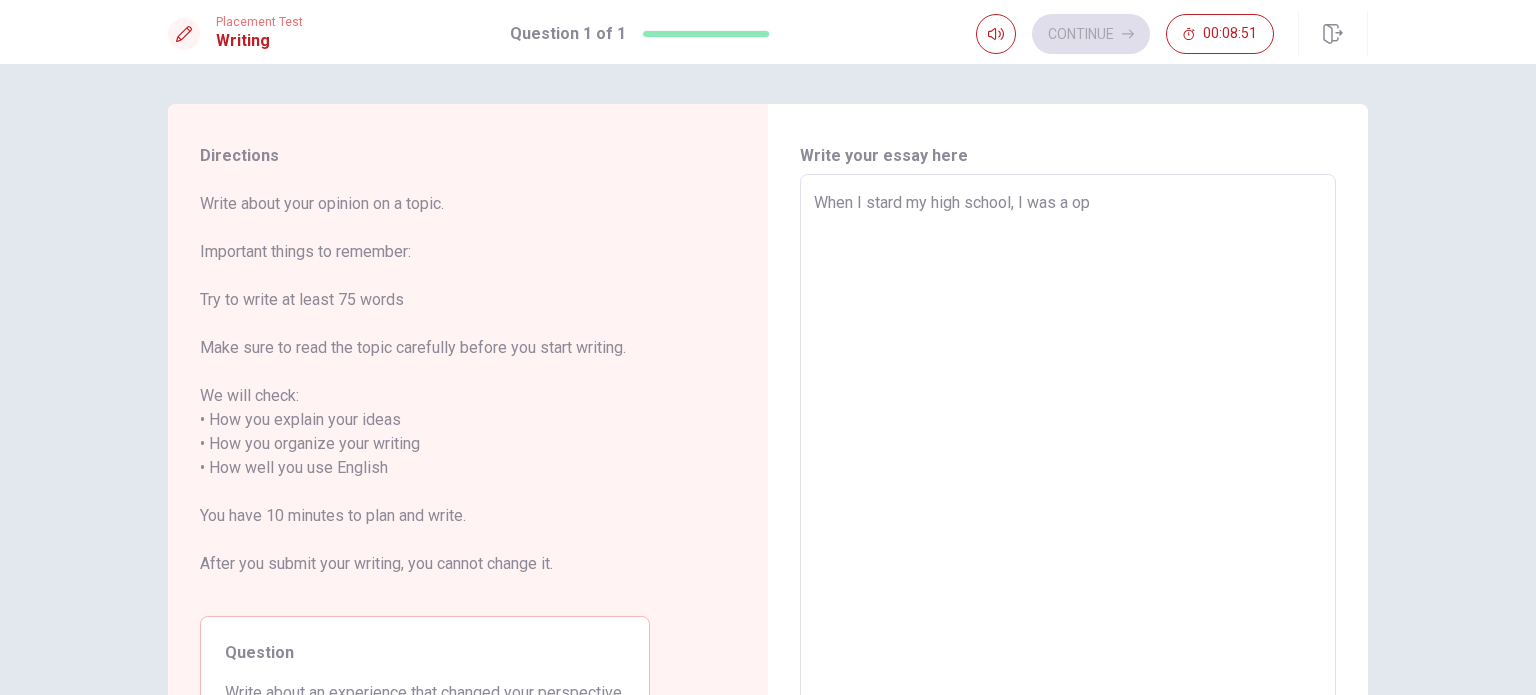 type on "x" 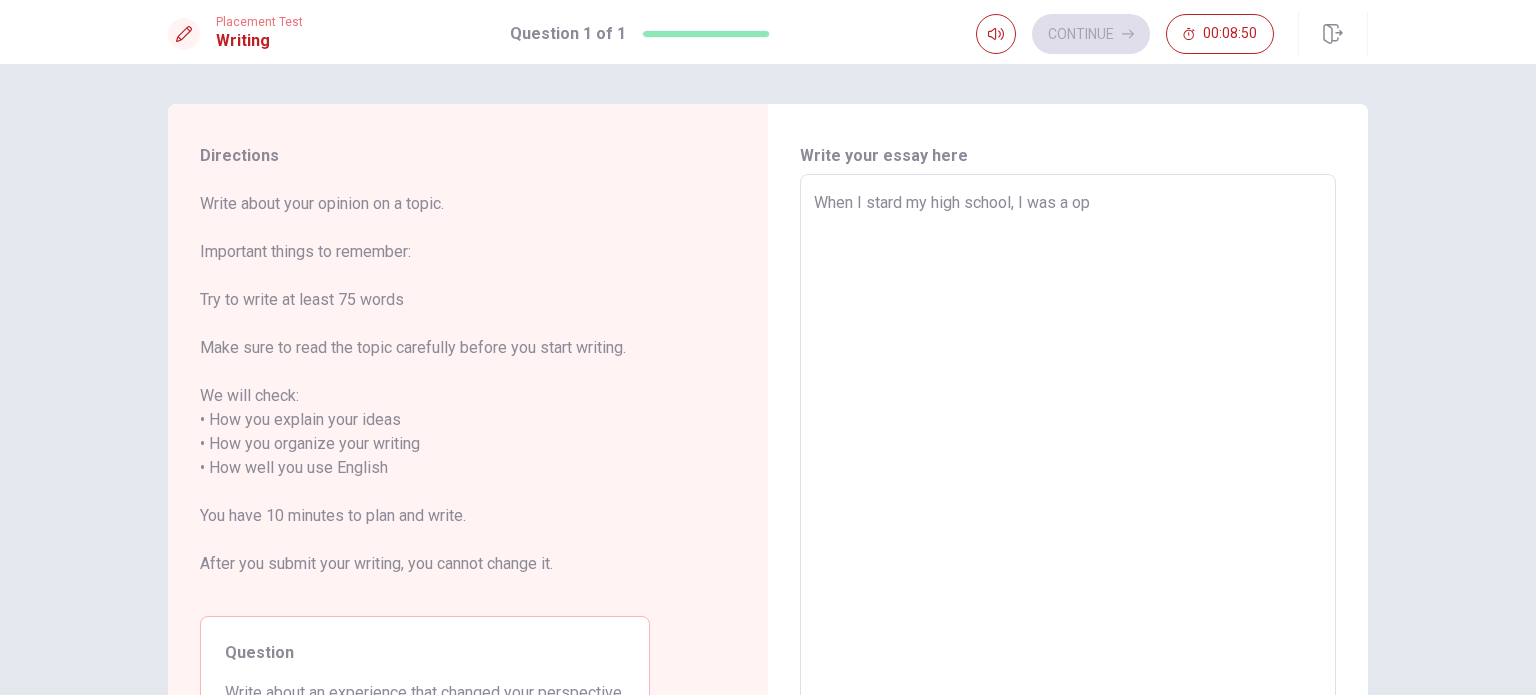 type on "When I stard my high school, I was a opp" 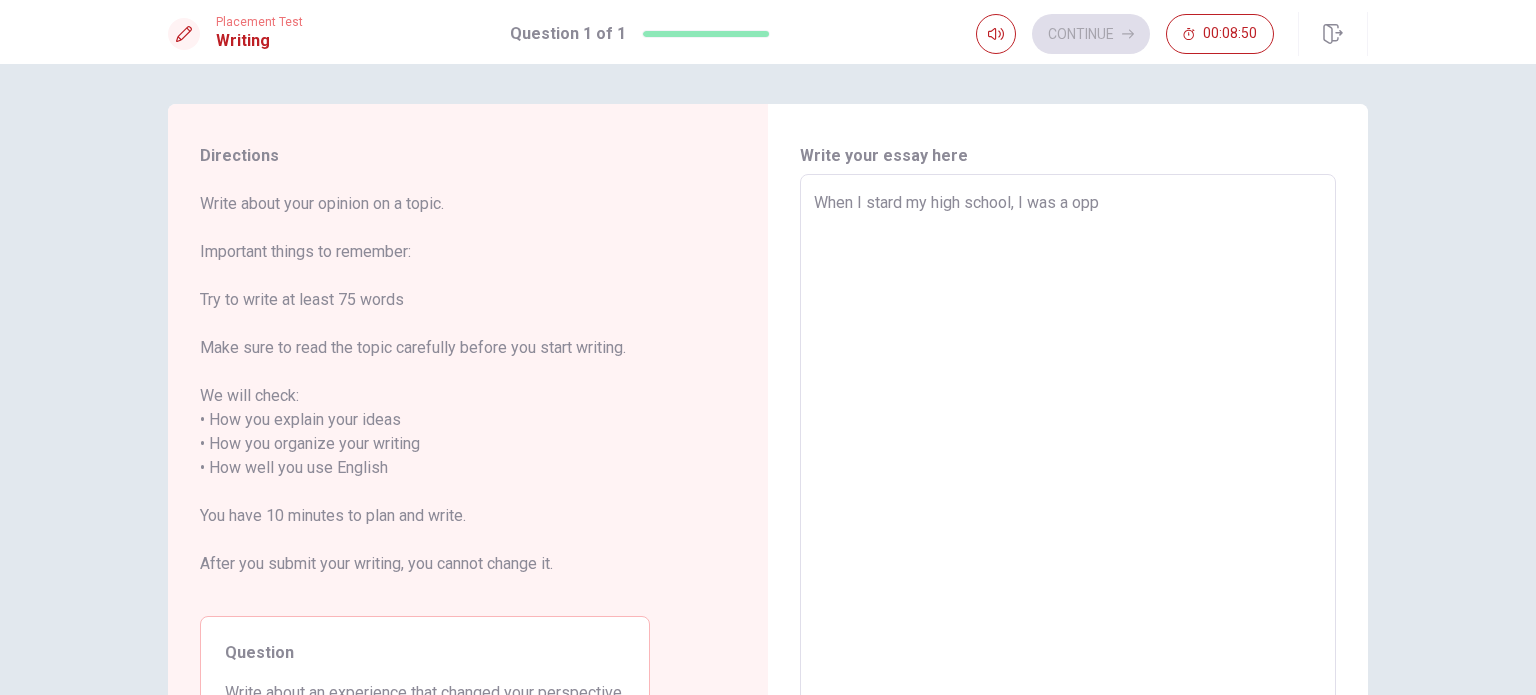 type on "x" 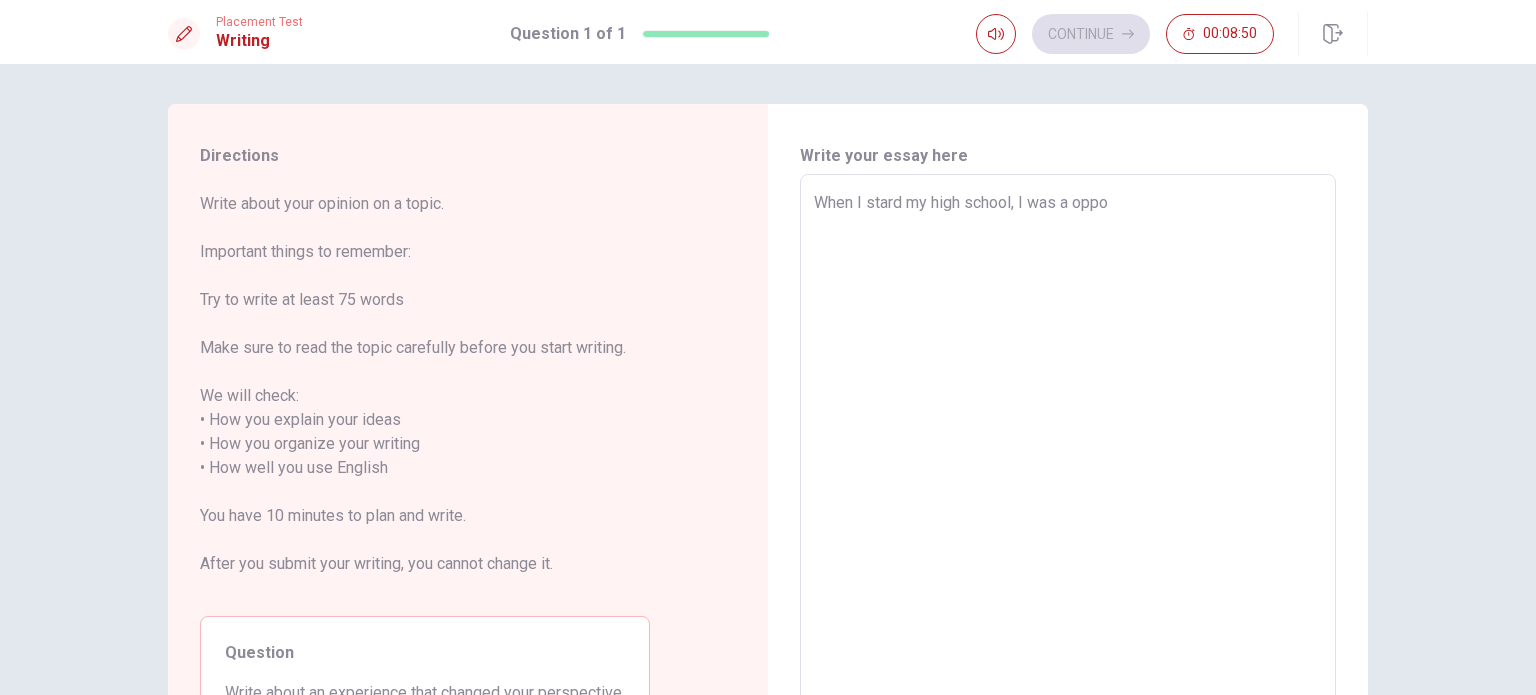 type on "x" 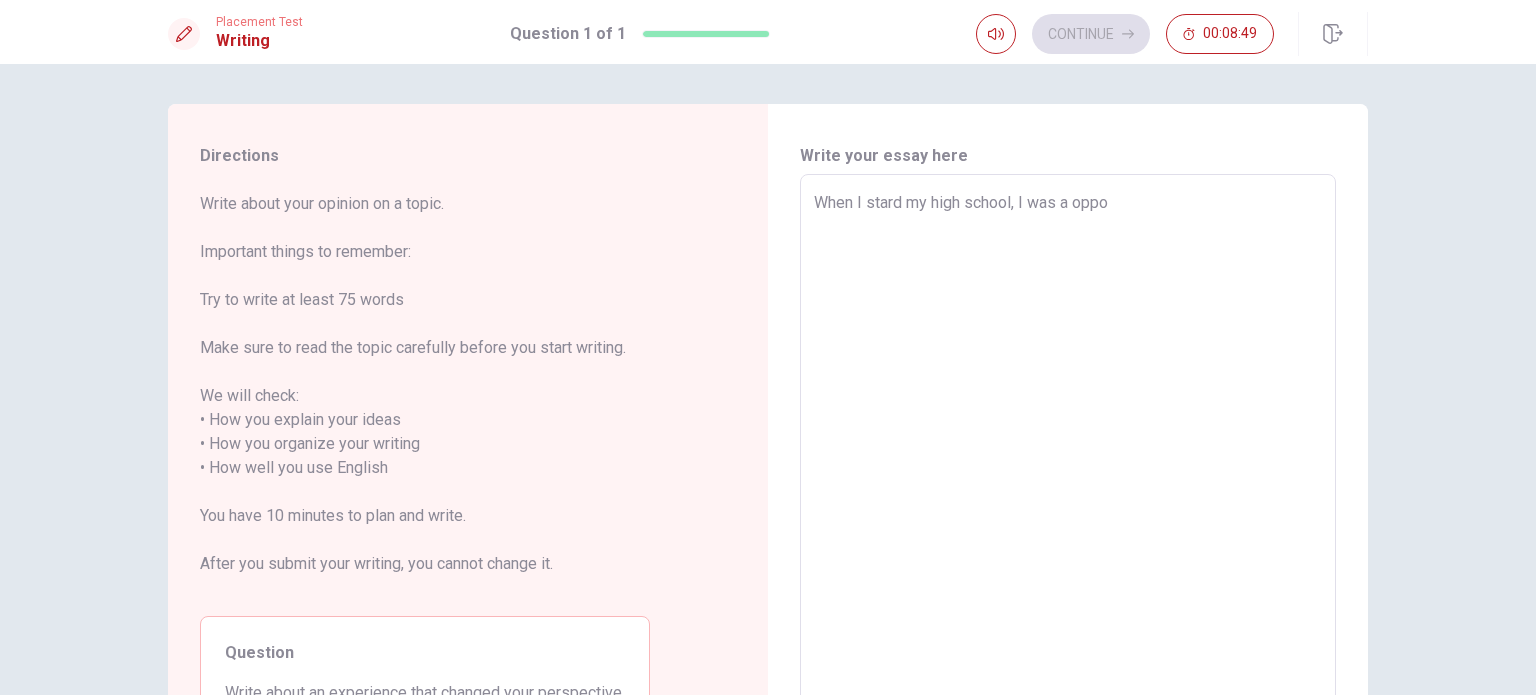 type on "When I stard my high school, I was a oppor" 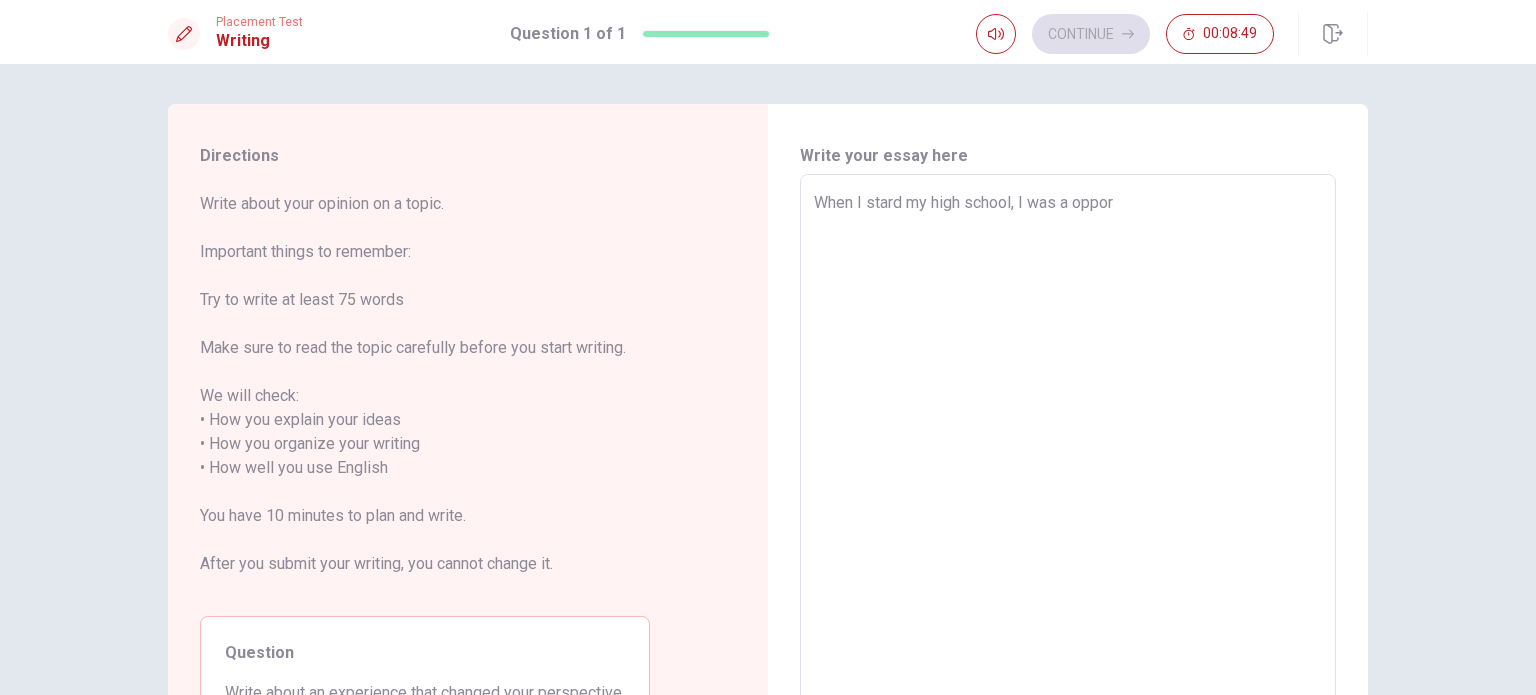 type on "x" 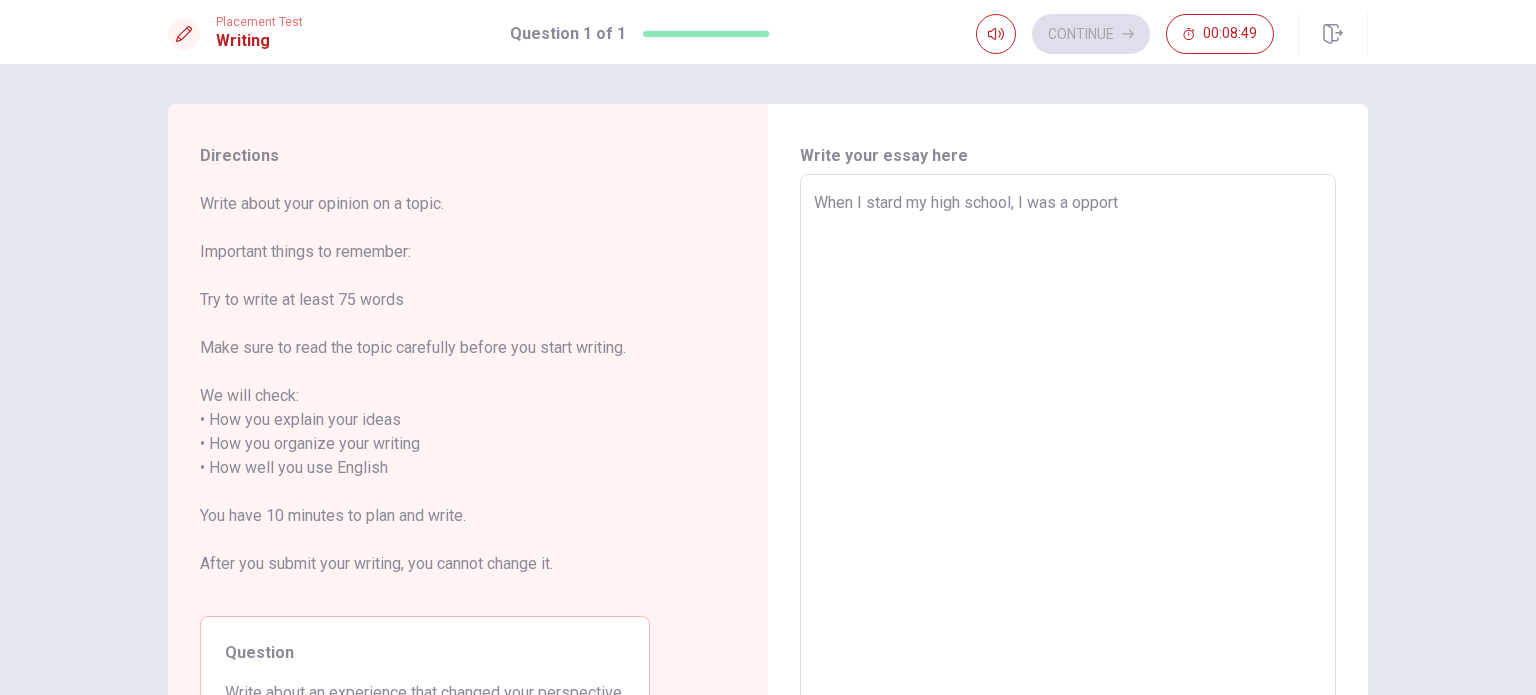 type on "x" 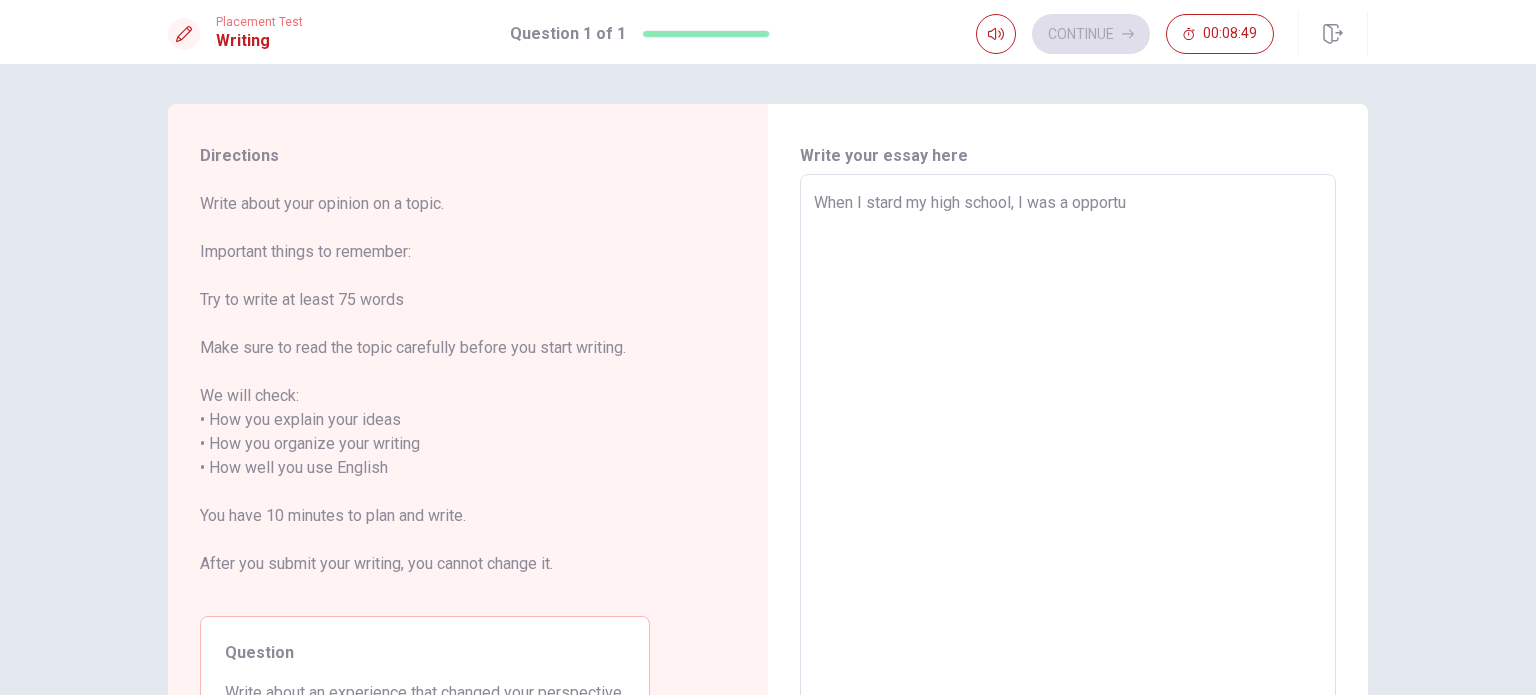 type on "x" 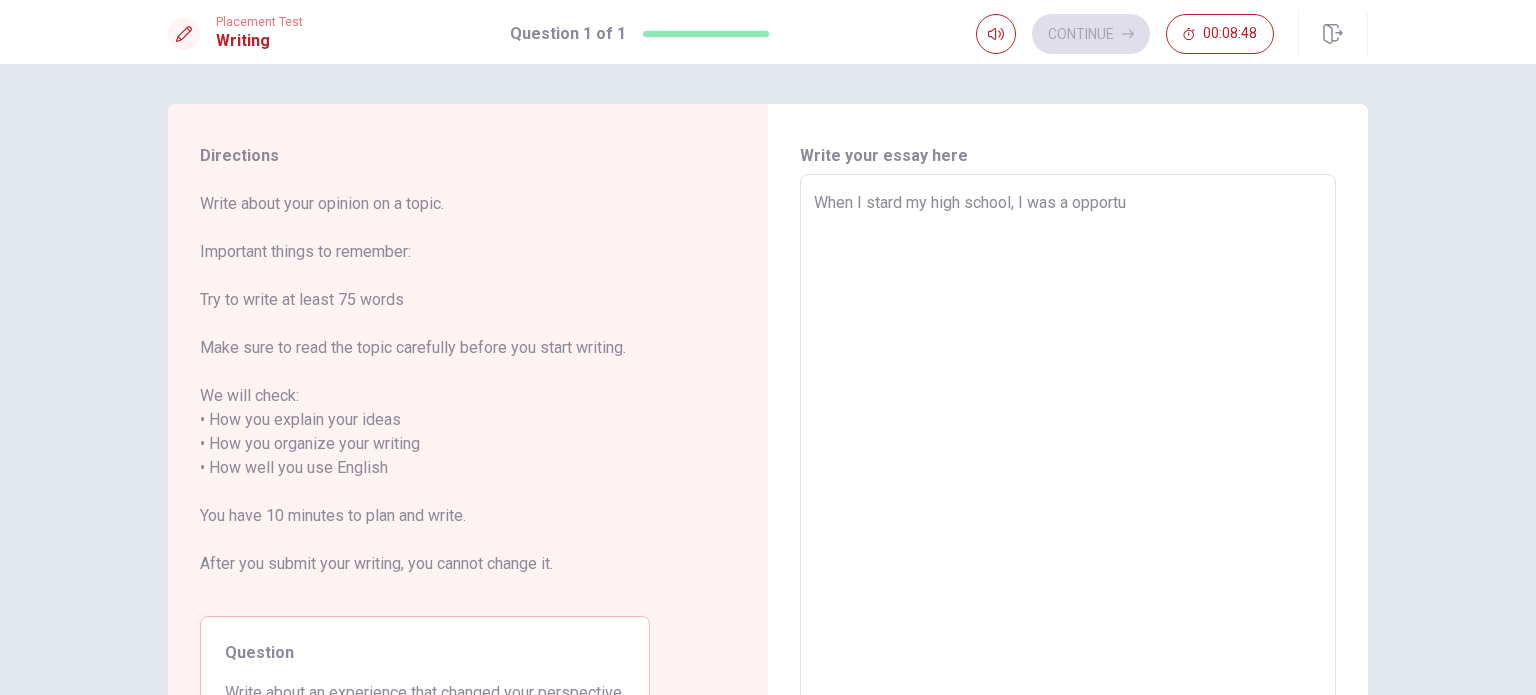 type on "When I stard my high school, I was a opportun" 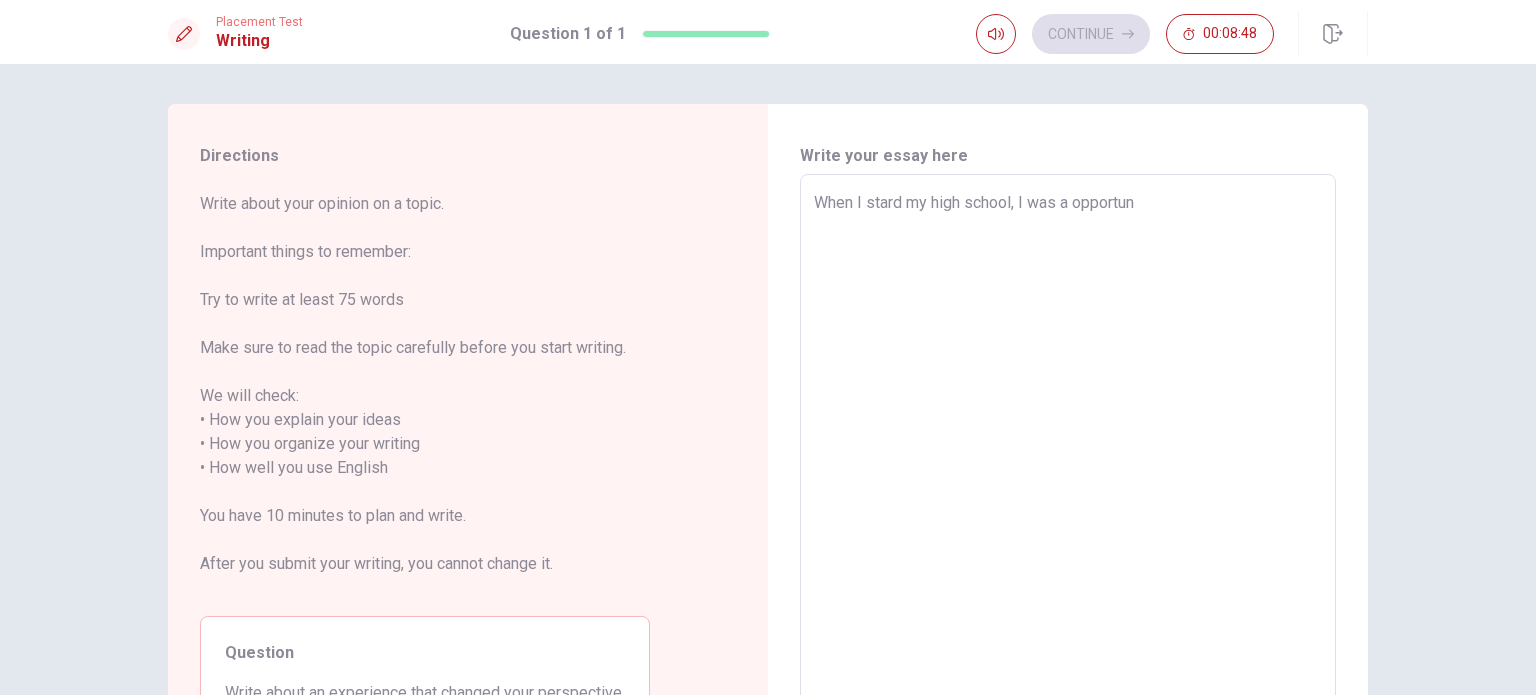 type on "x" 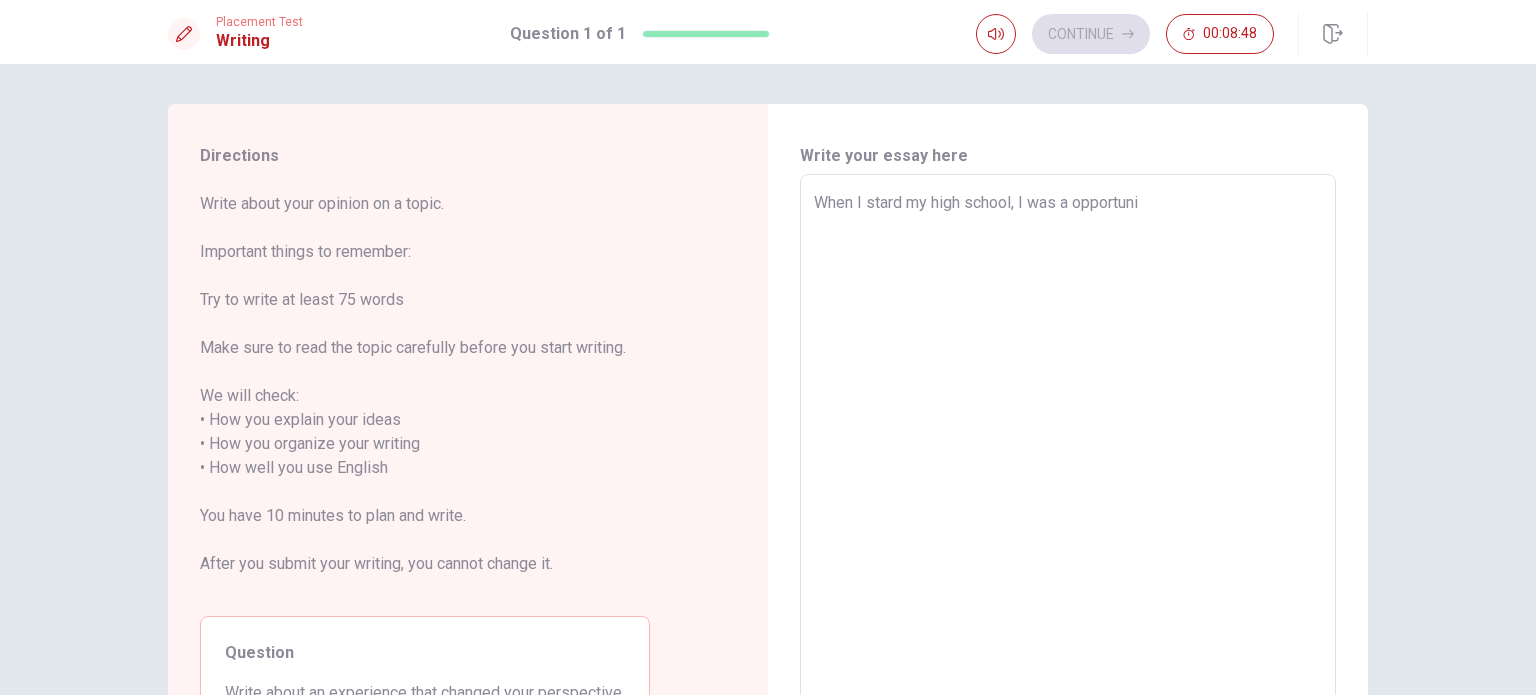type on "x" 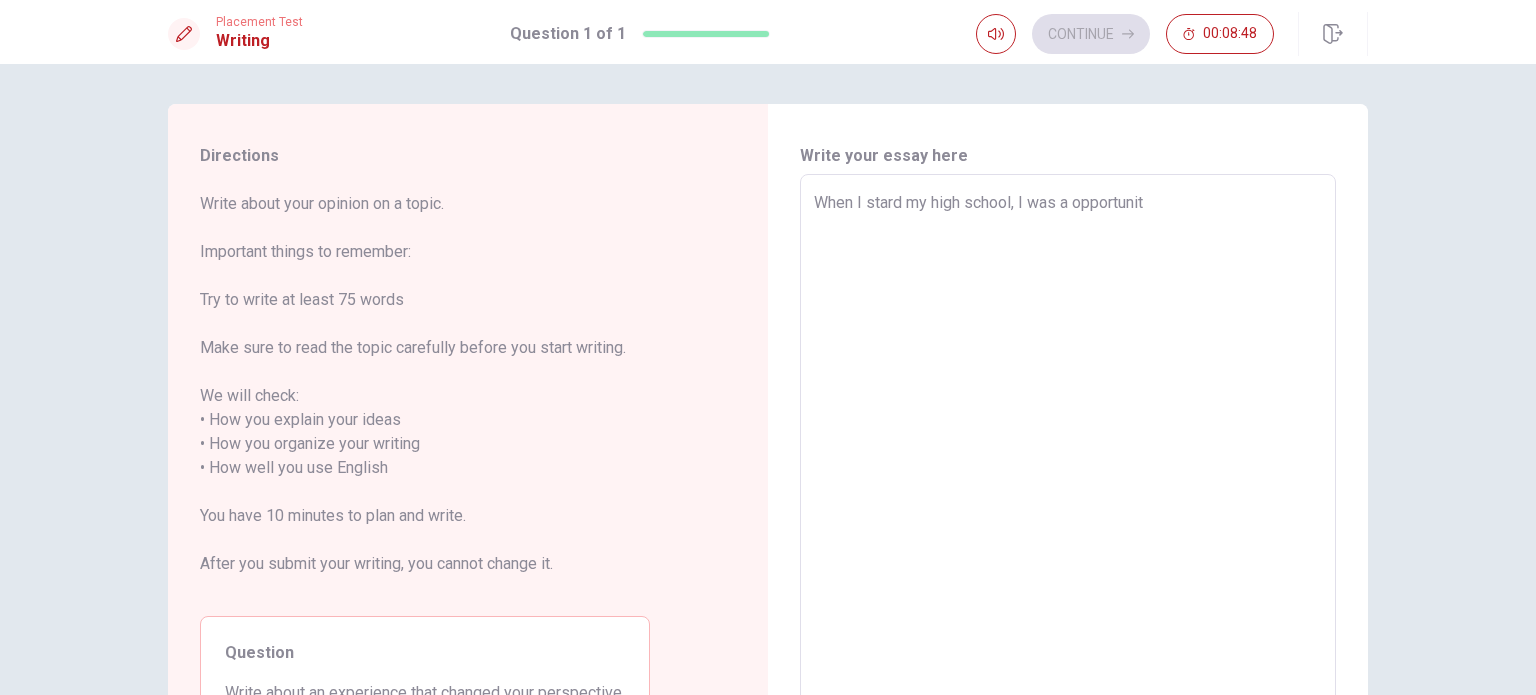 type on "x" 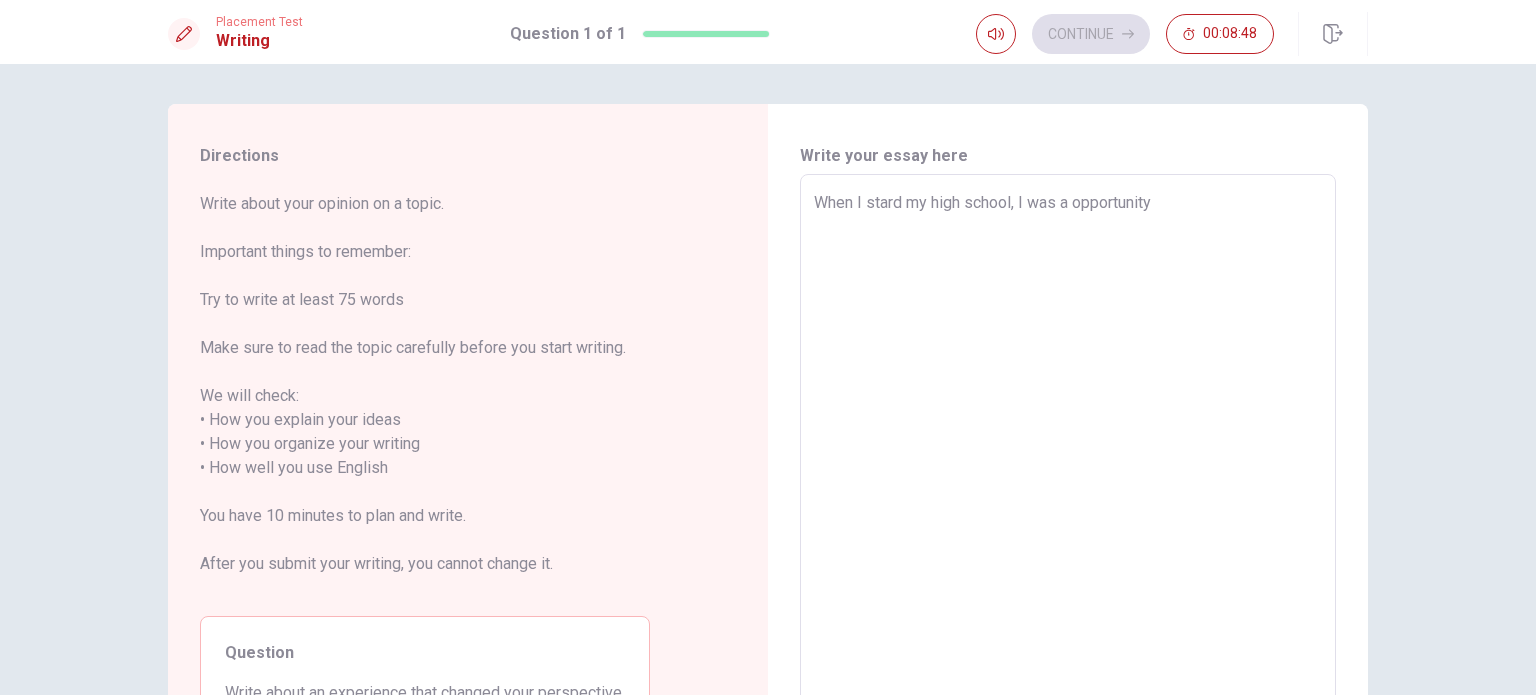 type on "x" 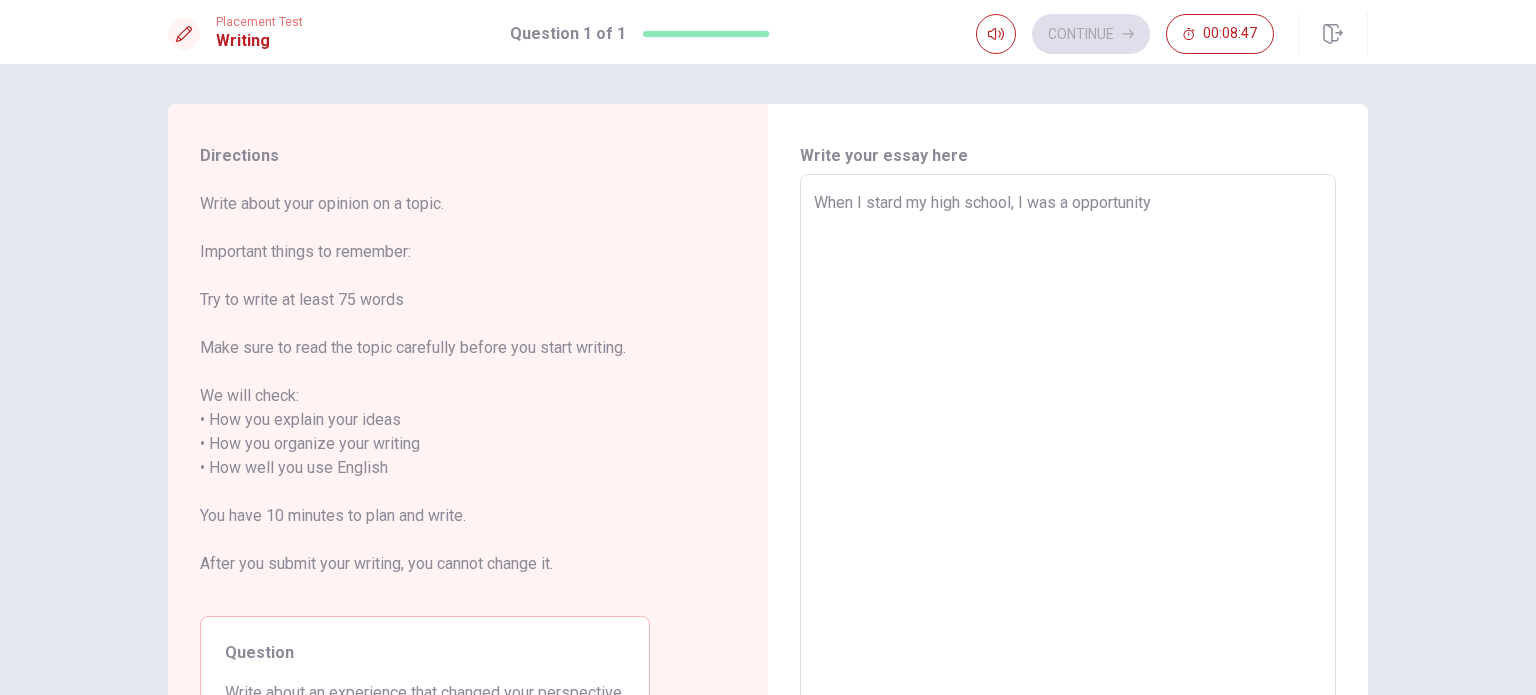 type on "x" 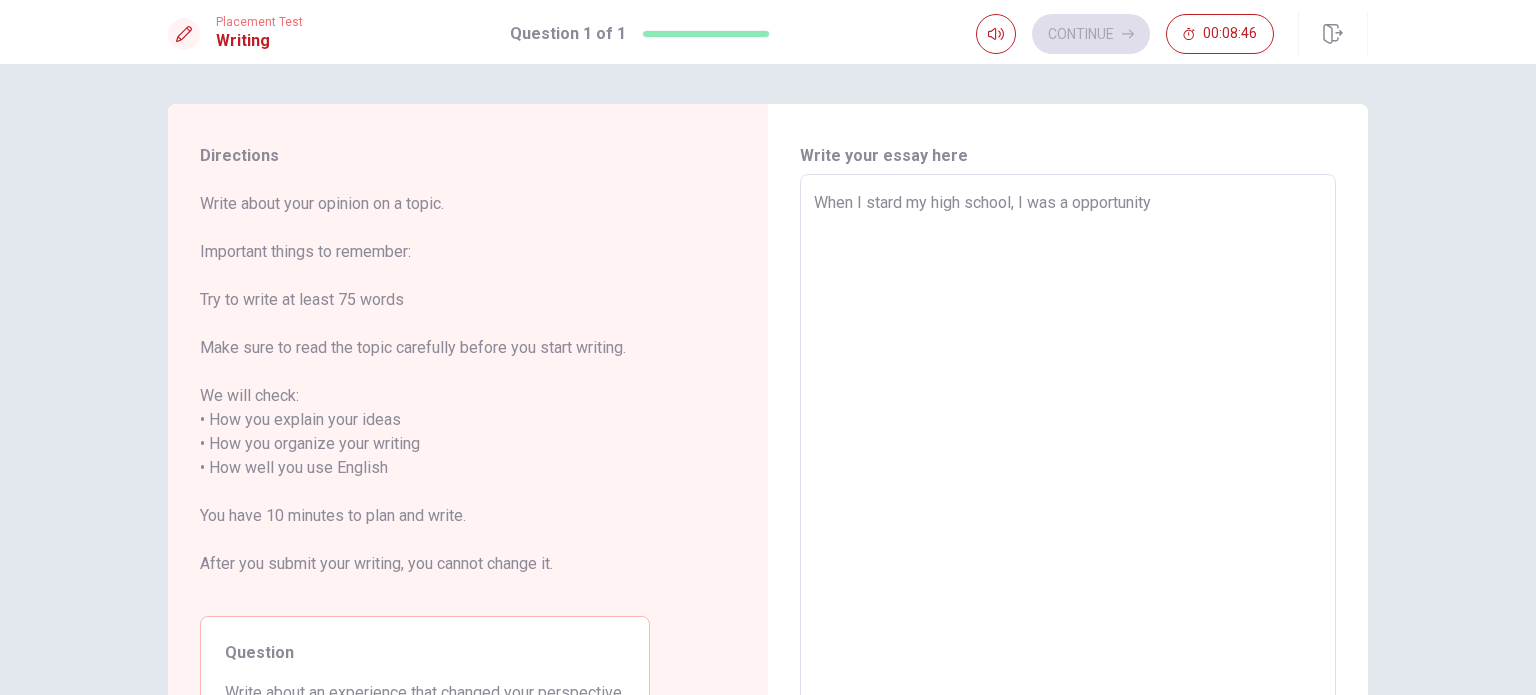type on "When I stard my high school, I was a opportunity t" 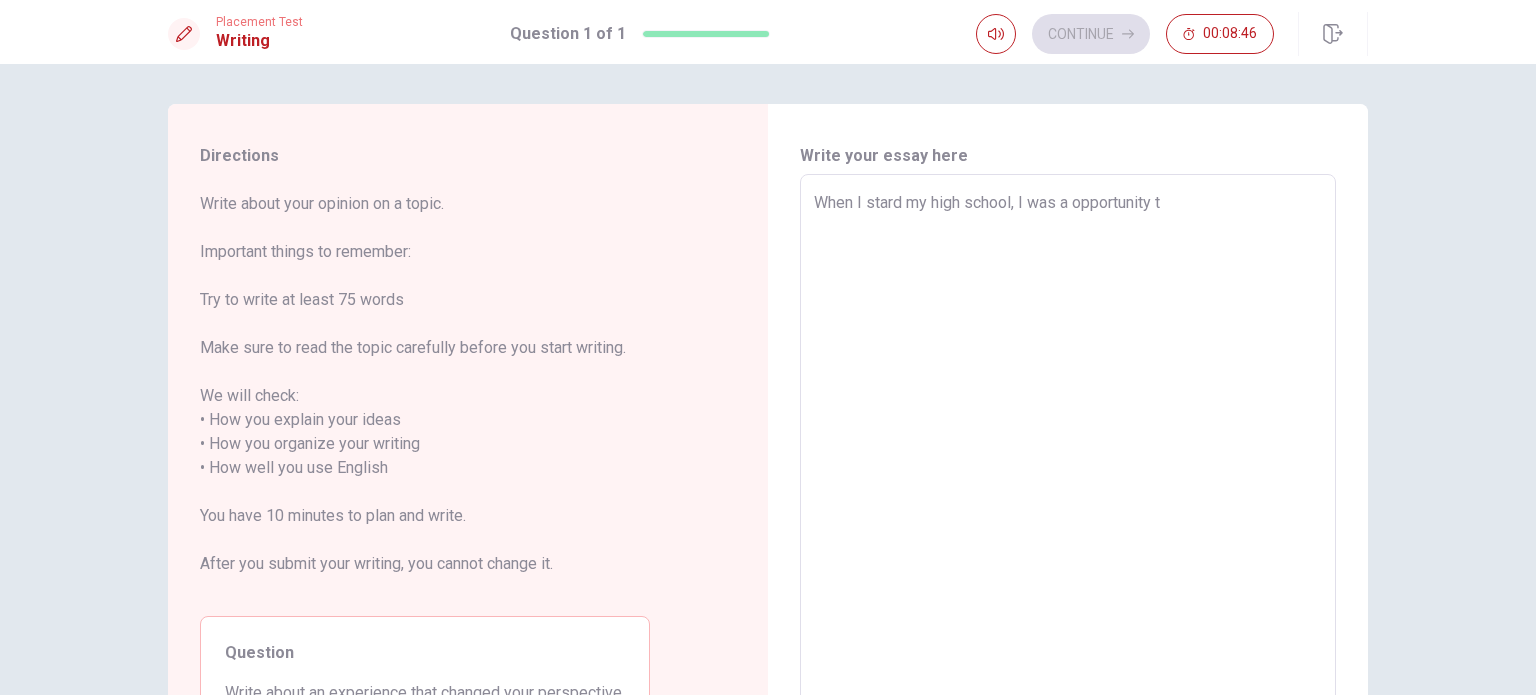 type on "x" 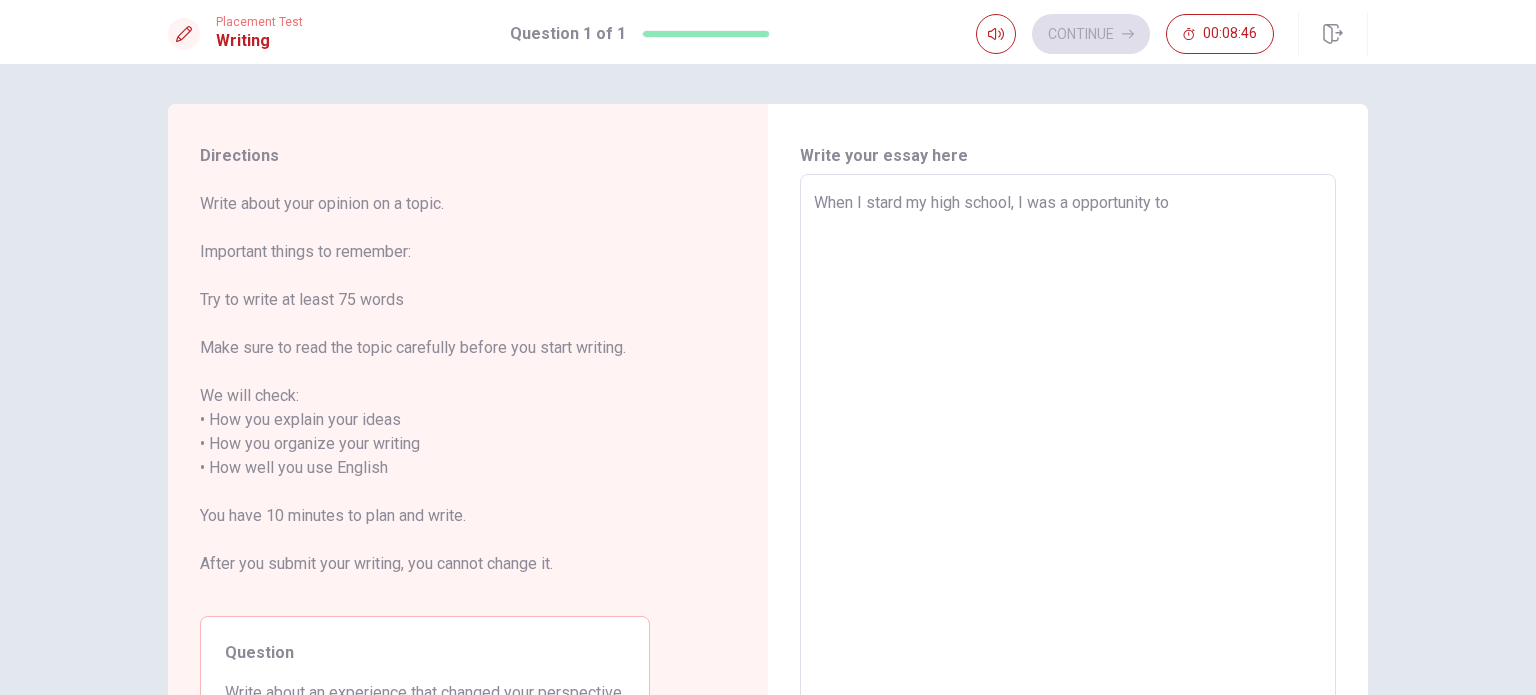 type on "x" 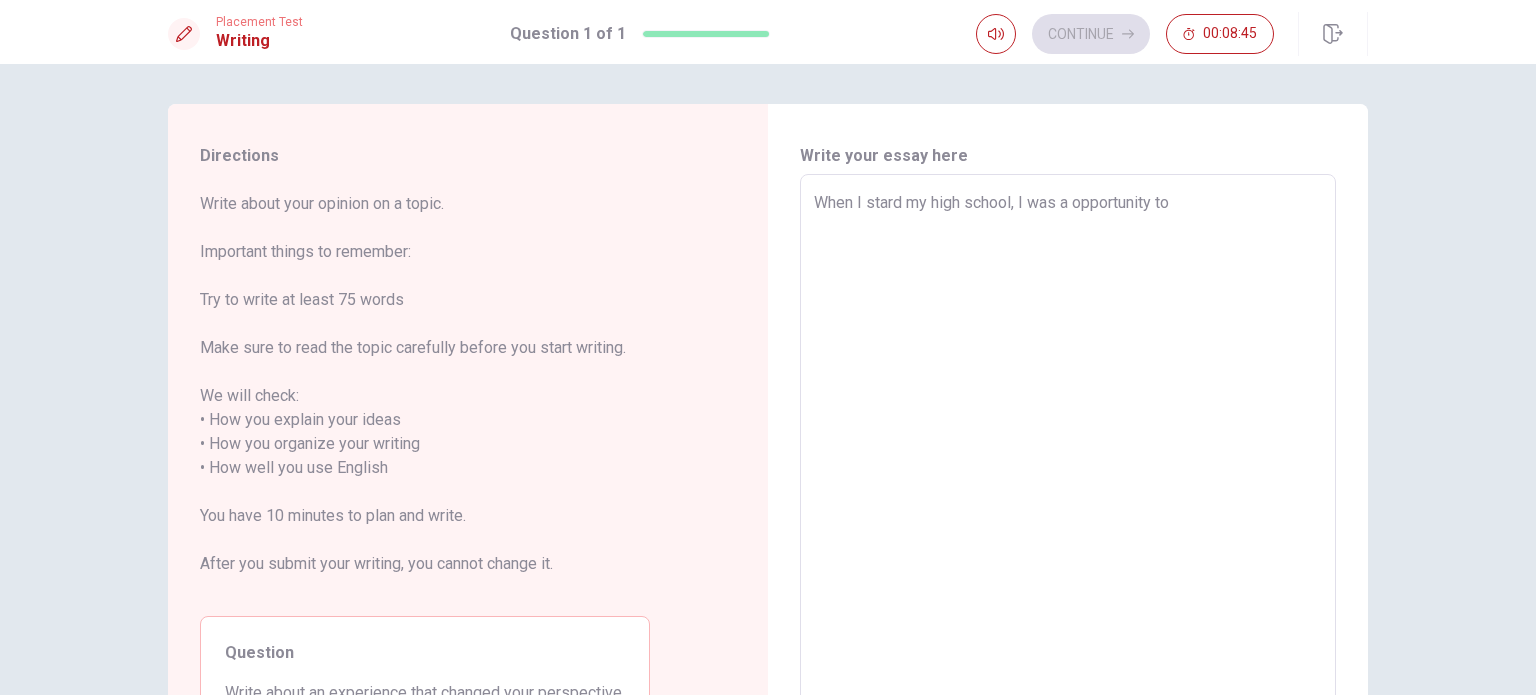 type on "When I stard my high school, I was a opportunity to k" 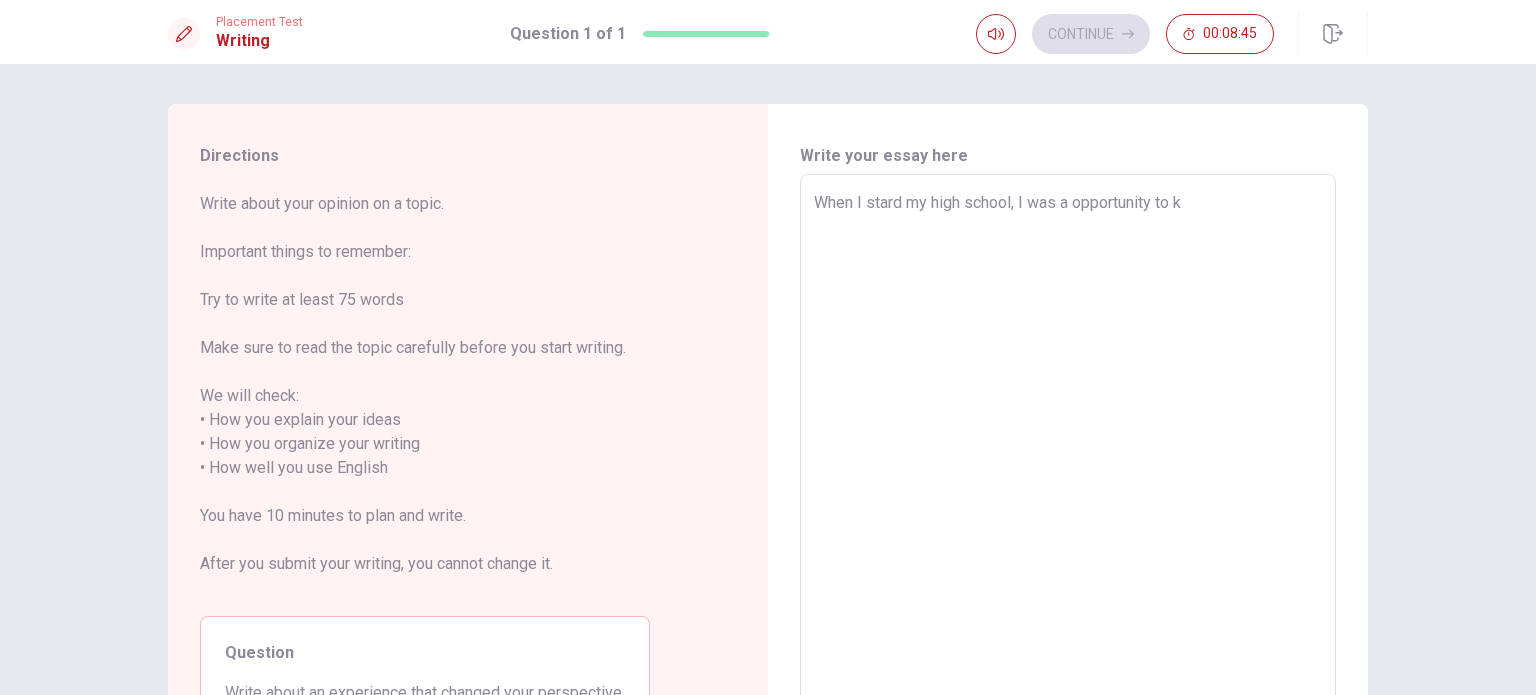 type on "x" 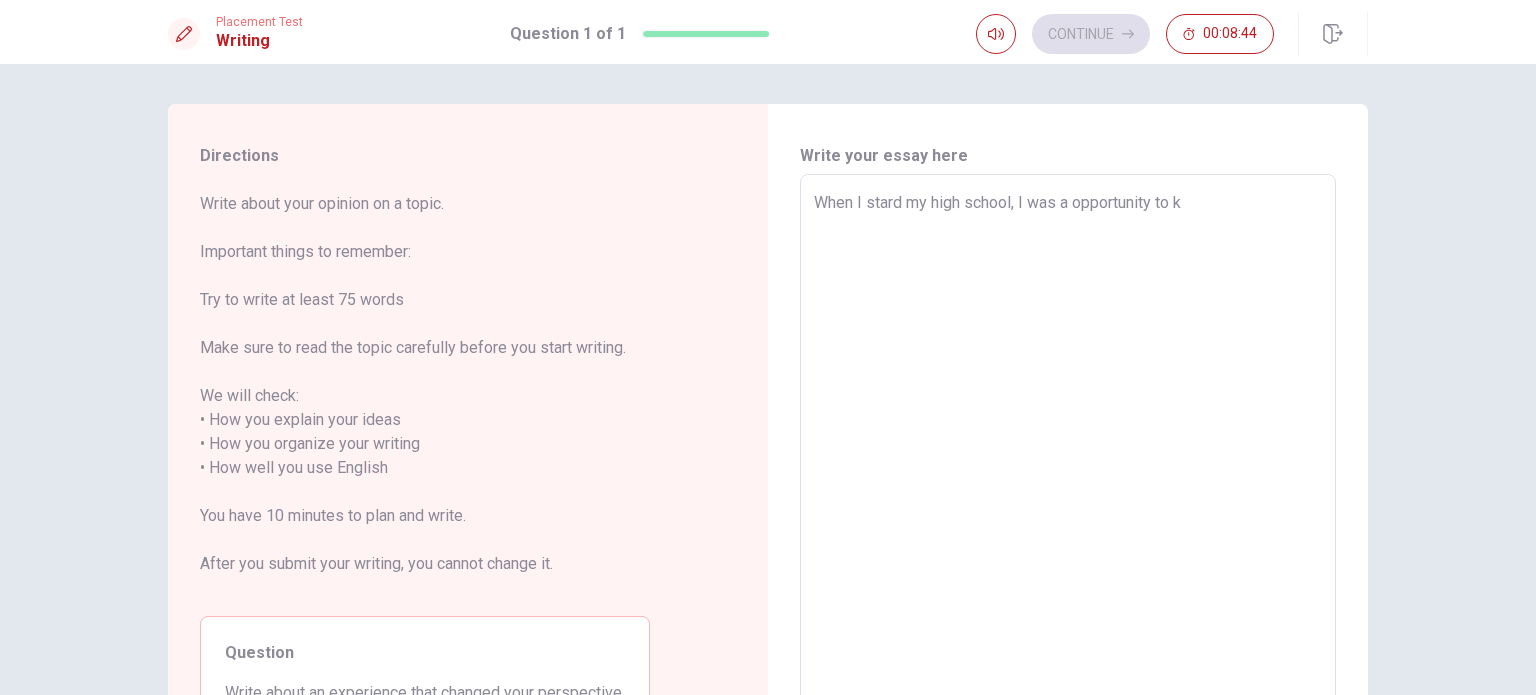 type on "When I stard my high school, I was a opportunity to kn" 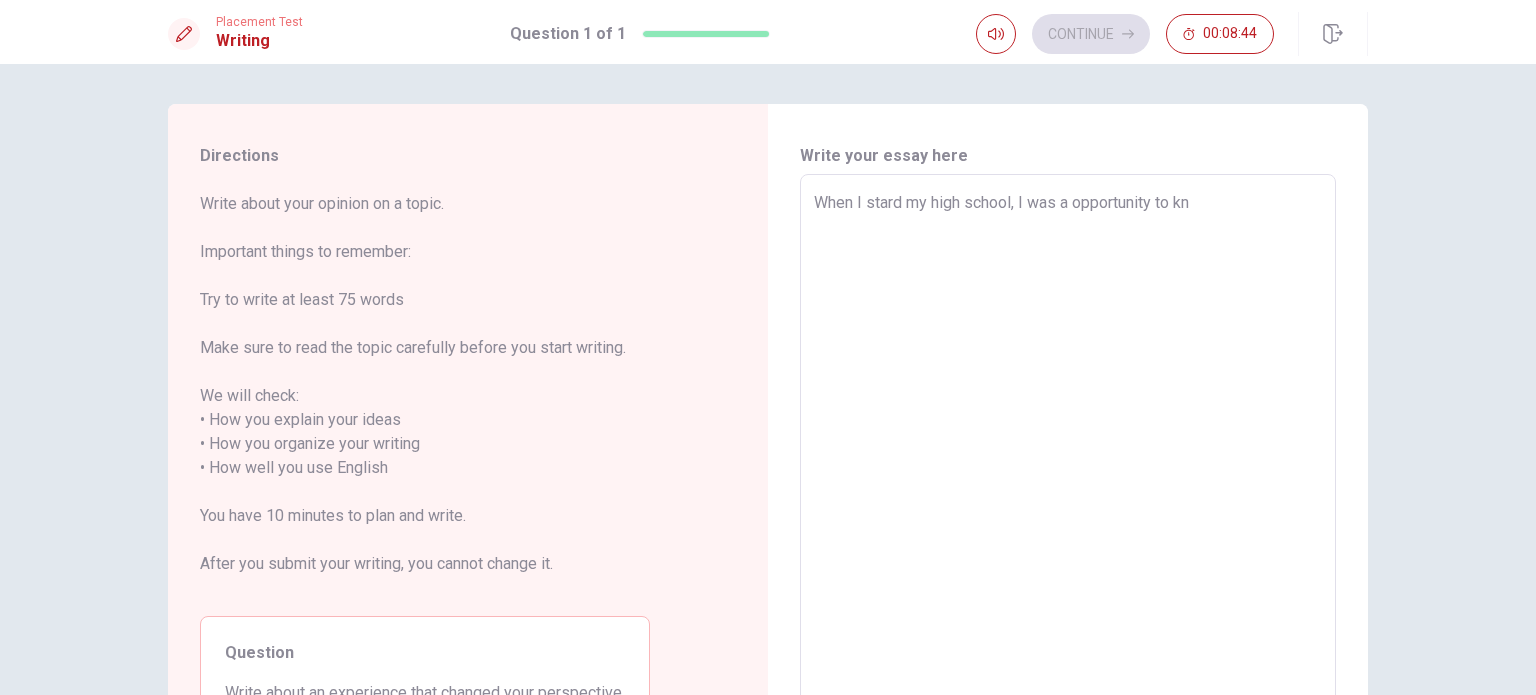 type on "x" 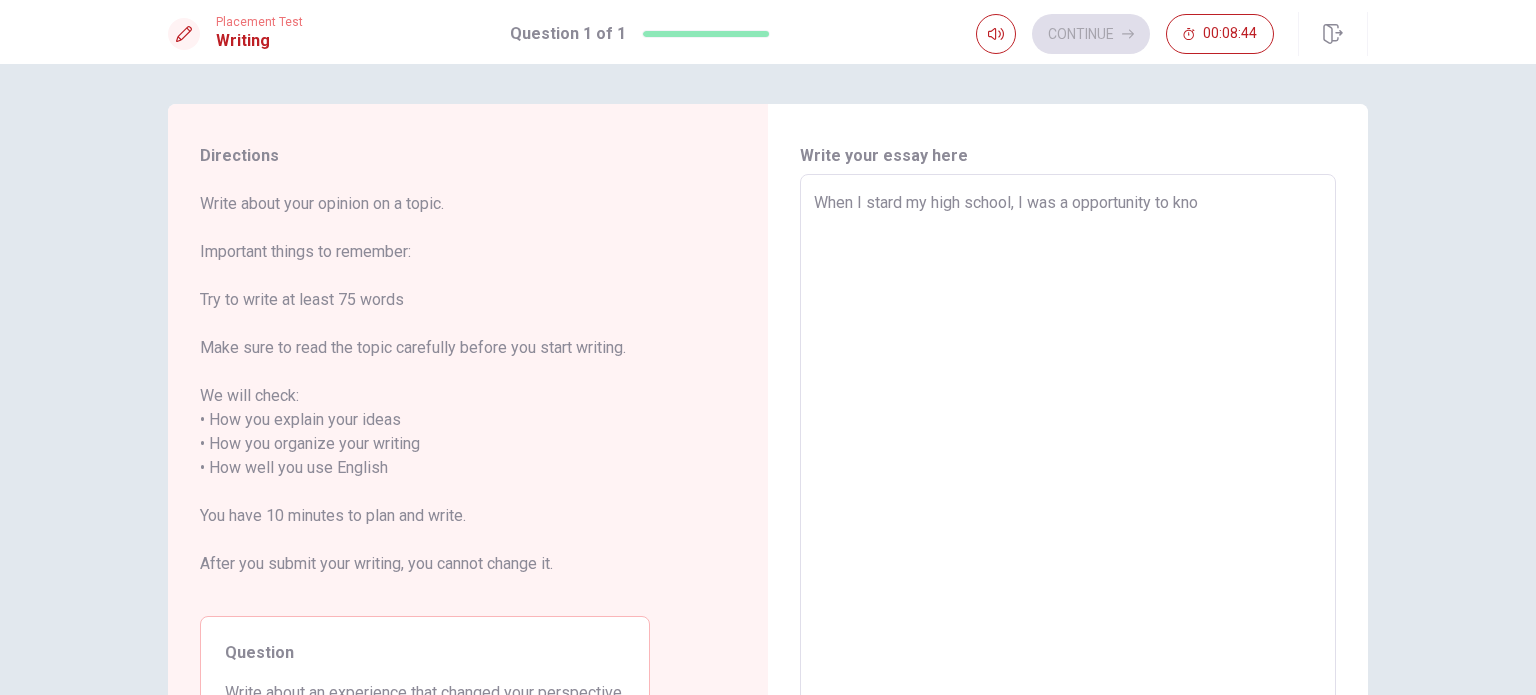 type on "x" 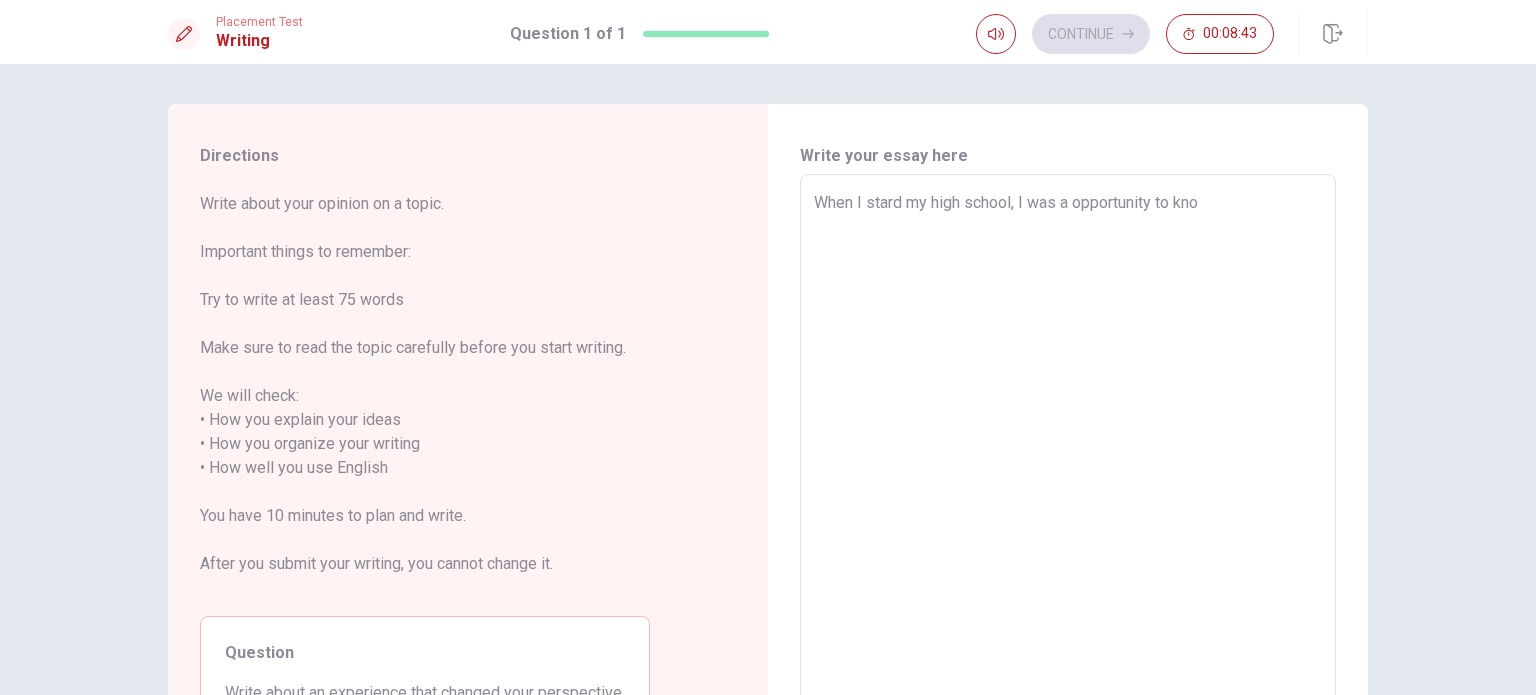 type on "When I stard my high school, I was a opportunity to know" 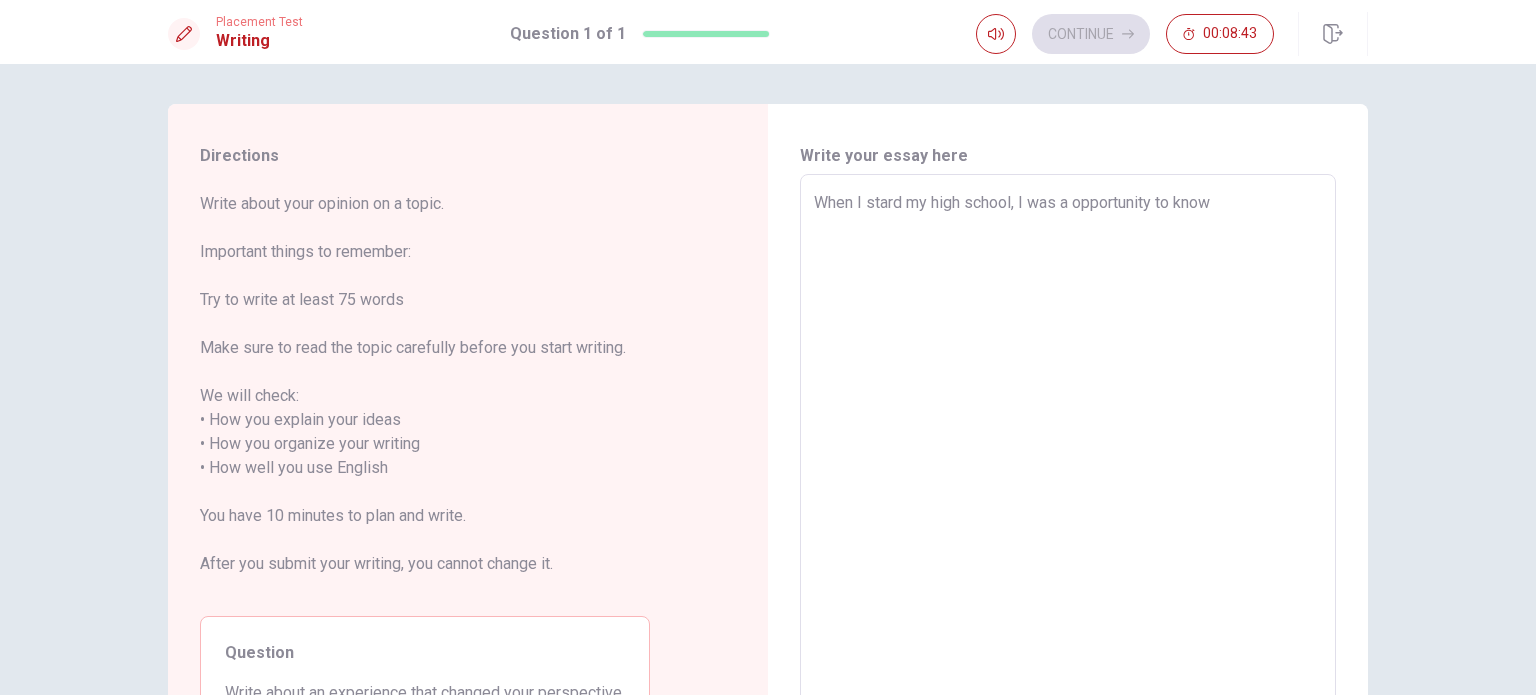 type on "x" 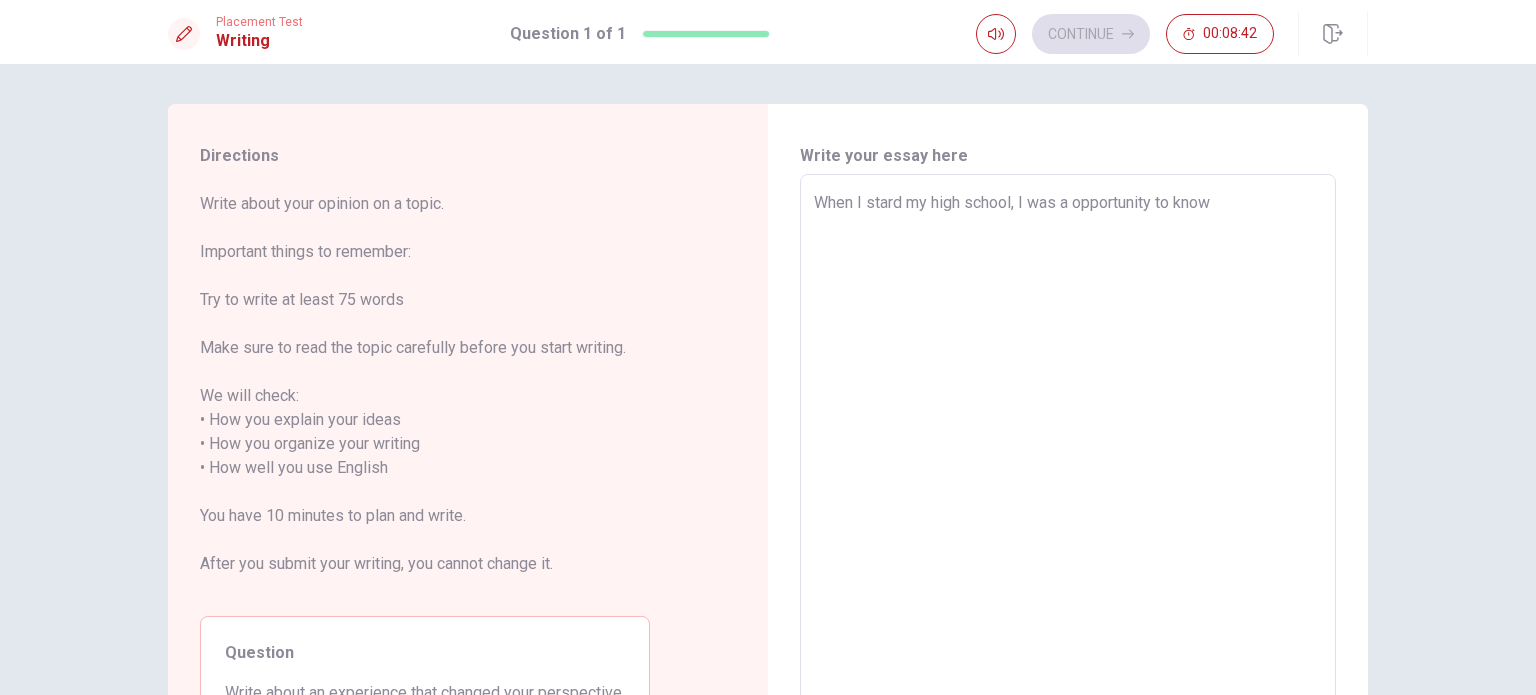 type on "When I stard my high school, I was a opportunity to know n" 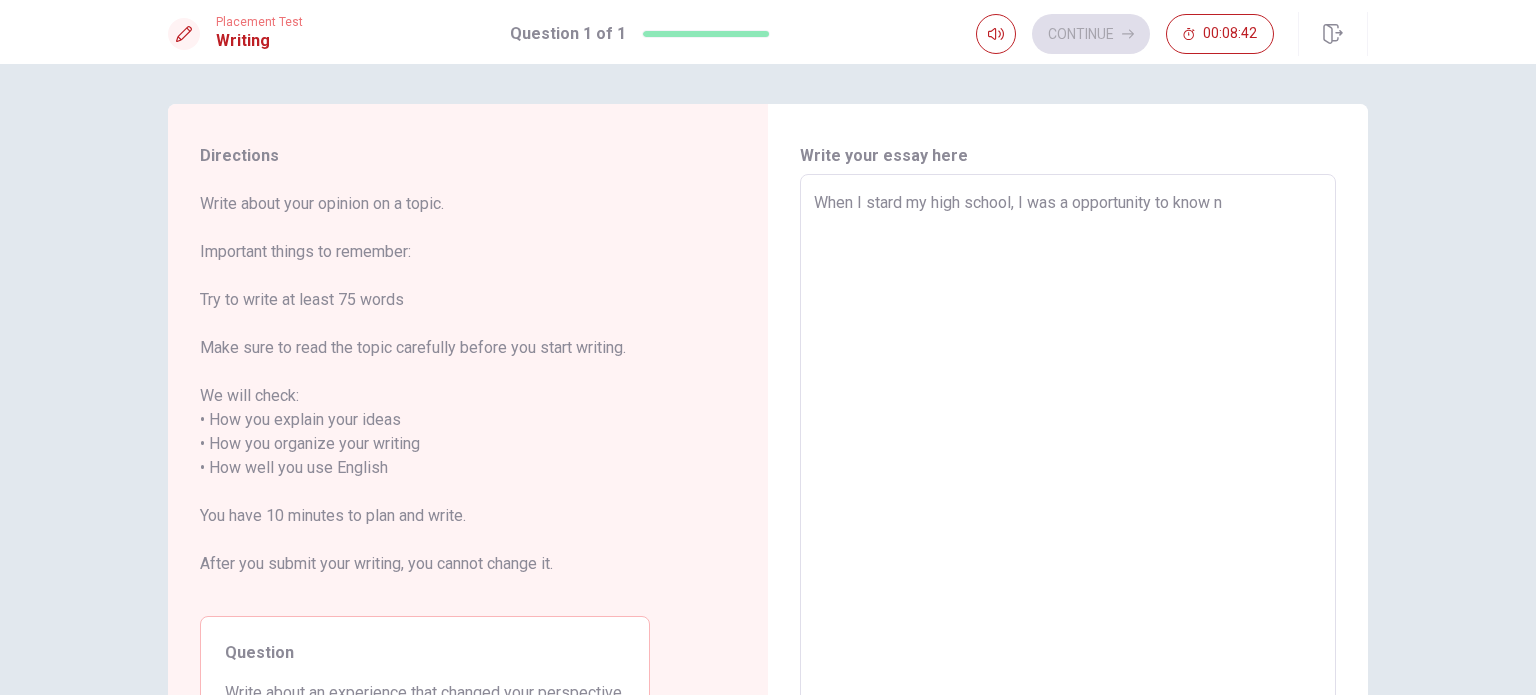 type on "x" 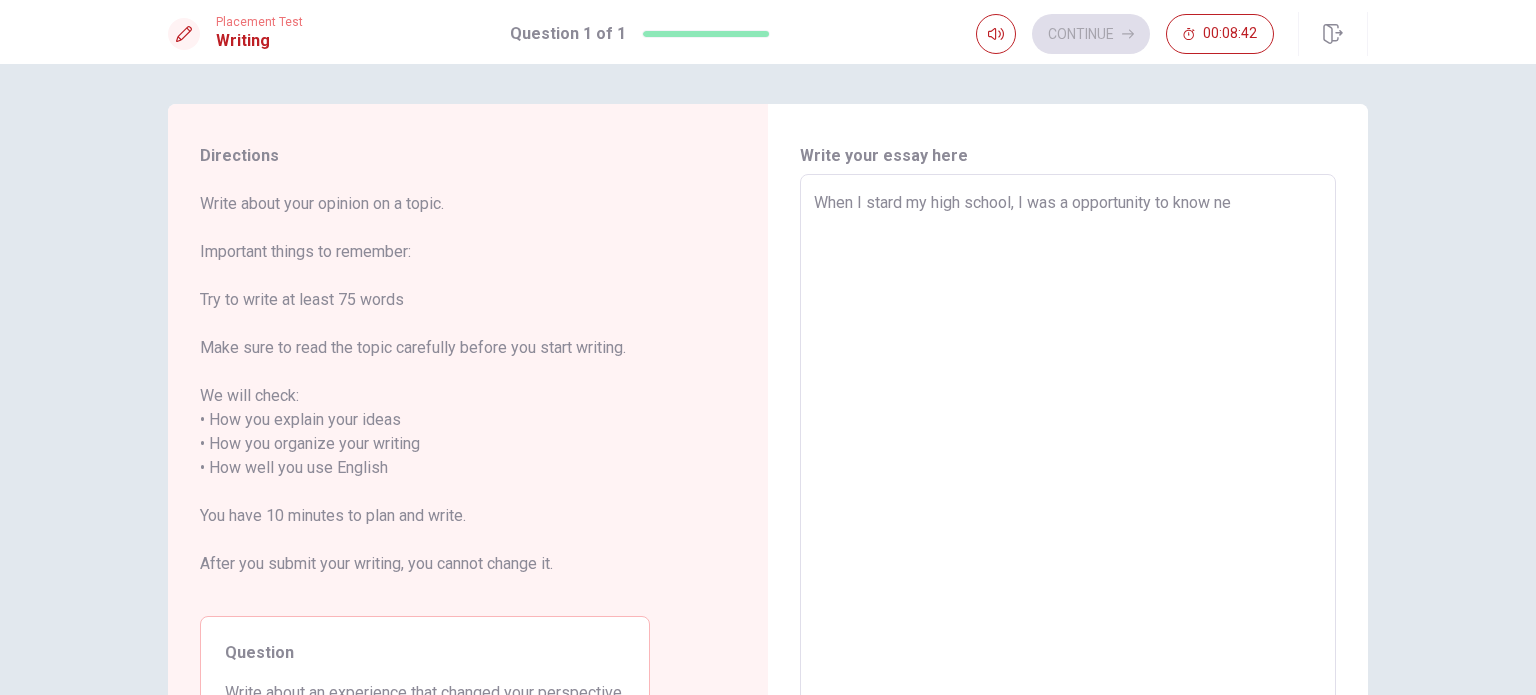 type on "x" 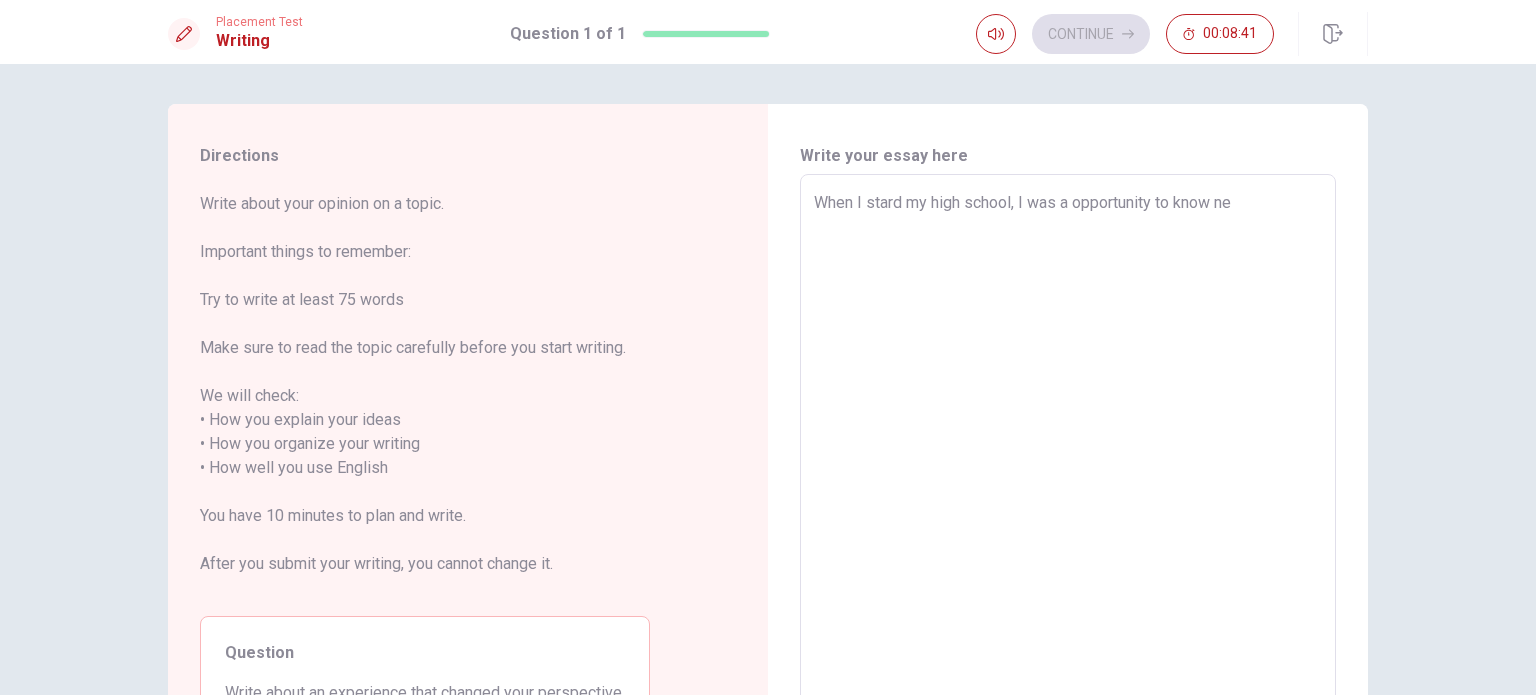 type on "When I stard my high school, I was a opportunity to know new" 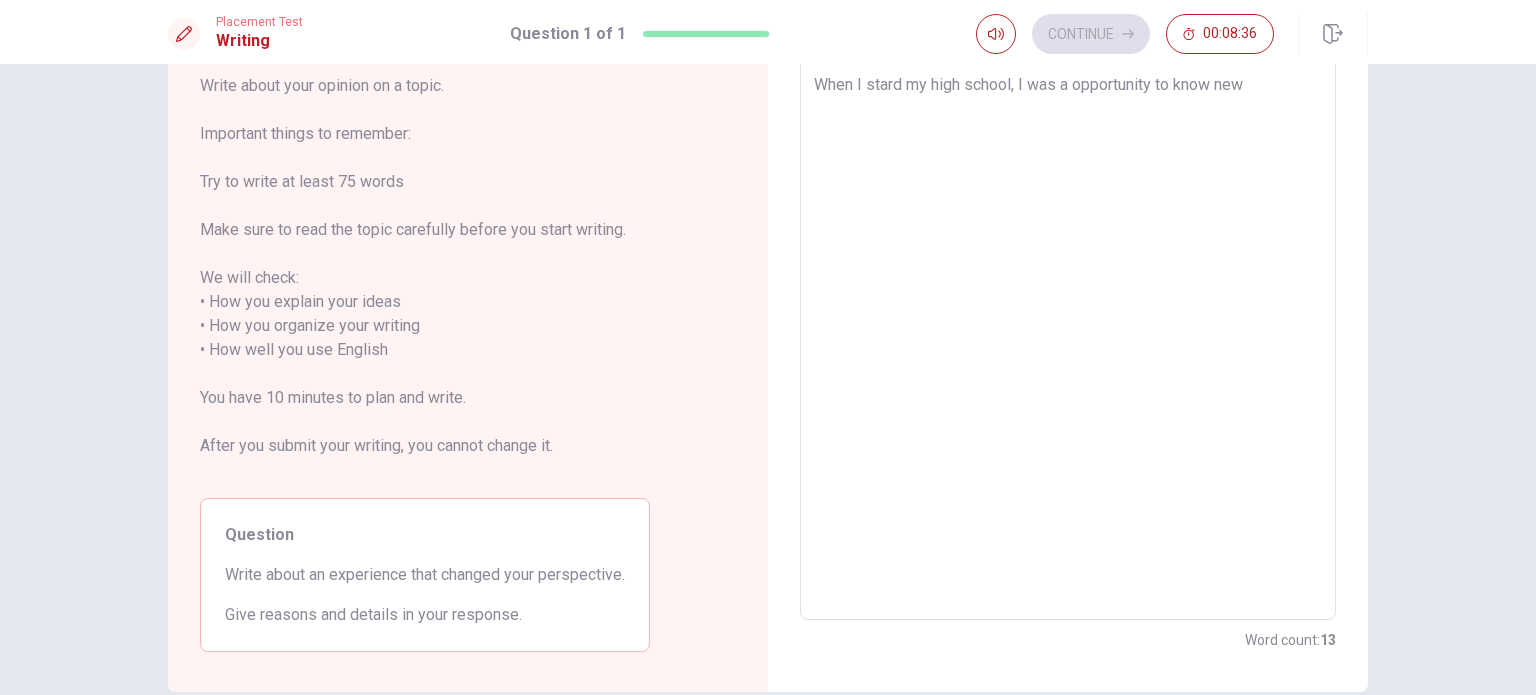 scroll, scrollTop: 18, scrollLeft: 0, axis: vertical 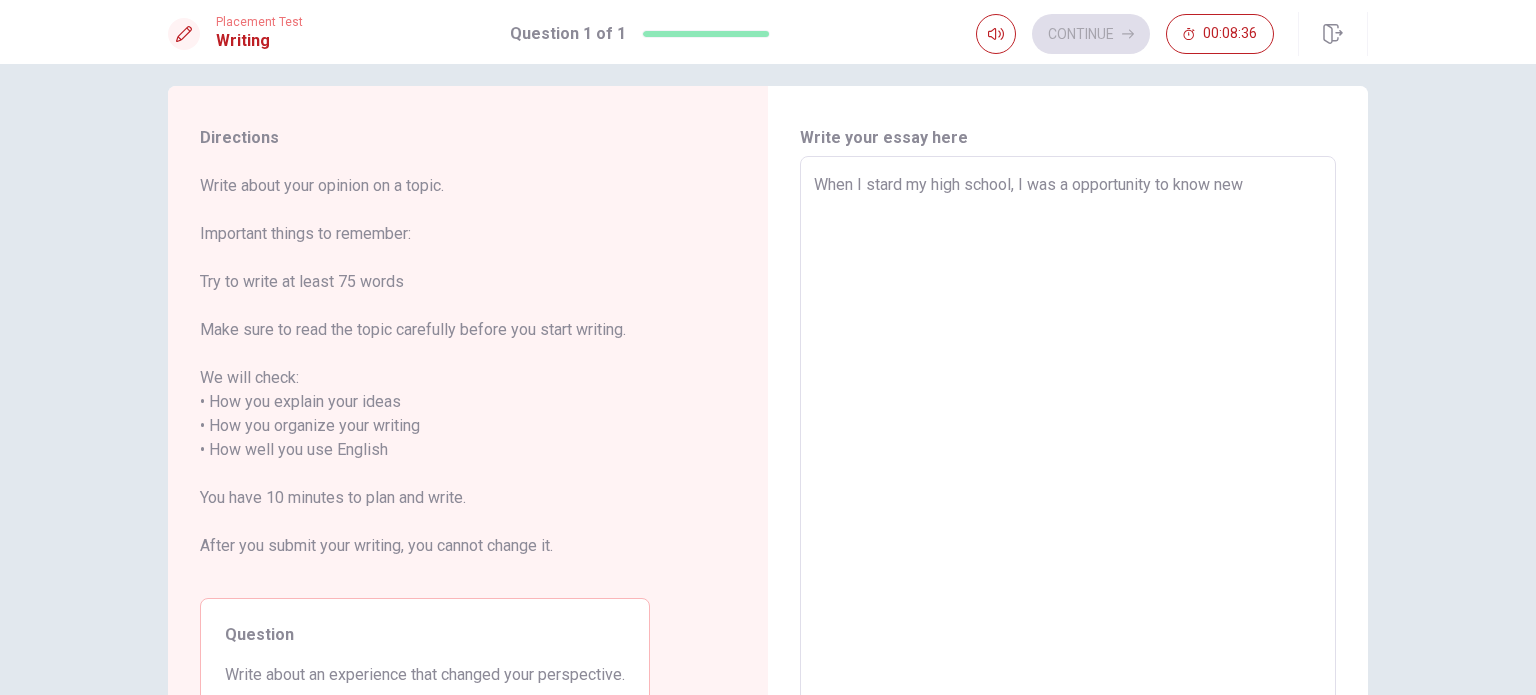 type on "x" 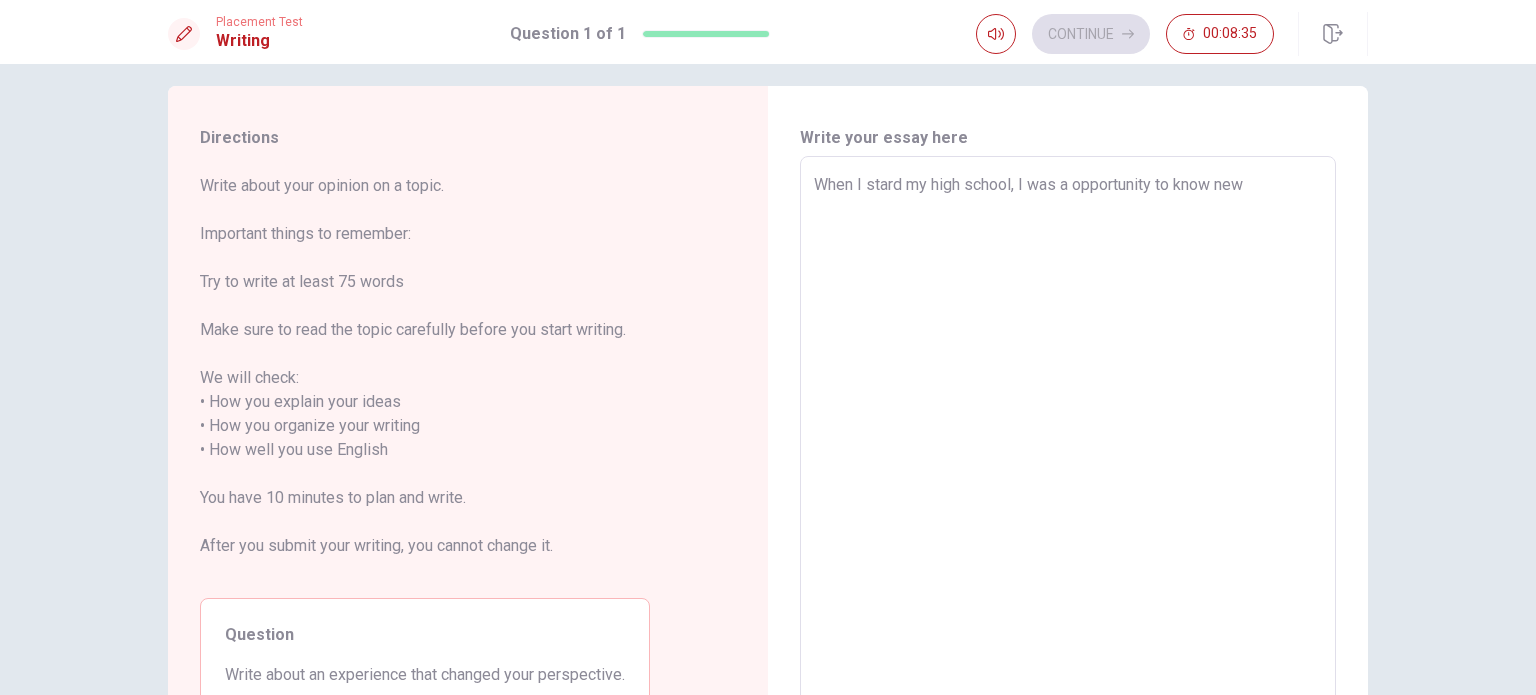 type on "When I stard my high school, I was a opportunity to know new" 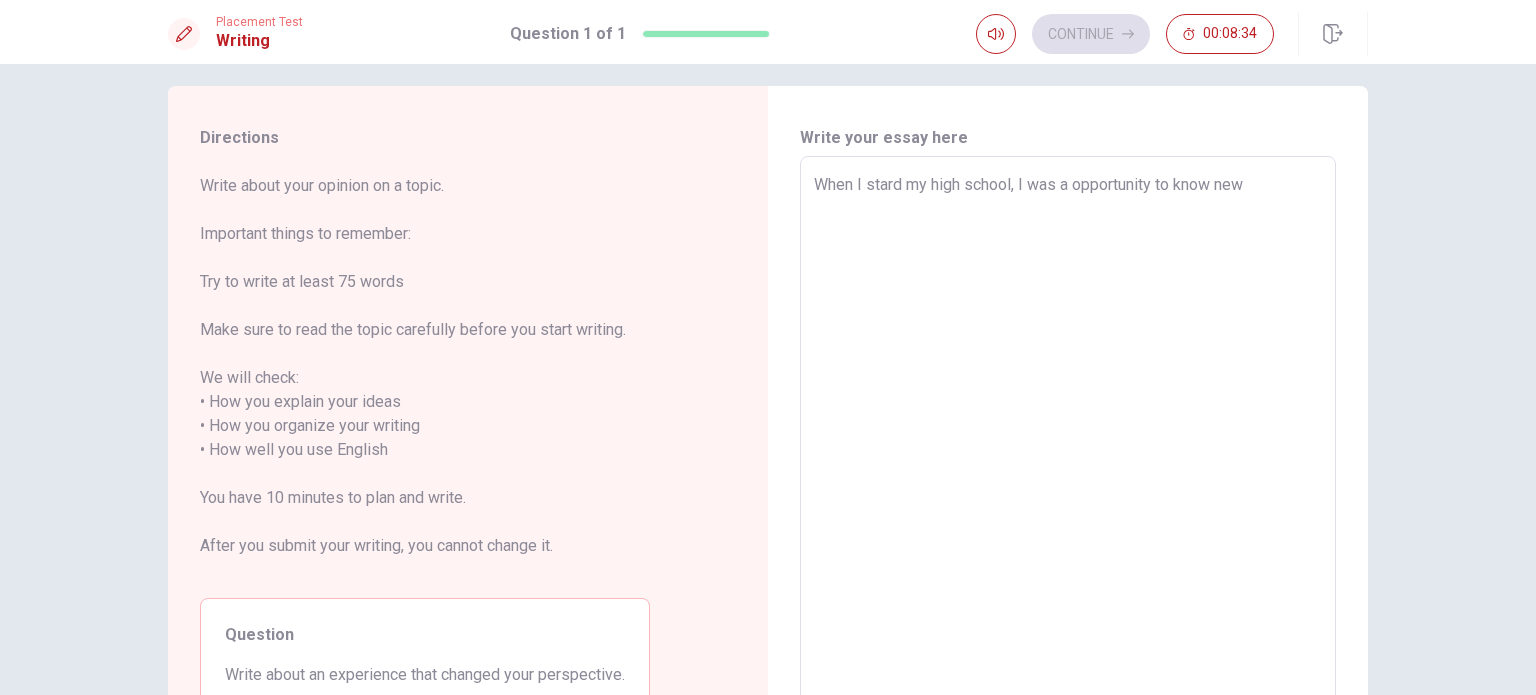 type on "When I stard my high school, I was a opportunity to know new p" 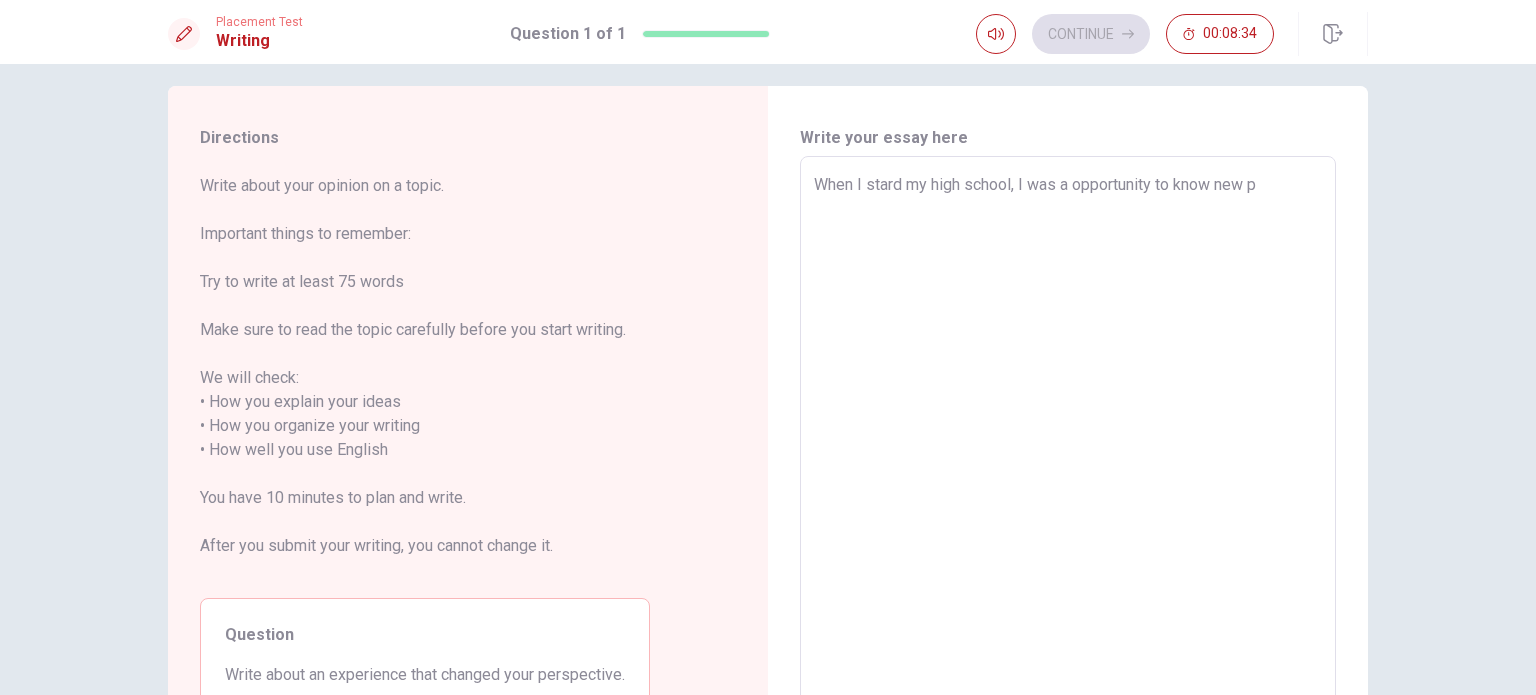 type on "x" 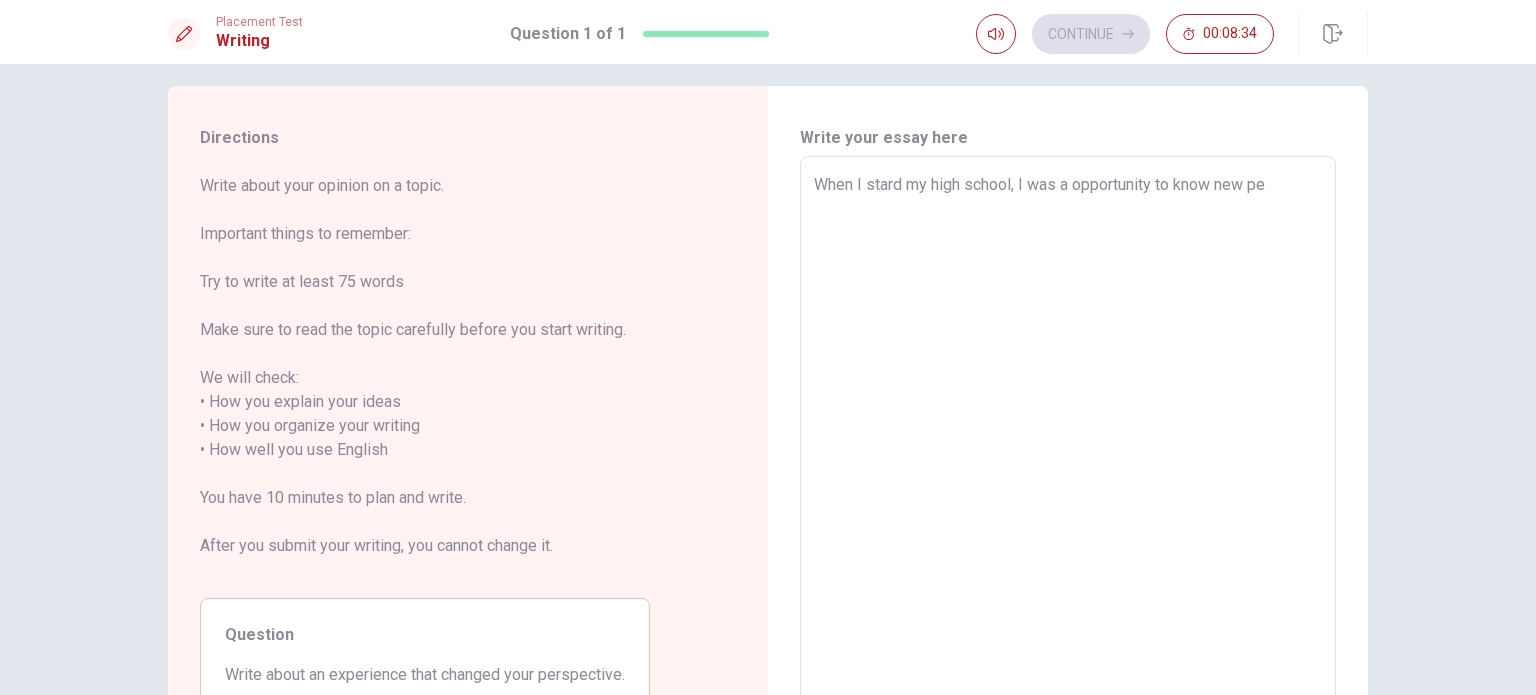 type on "x" 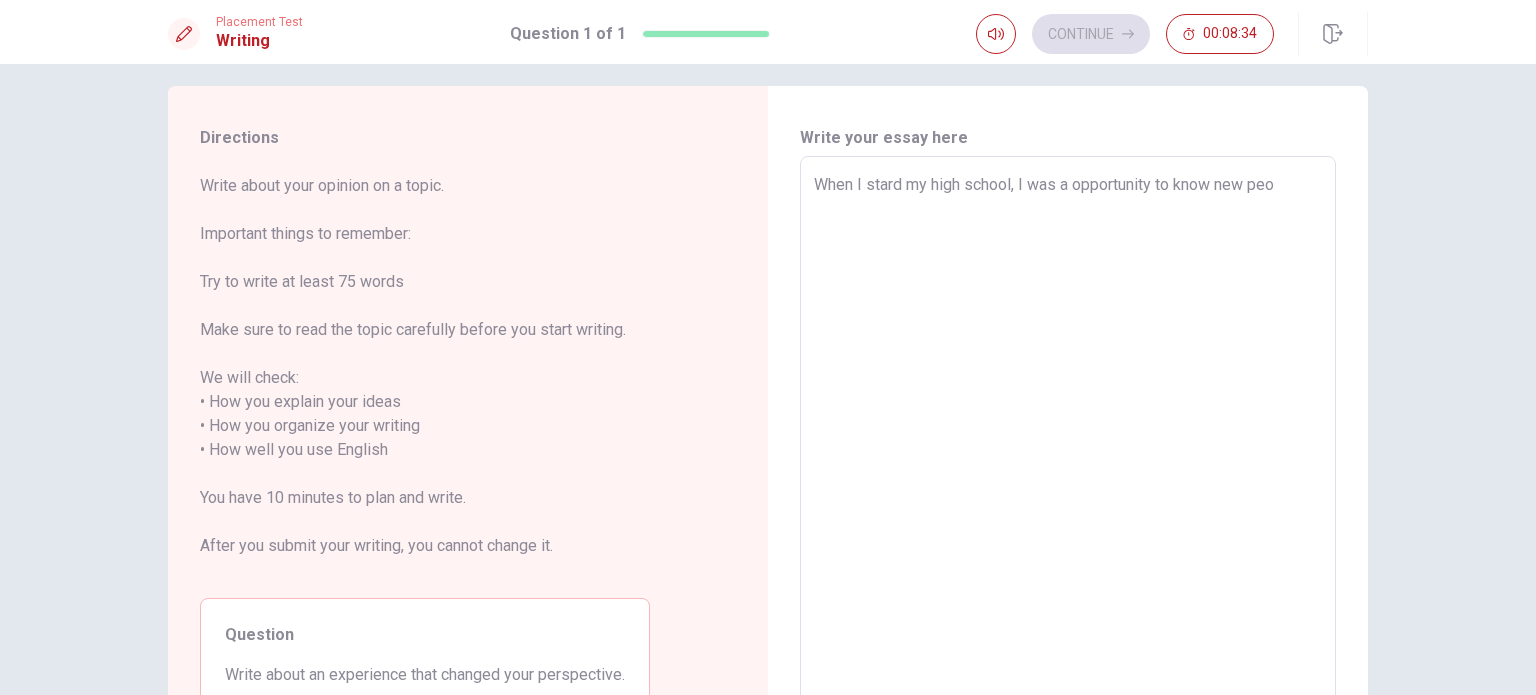type on "x" 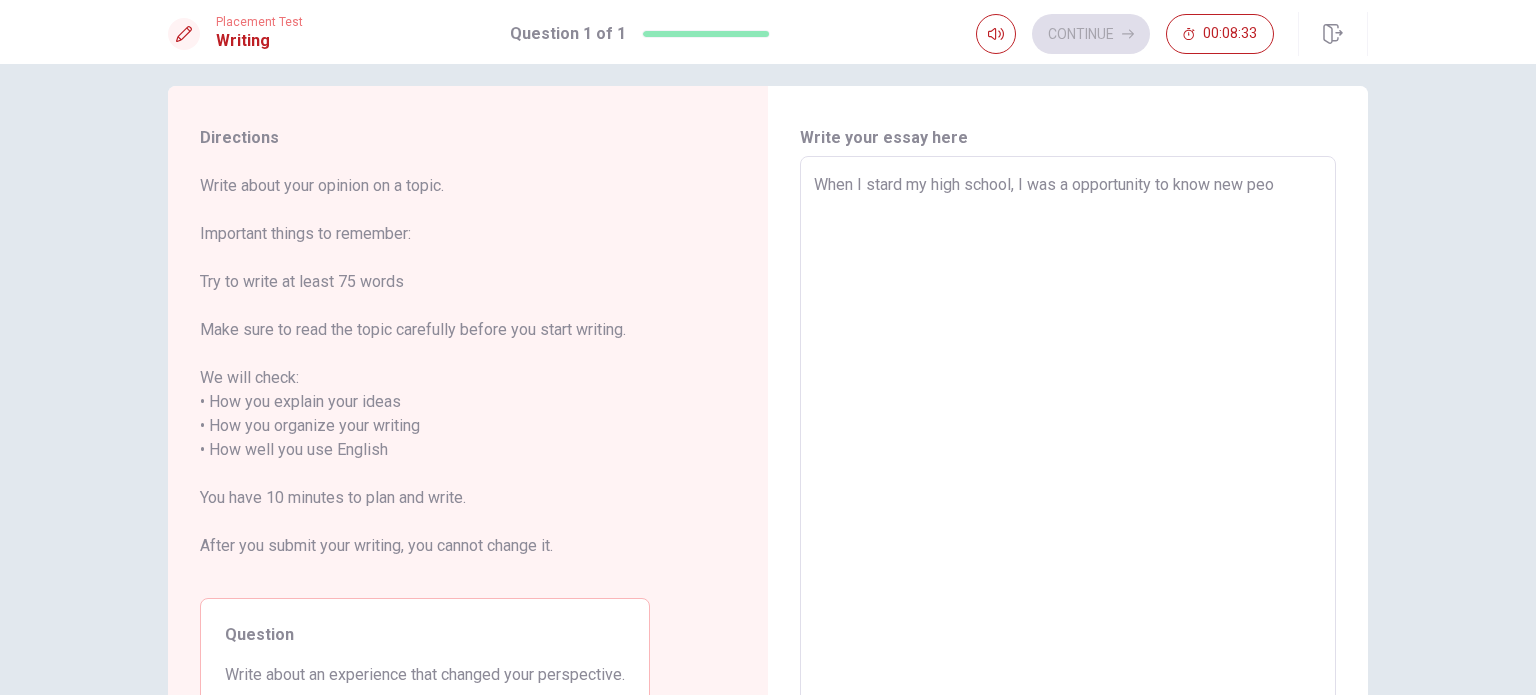 type on "When I stard my high school, I was a opportunity to know new peop" 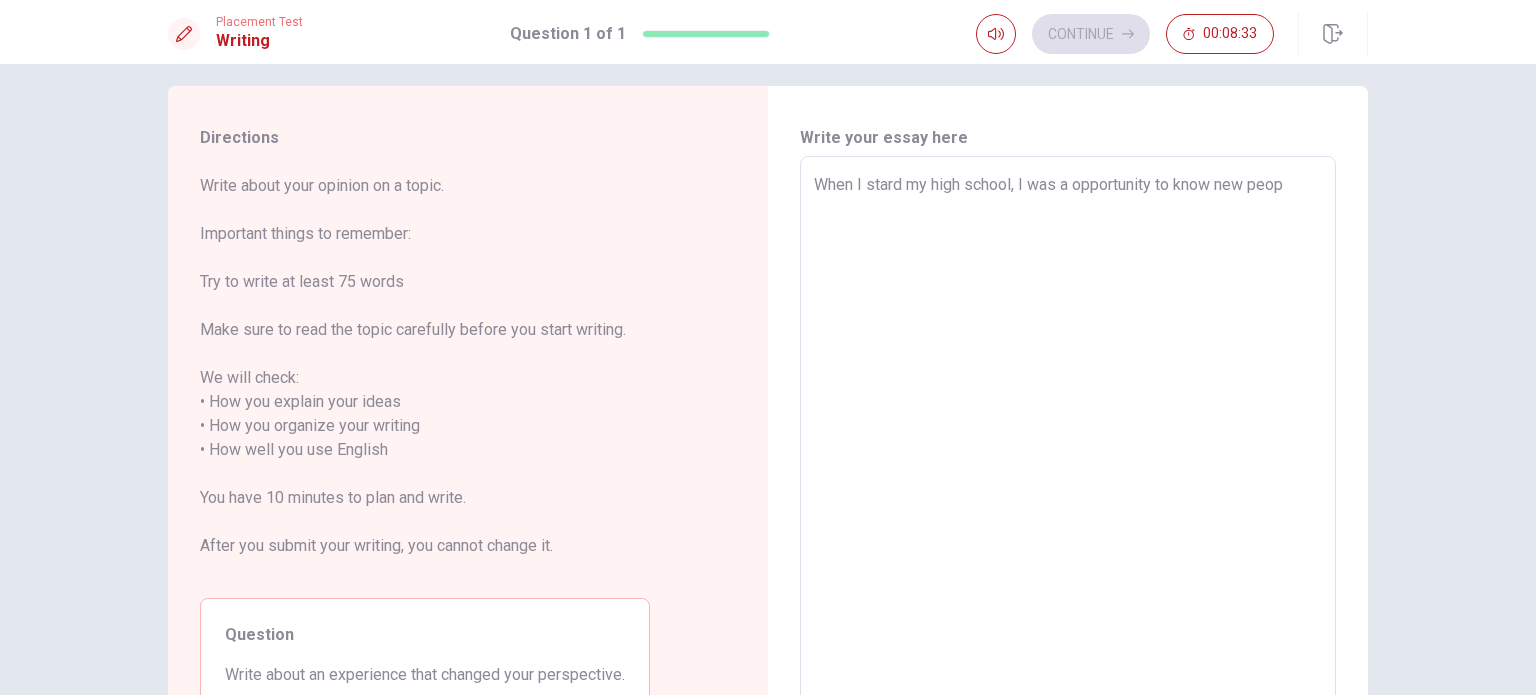 type on "x" 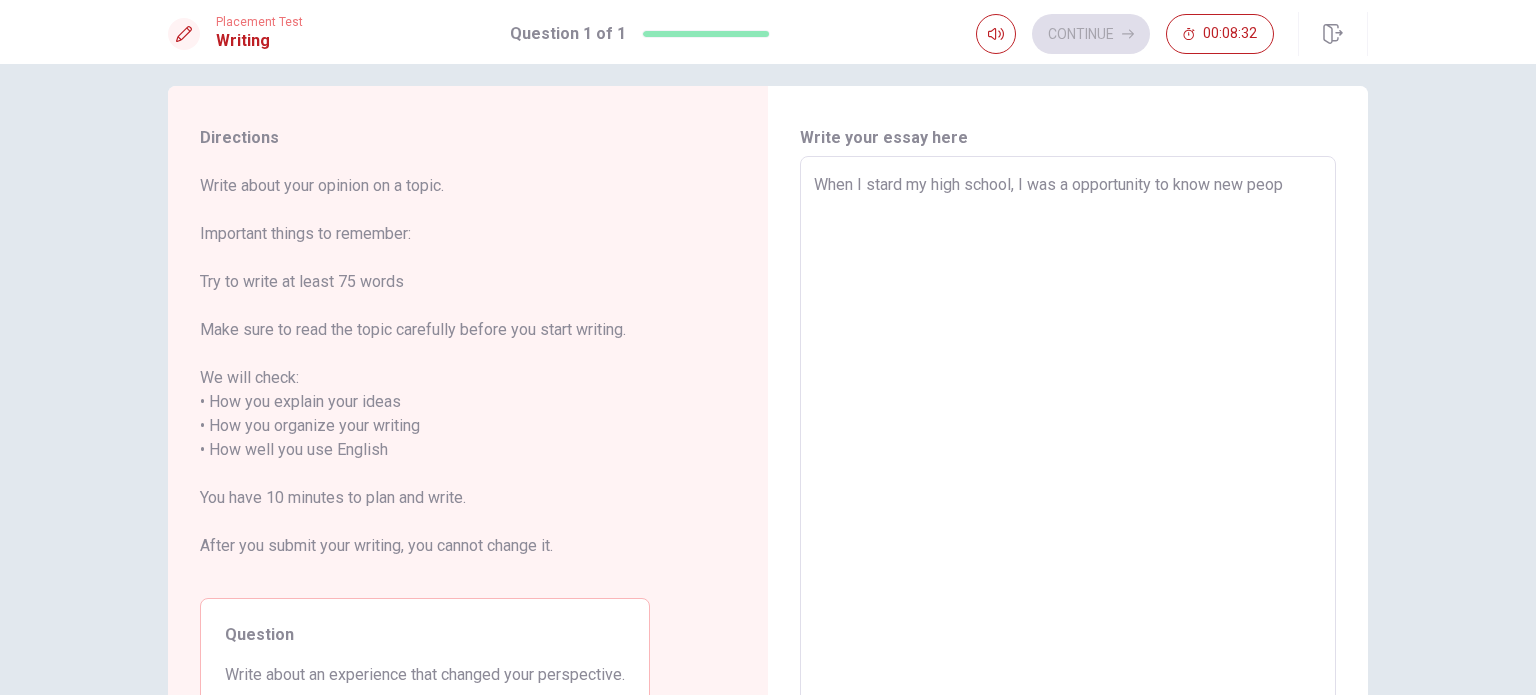 type on "When I stard my high school, I was a opportunity to know new peope" 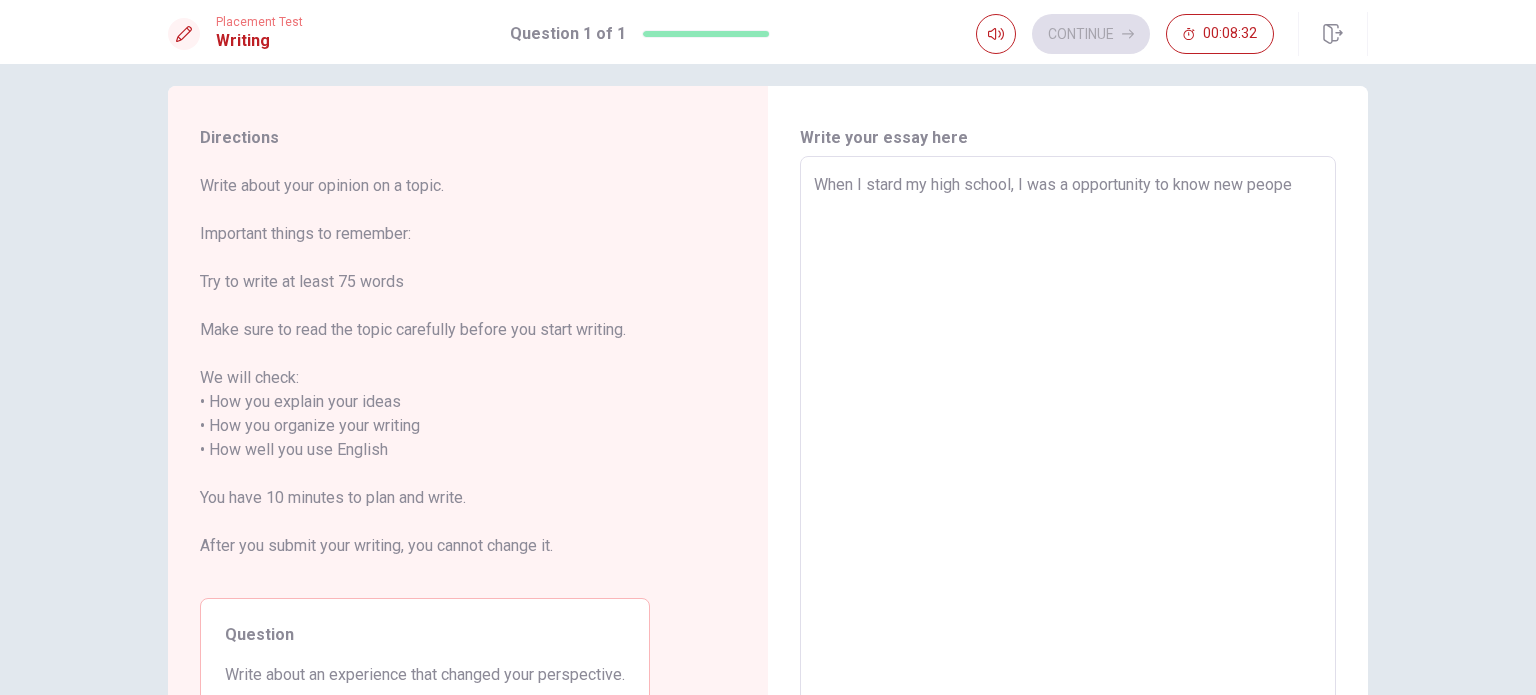 type on "x" 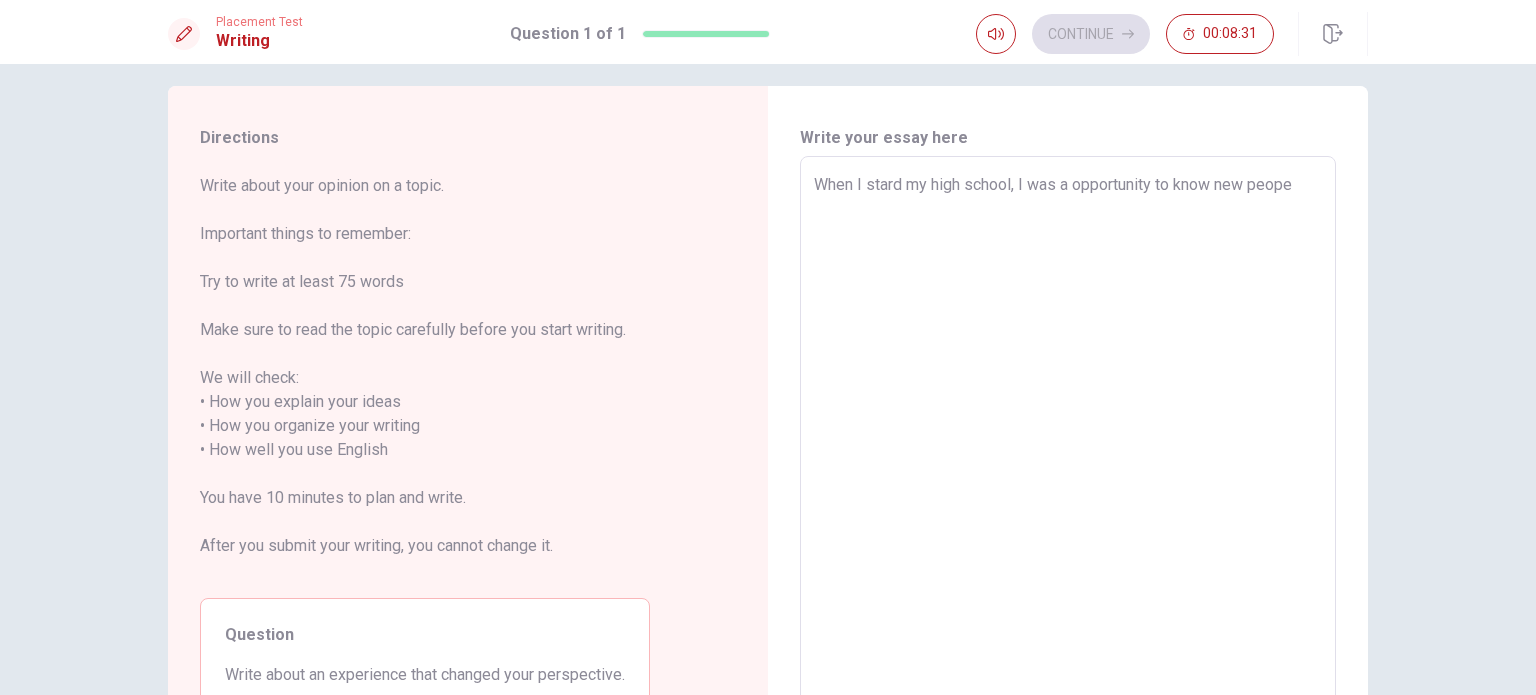 type on "When I stard my high school, I was a opportunity to know new peop" 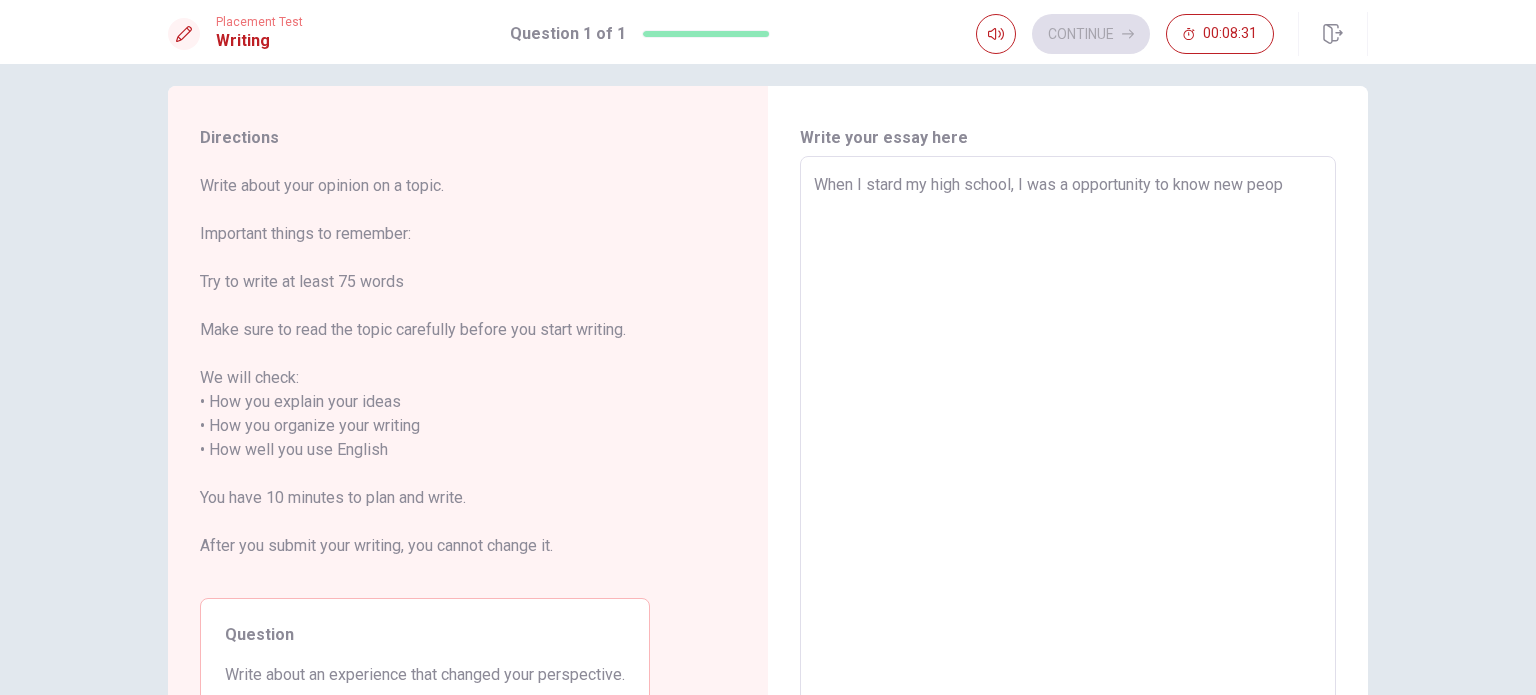 type on "x" 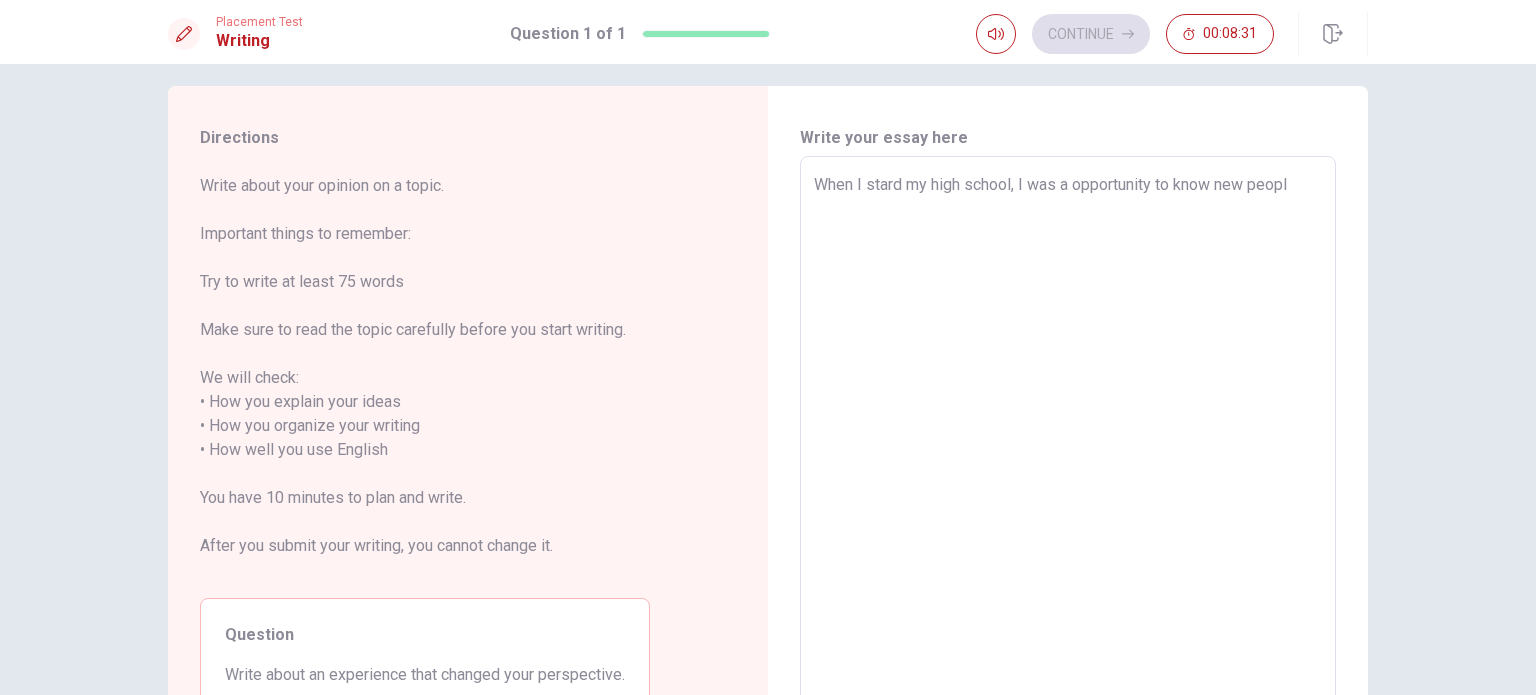 type on "x" 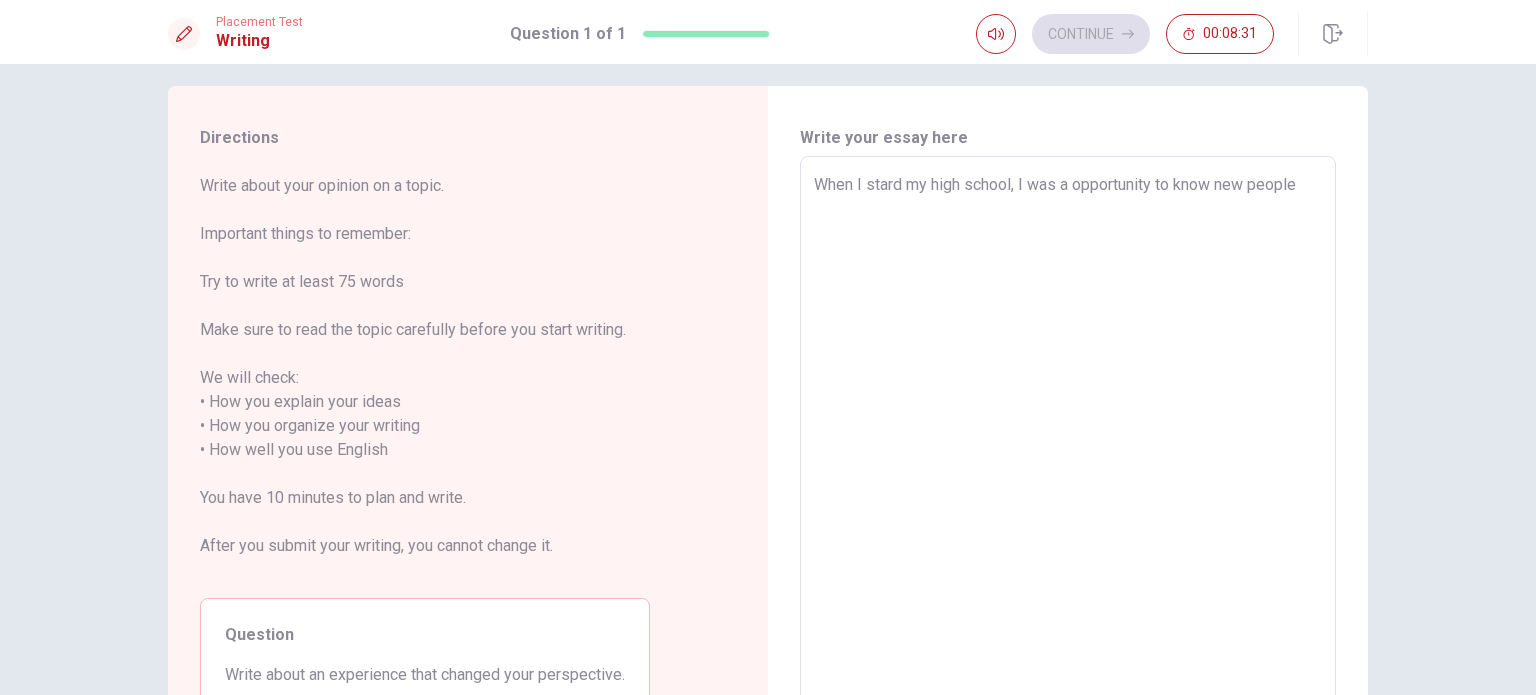type on "x" 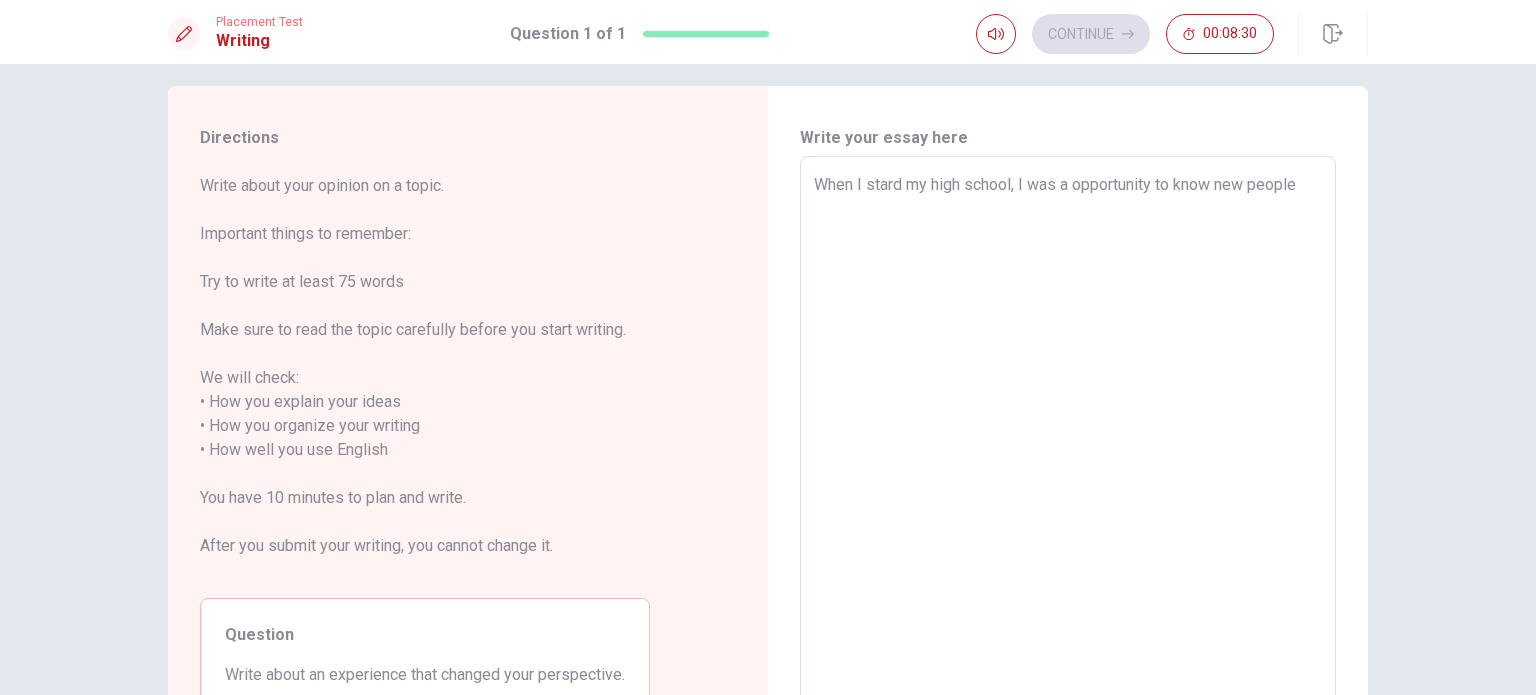 type on "When I stard my high school, I was a opportunity to know new people a" 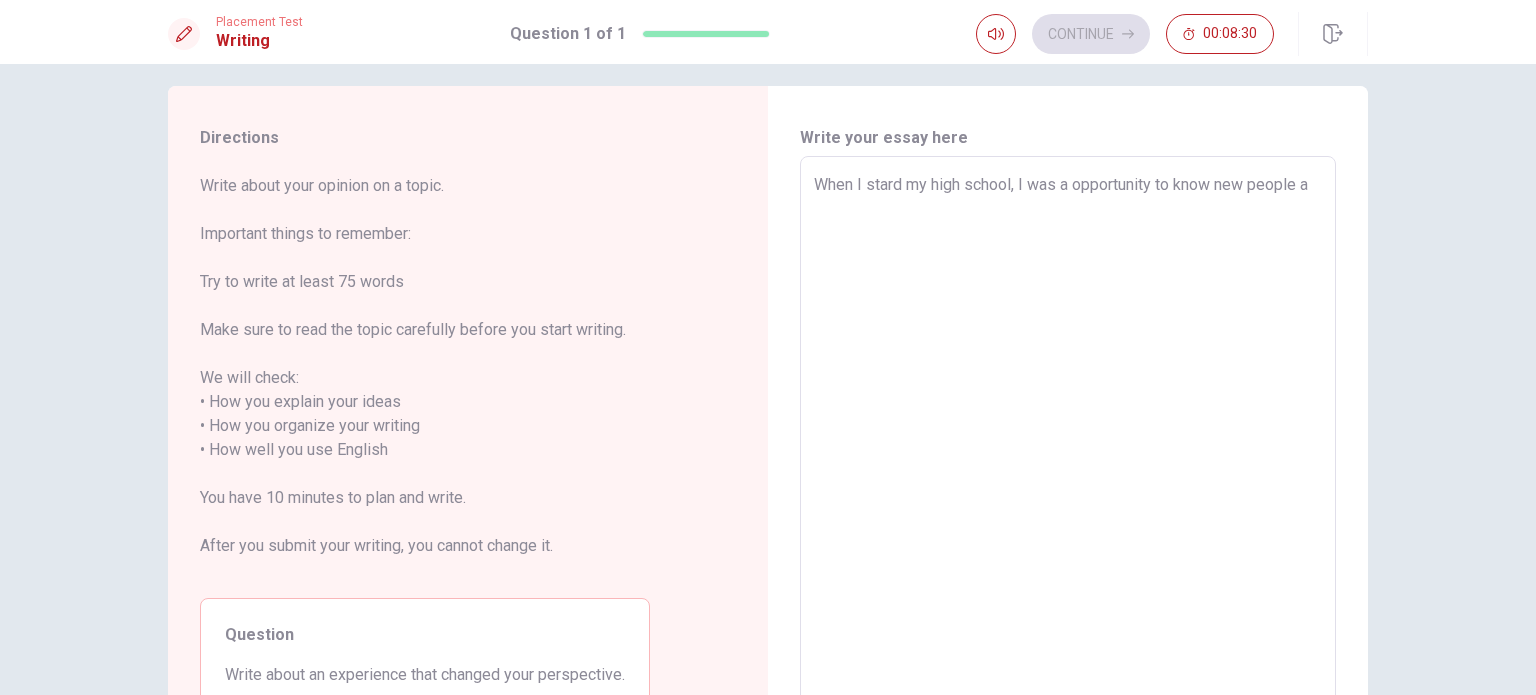 type on "x" 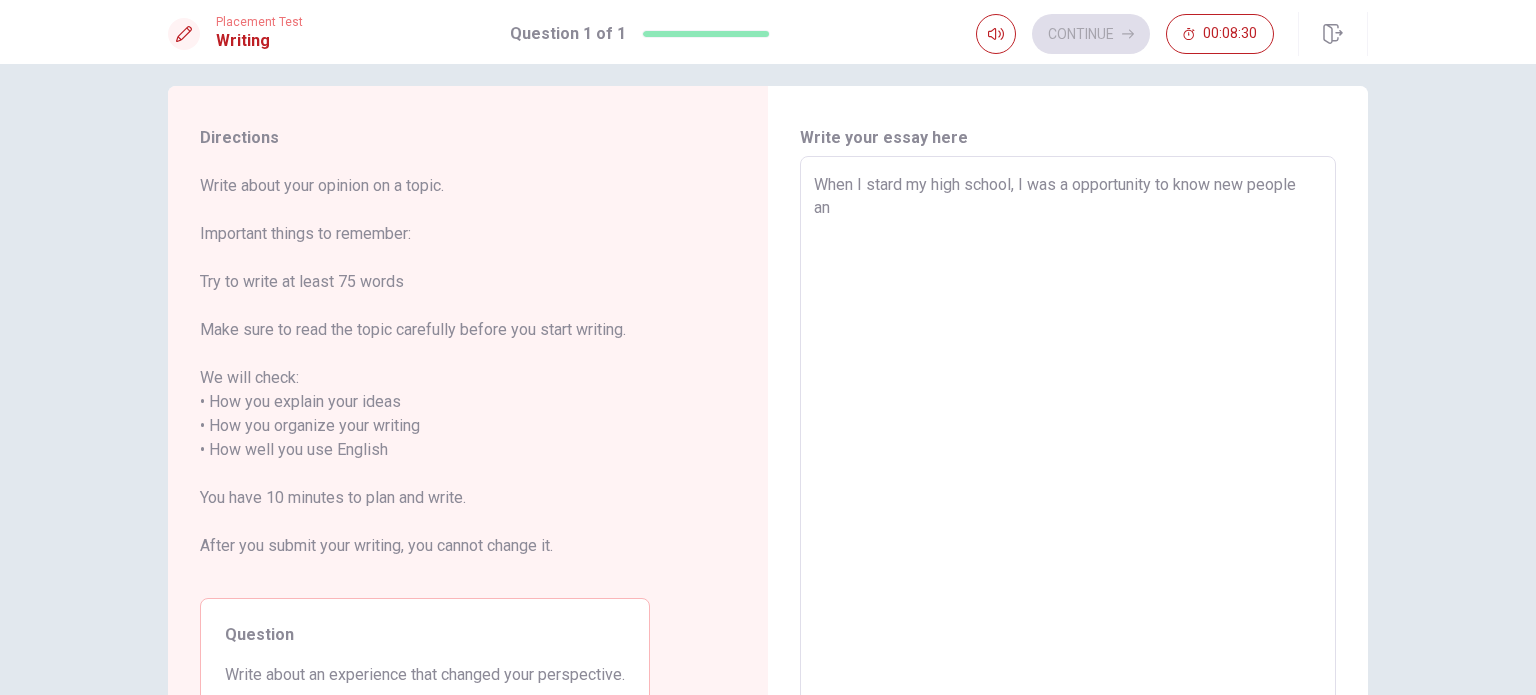 type on "x" 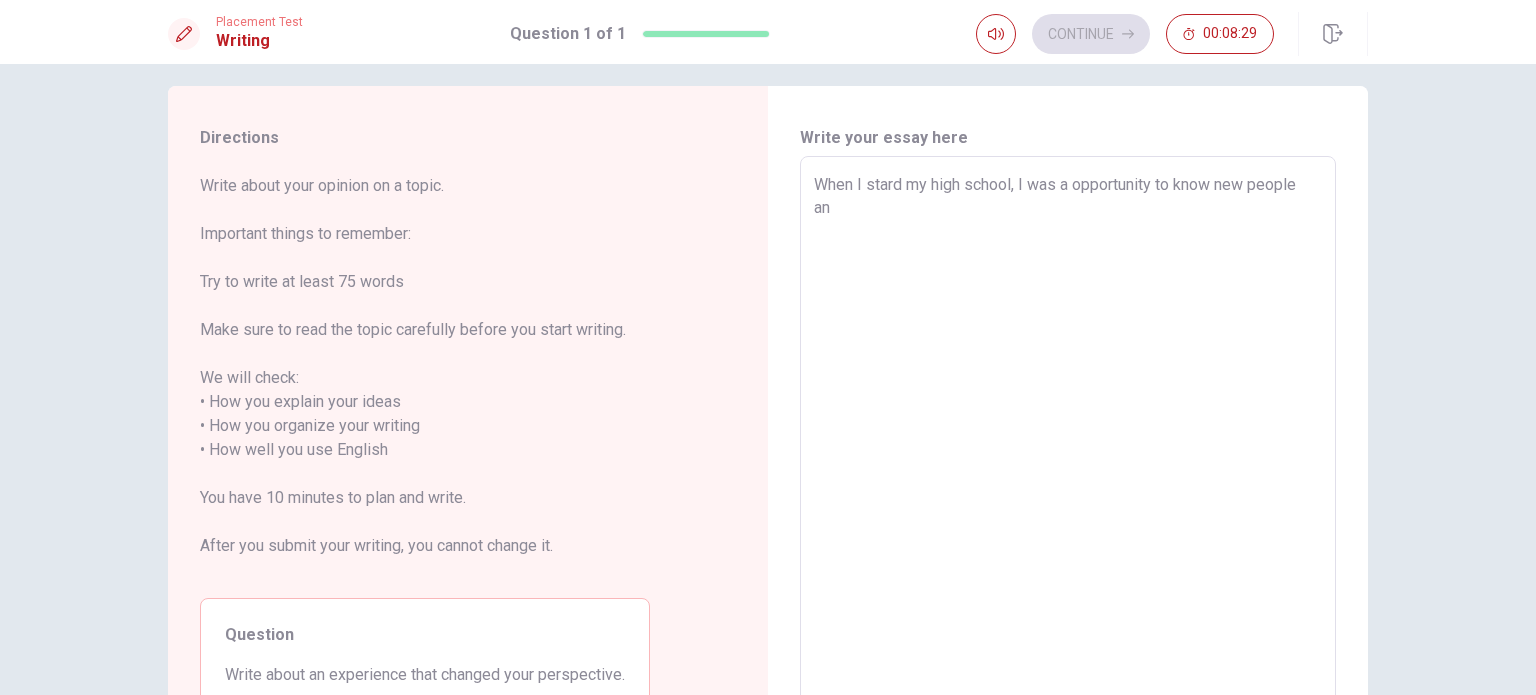 type on "When I stard my high school, I was a opportunity to know new people and" 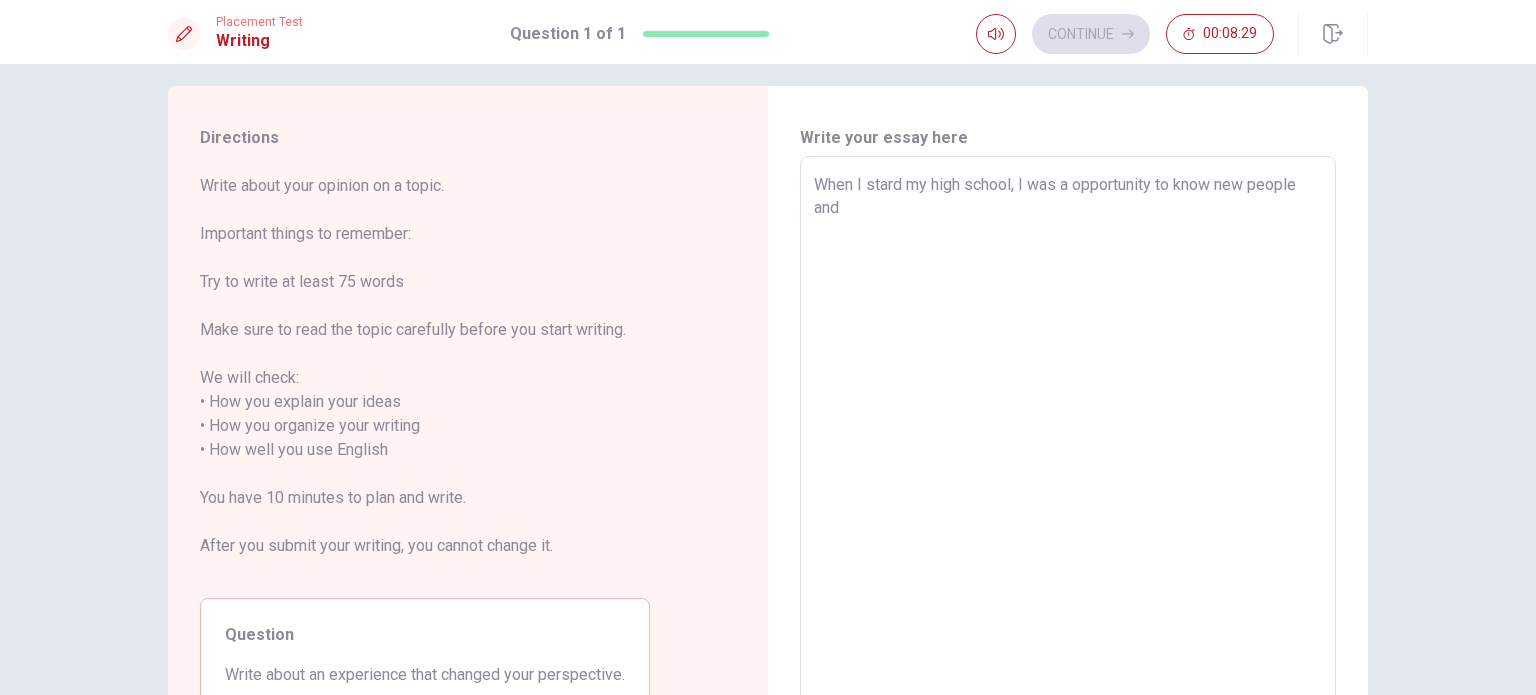 type on "x" 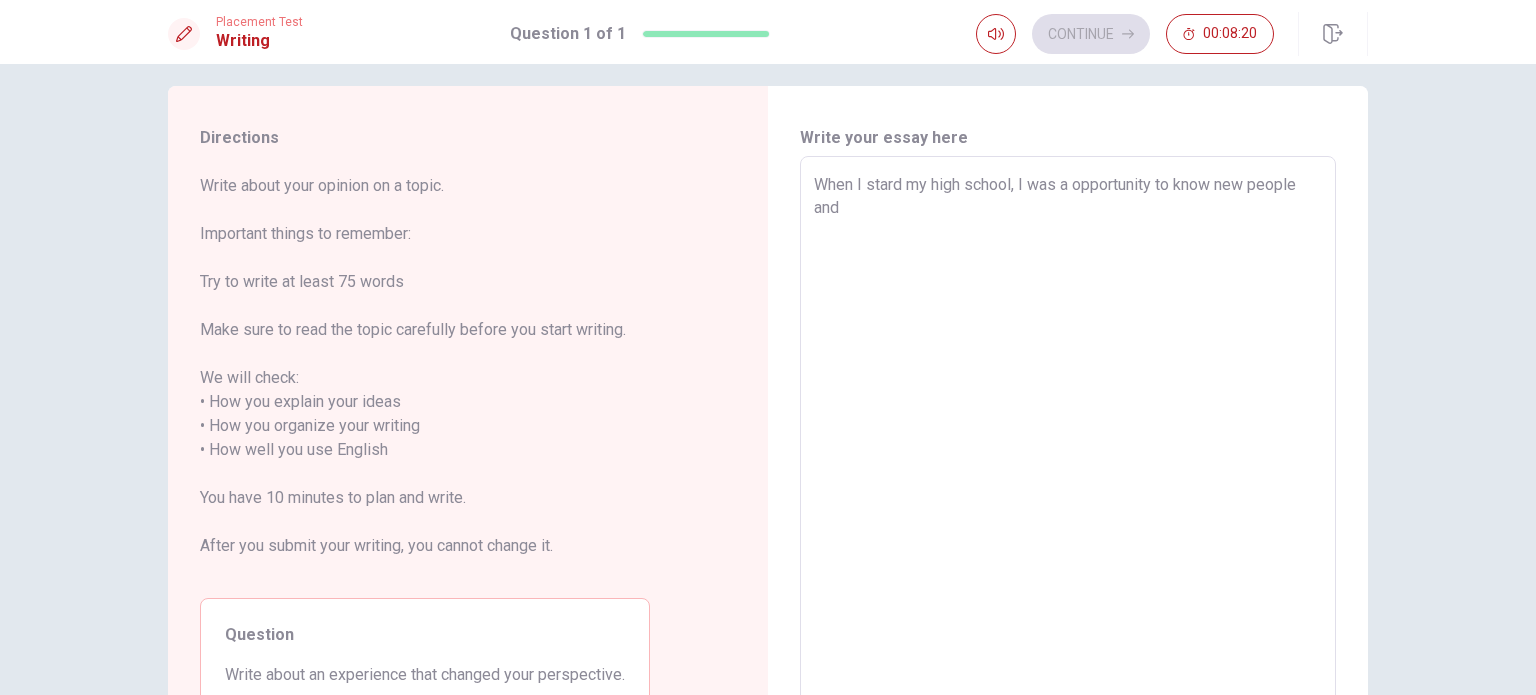 type on "x" 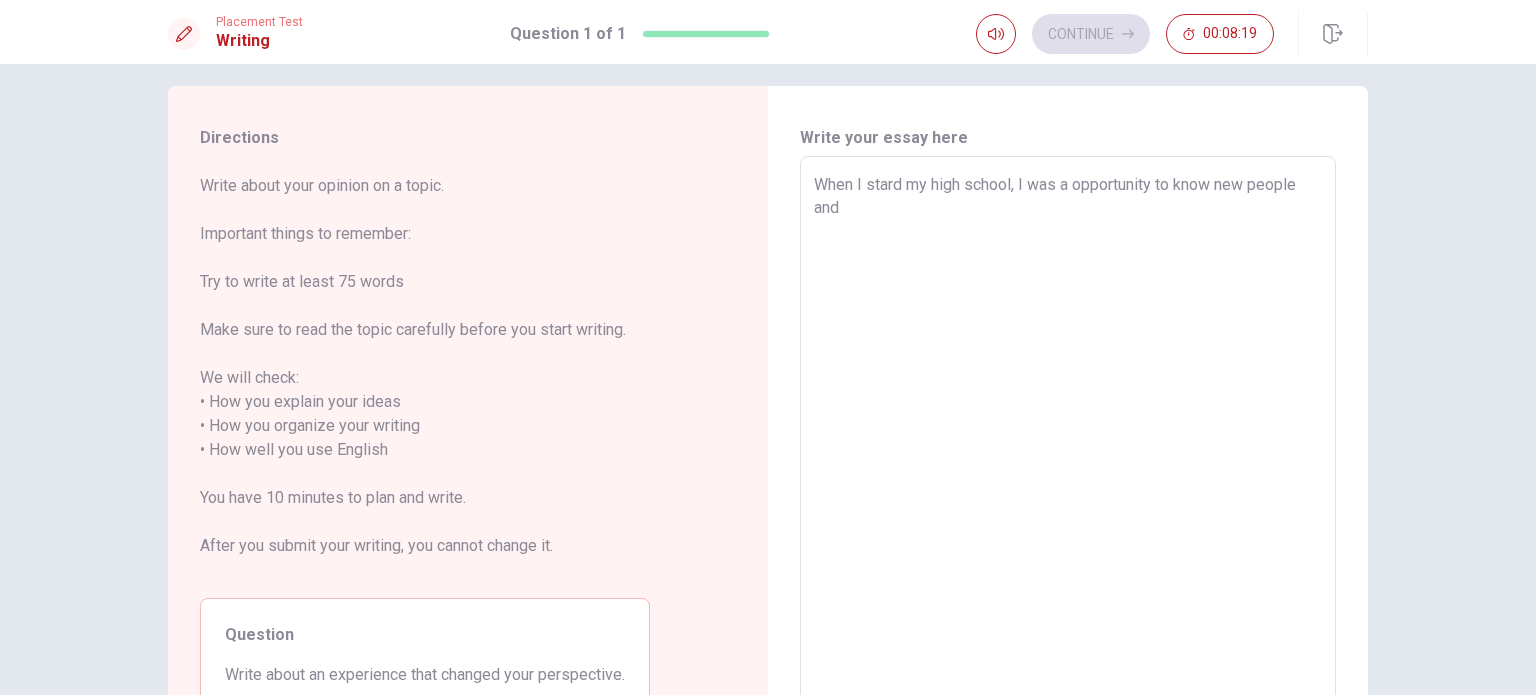 type on "When I stard my high school, I was a opportunity to know new people and d" 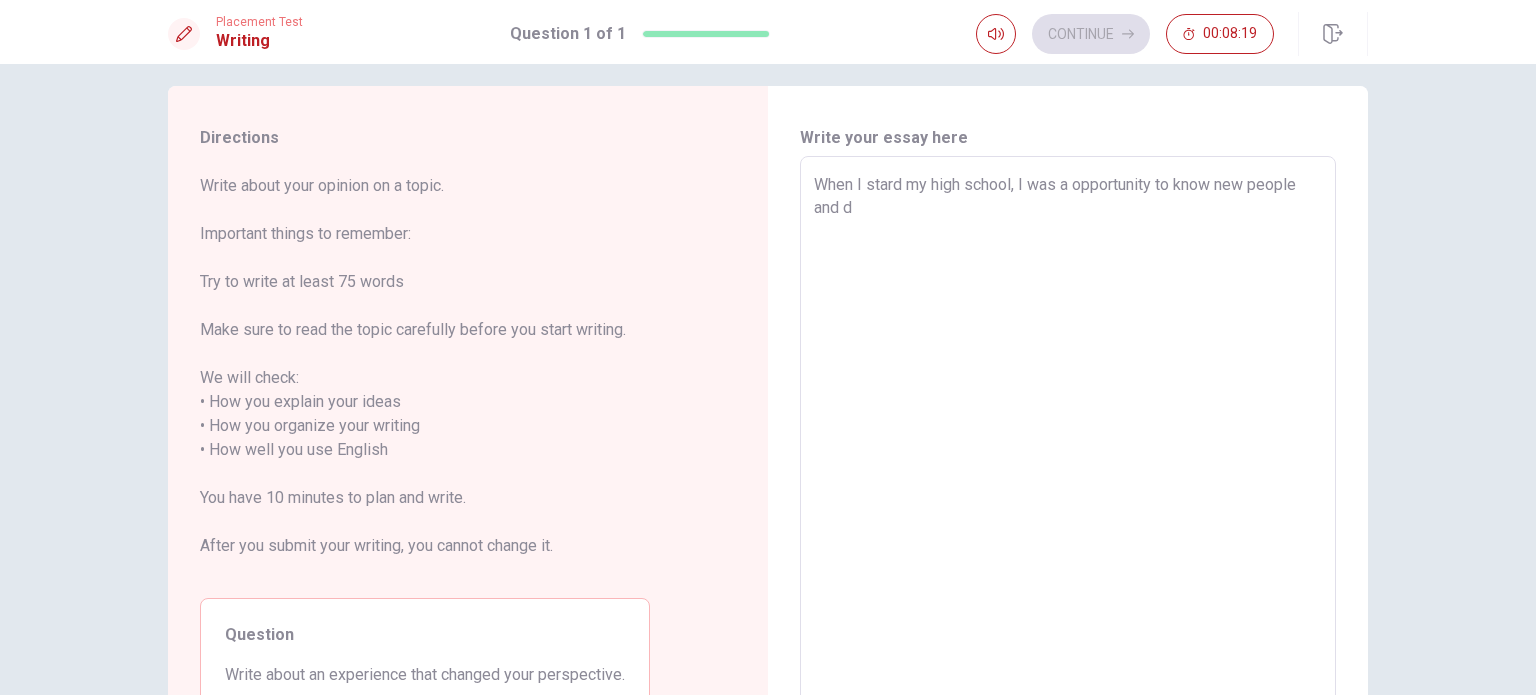 type on "x" 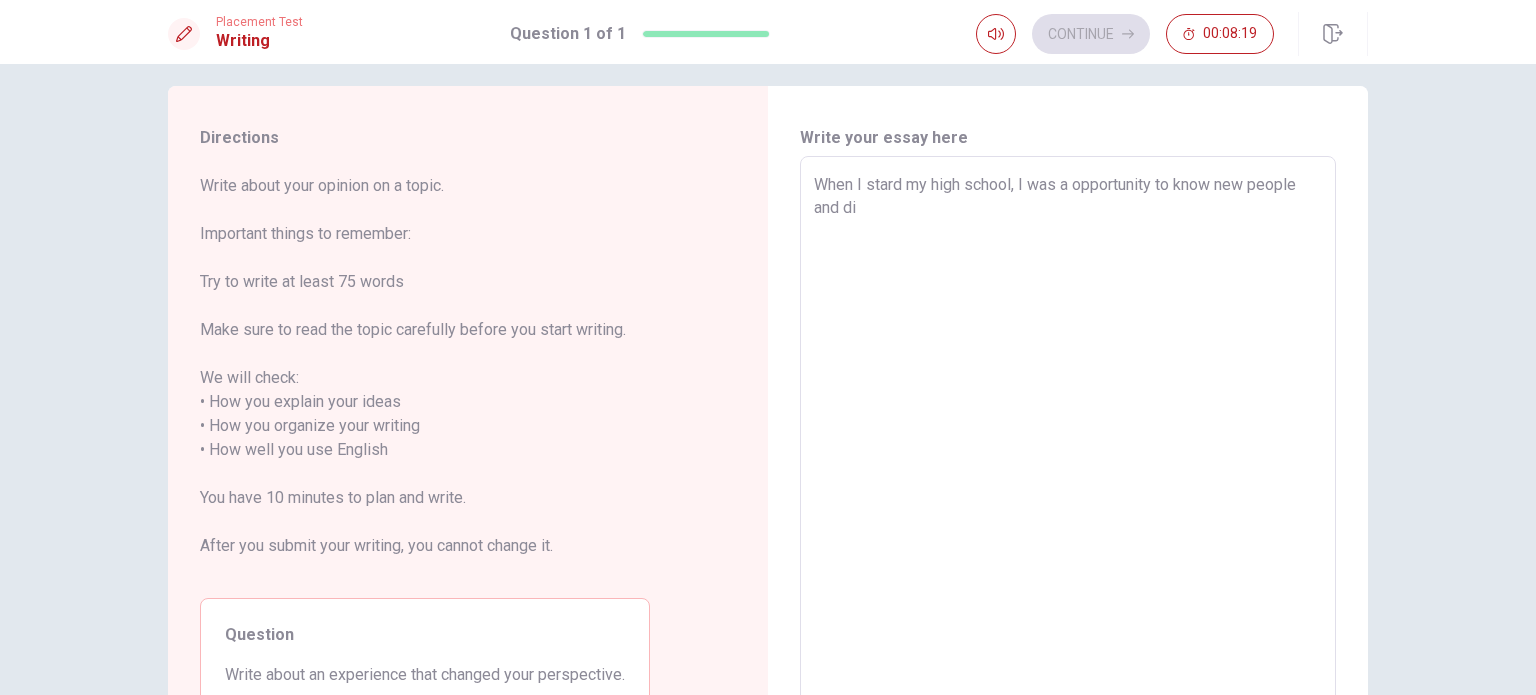 type on "x" 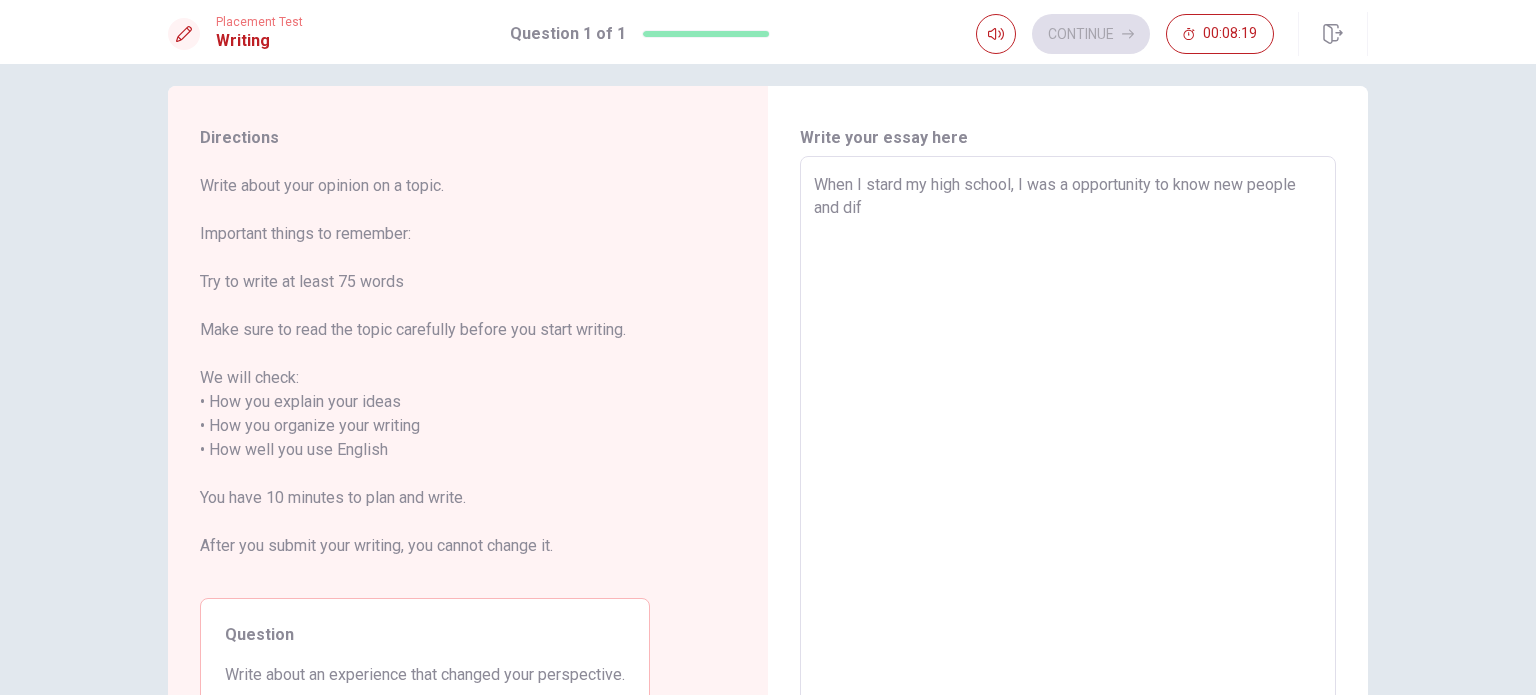 type on "x" 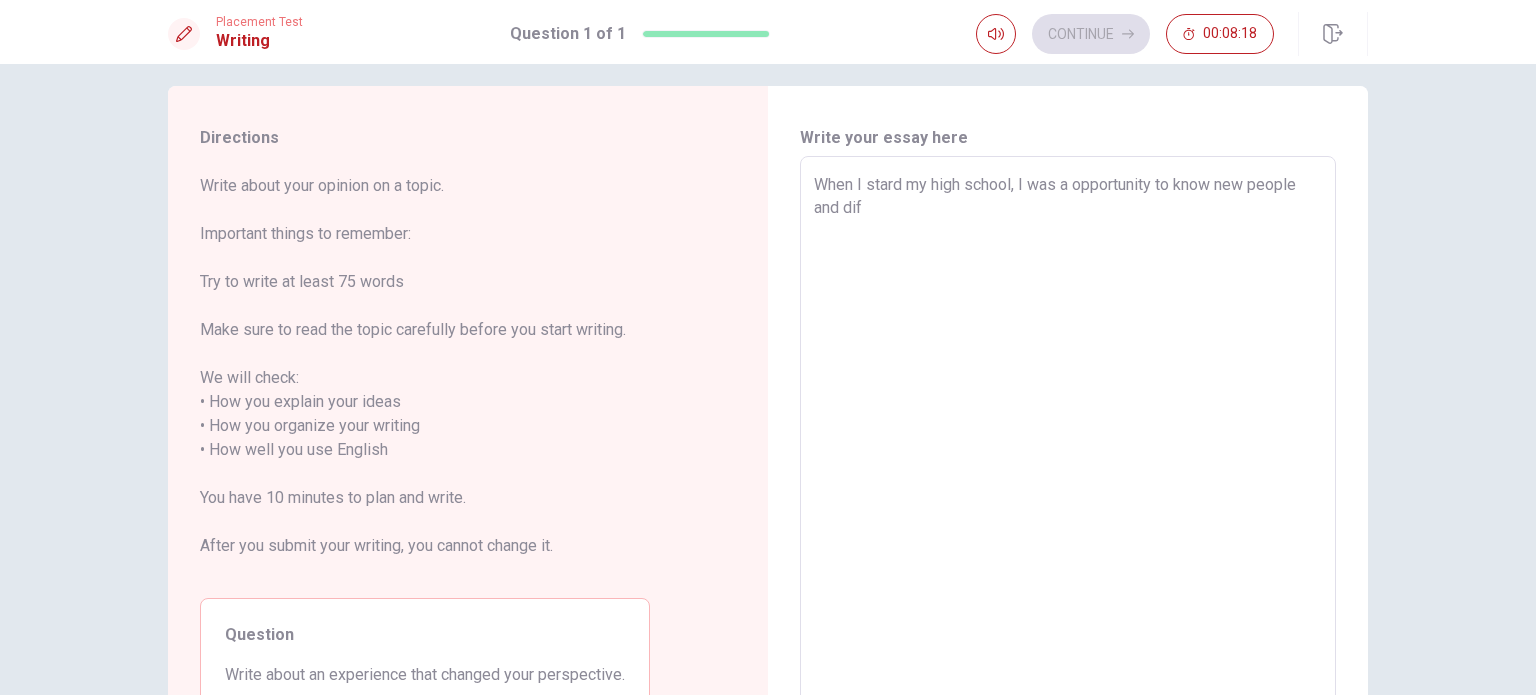 type on "When I stard my high school, I was a opportunity to know new people and diff" 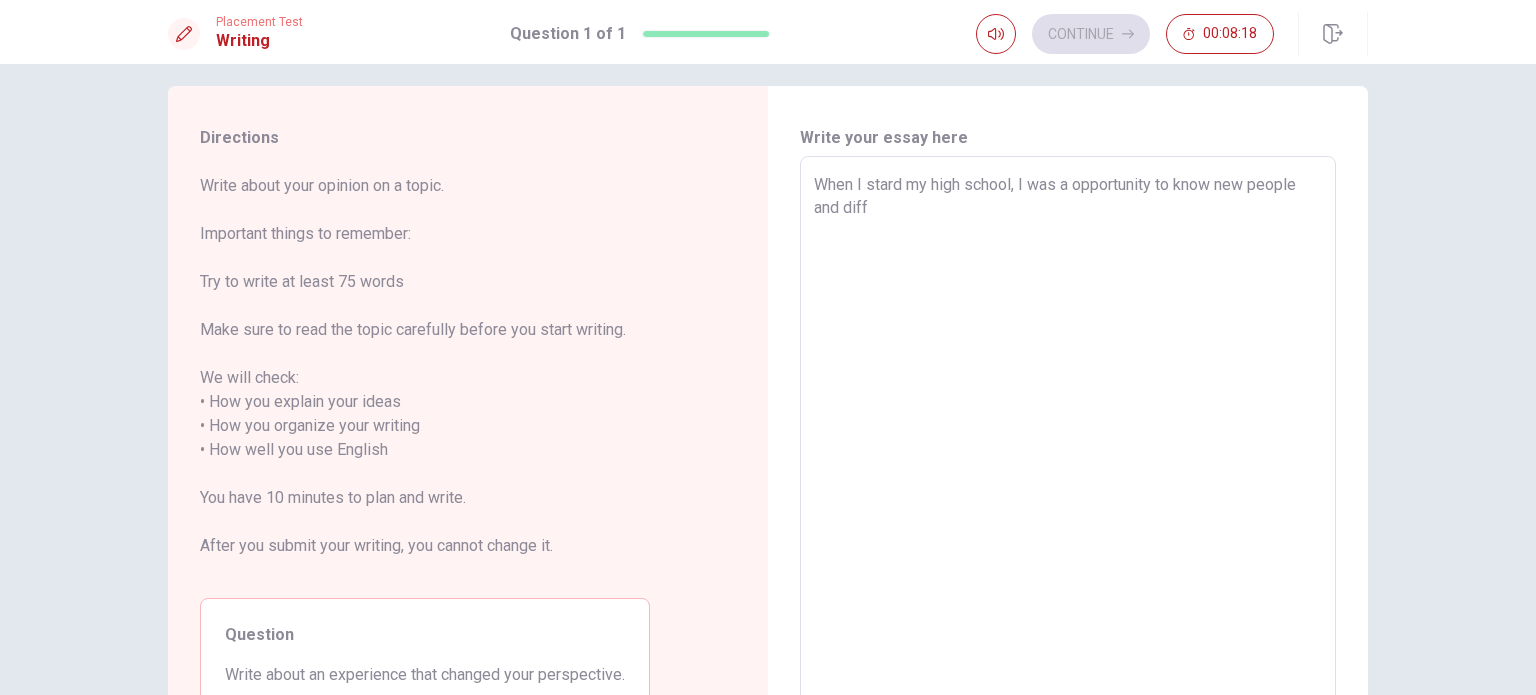 type on "x" 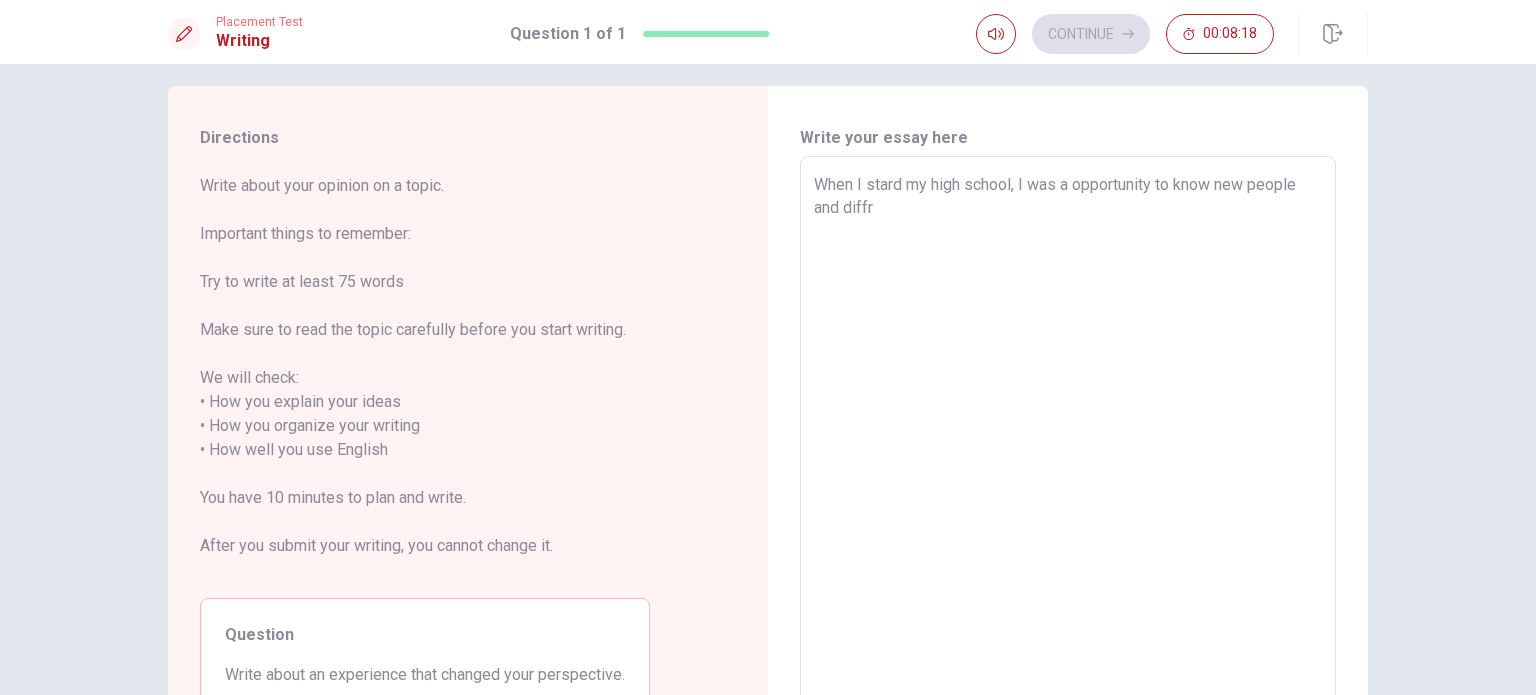 type on "x" 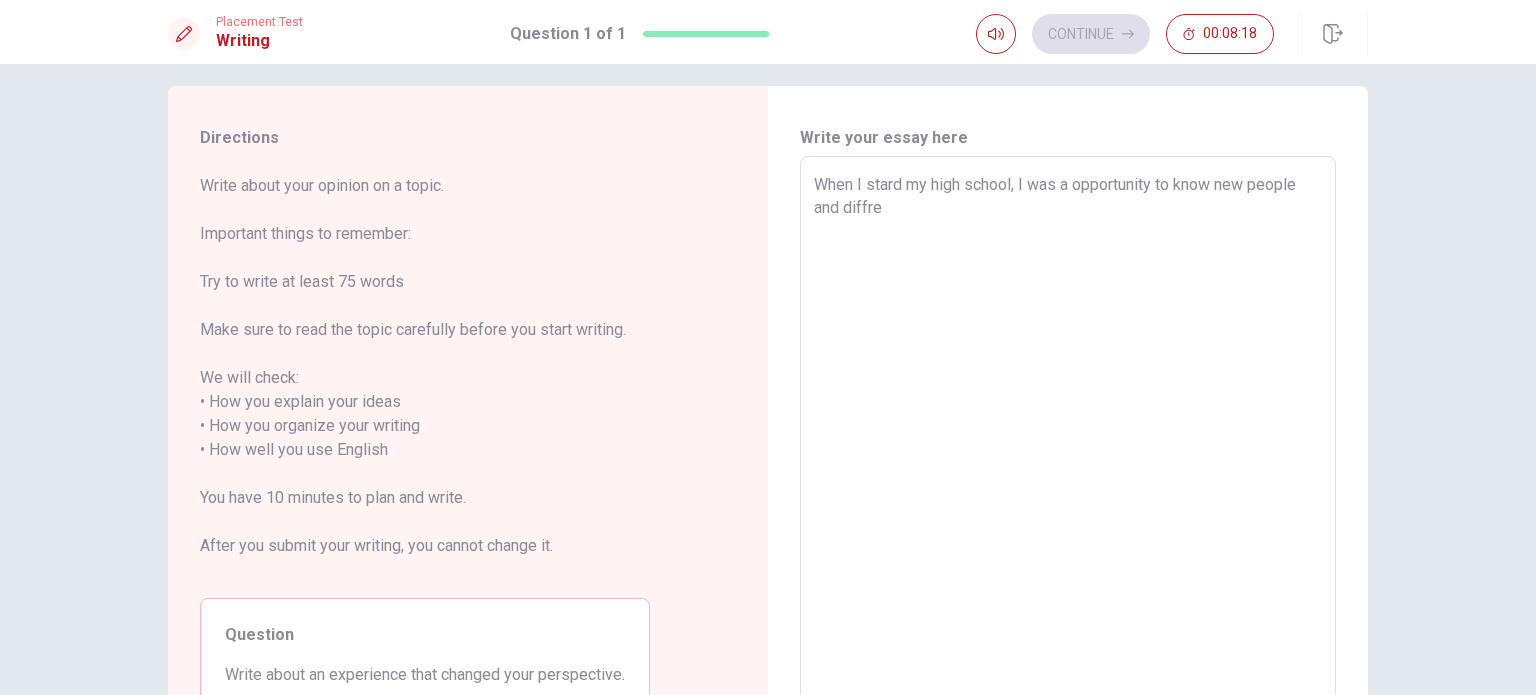 type on "x" 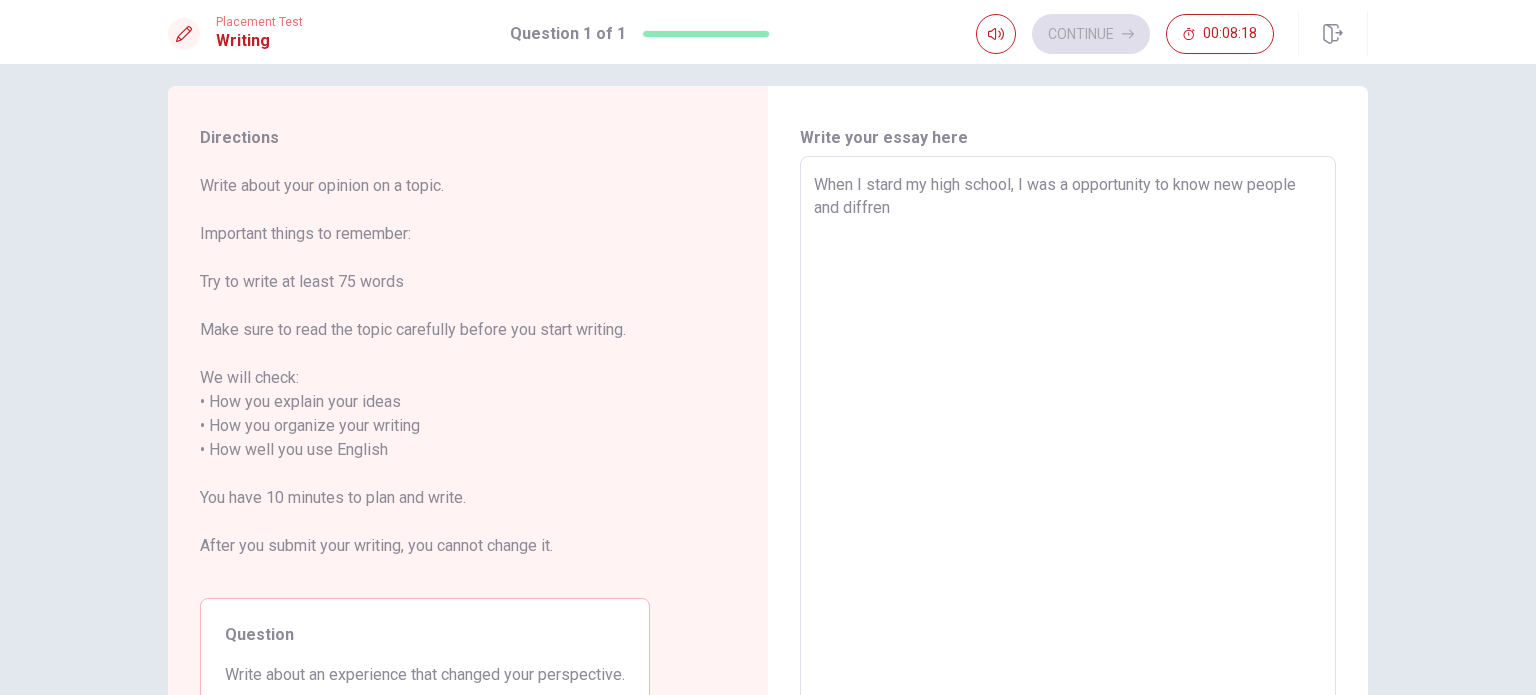 type on "x" 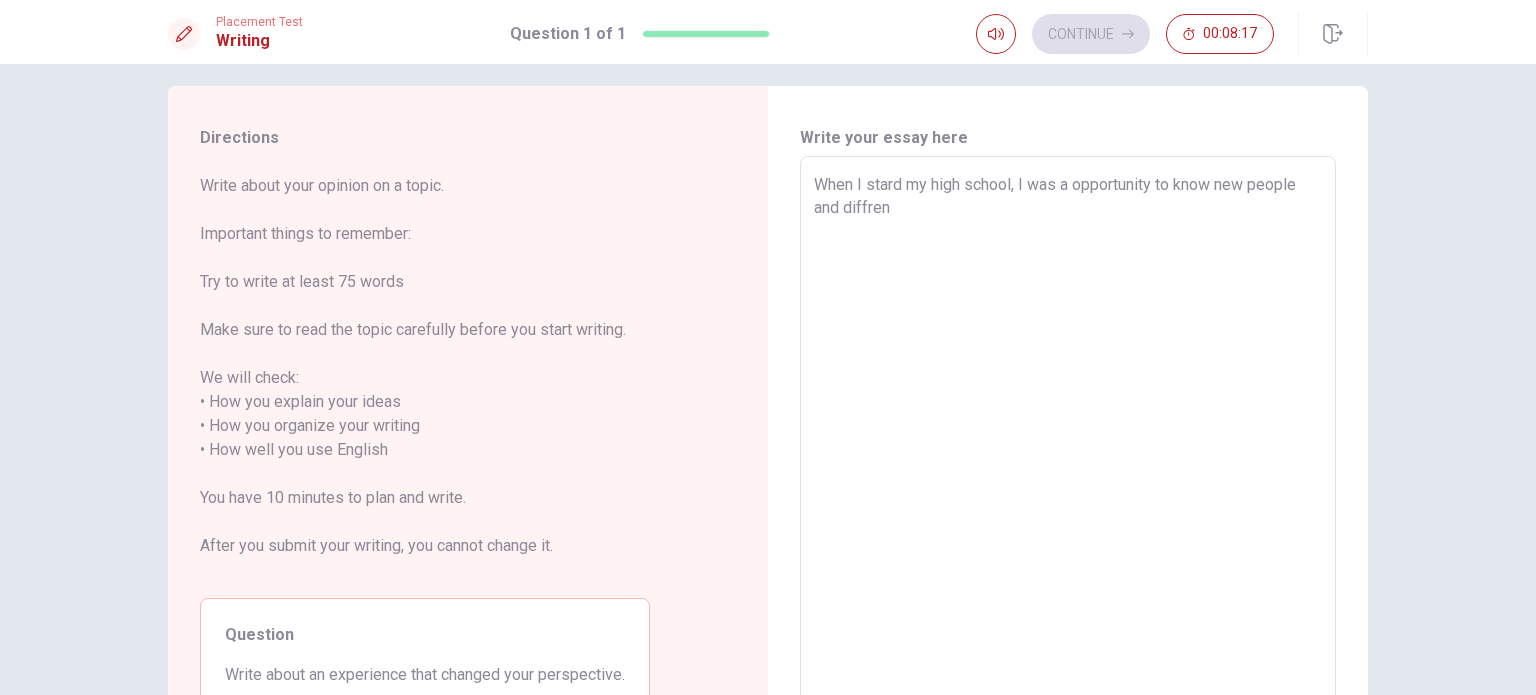 type on "When I stard my high school, I was a opportunity to know new people and diffre" 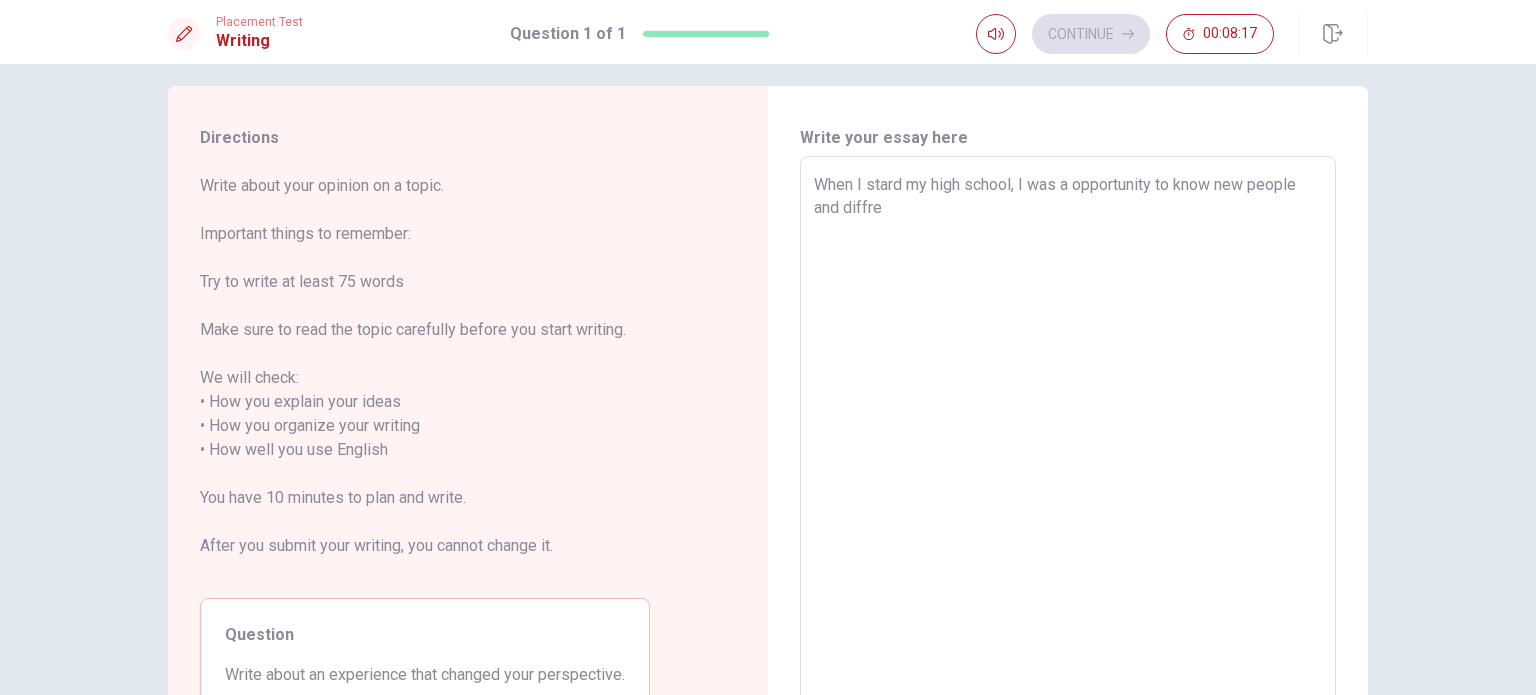 type on "x" 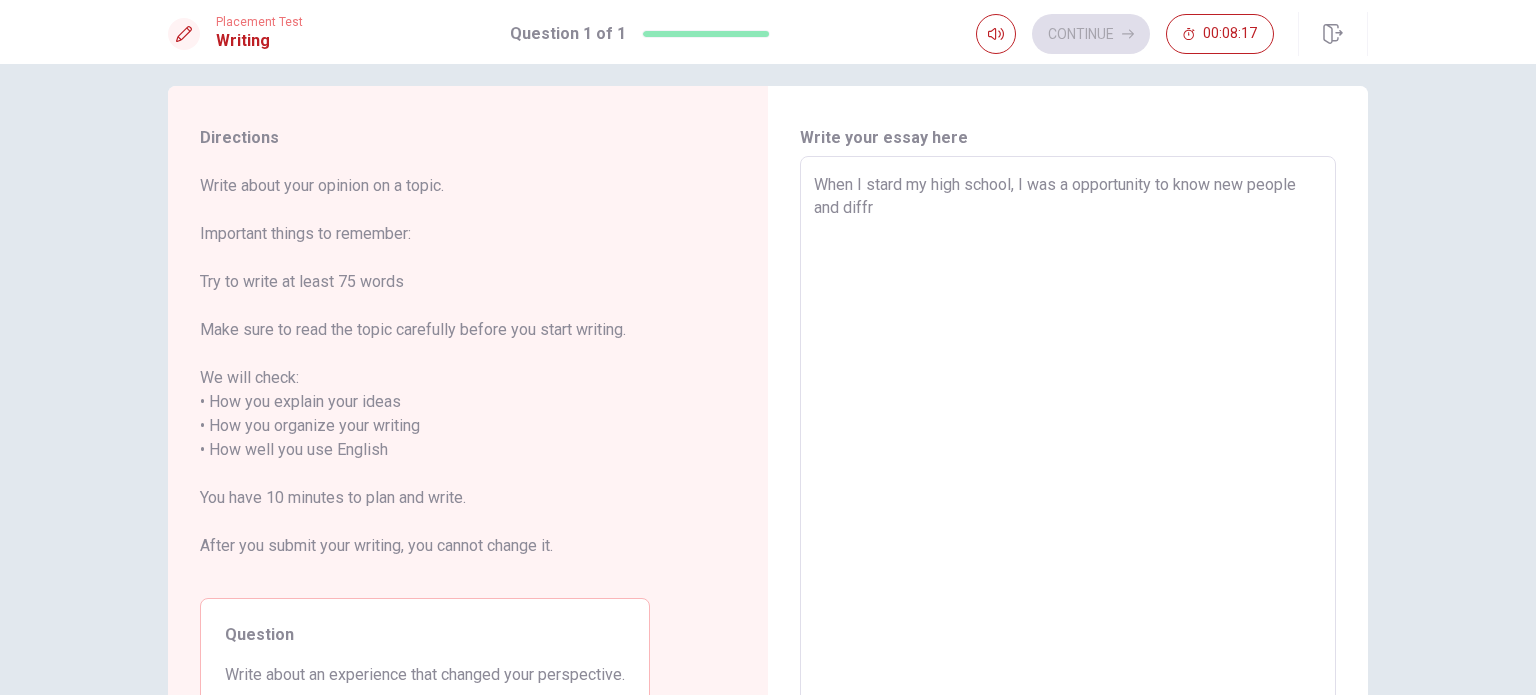 type on "x" 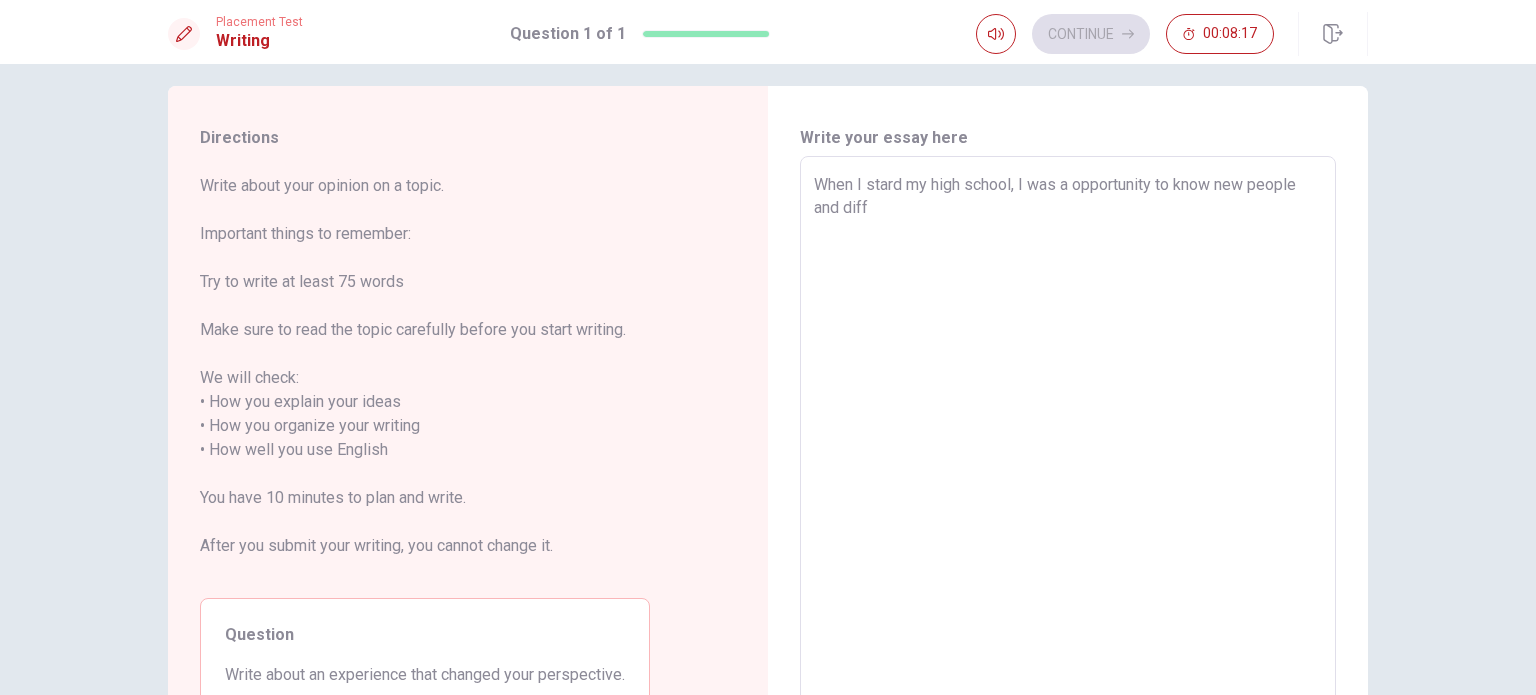 type on "x" 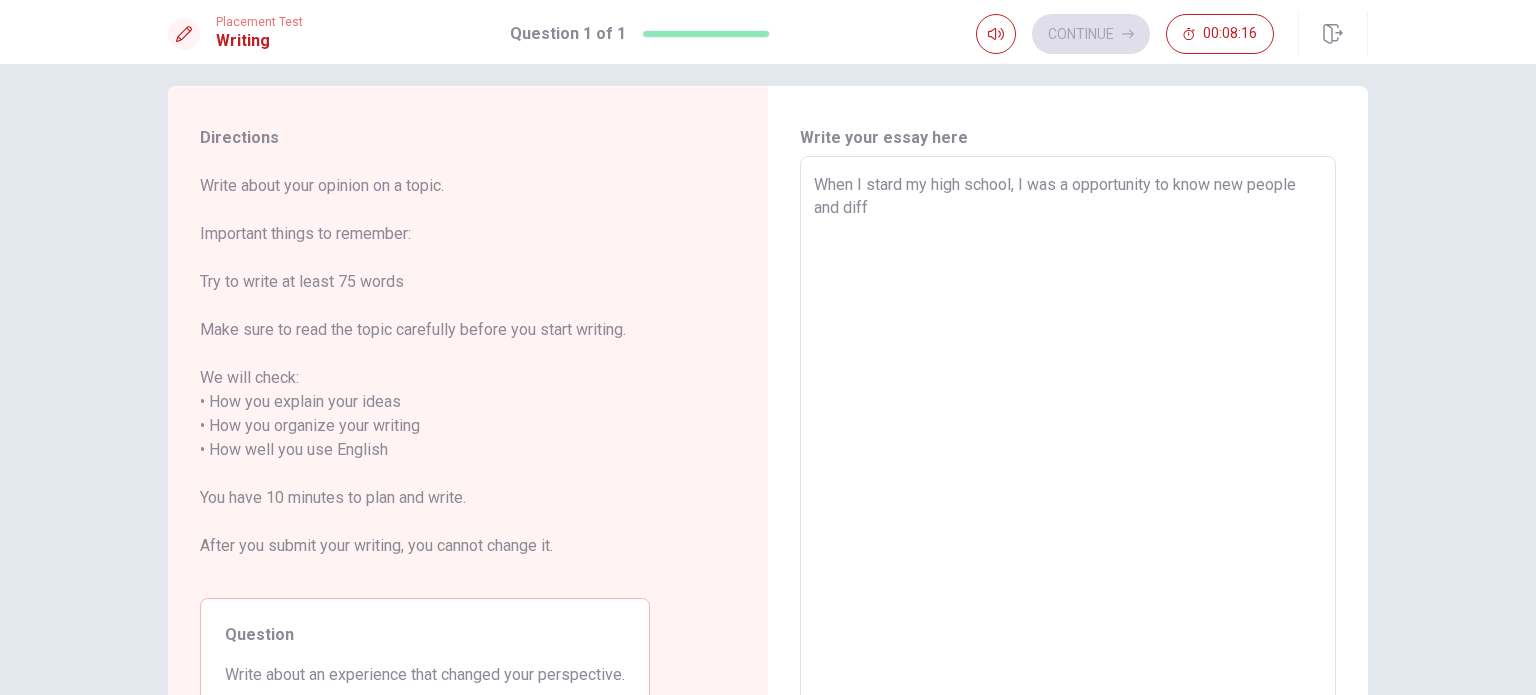type on "When I stard my high school, I was a opportunity to know new people and dif" 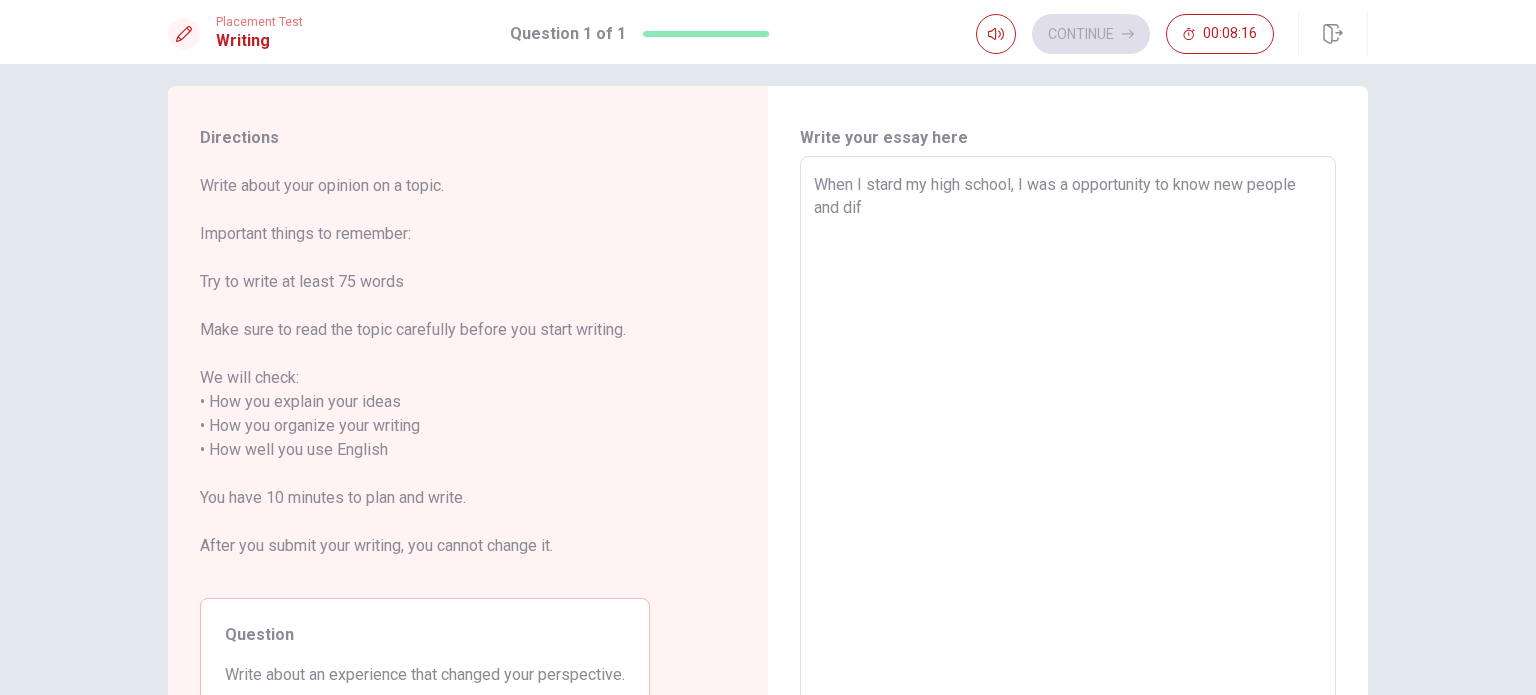 type on "x" 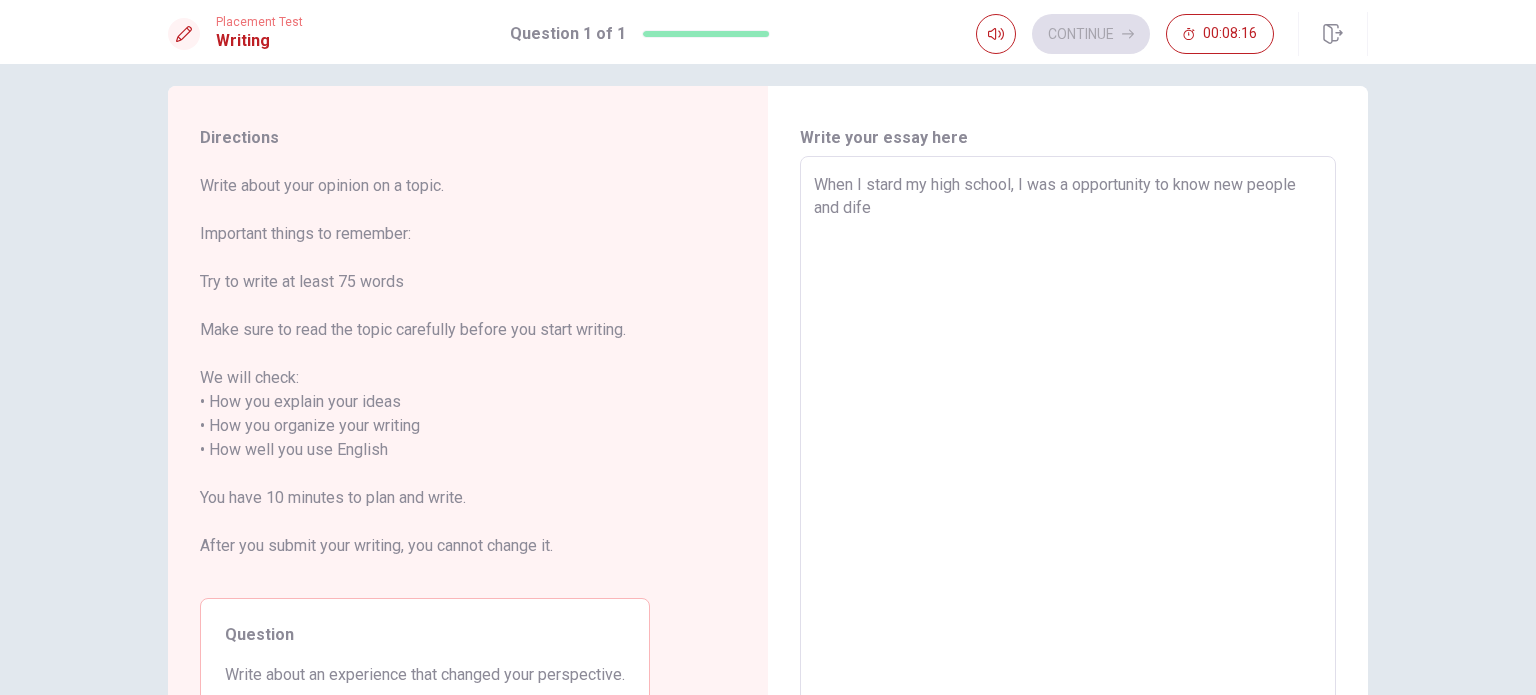 type on "x" 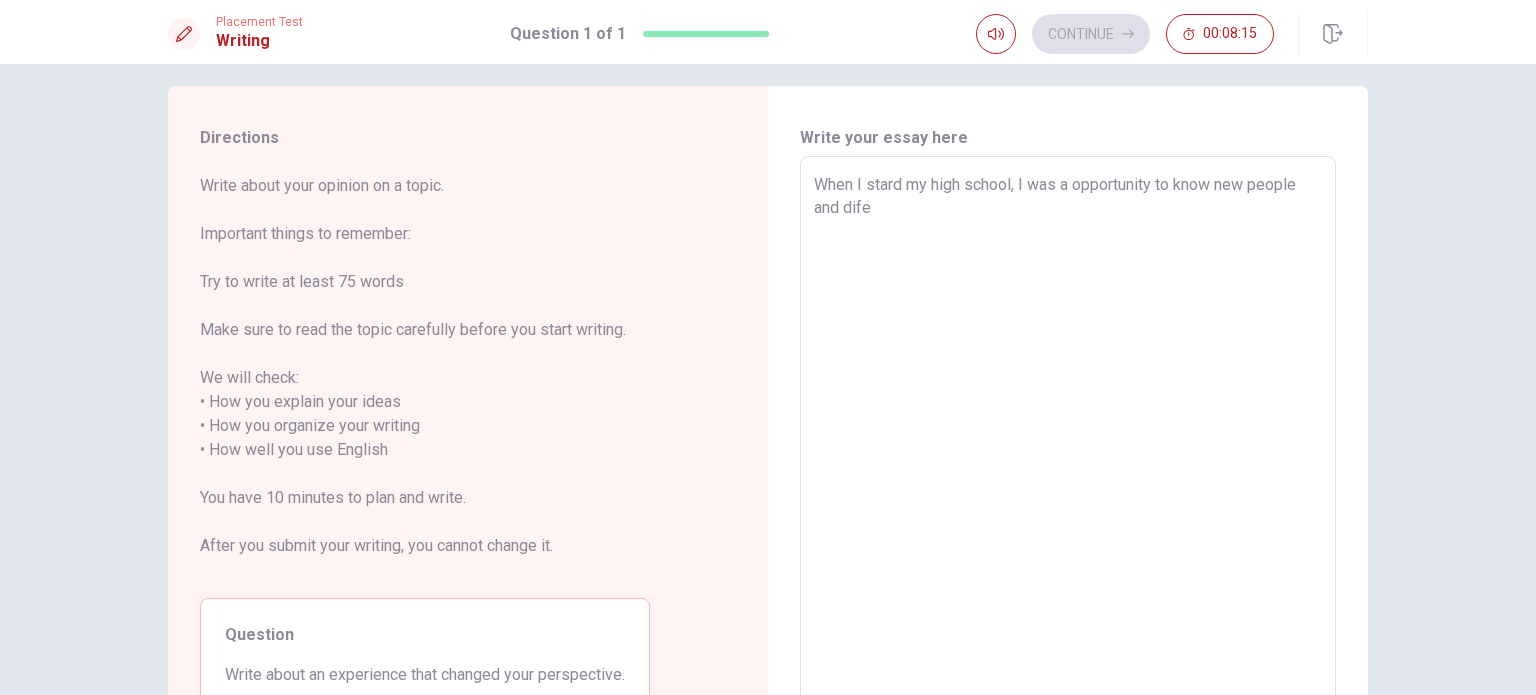 type on "When I stard my high school, I was a opportunity to know new people and difer" 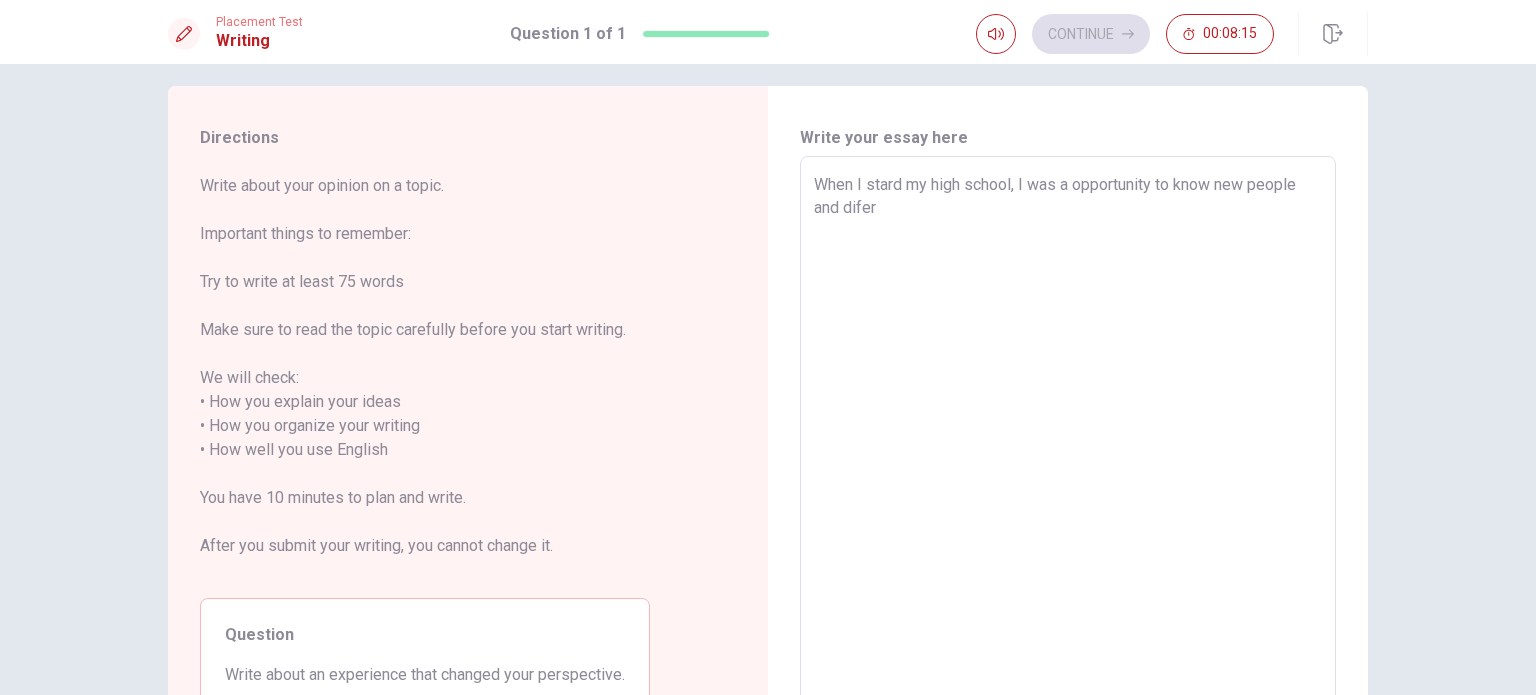 type on "x" 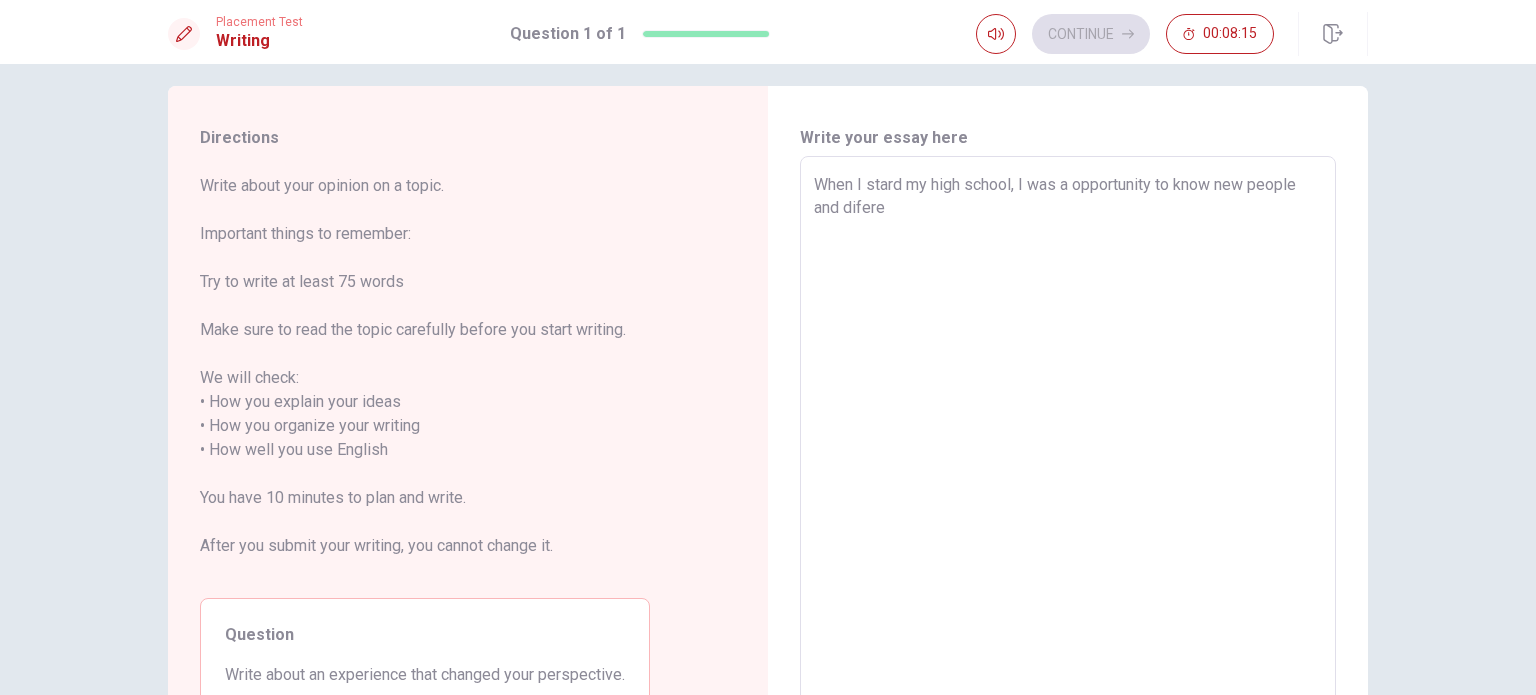 type on "When I stard my high school, I was a opportunity to know new people and diferen" 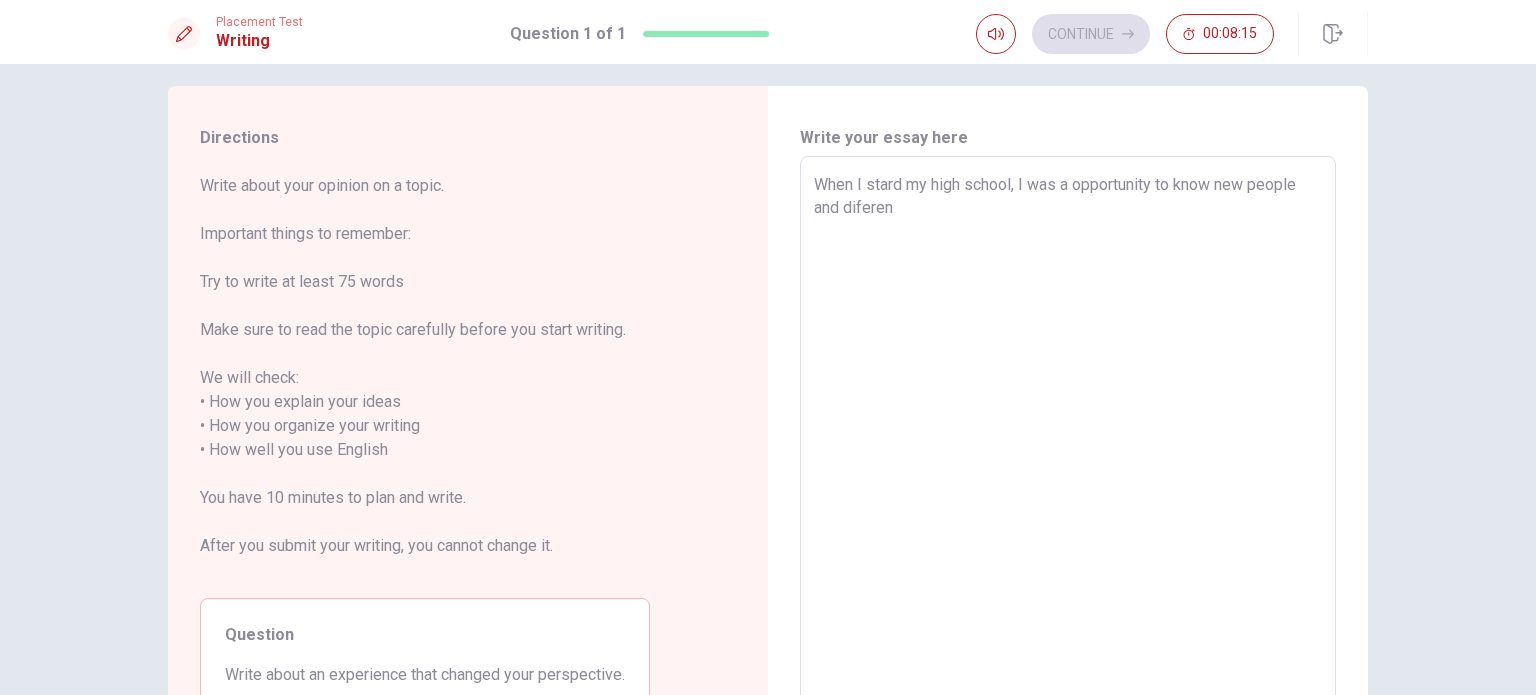 type on "When I stard my high school, I was a opportunity to know new people and diferent" 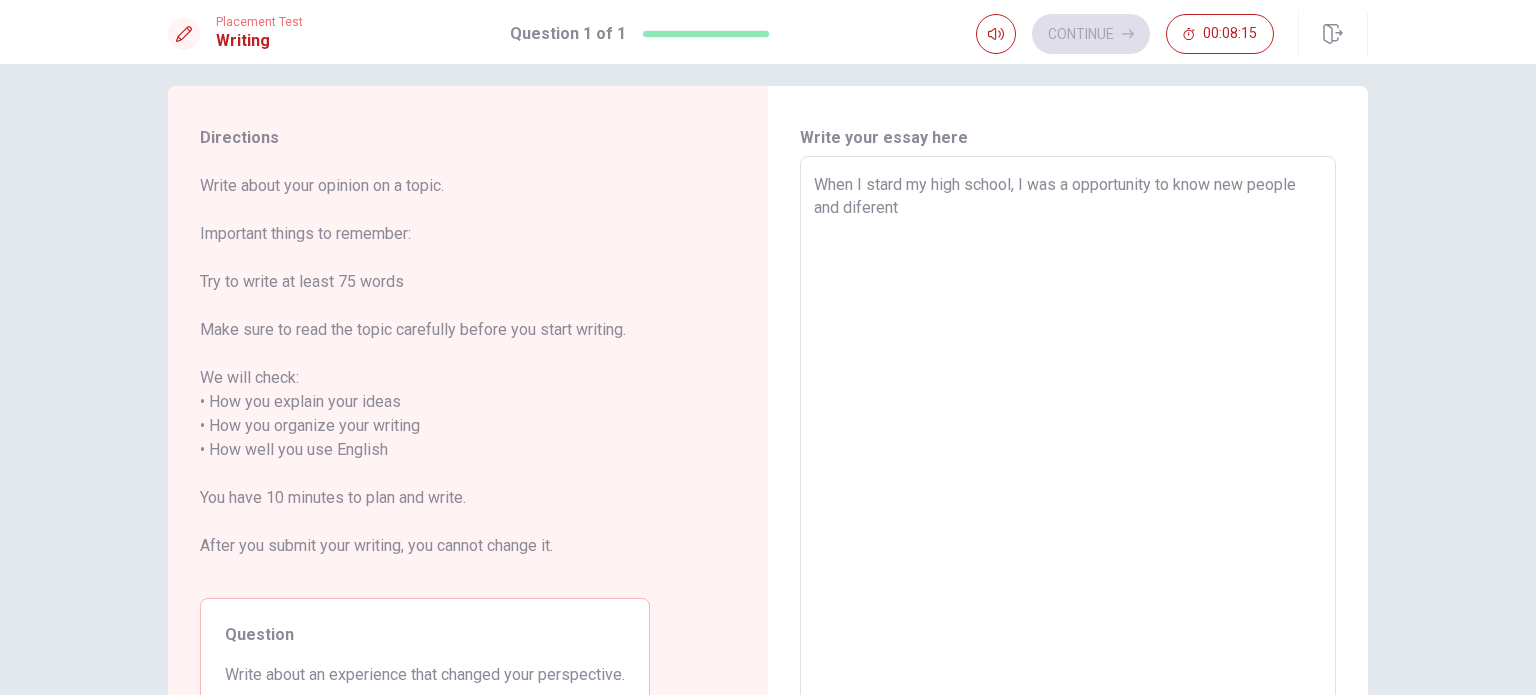 type on "When I stard my high school, I was a opportunity to know new people and diferent" 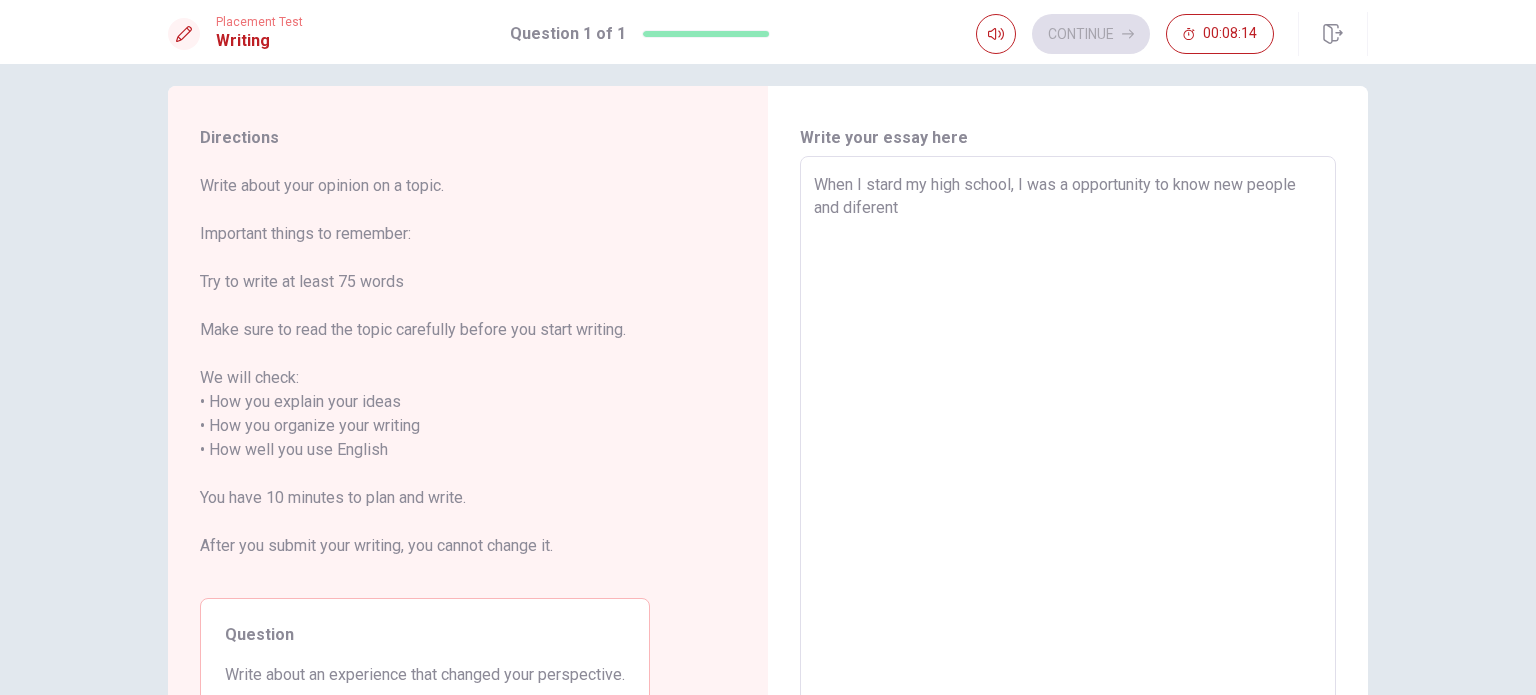 type on "When I stard my high school, I was a opportunity to know new people and diferent p" 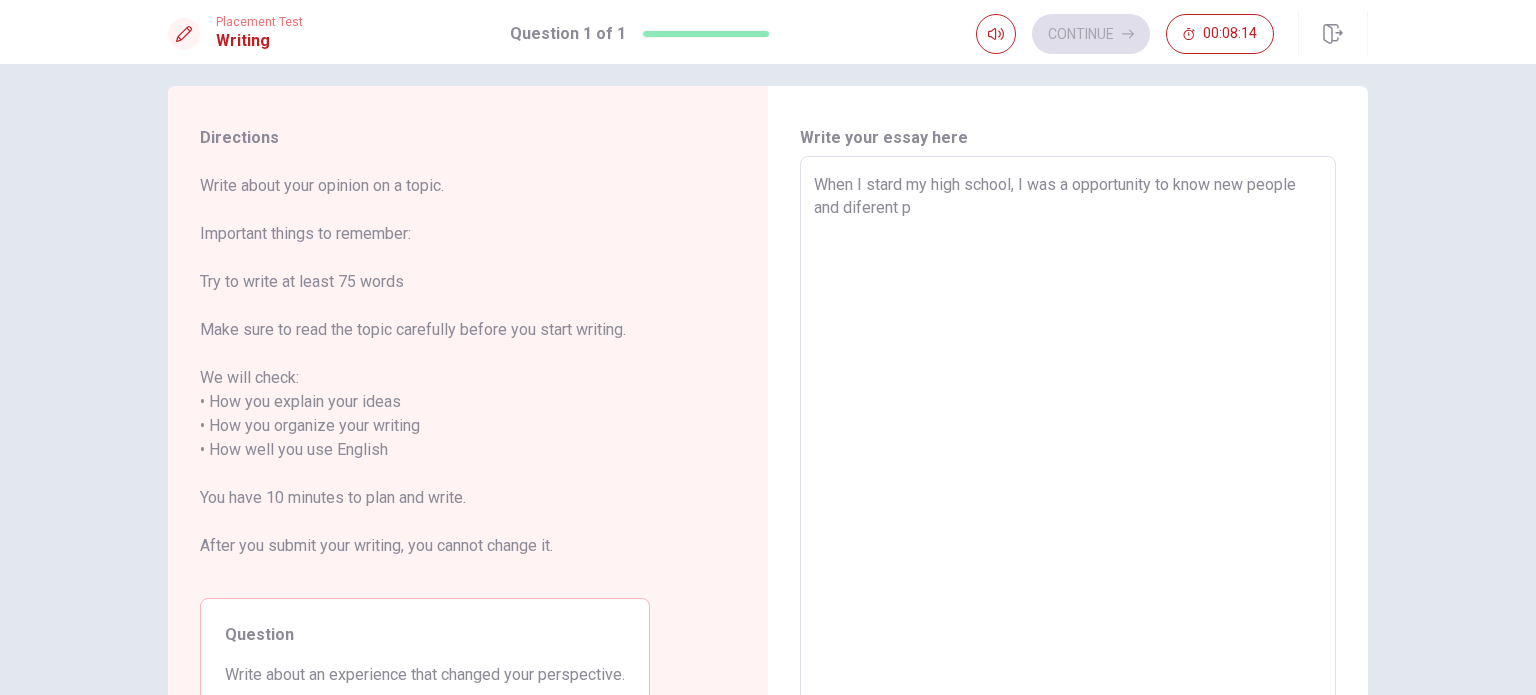 type on "x" 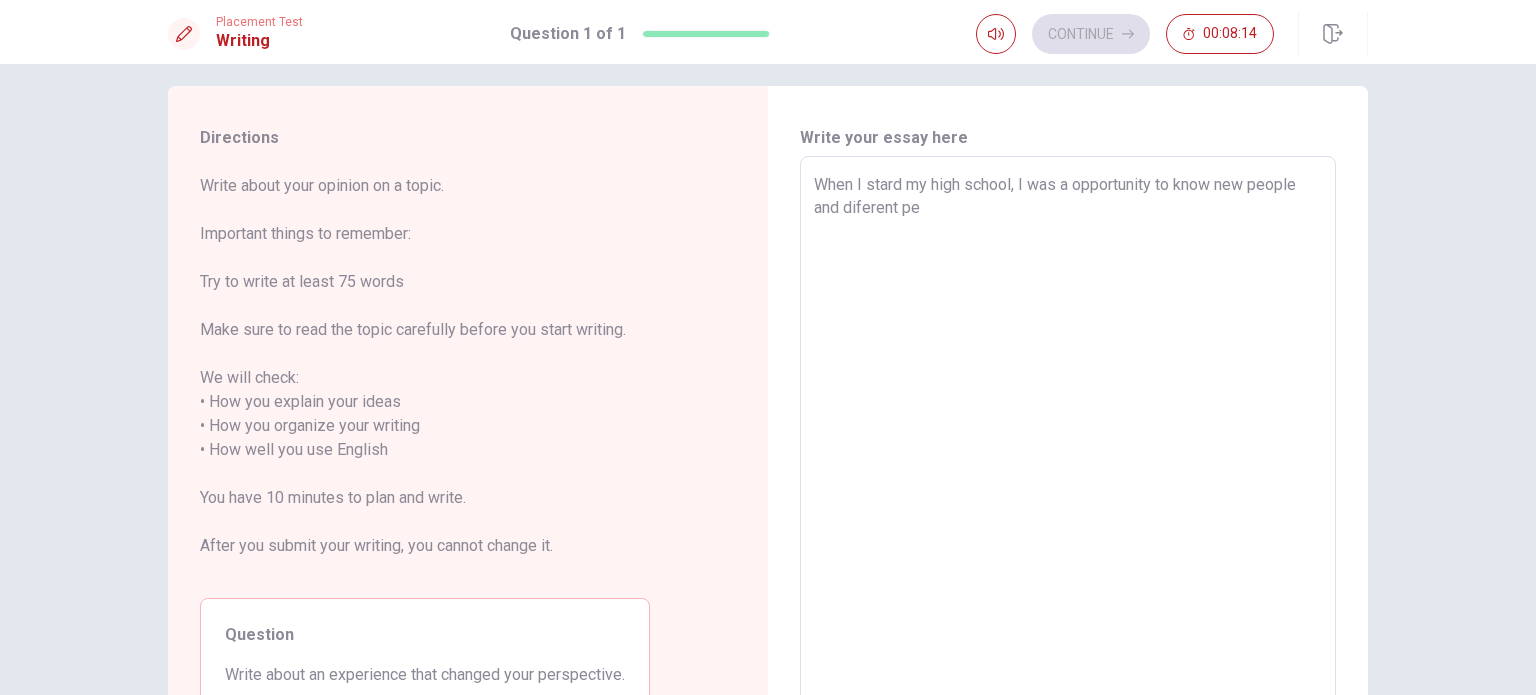 type on "x" 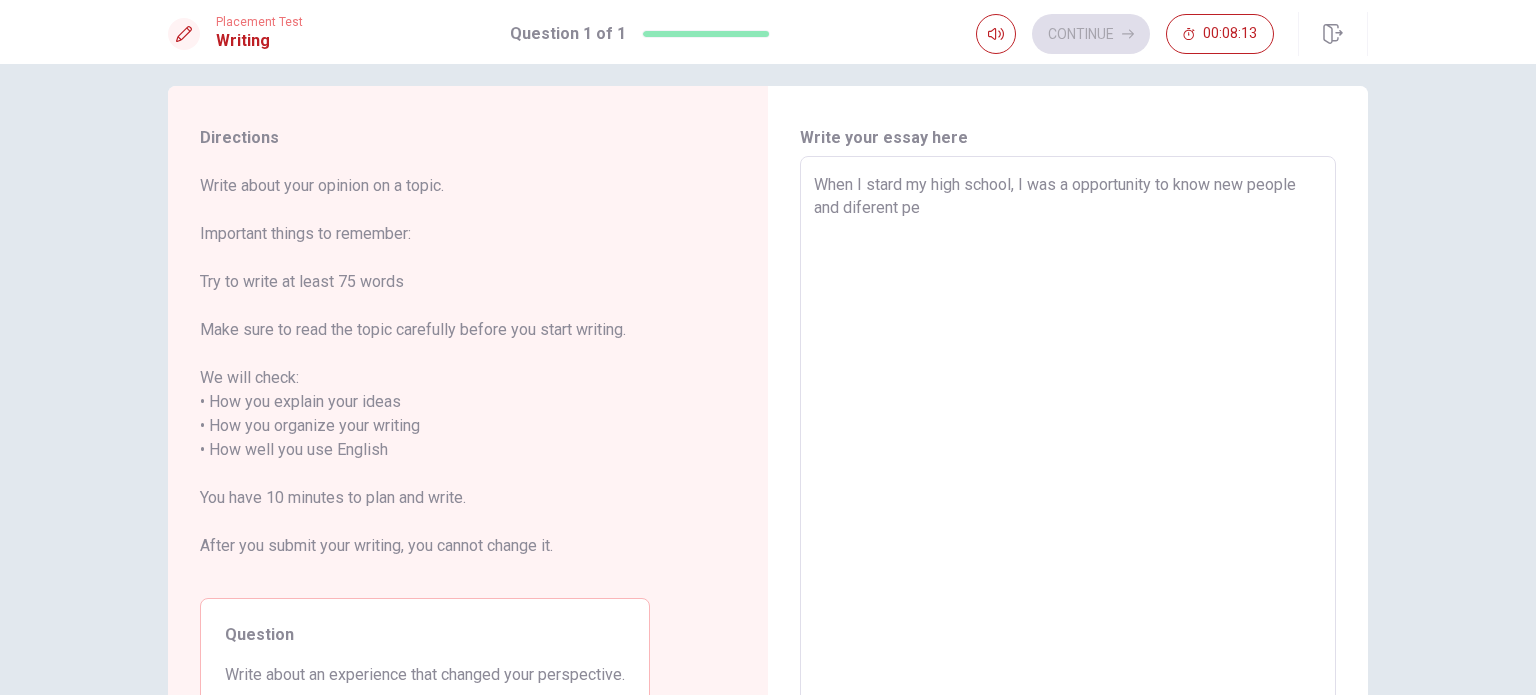 type on "When I stard my high school, I was a opportunity to know new people and diferent p" 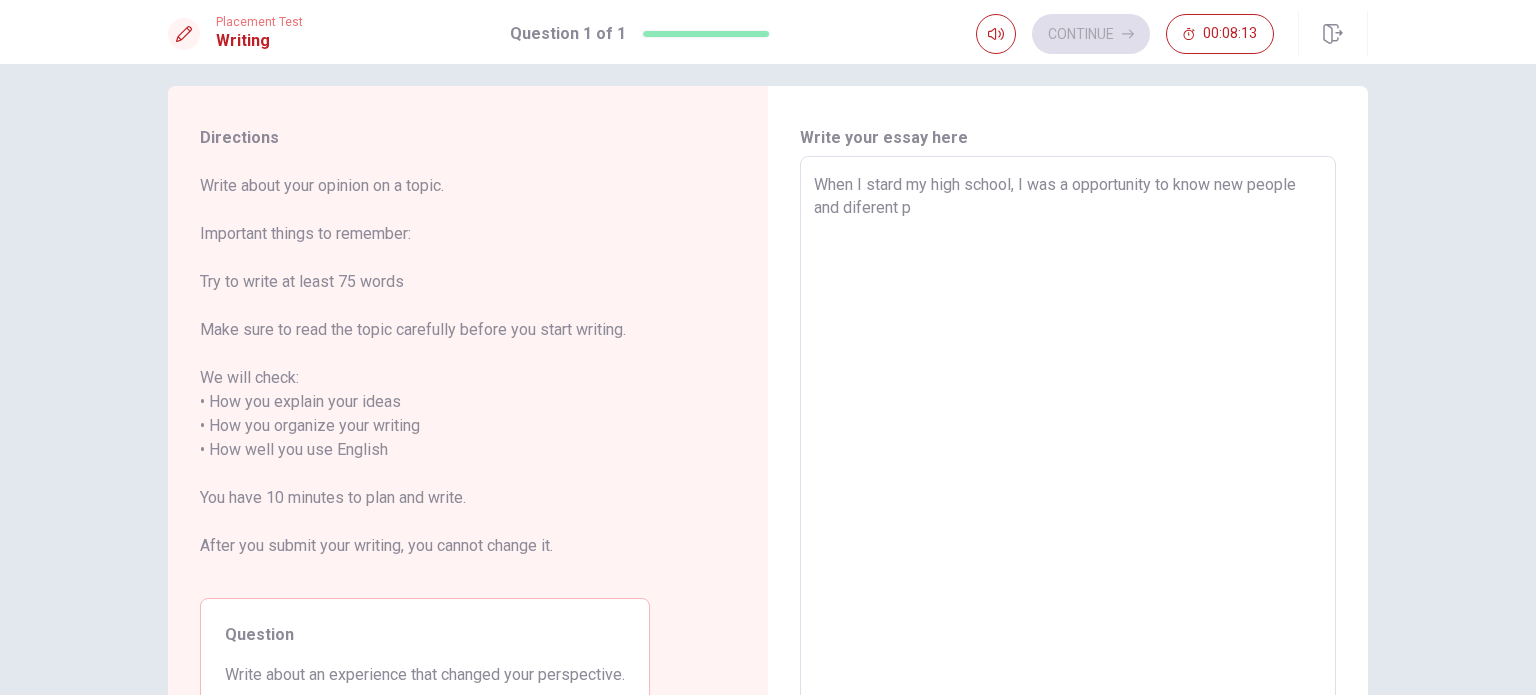 type on "x" 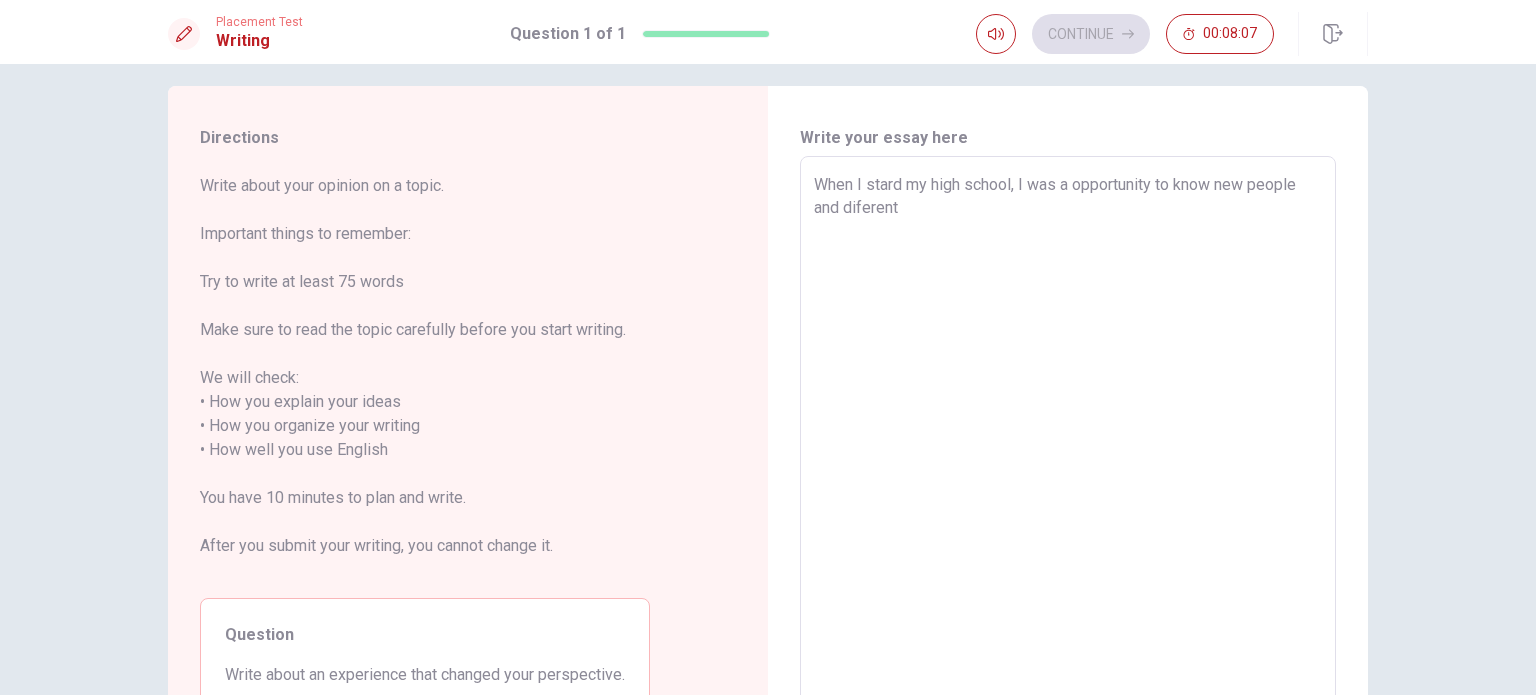 type on "x" 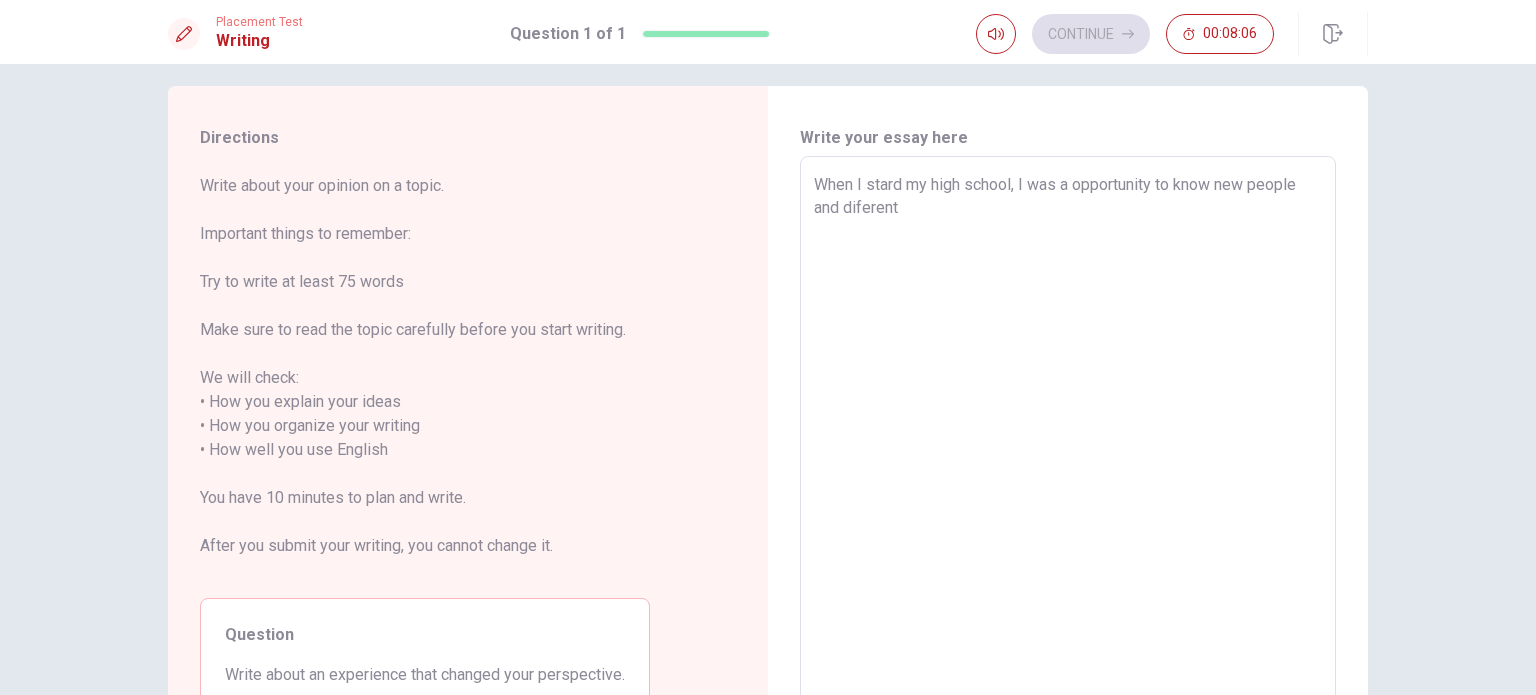 type on "When I stard my high school, I was a opportunity to know new people and diferent t" 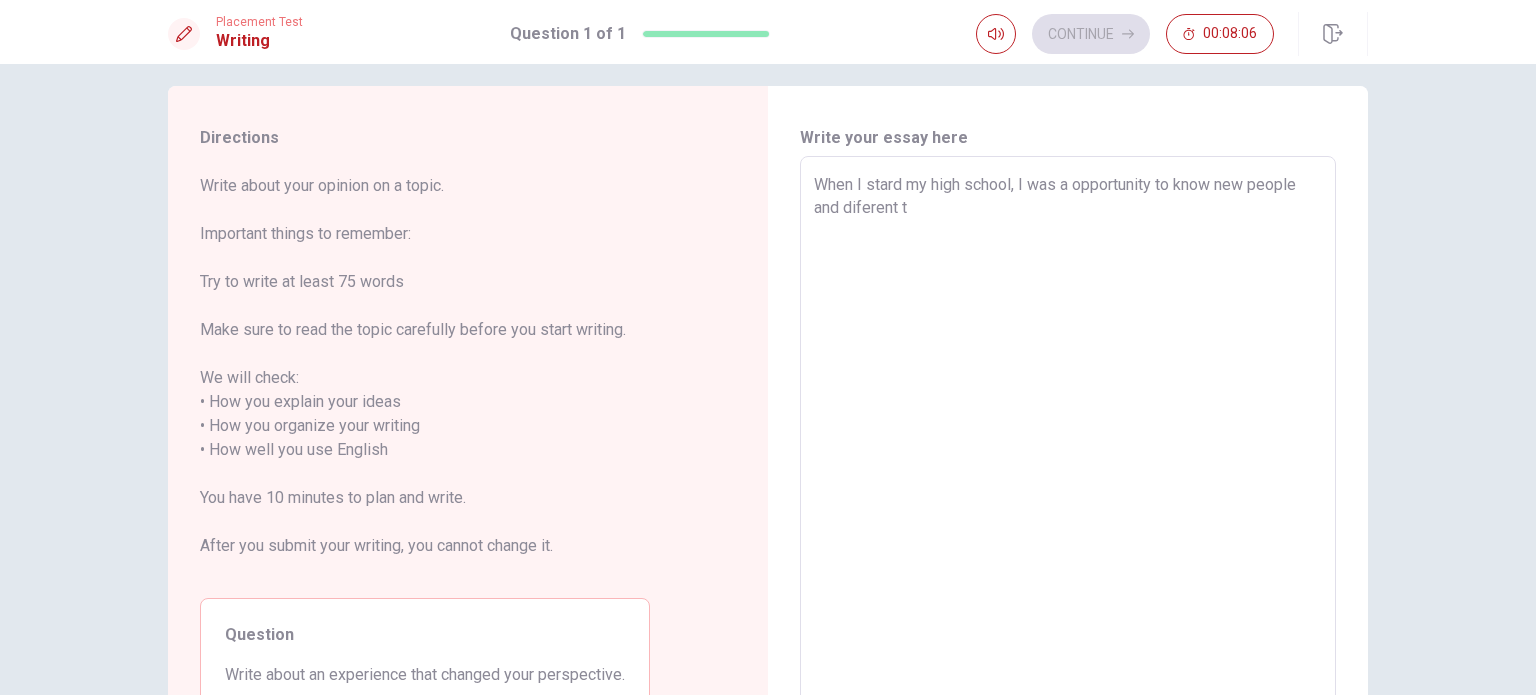 type on "x" 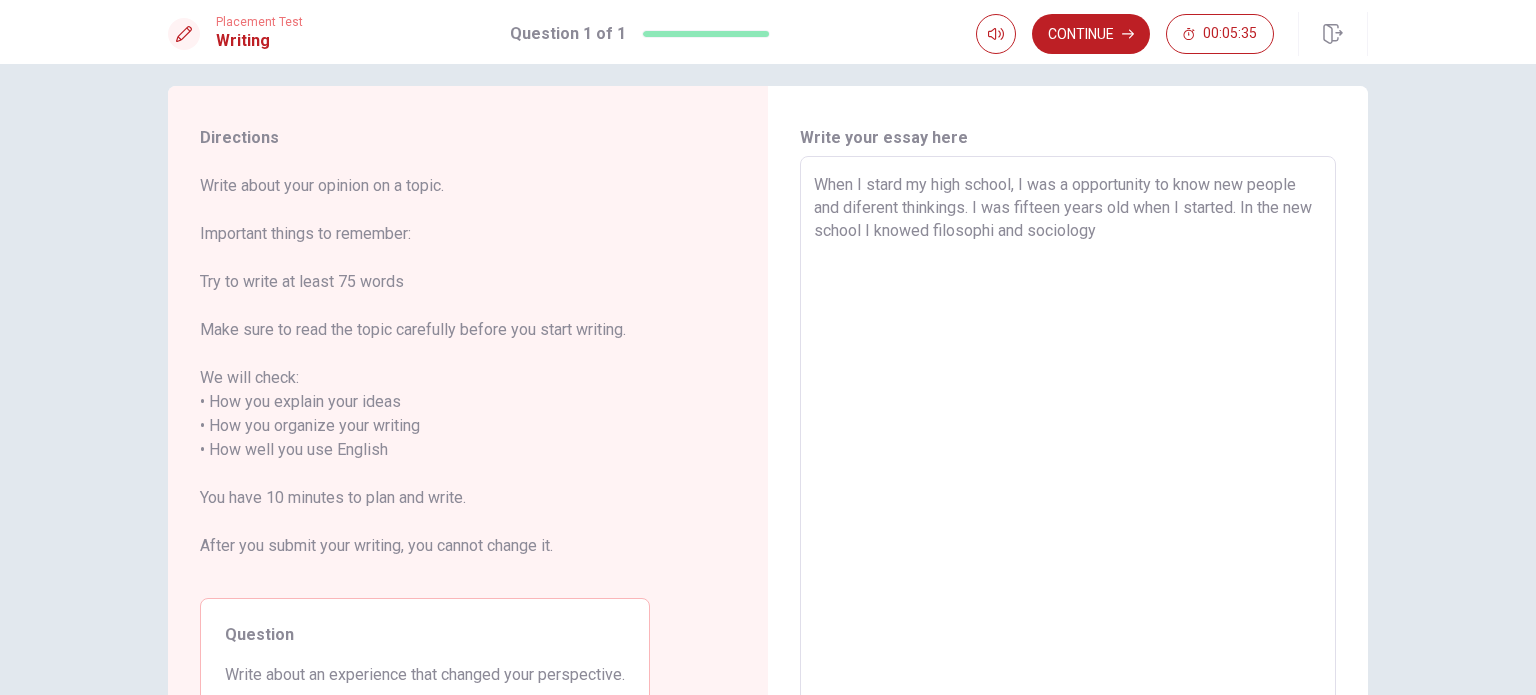 click on "When I stard my high school, I was a opportunity to know new people and diferent thinkings. I was fifteen years old when I started. In the new school I knowed filosophi and sociology" at bounding box center [1068, 438] 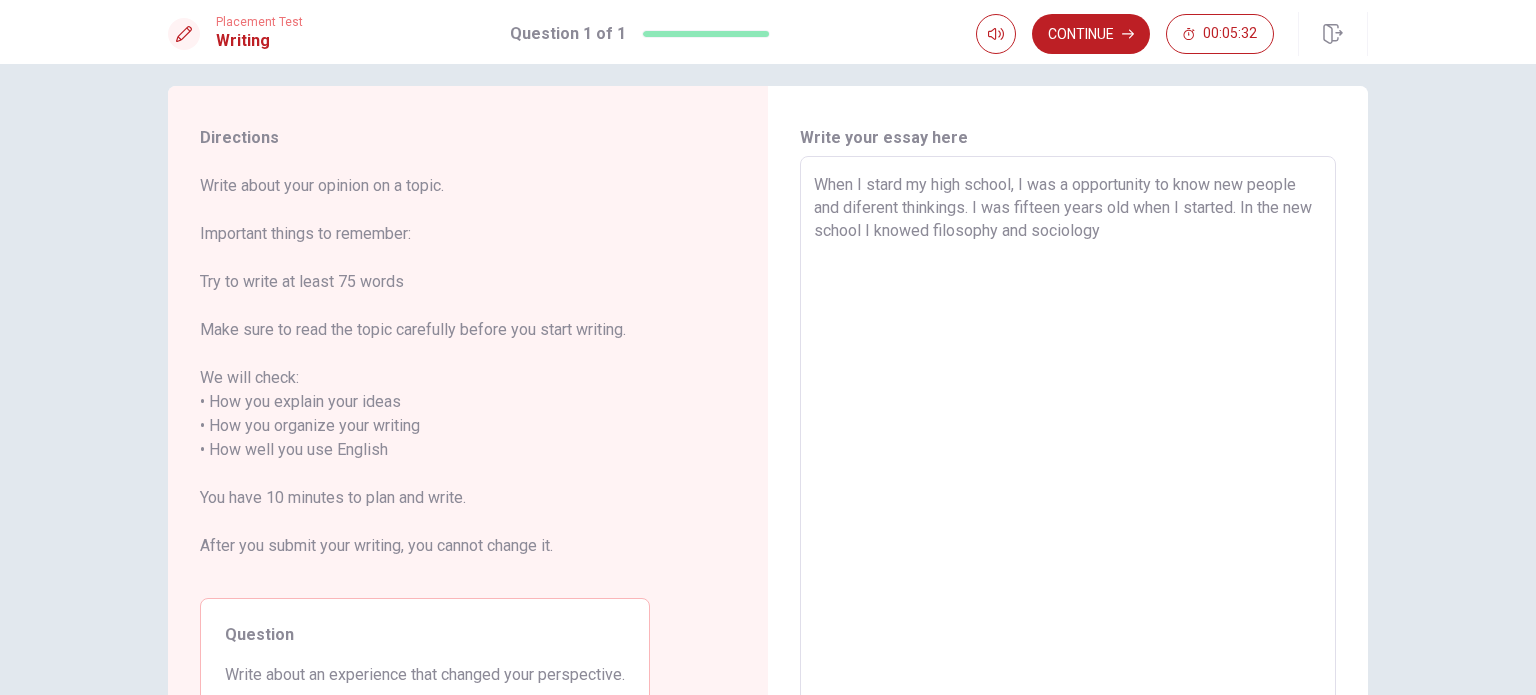 click on "When I stard my high school, I was a opportunity to know new people and diferent thinkings. I was fifteen years old when I started. In the new school I knowed filosophy and sociology" at bounding box center (1068, 438) 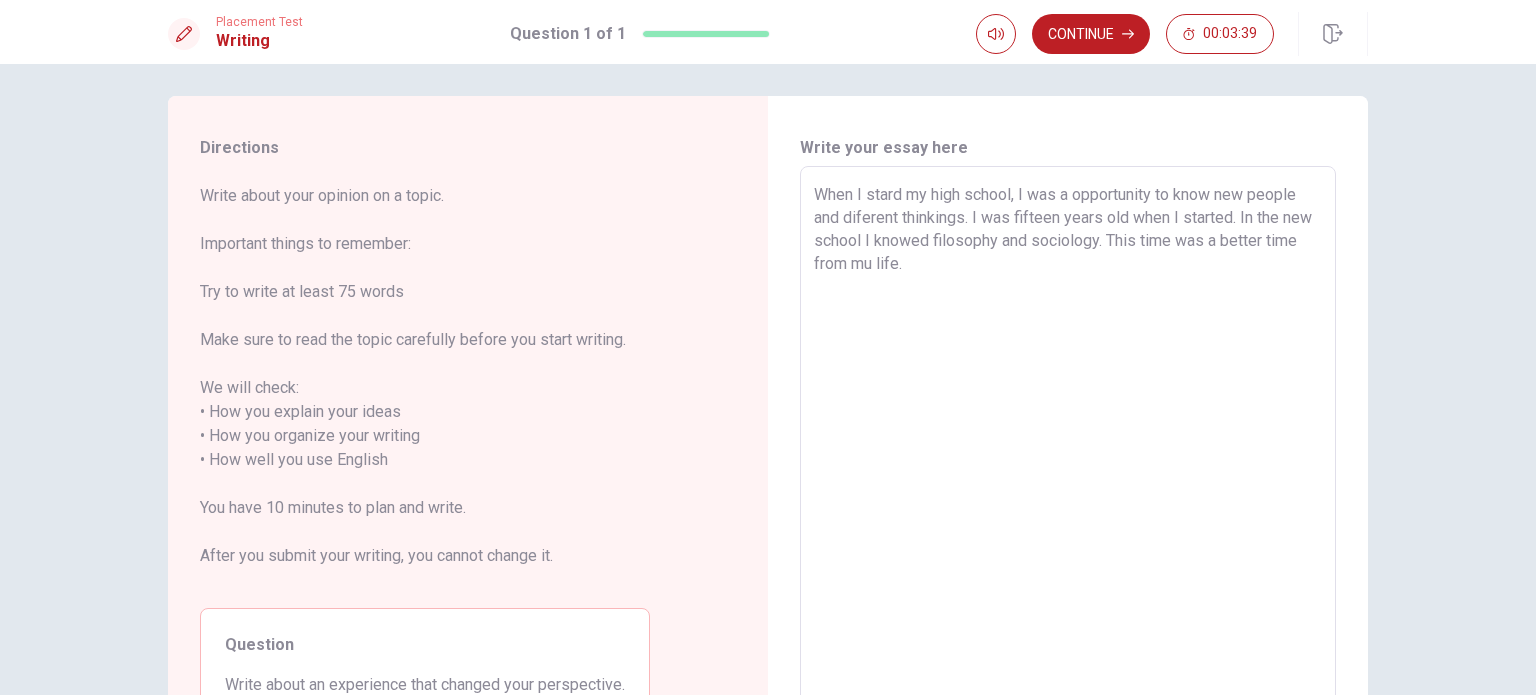 scroll, scrollTop: 0, scrollLeft: 0, axis: both 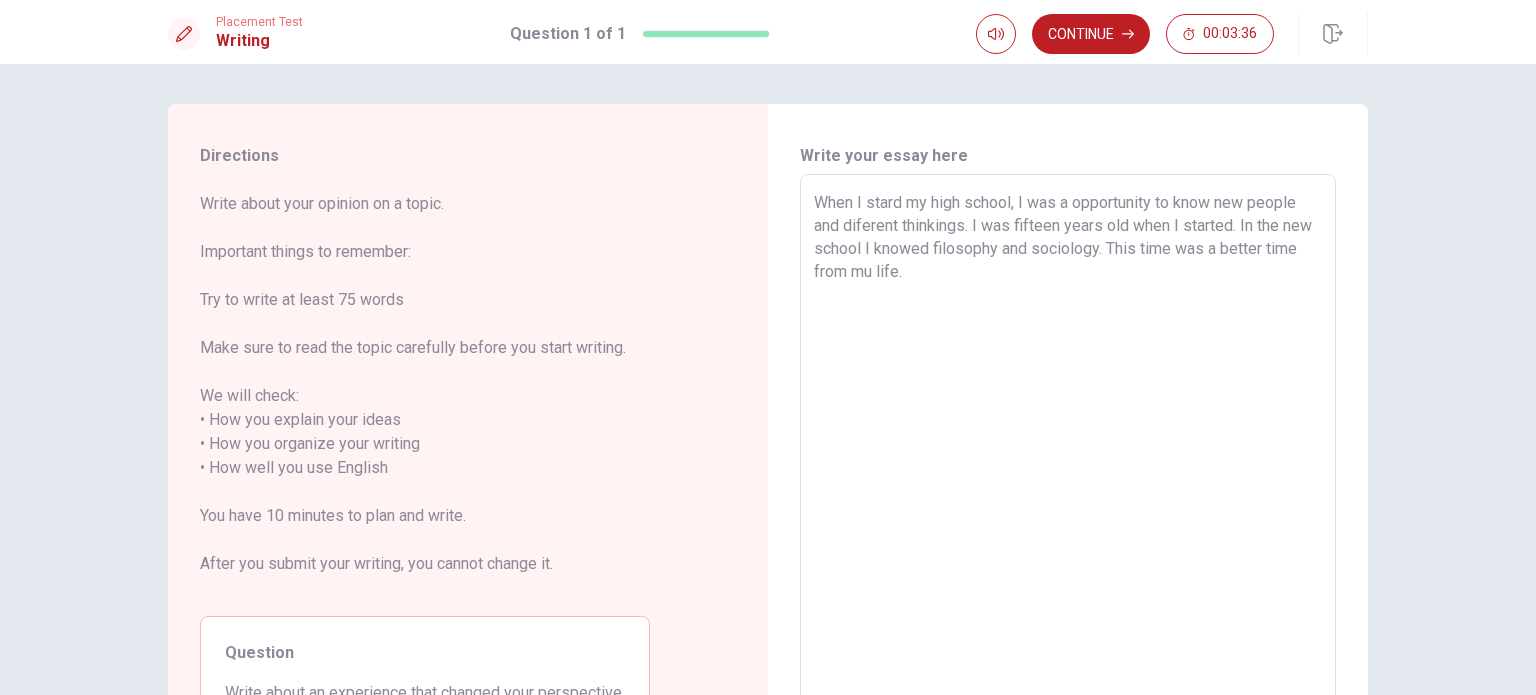 click on "When I stard my high school, I was a opportunity to know new people and diferent thinkings. I was fifteen years old when I started. In the new school I knowed filosophy and sociology. This time was a better time from mu life." at bounding box center (1068, 456) 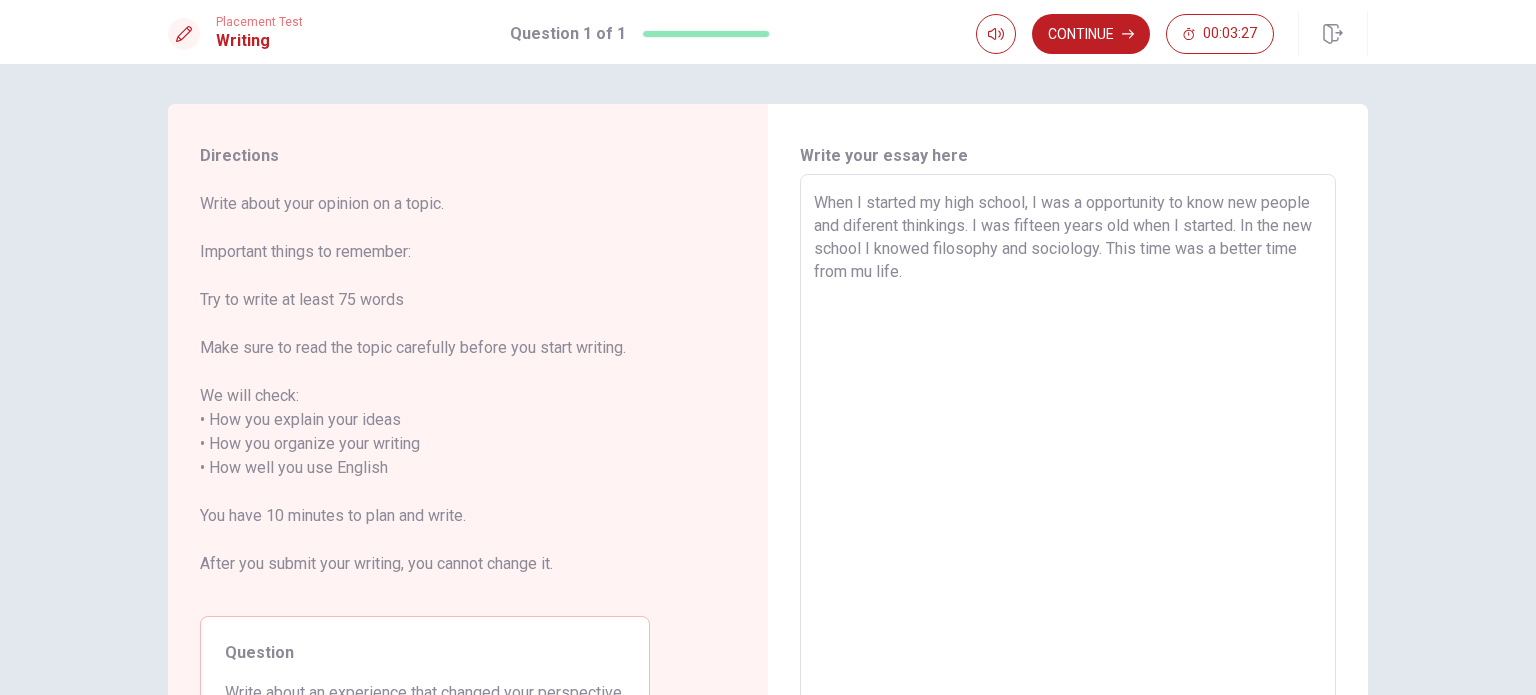 click on "When I started my high school, I was a opportunity to know new people and diferent thinkings. I was fifteen years old when I started. In the new school I knowed filosophy and sociology. This time was a better time from mu life." at bounding box center (1068, 456) 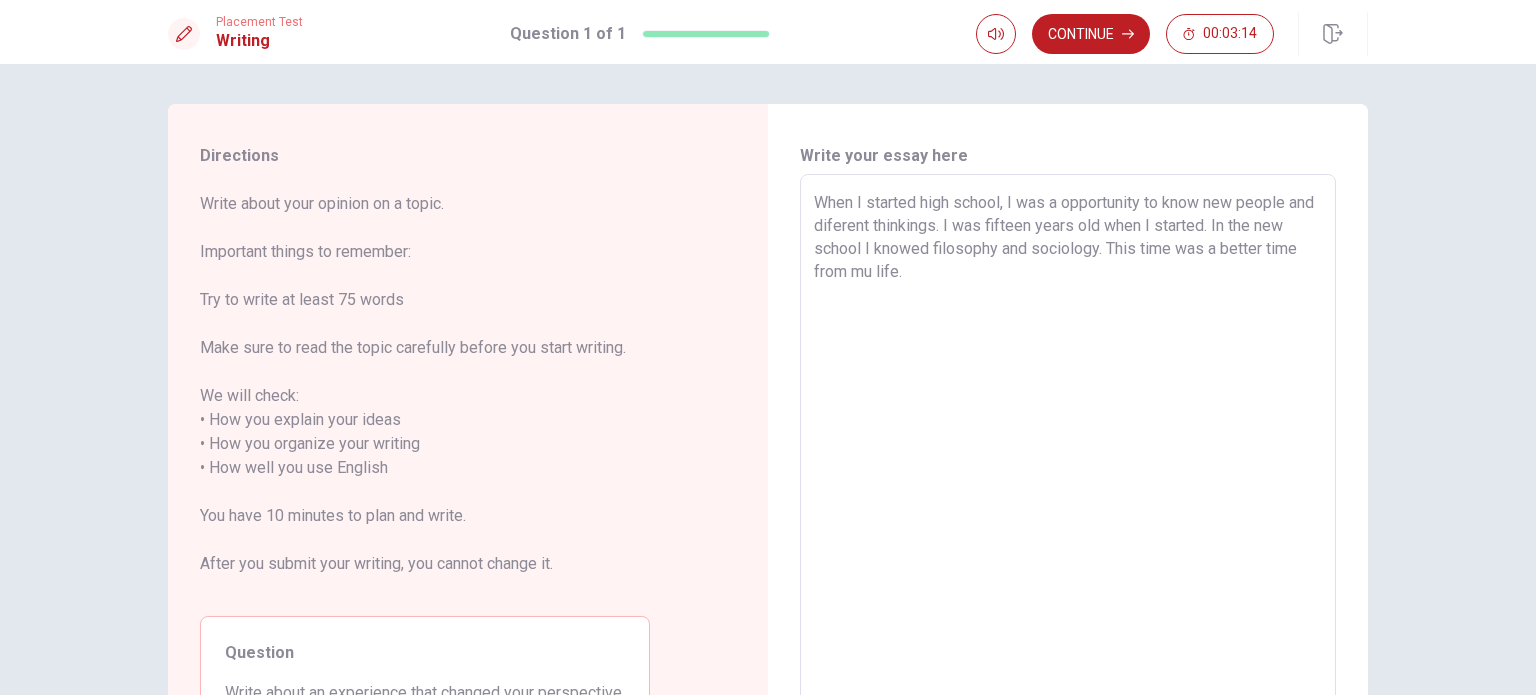 click on "When I started high school, I was a opportunity to know new people and diferent thinkings. I was fifteen years old when I started. In the new school I knowed filosophy and sociology. This time was a better time from mu life." at bounding box center [1068, 456] 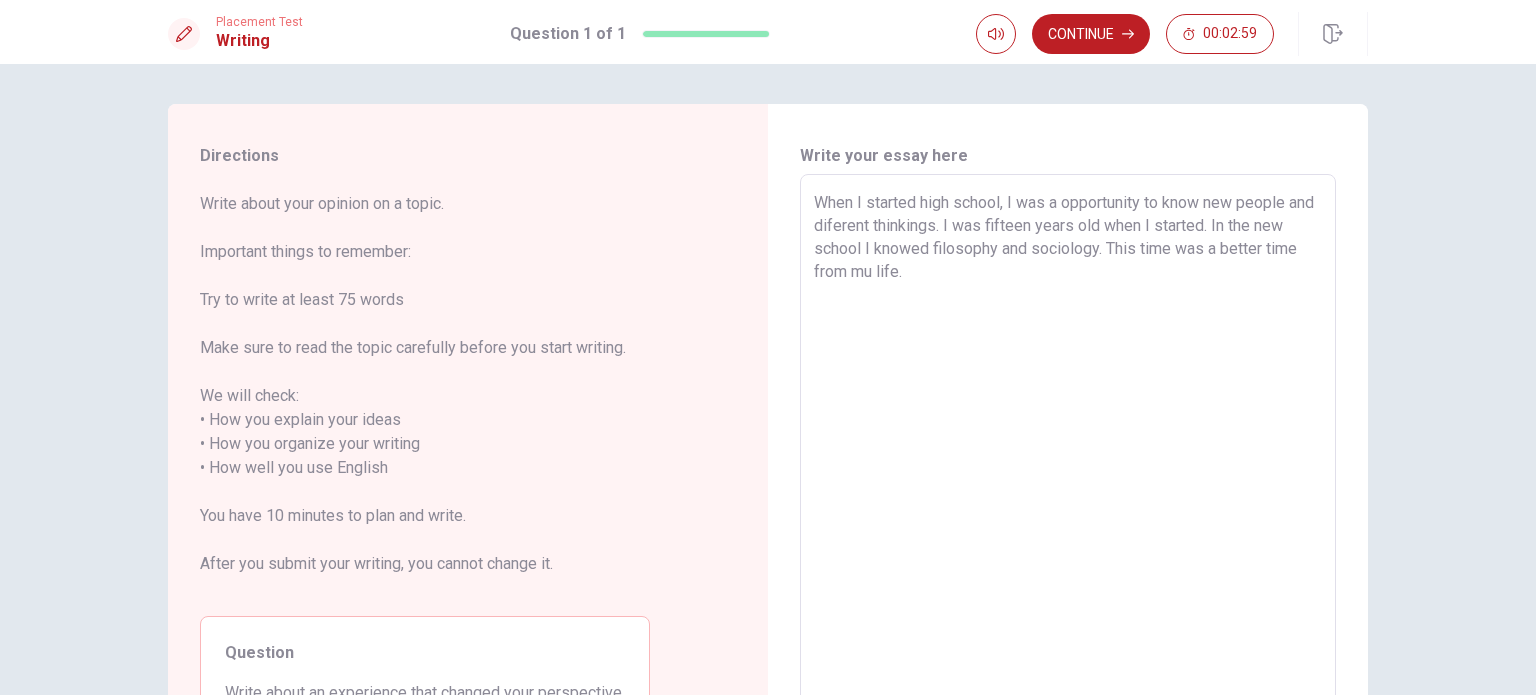 click on "When I started high school, I was a opportunity to know new people and diferent thinkings. I was fifteen years old when I started. In the new school I knowed filosophy and sociology. This time was a better time from mu life." at bounding box center [1068, 456] 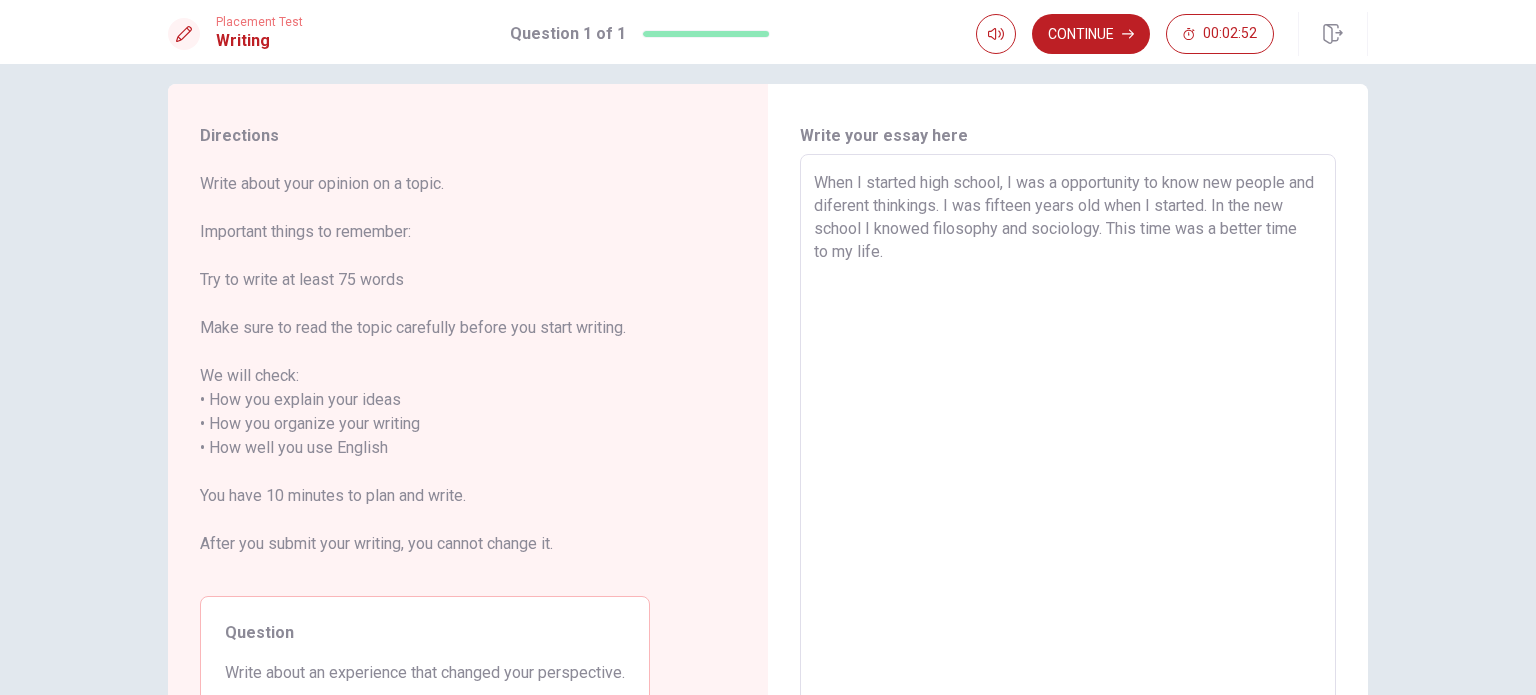 scroll, scrollTop: 0, scrollLeft: 0, axis: both 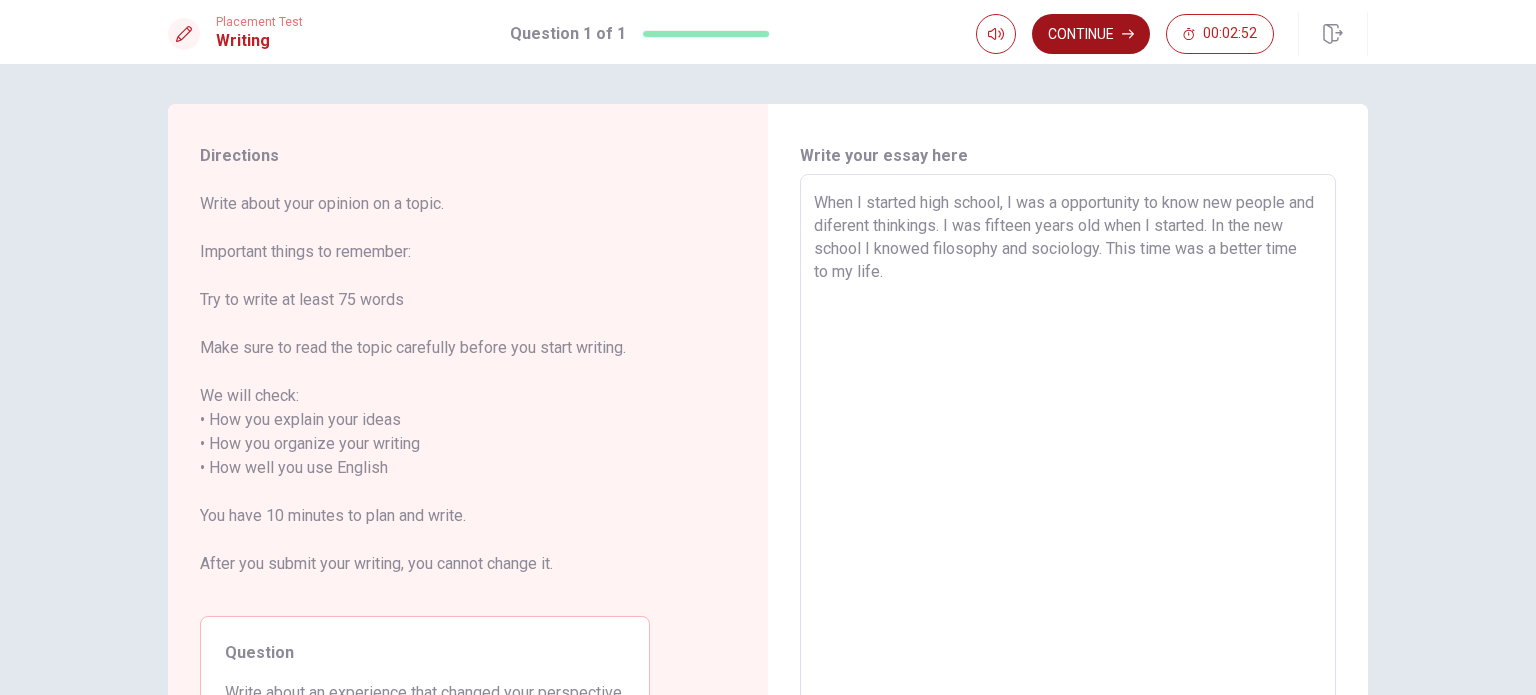 click on "Continue" at bounding box center (1091, 34) 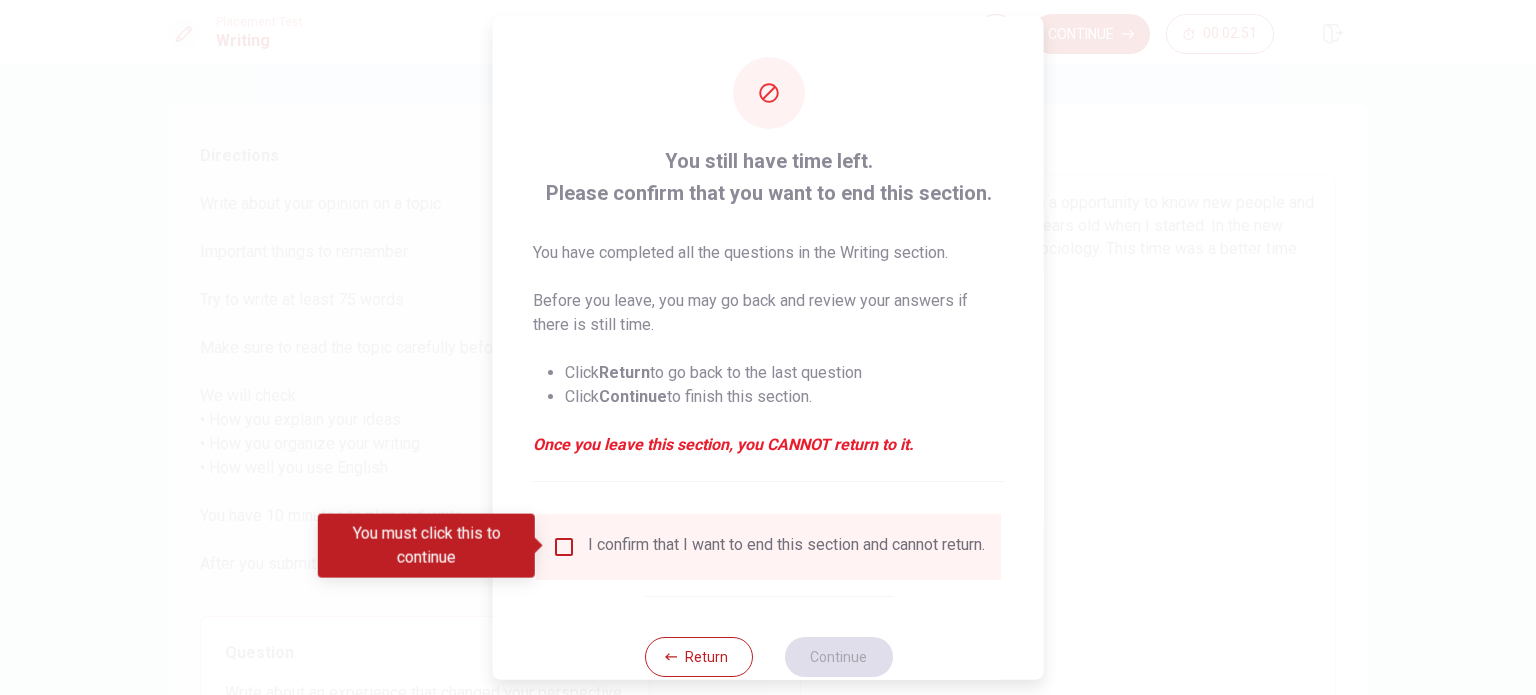 click at bounding box center [564, 546] 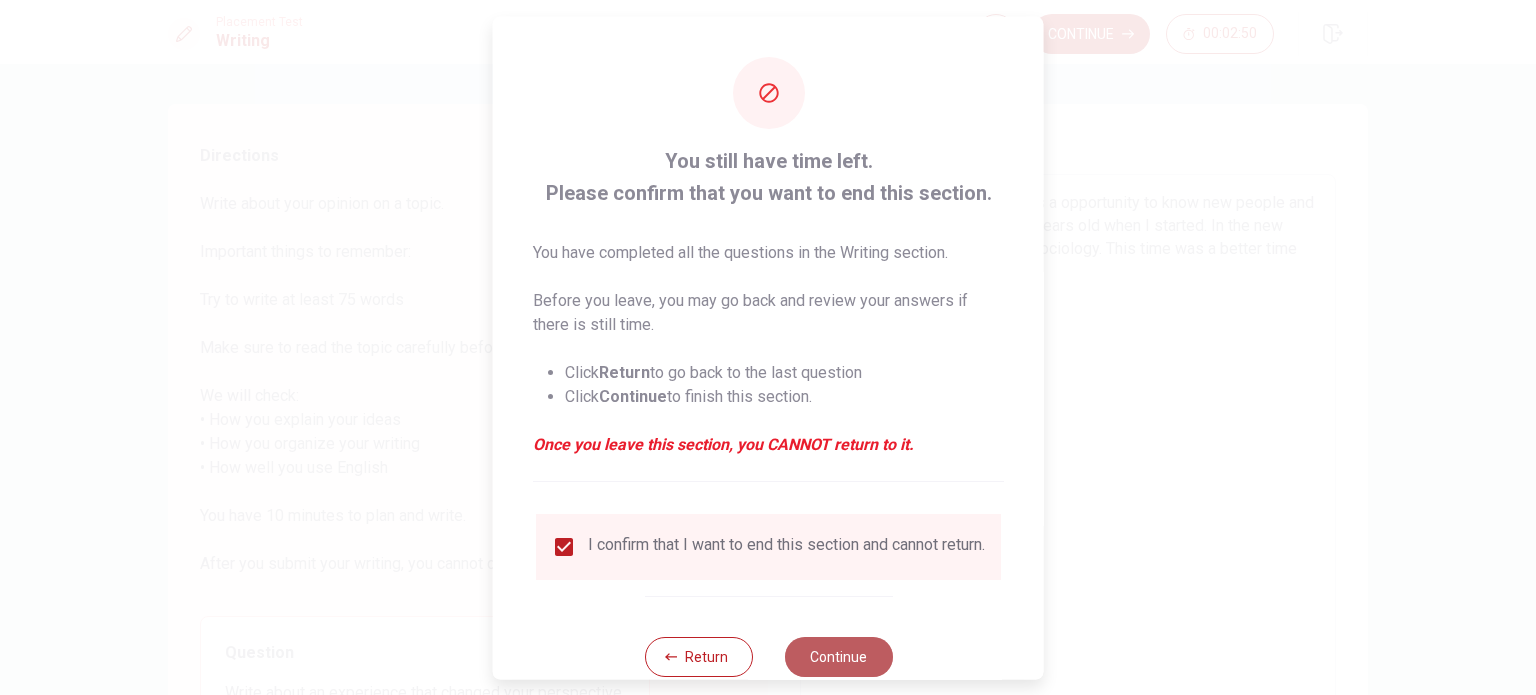 click on "Continue" at bounding box center [838, 656] 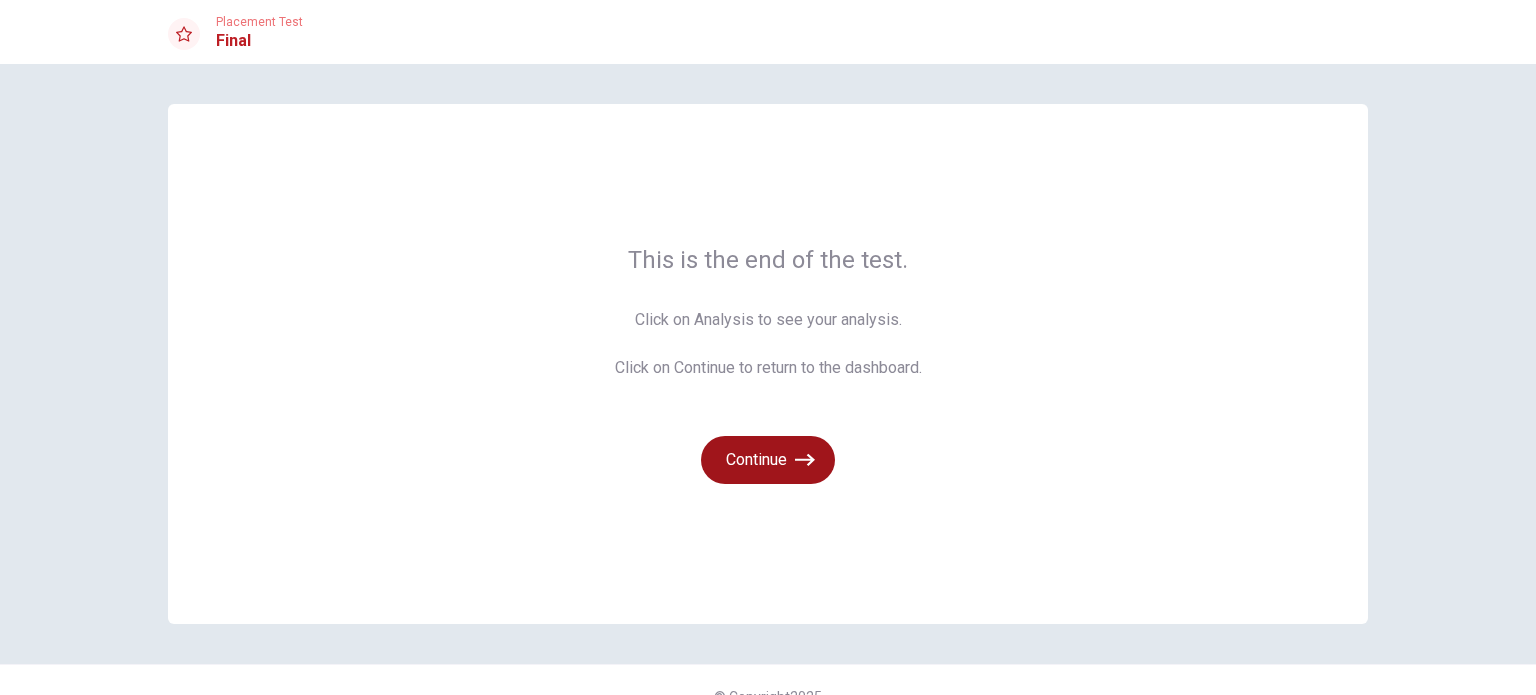 click 